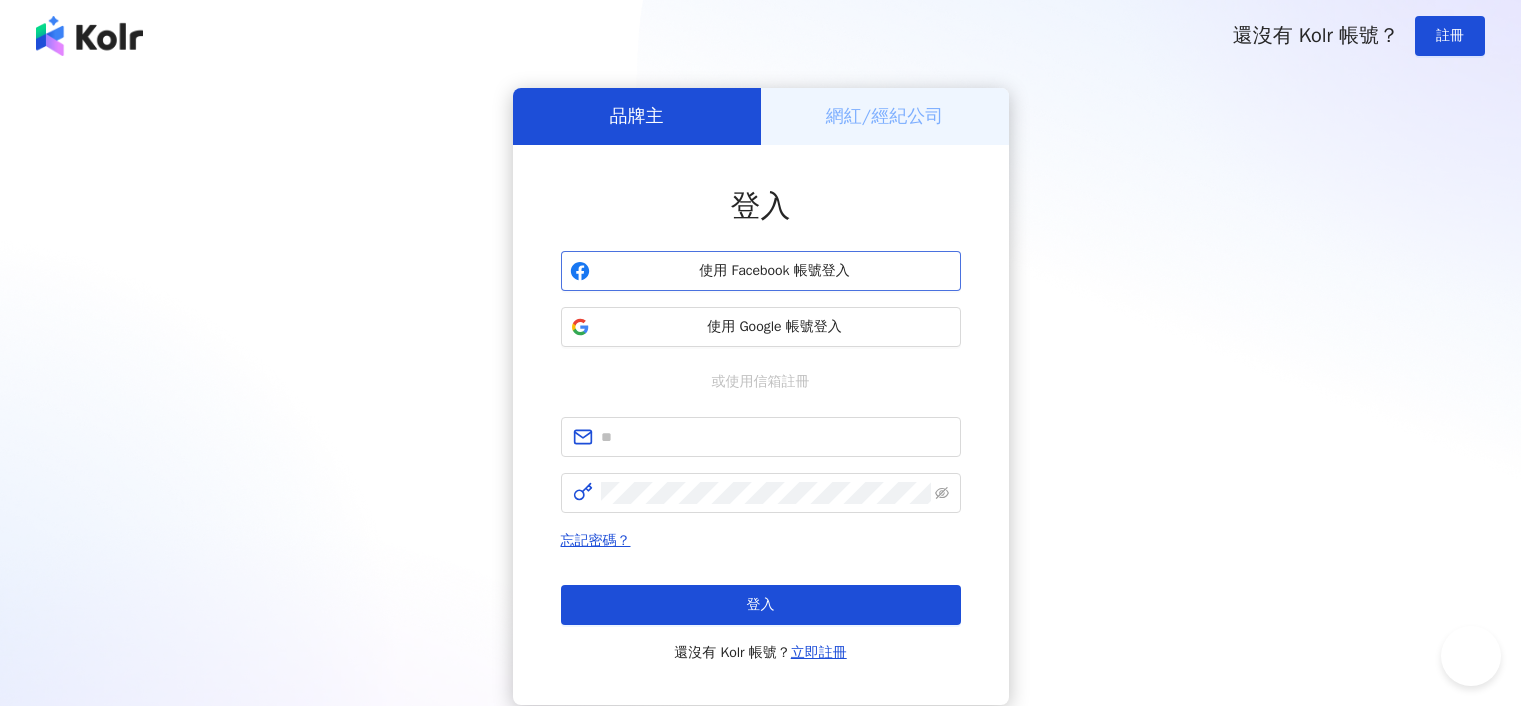 scroll, scrollTop: 0, scrollLeft: 0, axis: both 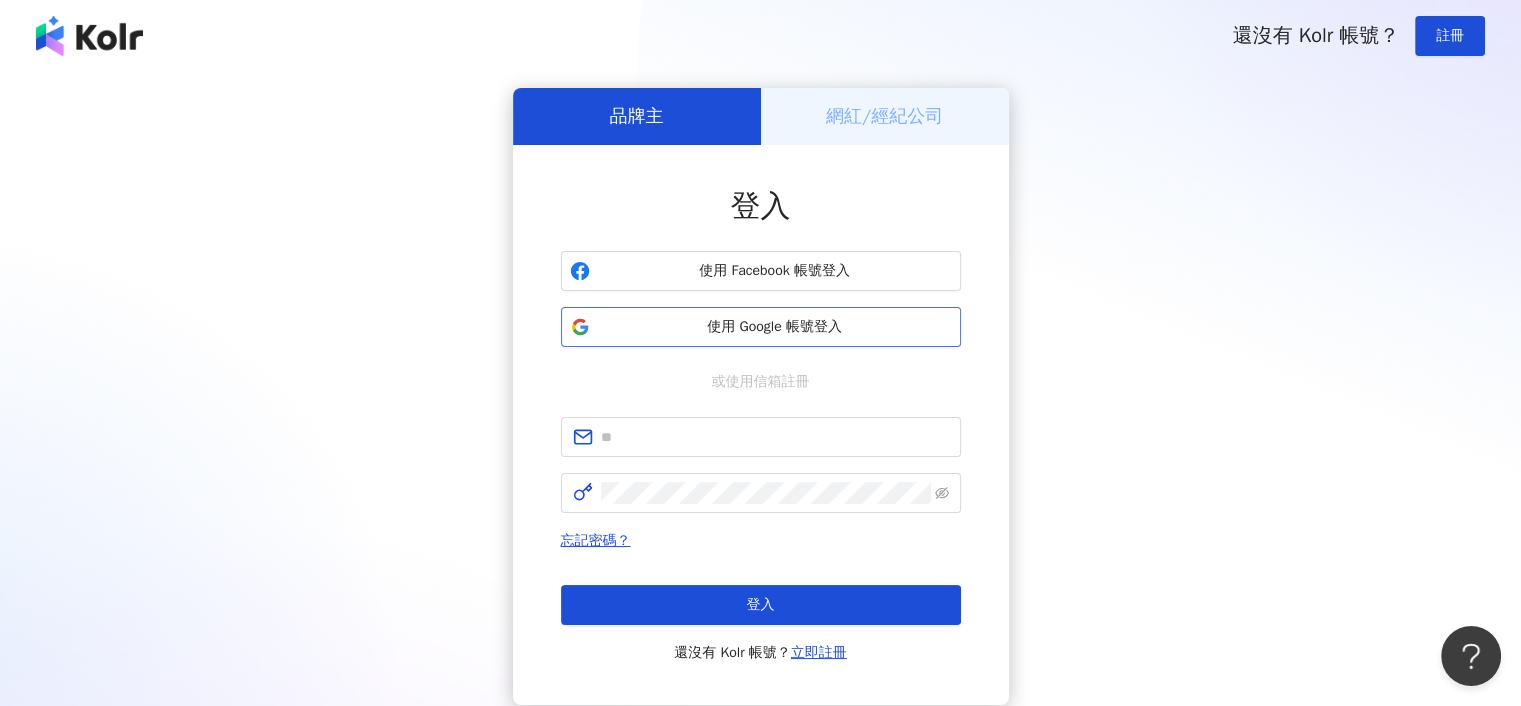 click on "使用 Google 帳號登入" at bounding box center [775, 327] 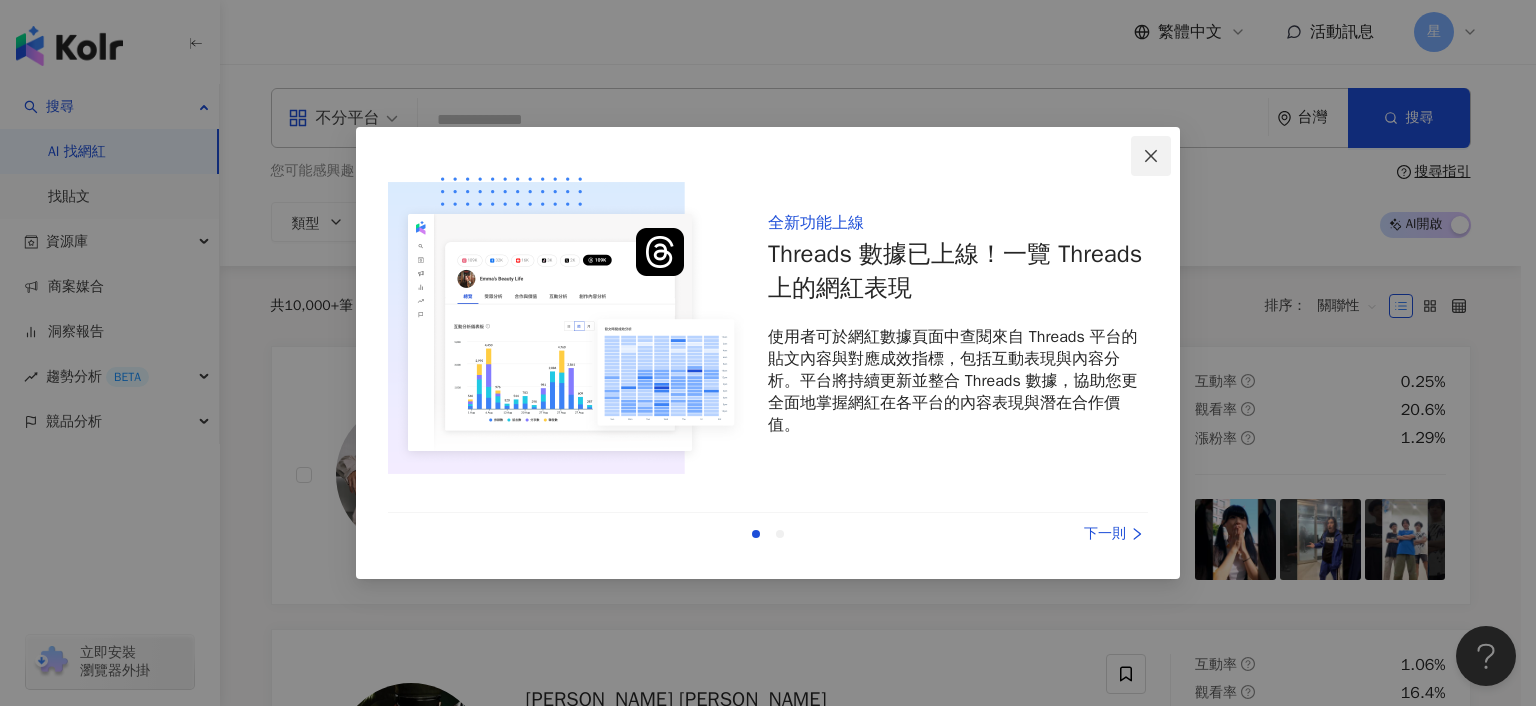 click 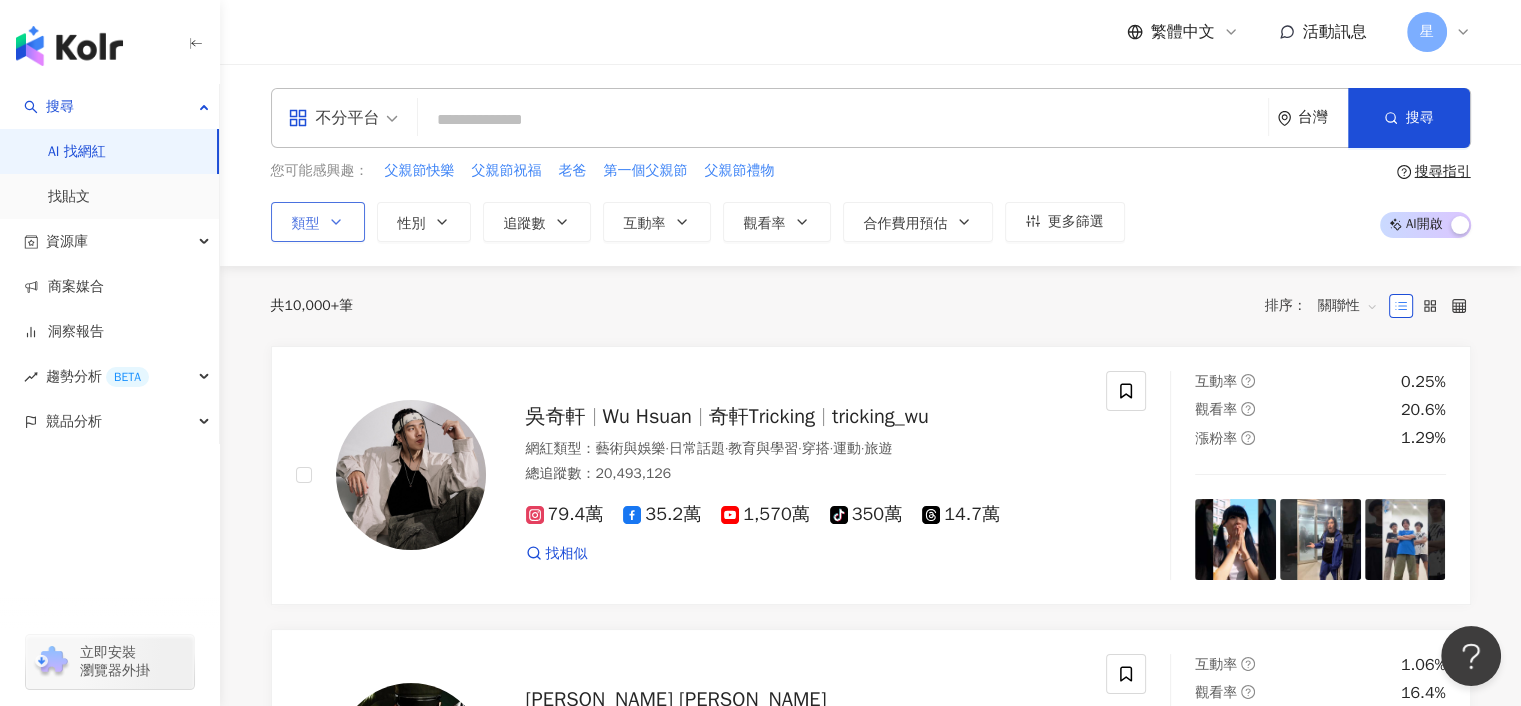 click on "類型" at bounding box center [318, 222] 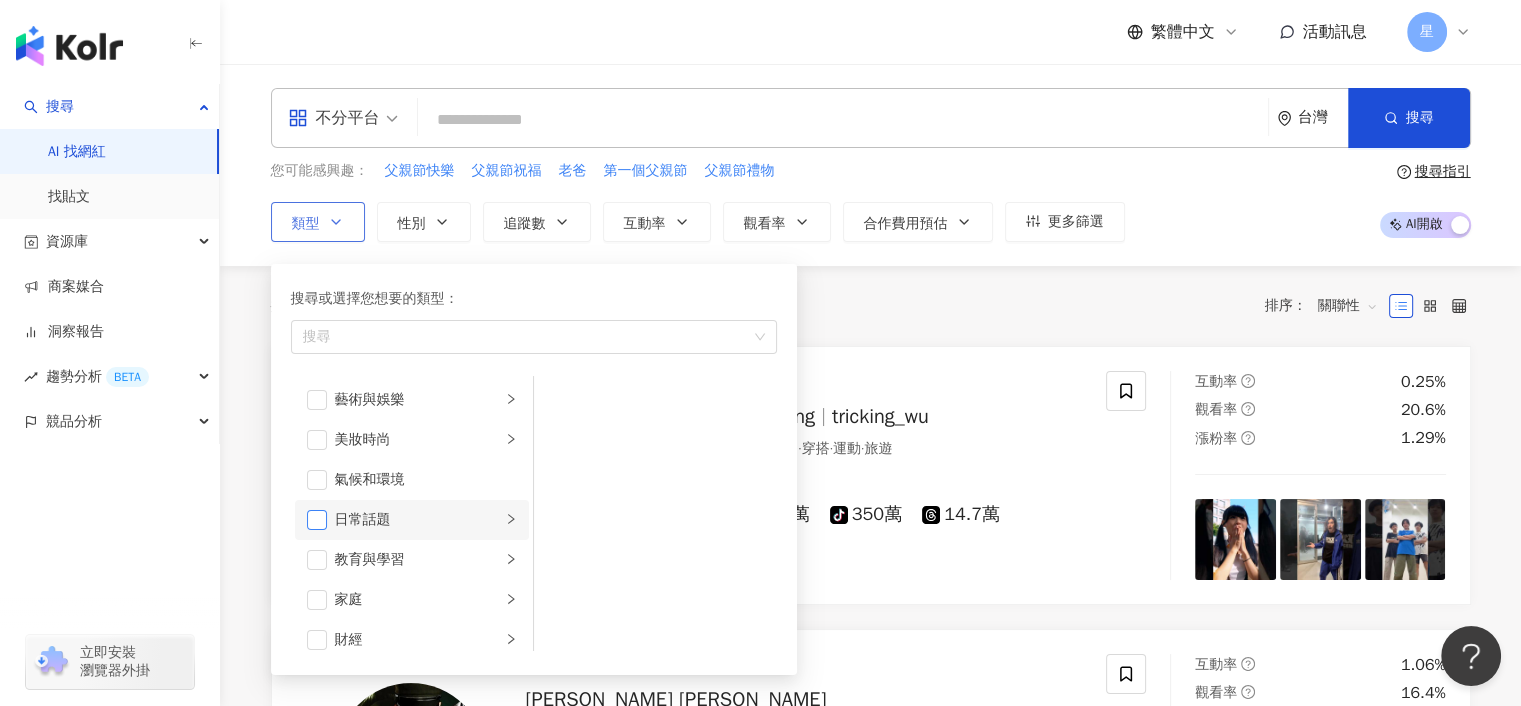 click at bounding box center (317, 520) 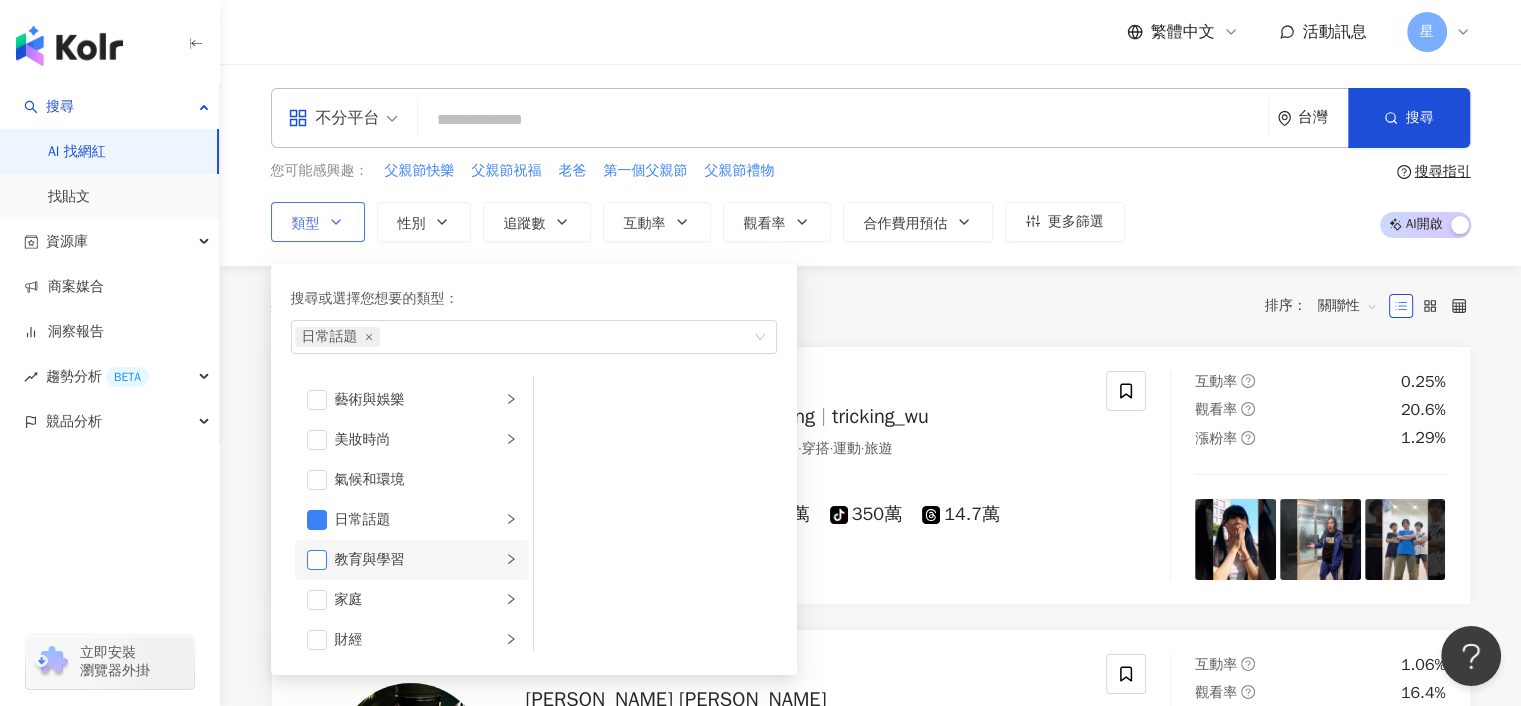 click at bounding box center [317, 560] 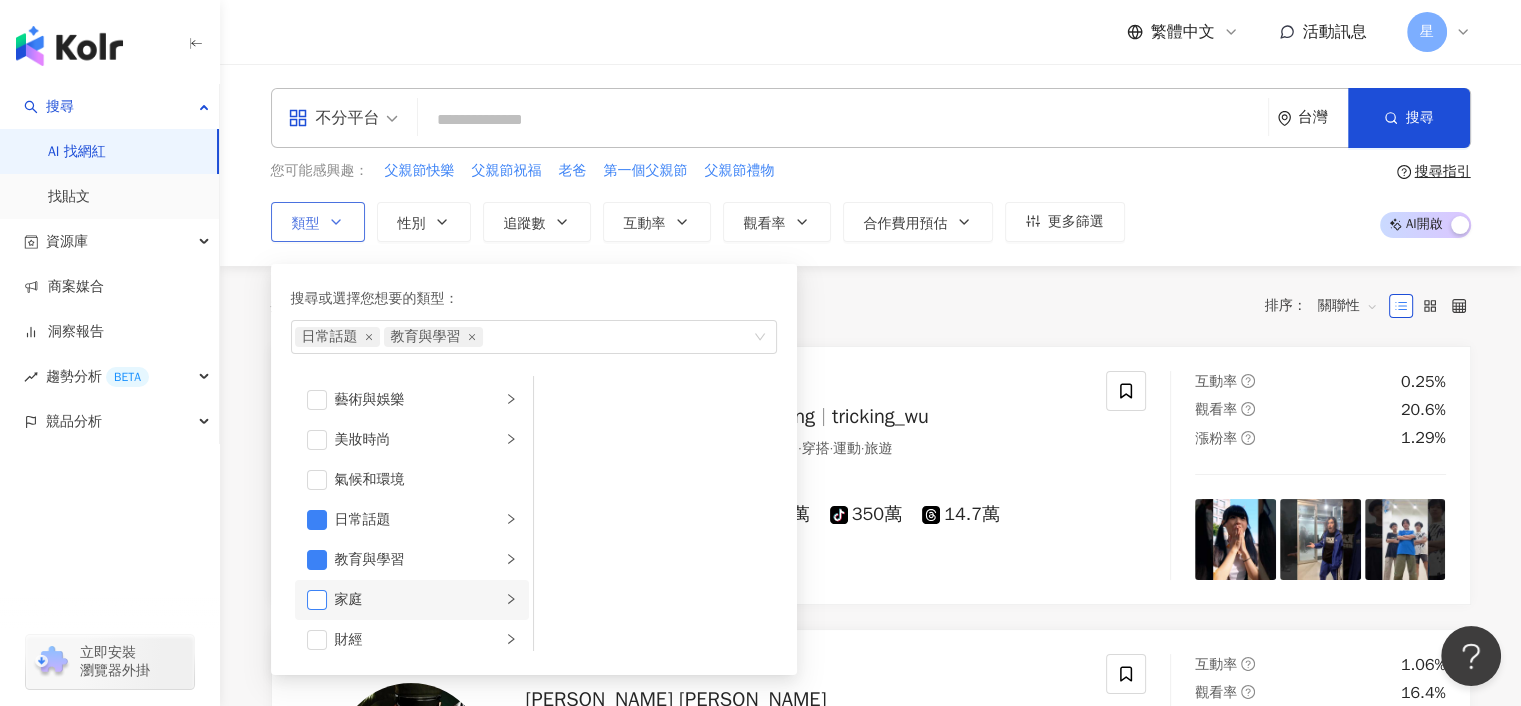 click at bounding box center [317, 600] 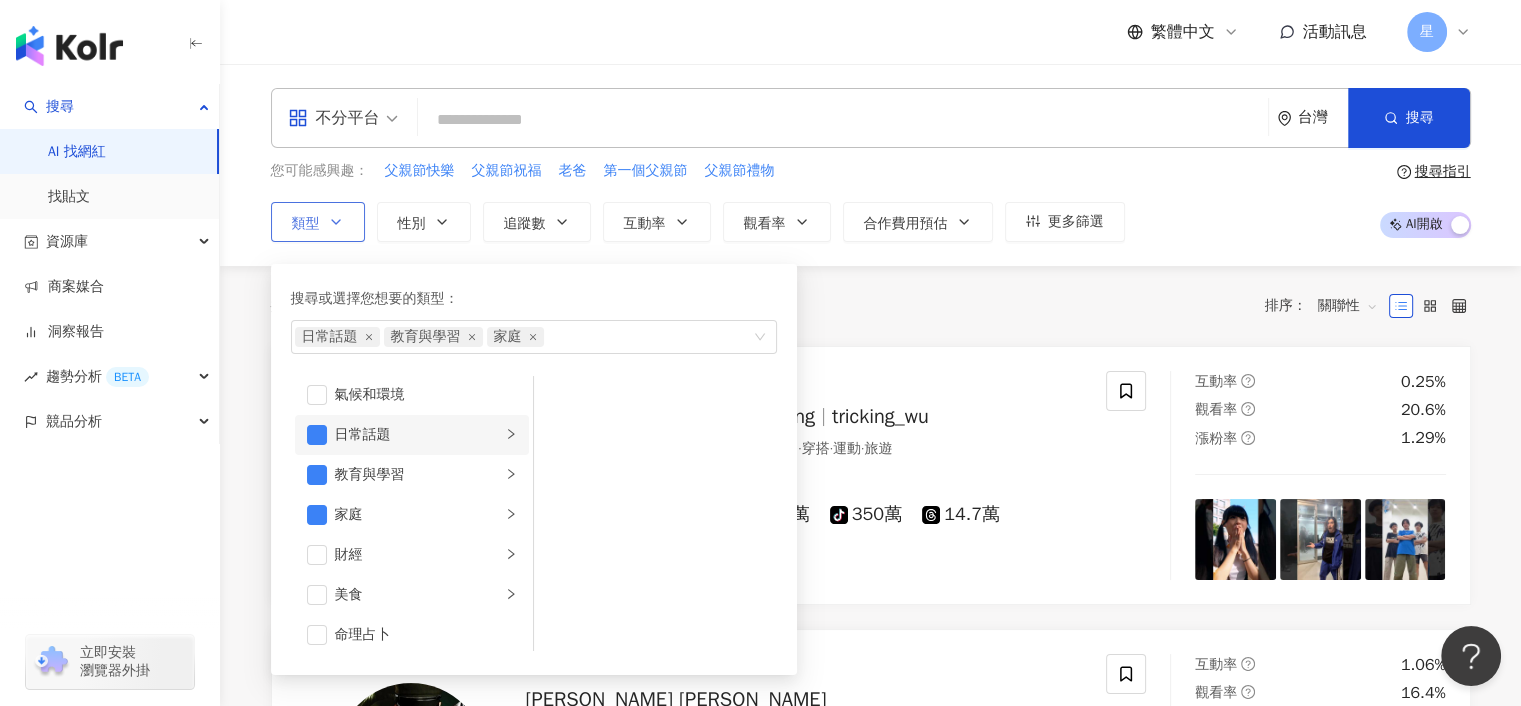 scroll, scrollTop: 200, scrollLeft: 0, axis: vertical 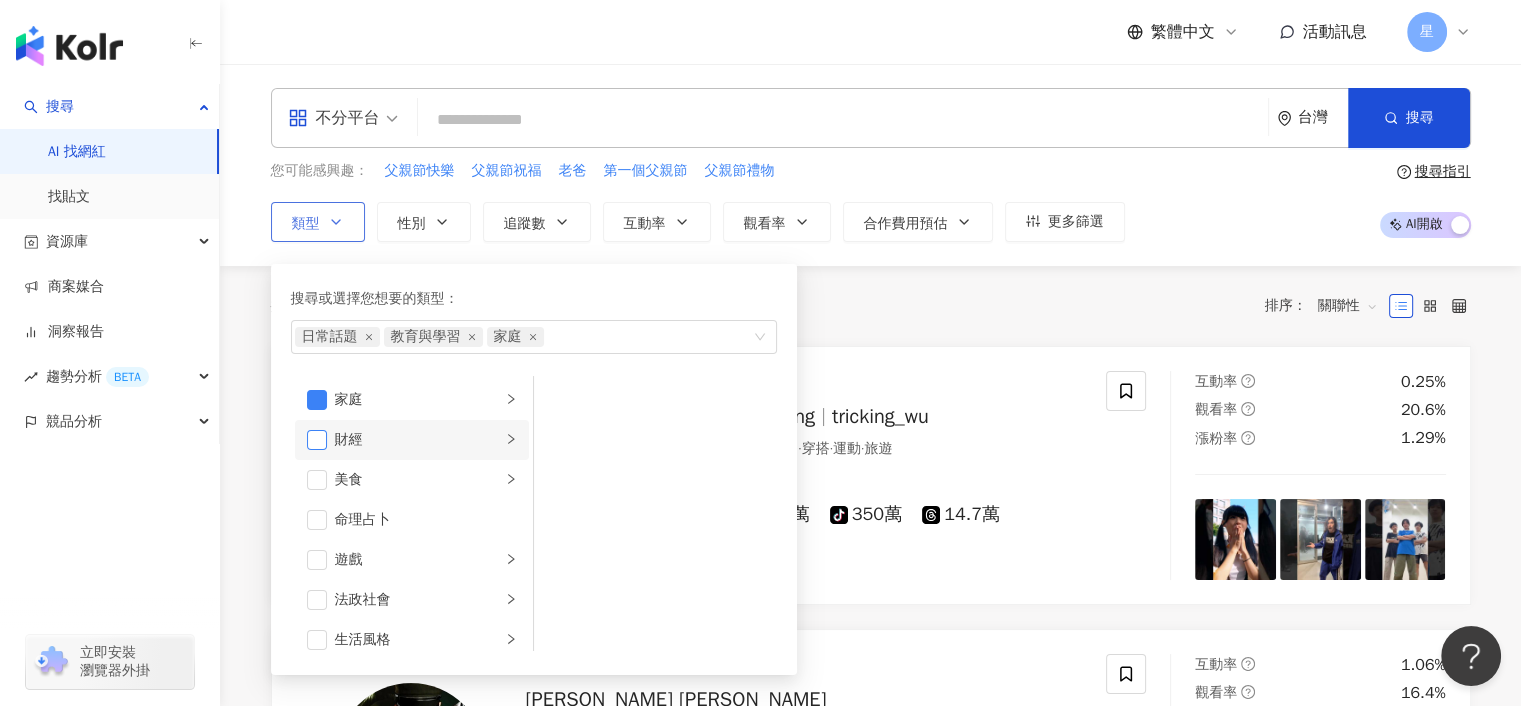 click at bounding box center (317, 440) 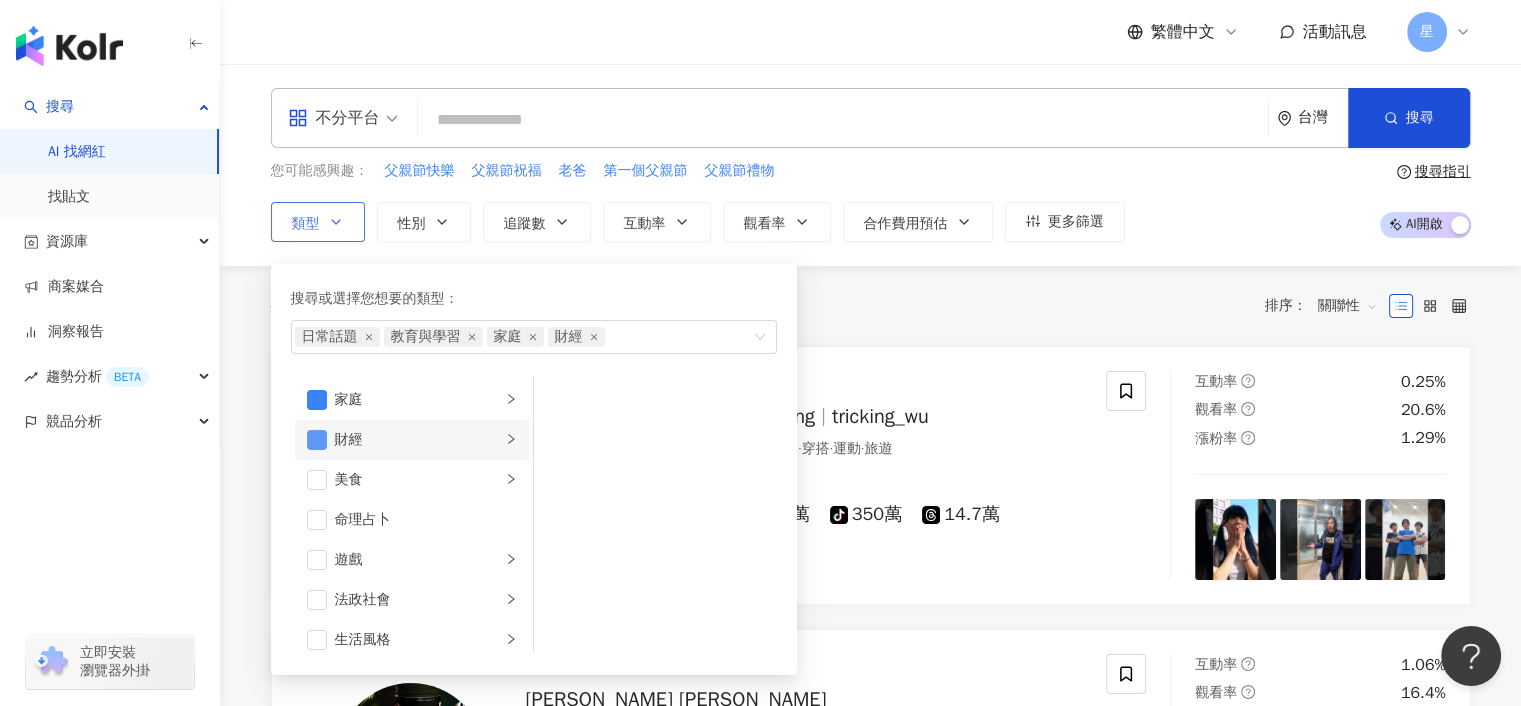 click at bounding box center [317, 440] 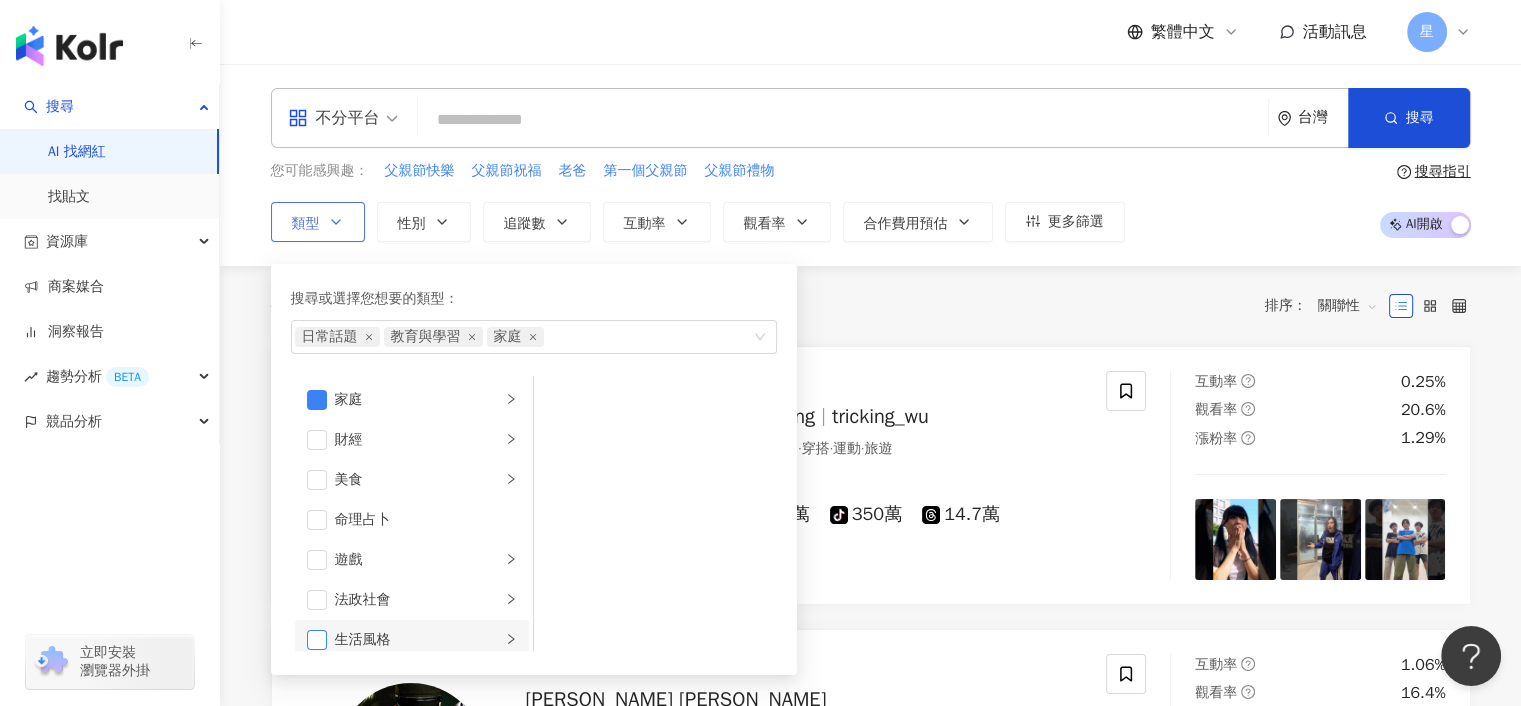 click at bounding box center [317, 640] 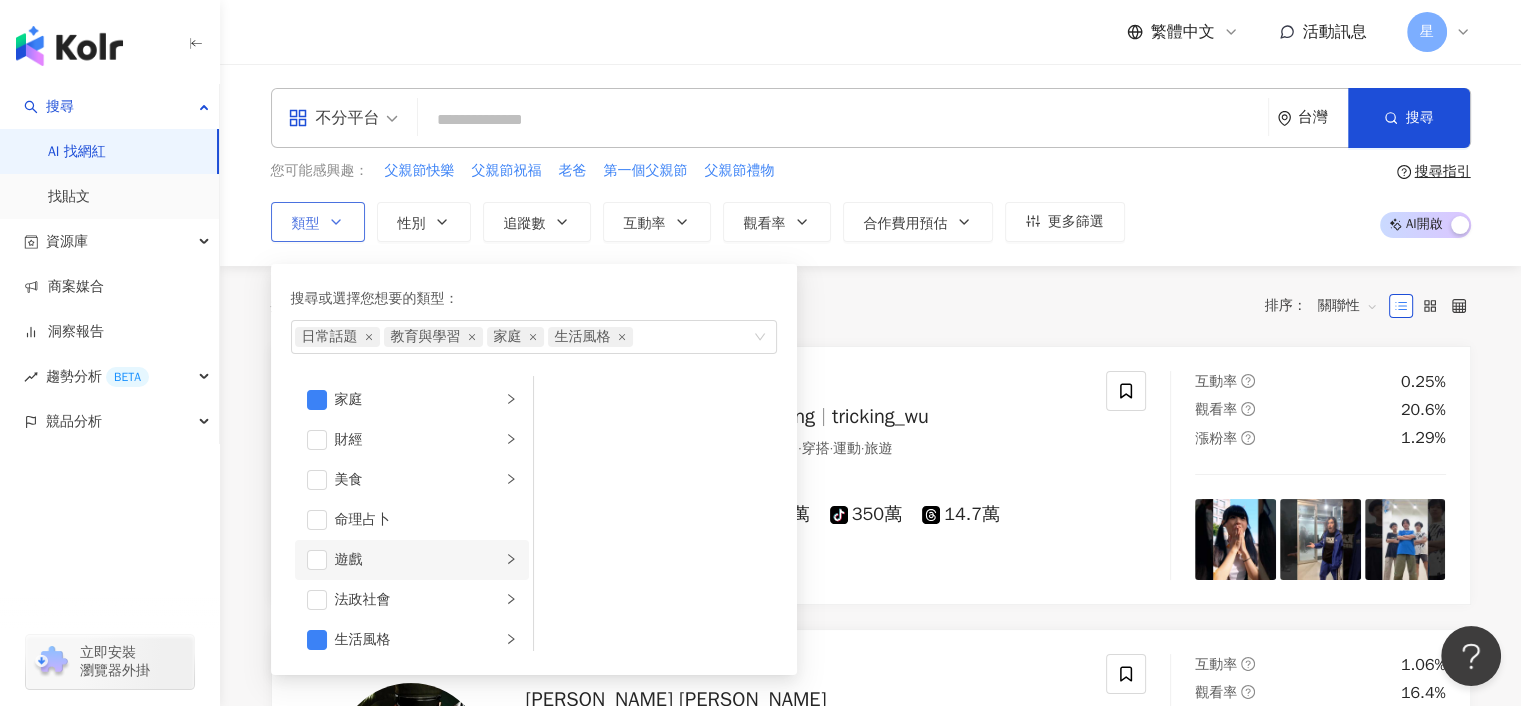 scroll, scrollTop: 400, scrollLeft: 0, axis: vertical 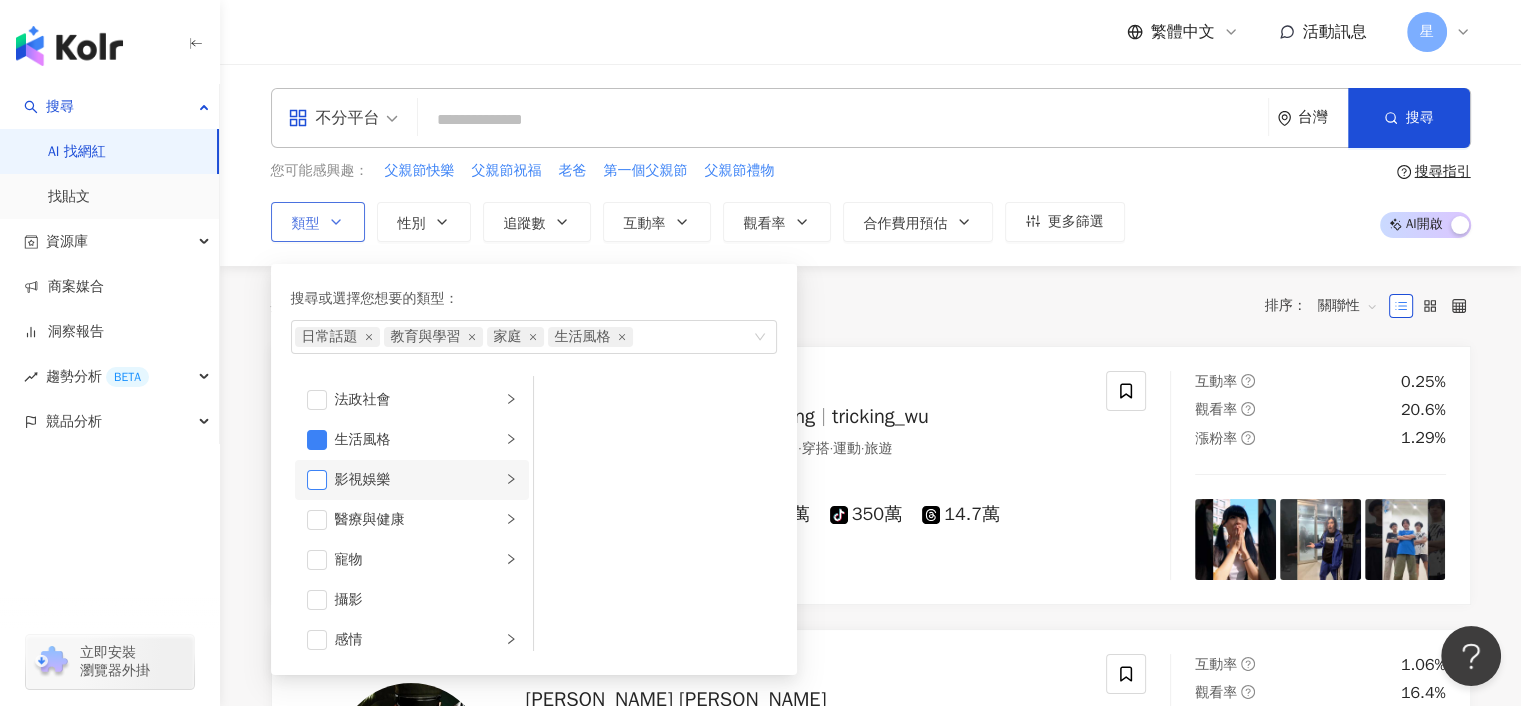 click at bounding box center [317, 480] 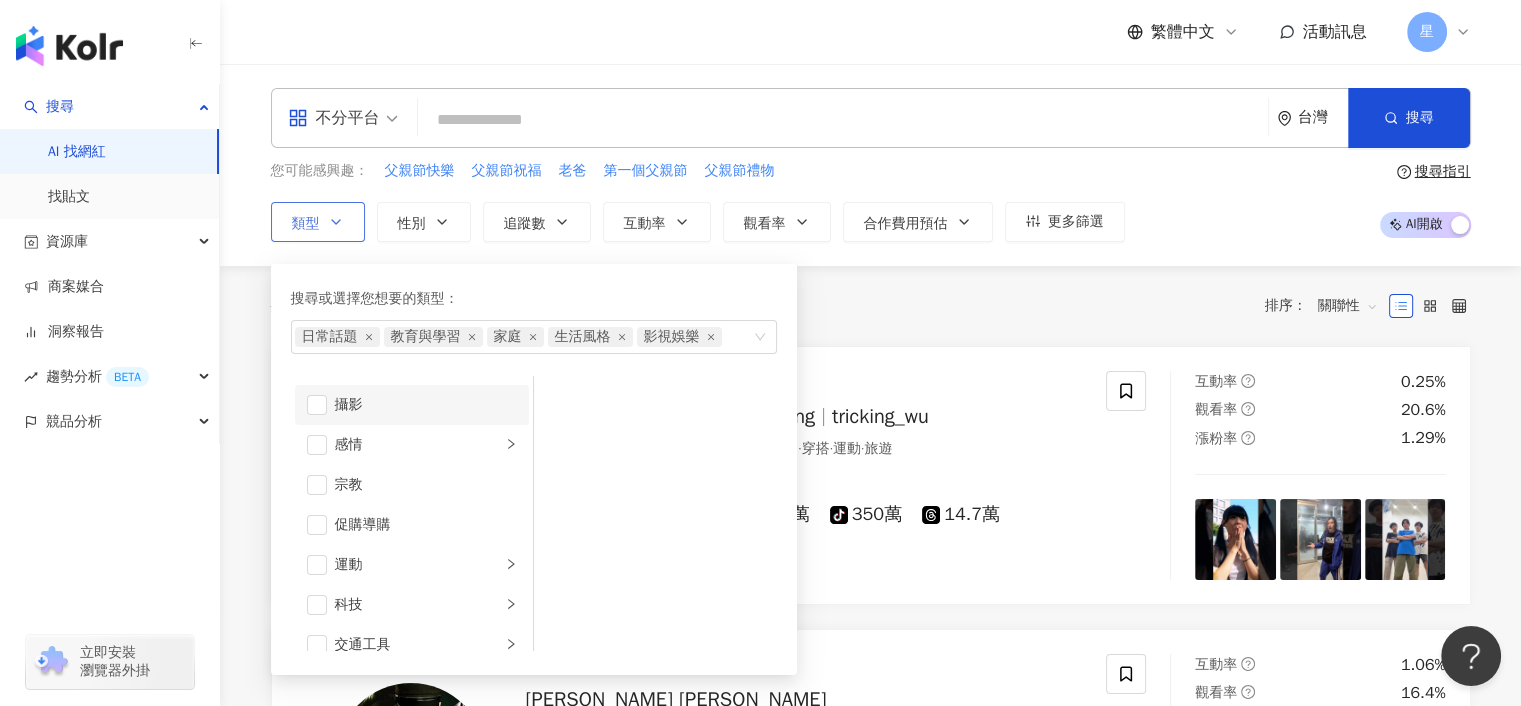 scroll, scrollTop: 600, scrollLeft: 0, axis: vertical 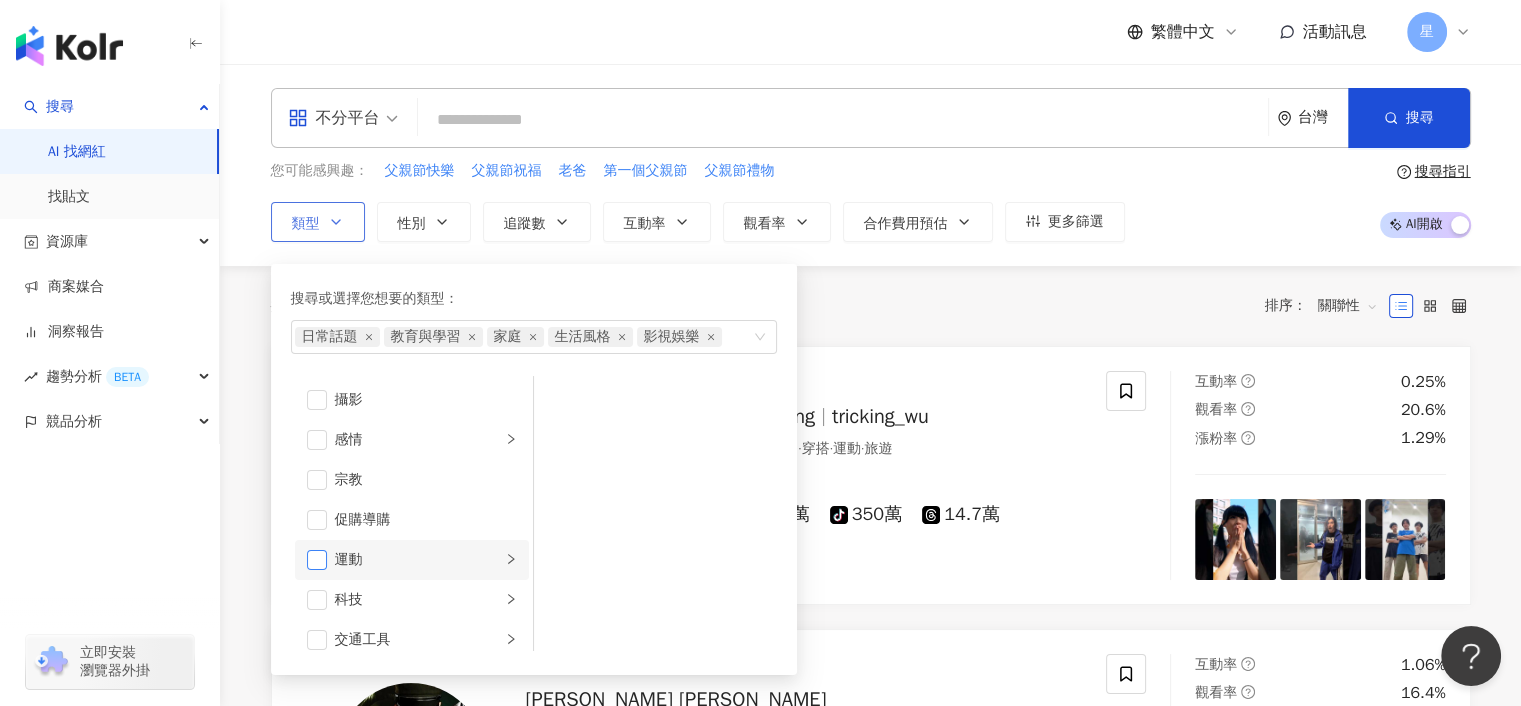 click at bounding box center (317, 560) 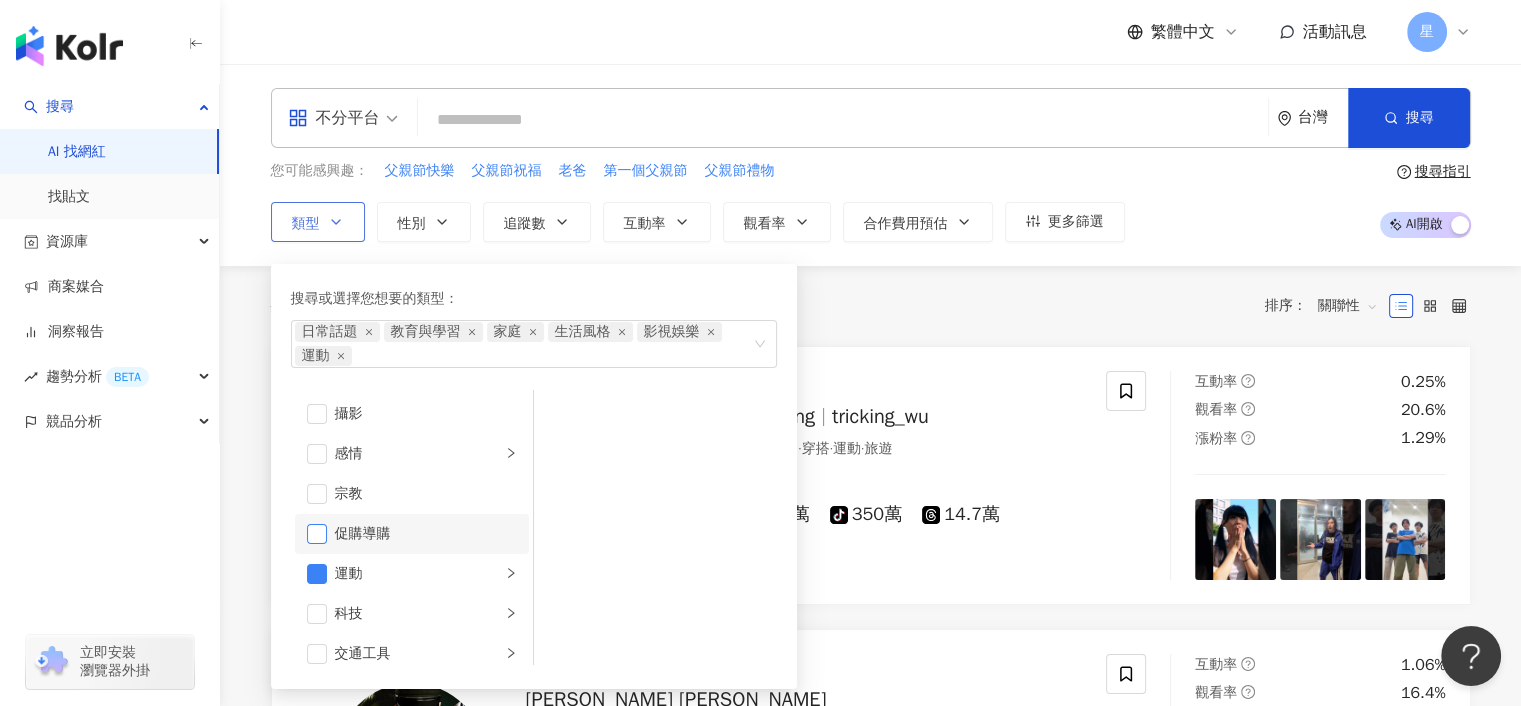 click at bounding box center (317, 534) 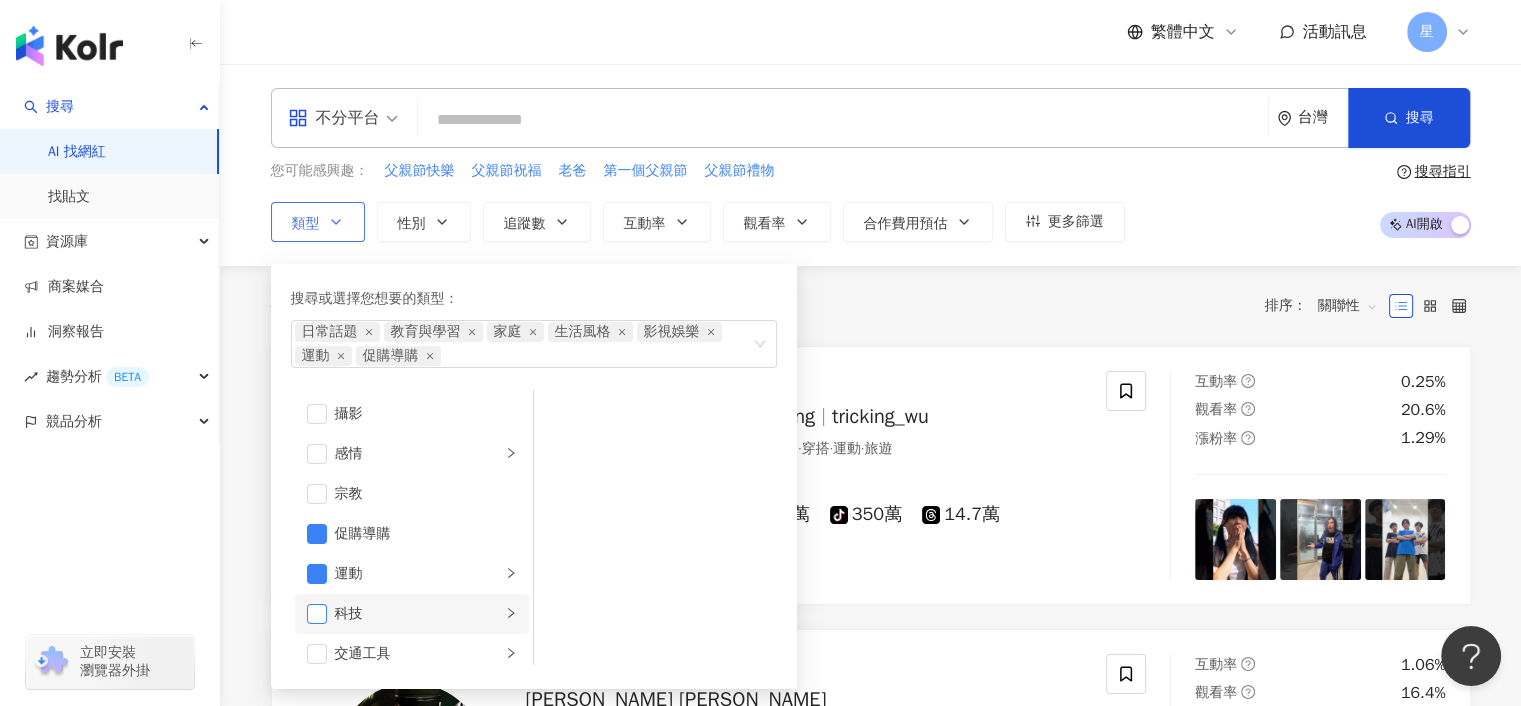 click at bounding box center [317, 614] 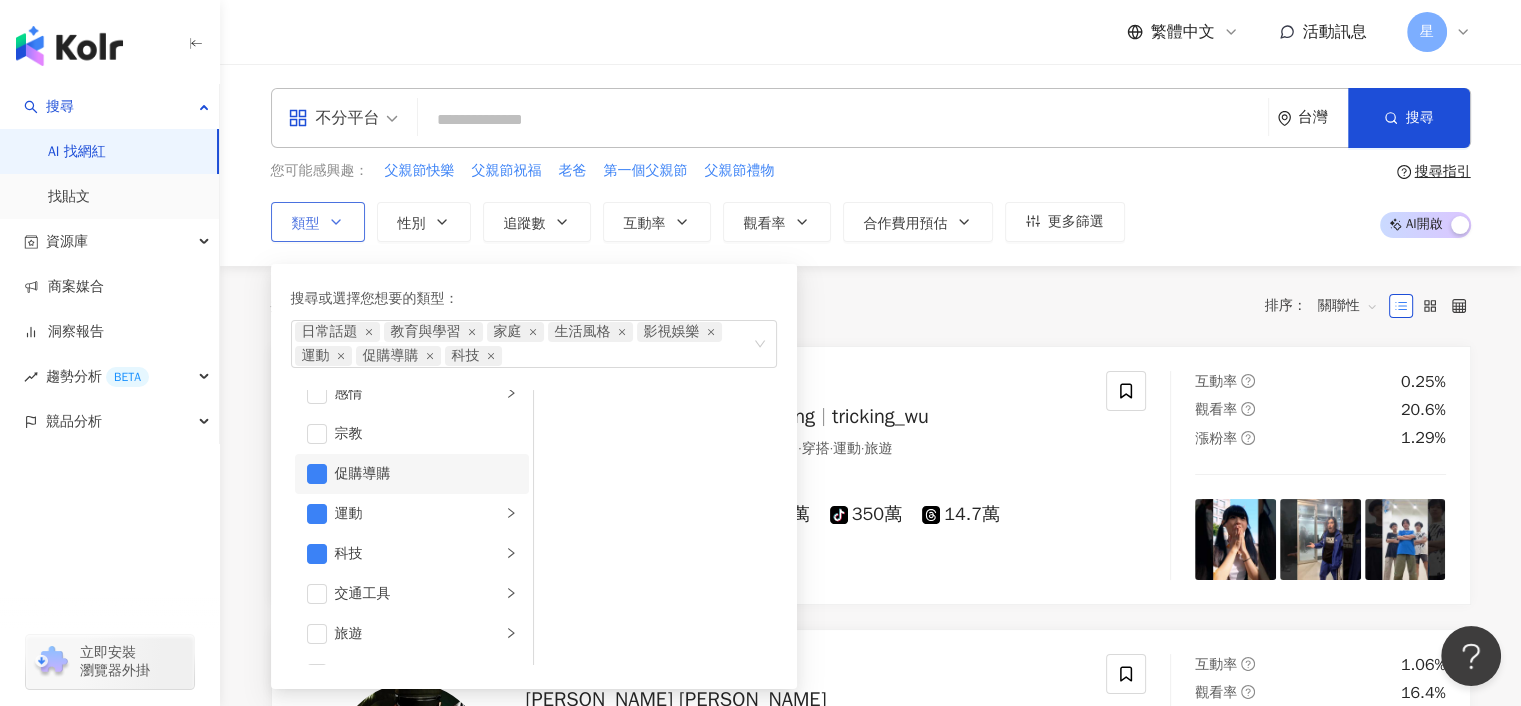 scroll, scrollTop: 692, scrollLeft: 0, axis: vertical 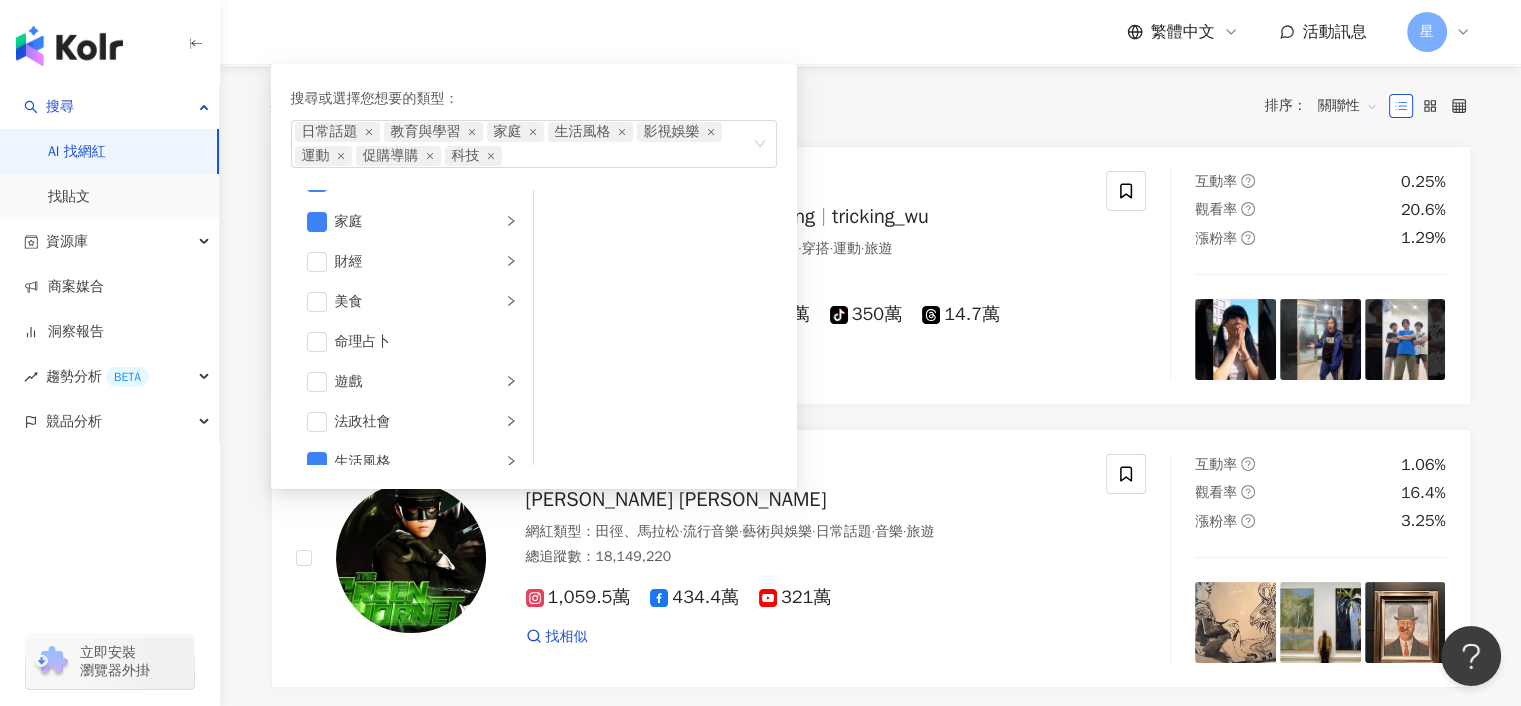 click on "共  10,000+  筆 排序： 關聯性" at bounding box center [871, 106] 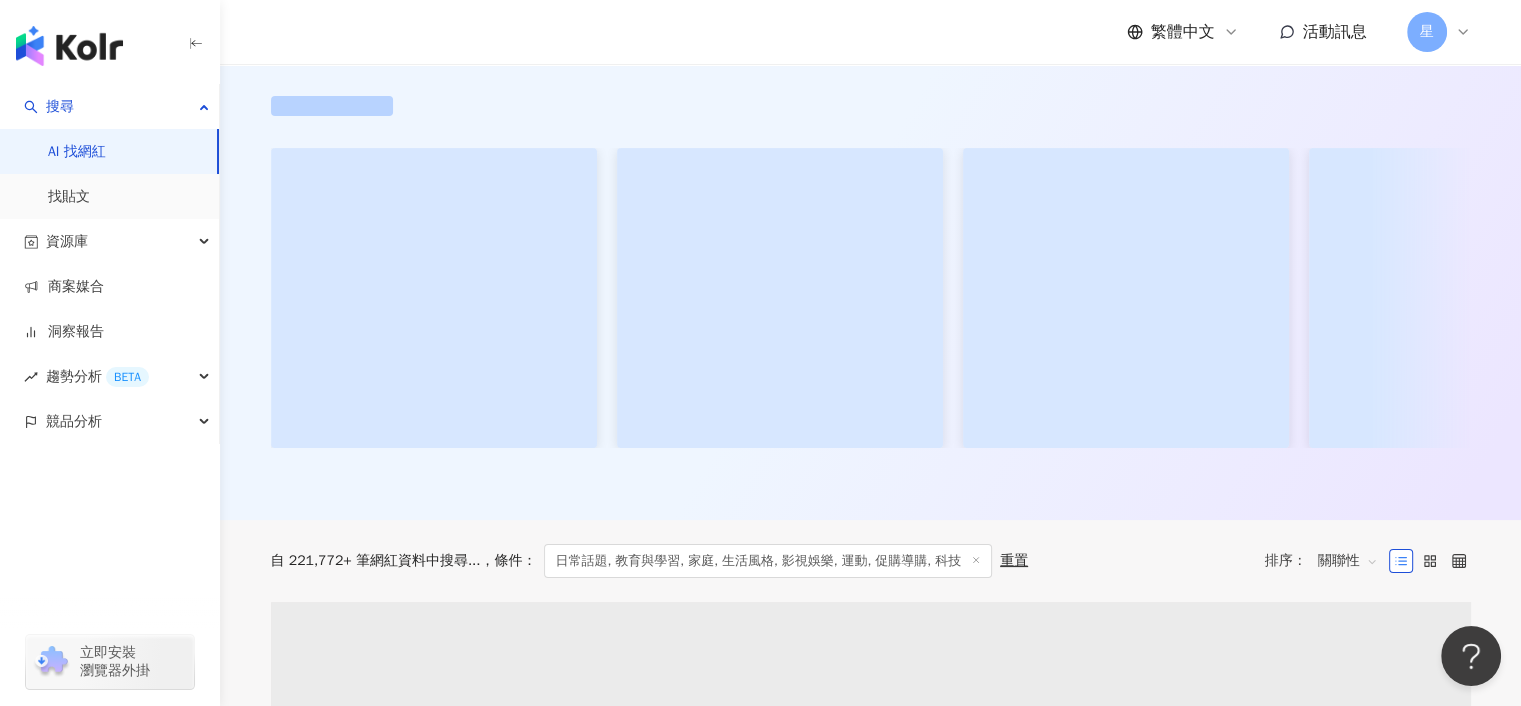scroll, scrollTop: 0, scrollLeft: 0, axis: both 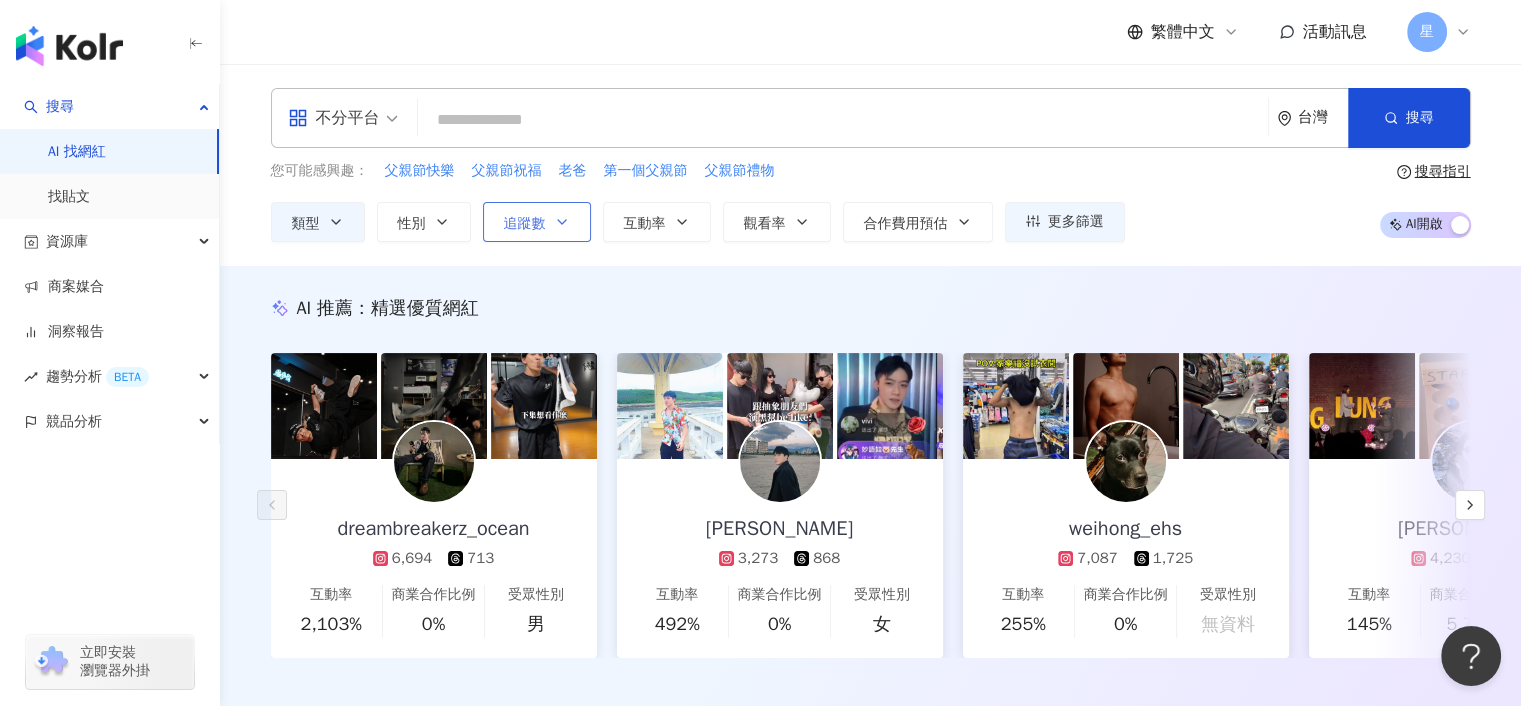 click on "追蹤數" at bounding box center (537, 222) 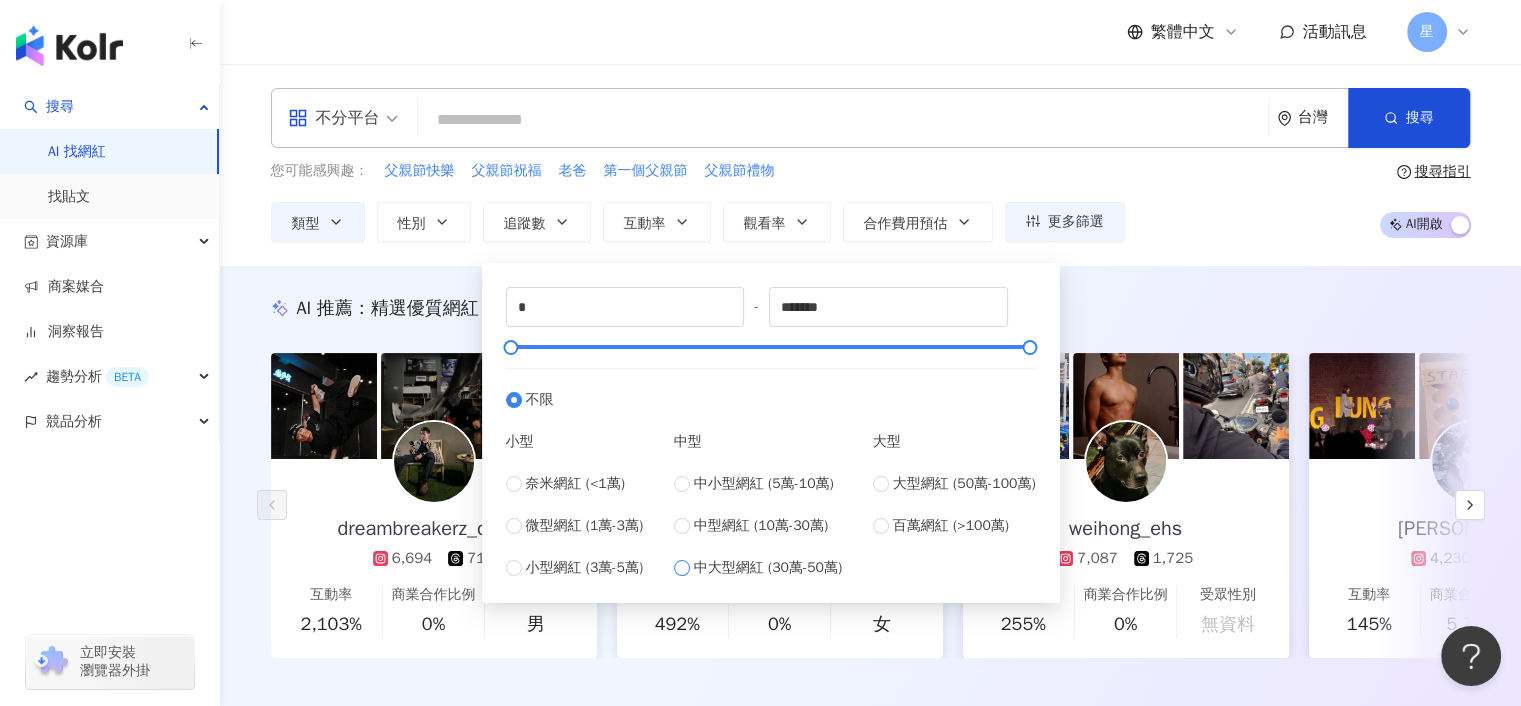 click on "中大型網紅 (30萬-50萬)" at bounding box center [768, 568] 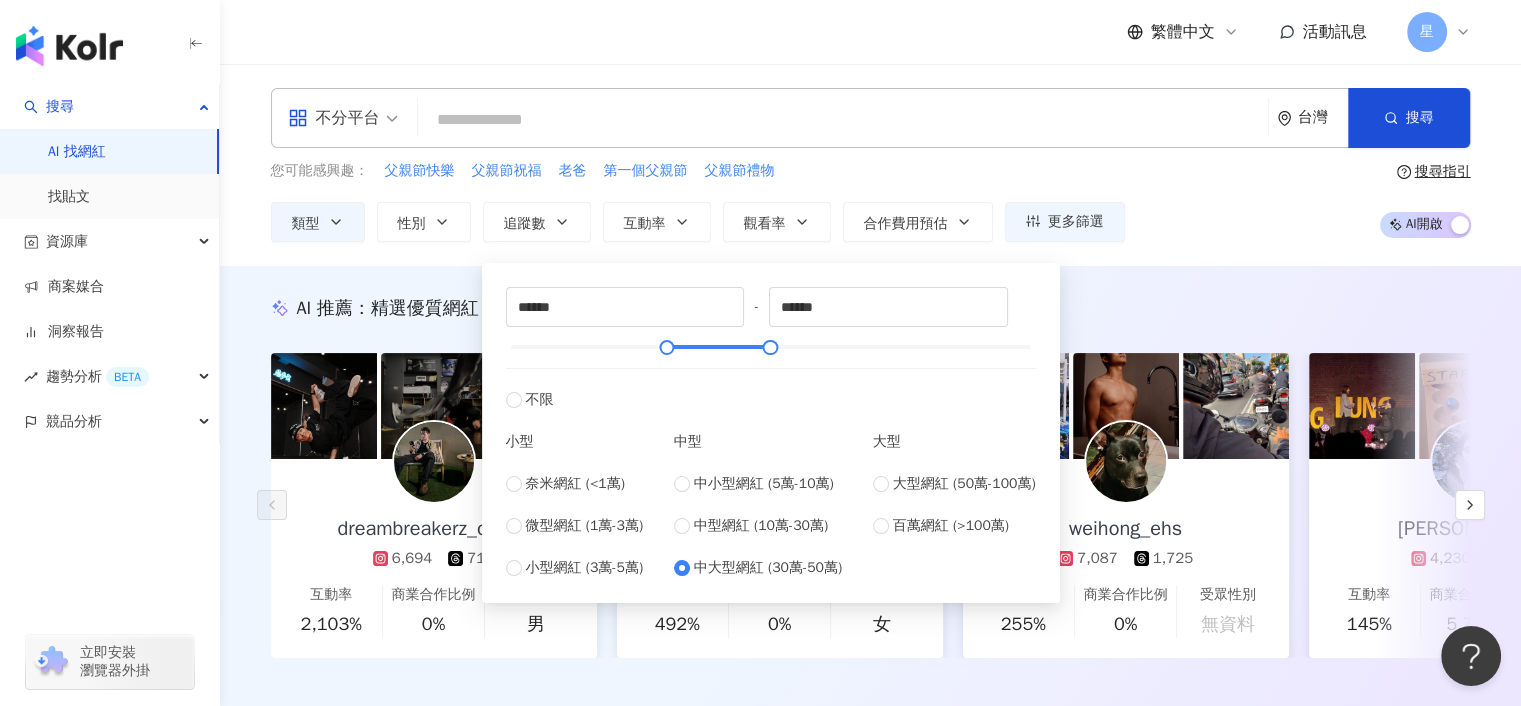 click on "不分平台 台灣 搜尋 您可能感興趣： 父親節快樂  父親節祝福  老爸  第一個父親節  父親節禮物  類型 性別 追蹤數 互動率 觀看率 合作費用預估  更多篩選 ******  -  ****** 不限 小型 奈米網紅 (<1萬) 微型網紅 (1萬-3萬) 小型網紅 (3萬-5萬) 中型 中小型網紅 (5萬-10萬) 中型網紅 (10萬-30萬) 中大型網紅 (30萬-50萬) 大型 大型網紅 (50萬-100萬) 百萬網紅 (>100萬) 搜尋指引 AI  開啟 AI  關閉" at bounding box center (870, 165) 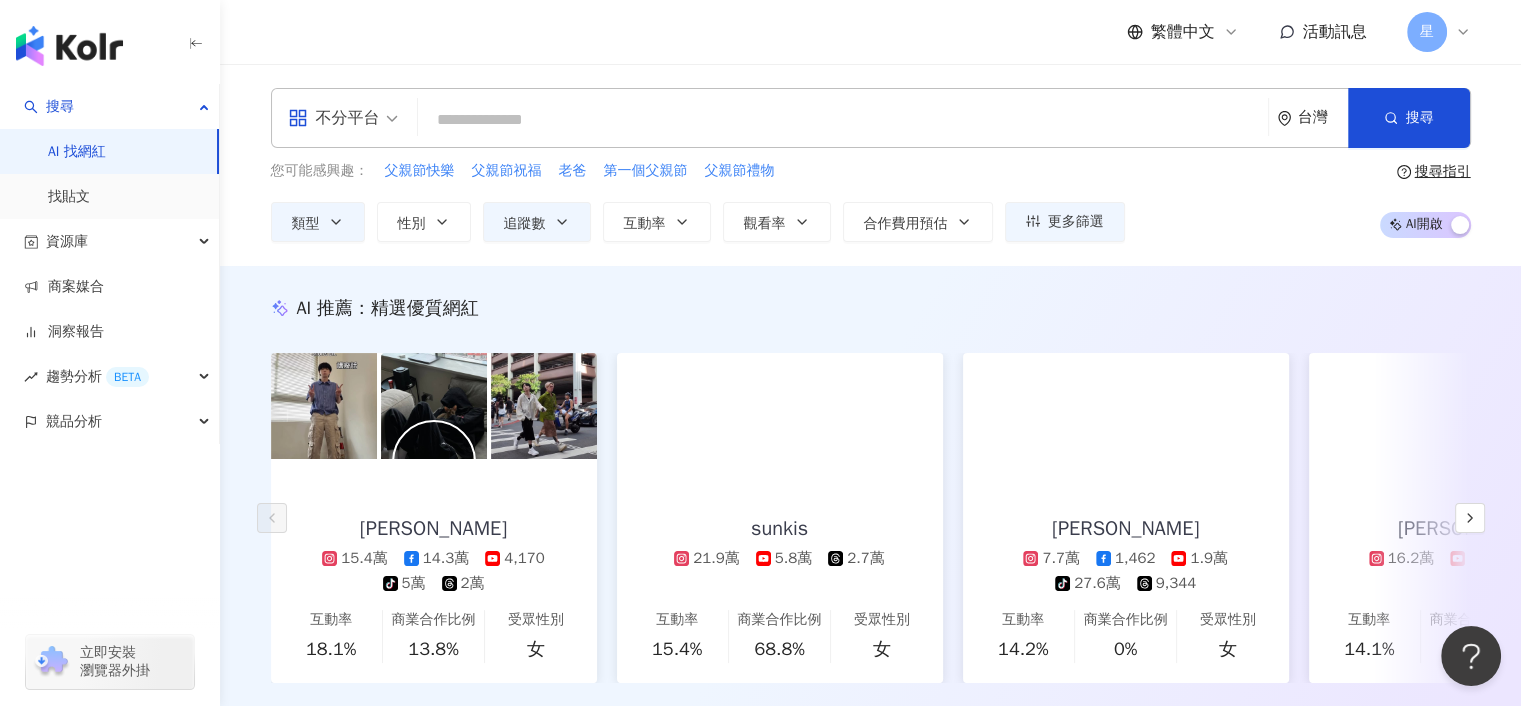 click on "不分平台" at bounding box center [334, 118] 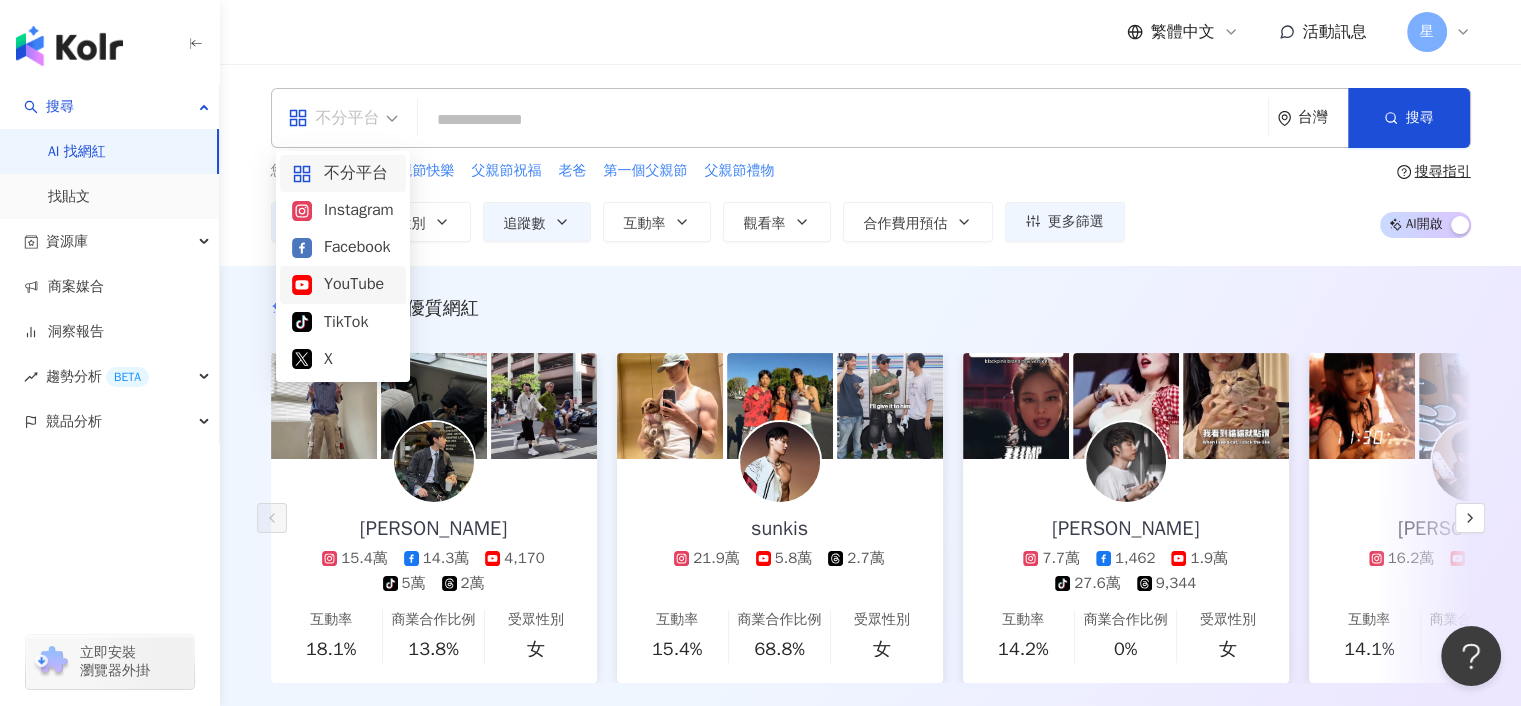 click on "YouTube" at bounding box center (343, 284) 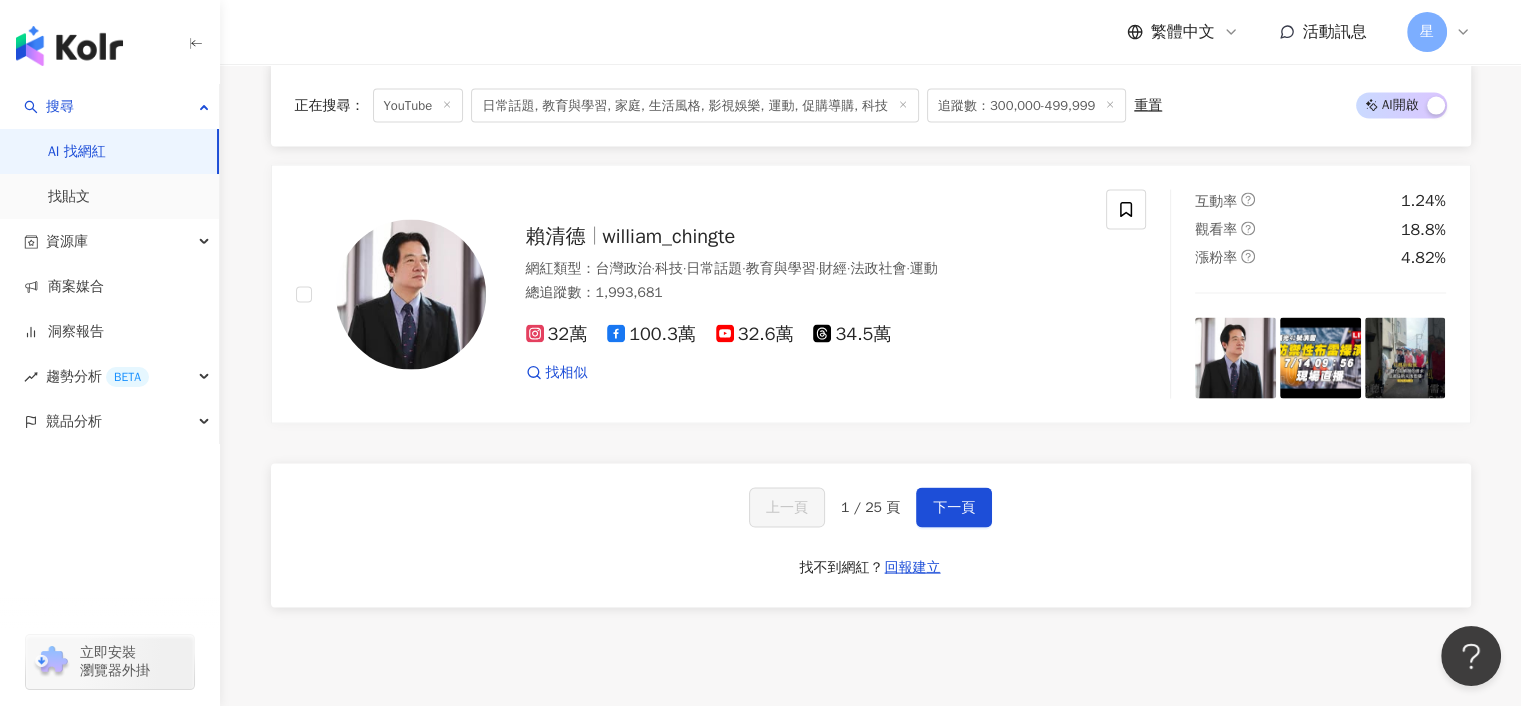 scroll, scrollTop: 4100, scrollLeft: 0, axis: vertical 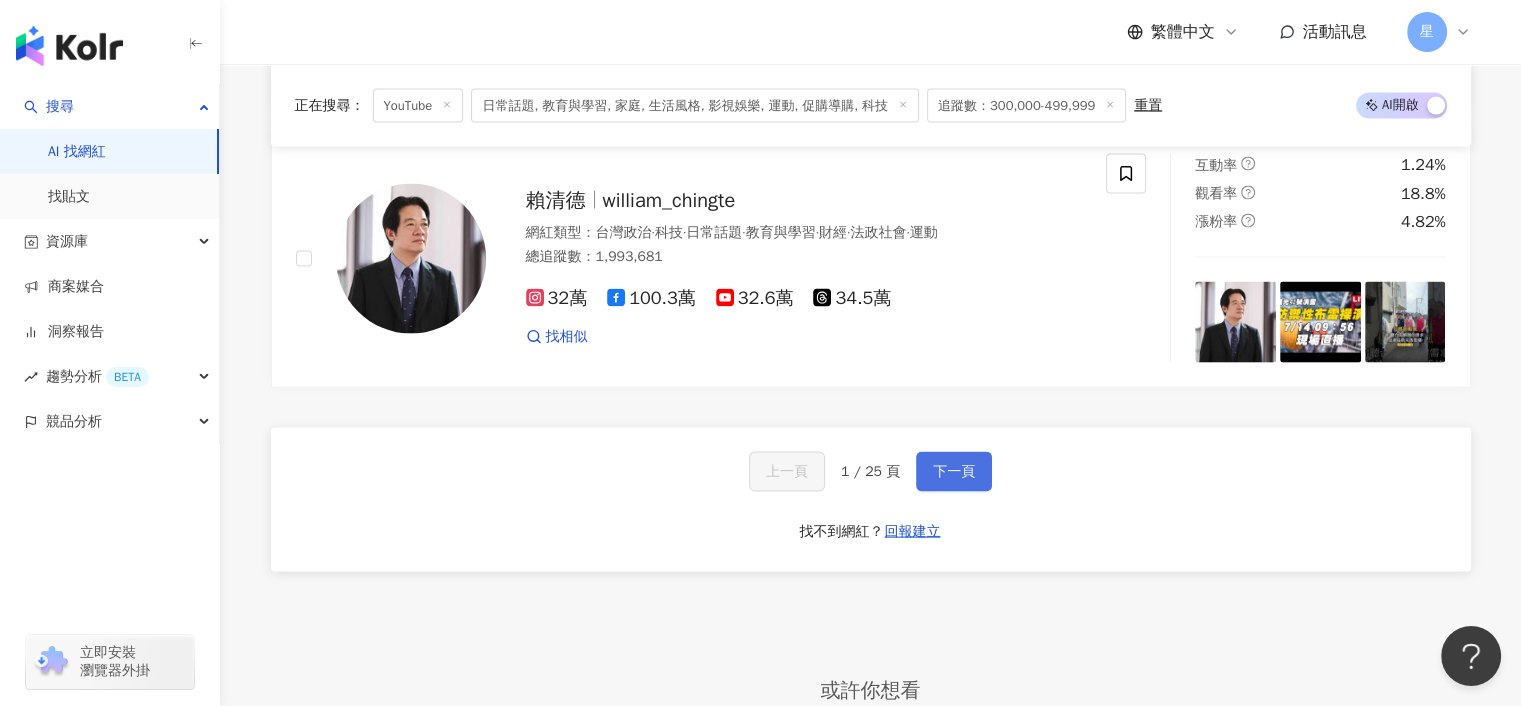 click on "下一頁" at bounding box center [954, 472] 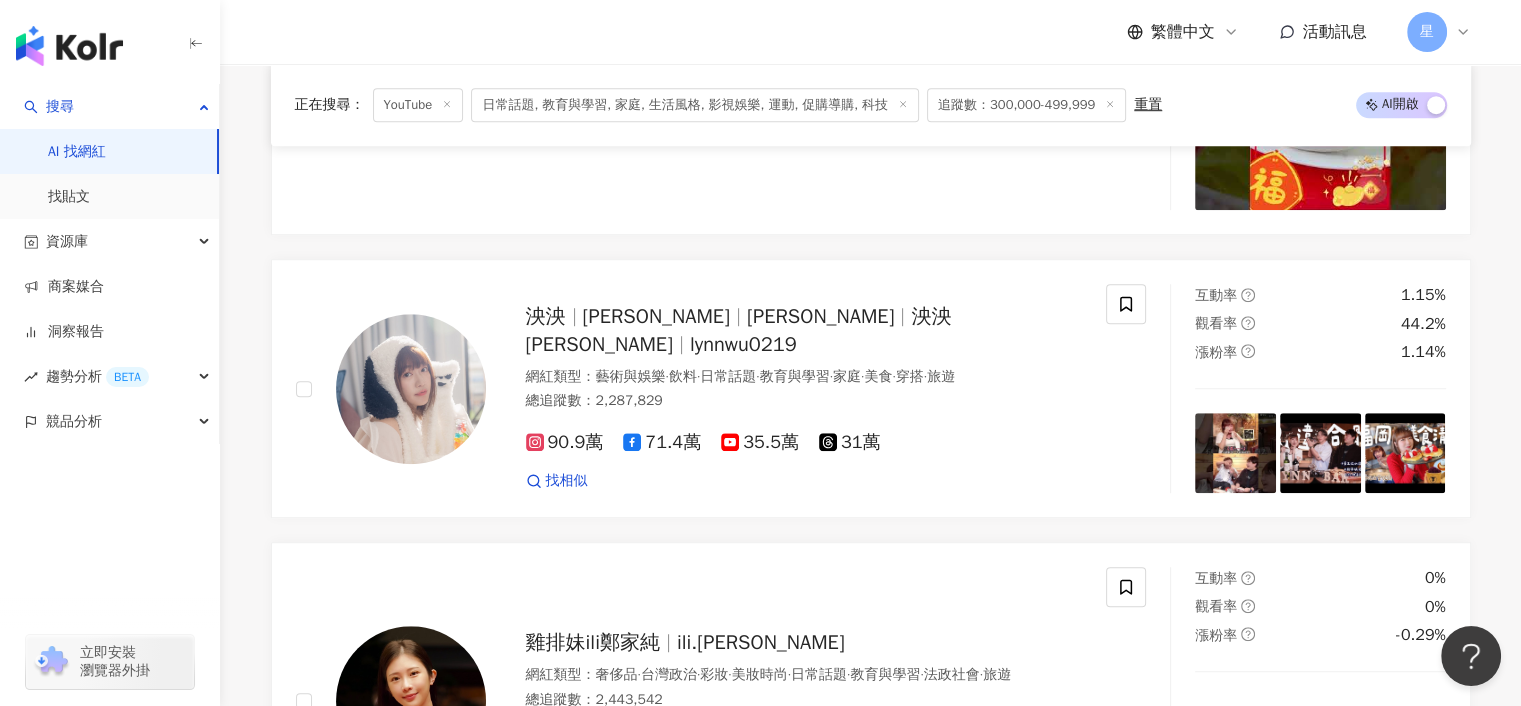 scroll, scrollTop: 1328, scrollLeft: 0, axis: vertical 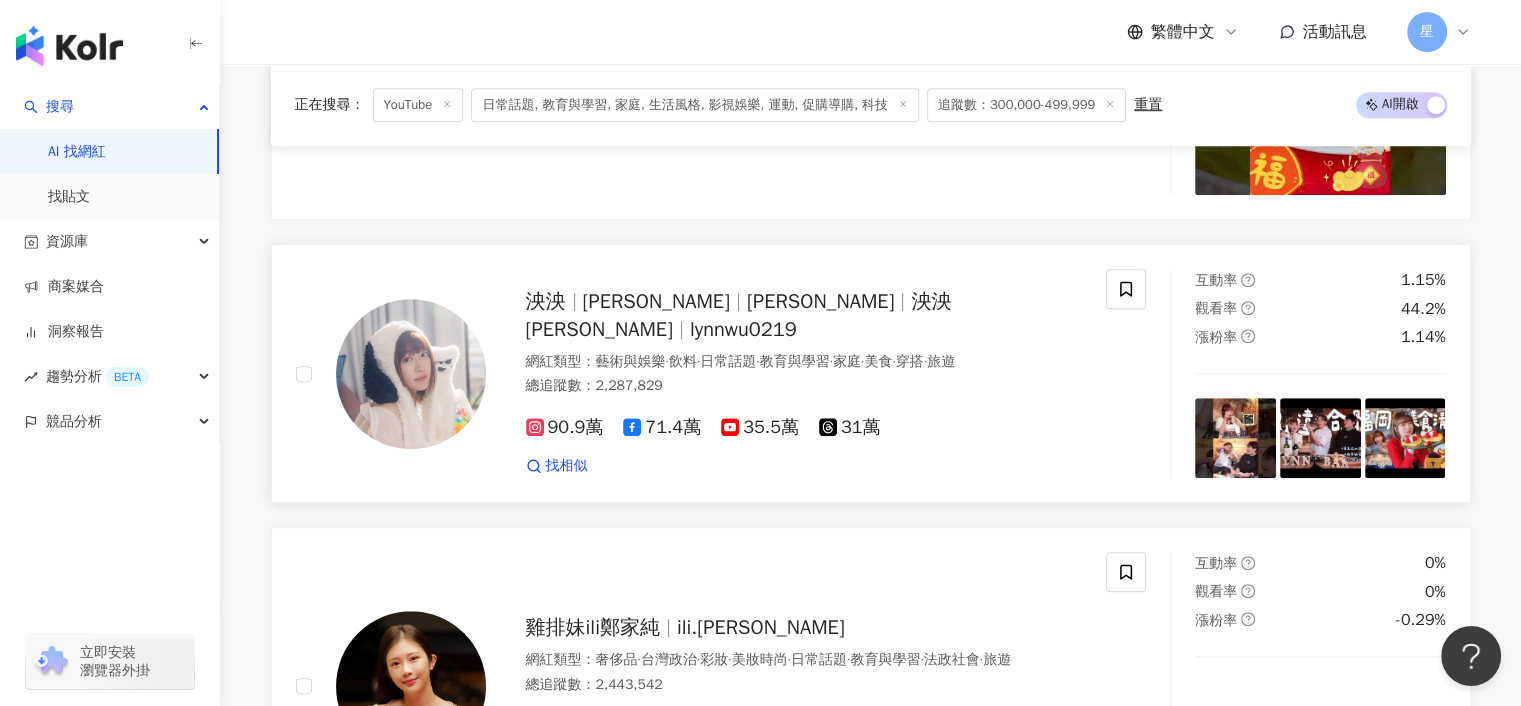 click on "吳泱潾" at bounding box center (820, 301) 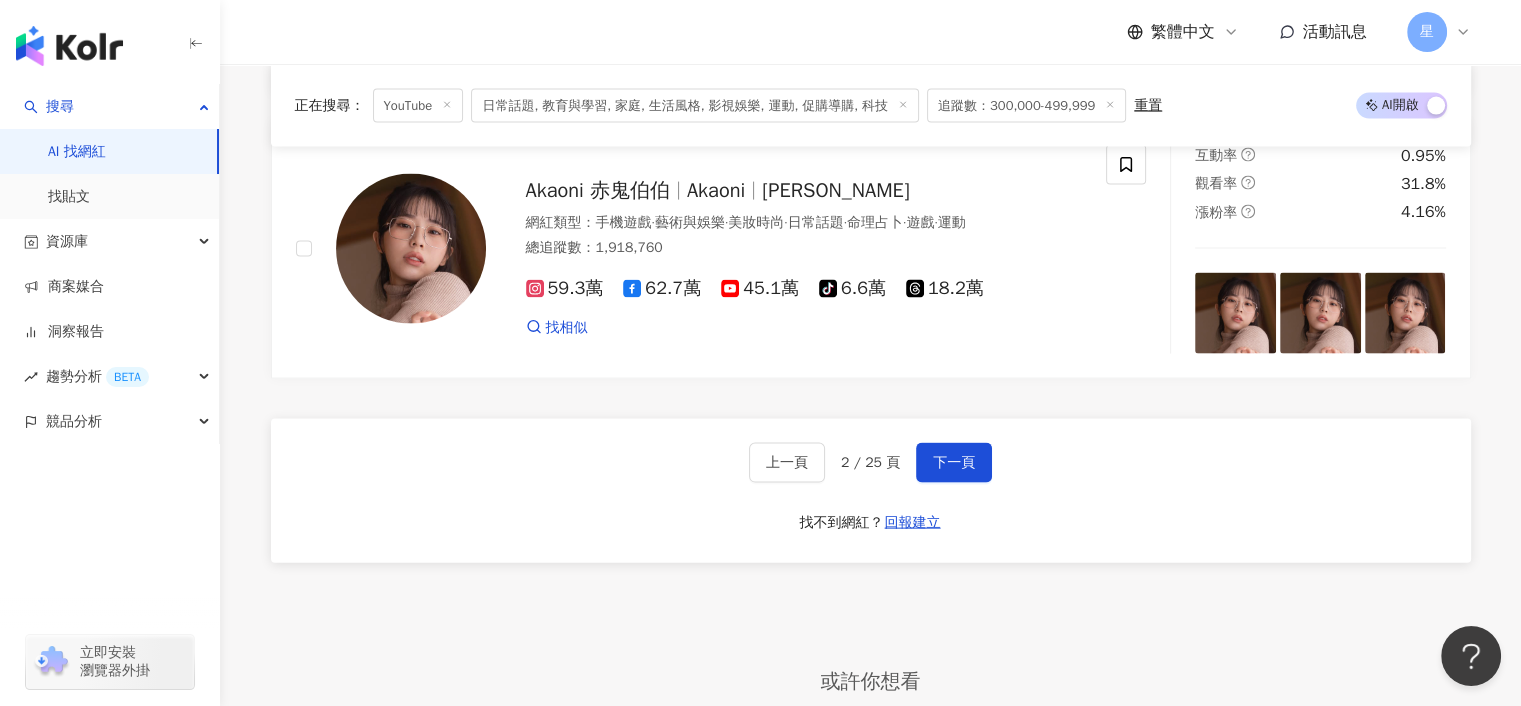scroll, scrollTop: 4228, scrollLeft: 0, axis: vertical 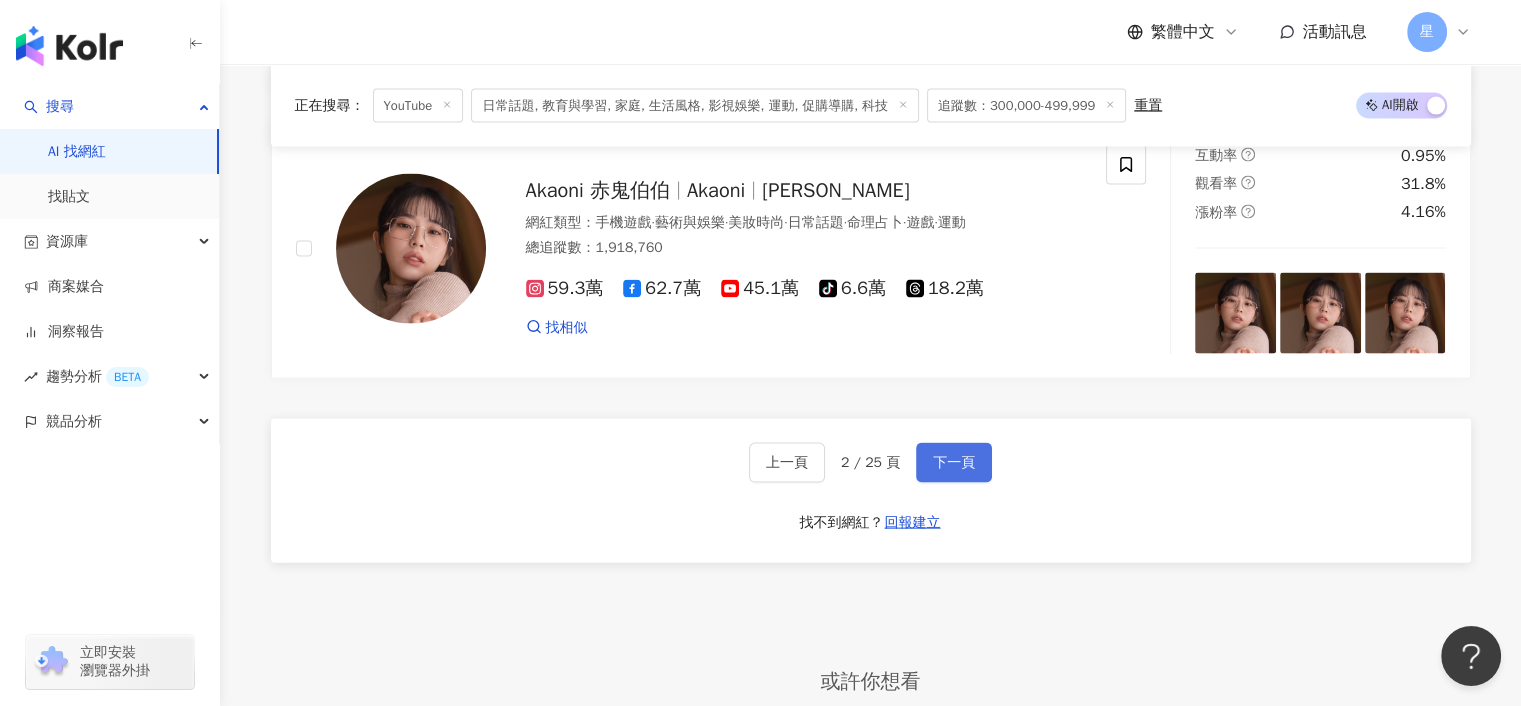 click on "下一頁" at bounding box center (954, 463) 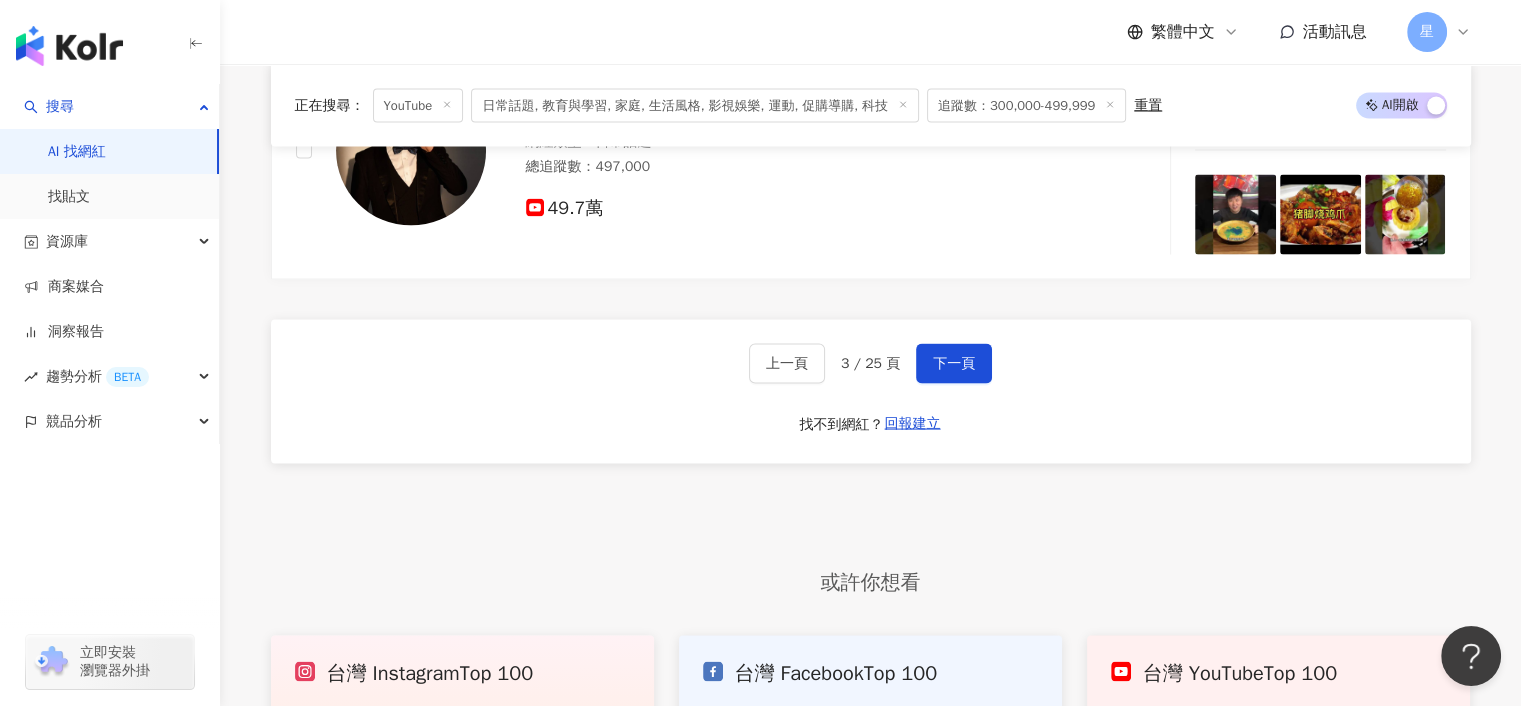 scroll, scrollTop: 3988, scrollLeft: 0, axis: vertical 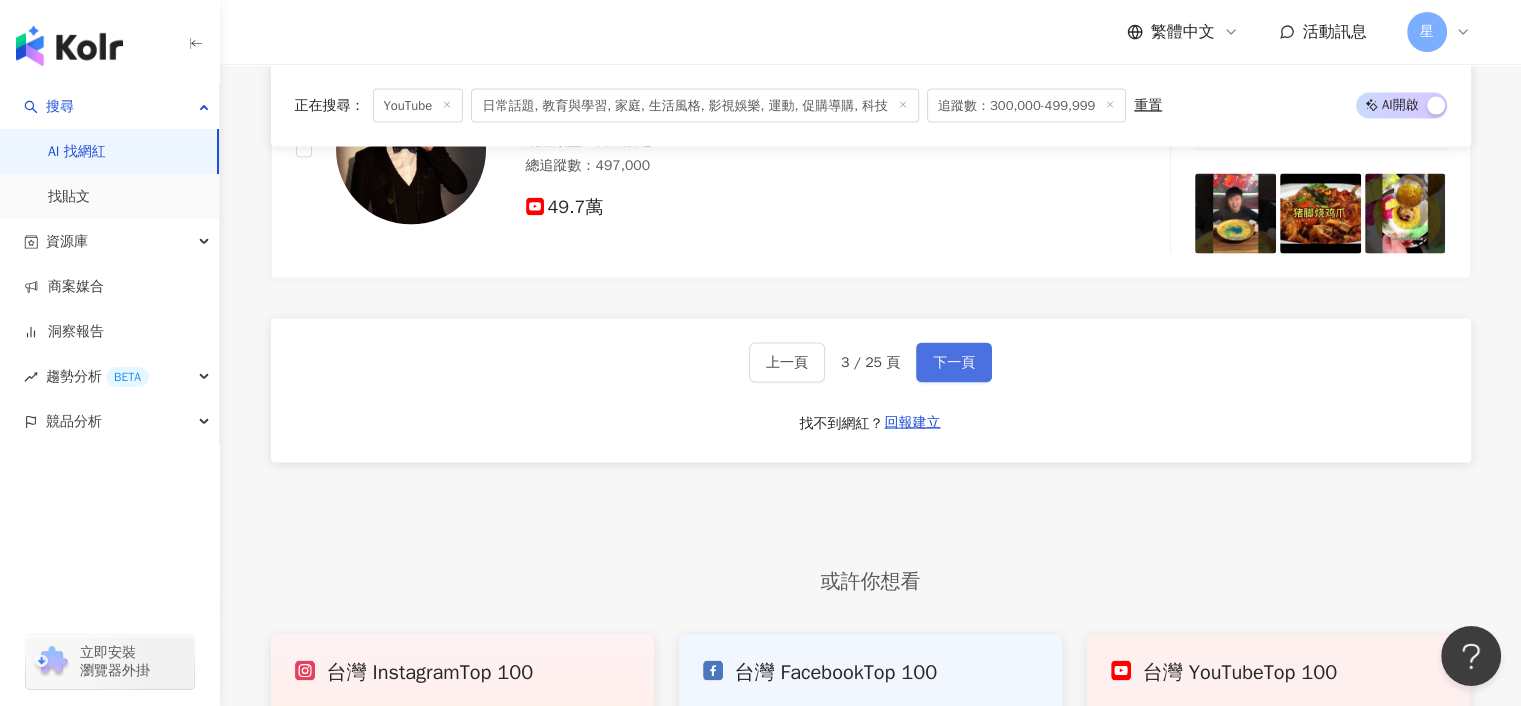 click on "下一頁" at bounding box center (954, 363) 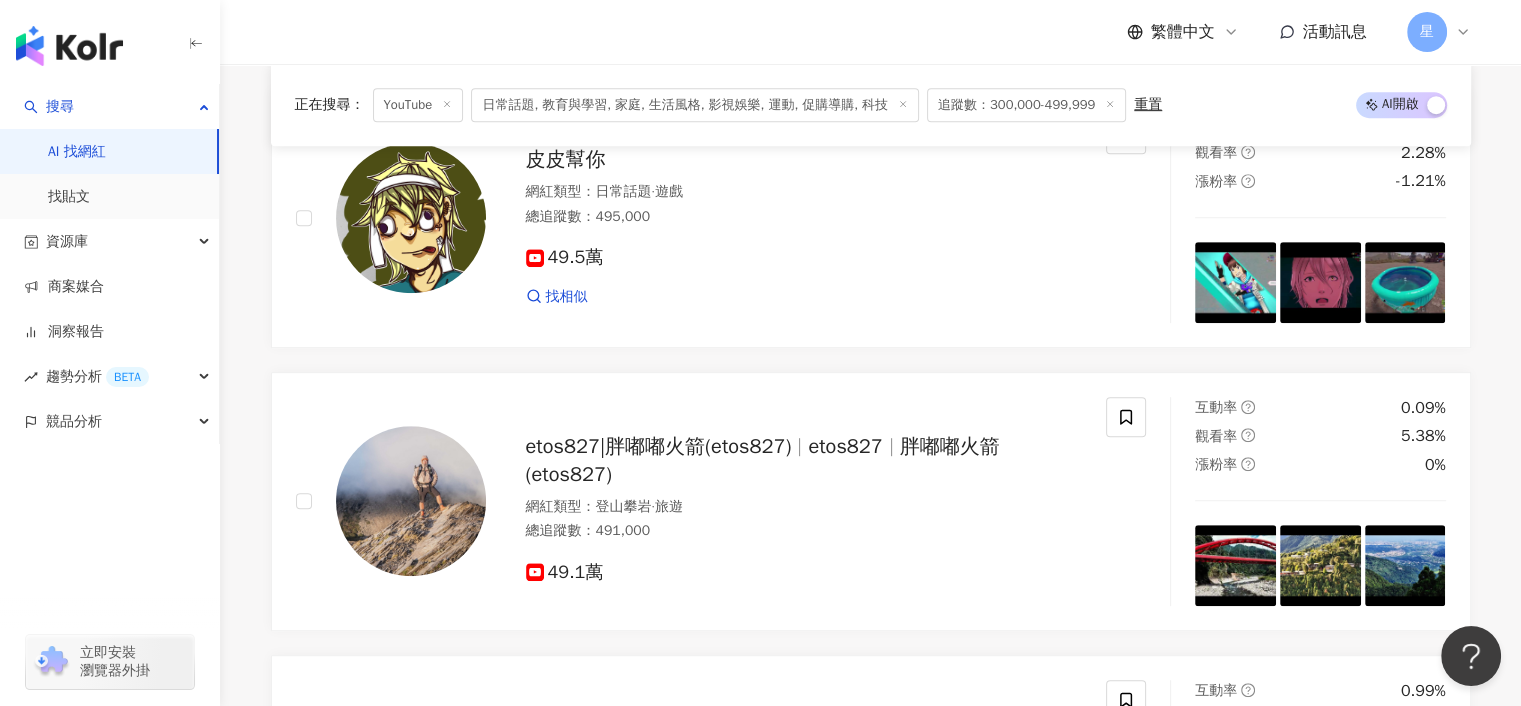 scroll, scrollTop: 1331, scrollLeft: 0, axis: vertical 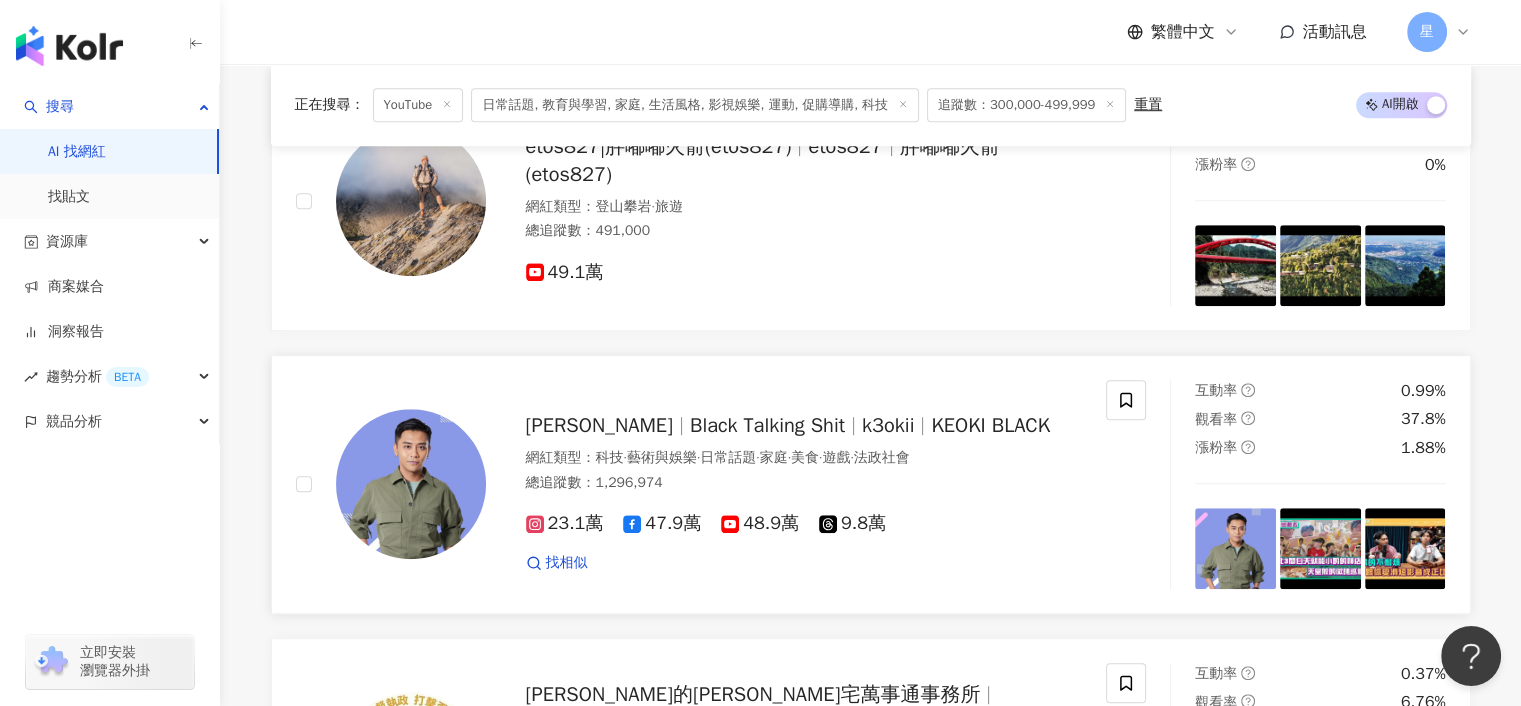 click on "Black Talking Shit" at bounding box center [767, 425] 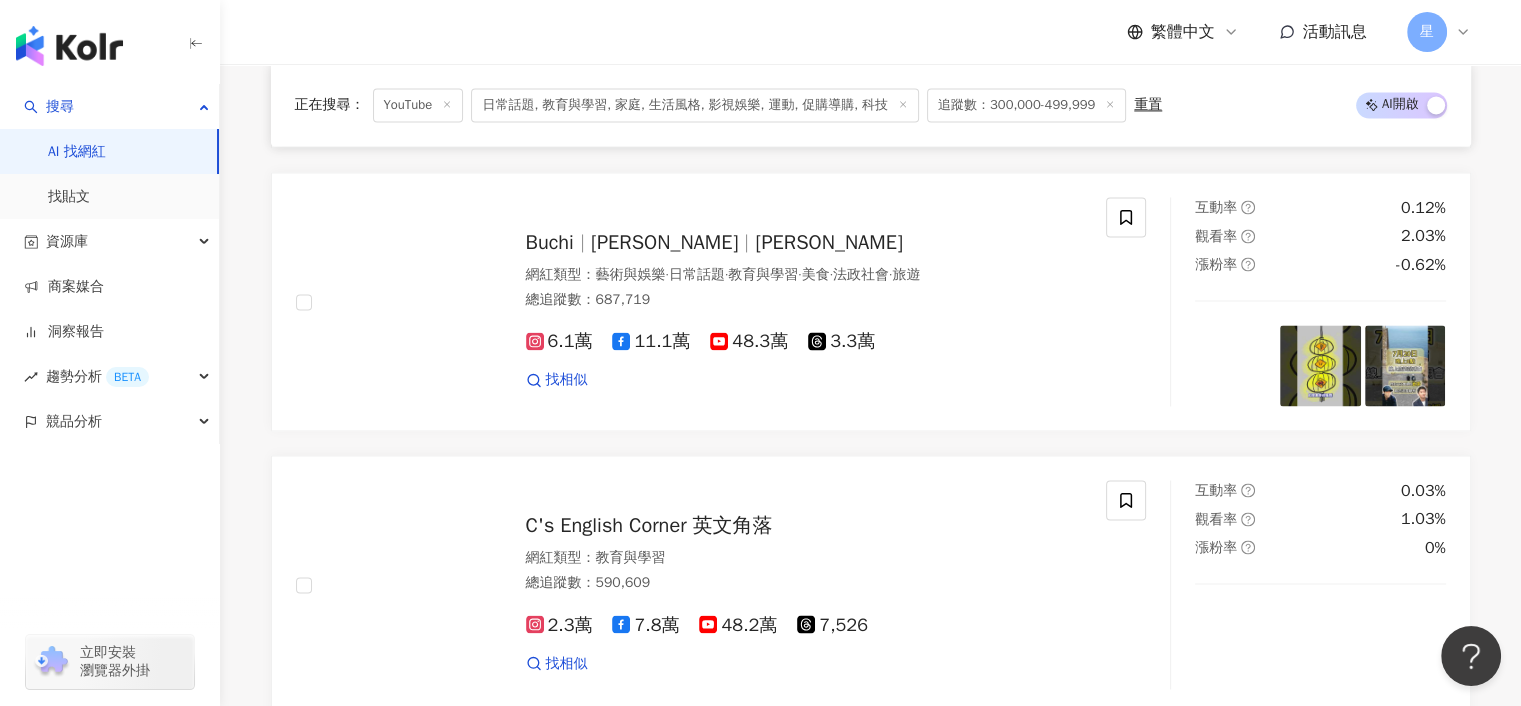 scroll, scrollTop: 3231, scrollLeft: 0, axis: vertical 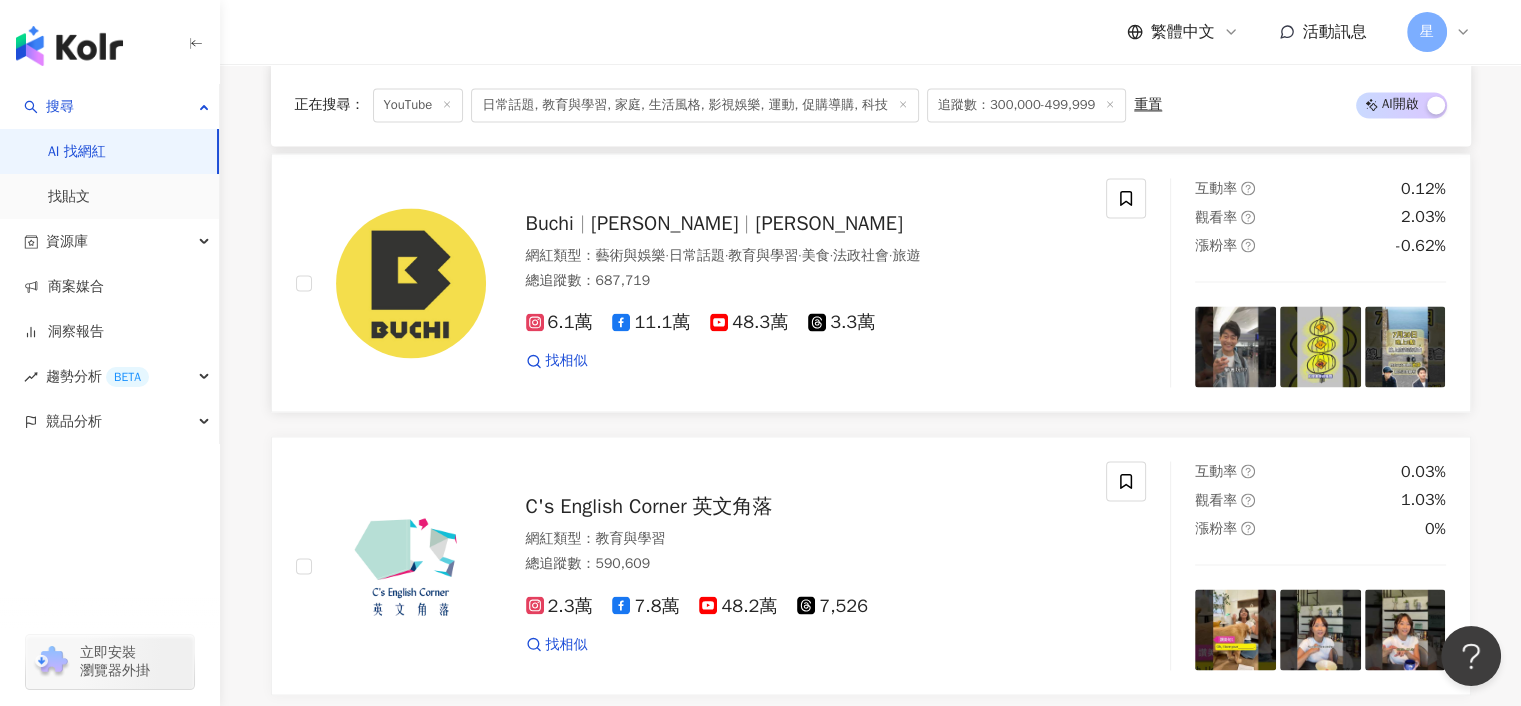 click on "Buchi" at bounding box center (558, 223) 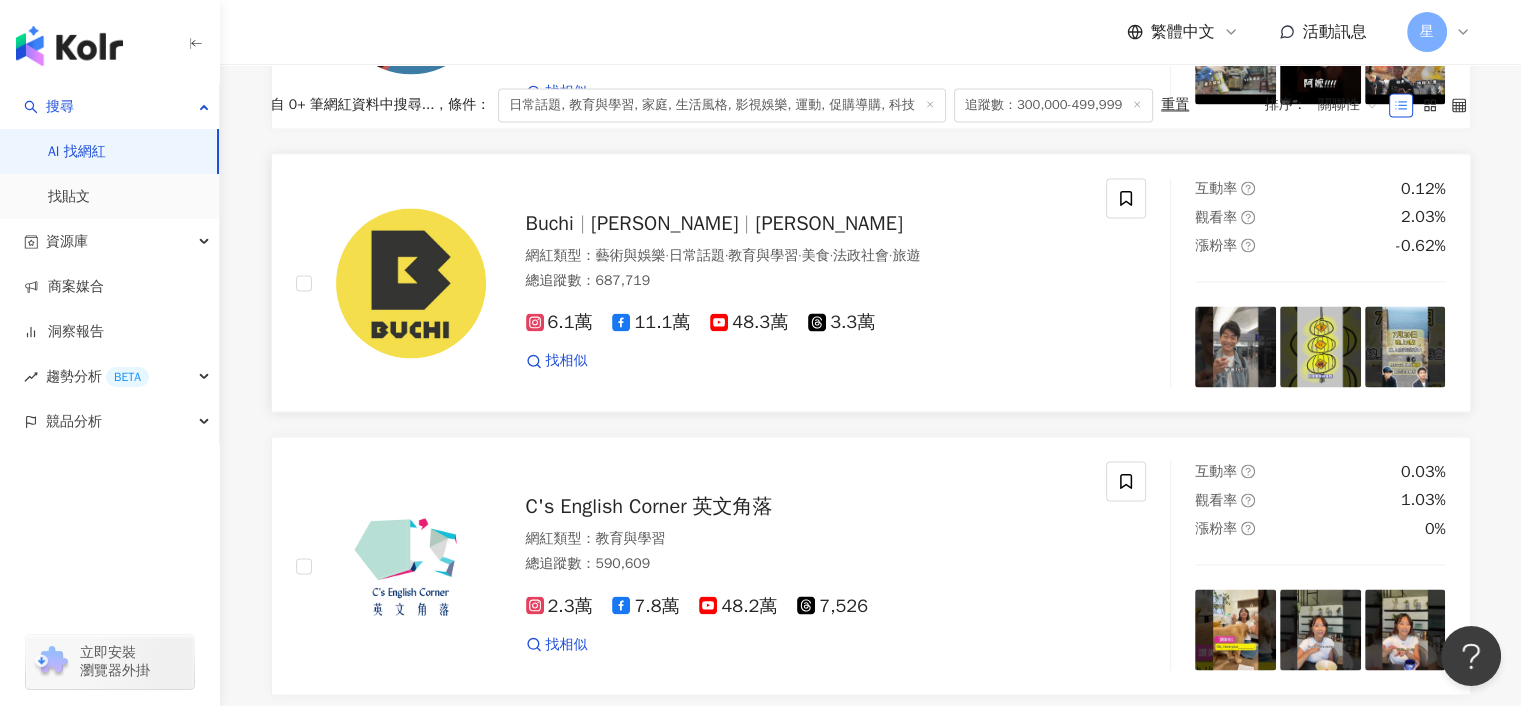 scroll, scrollTop: 0, scrollLeft: 0, axis: both 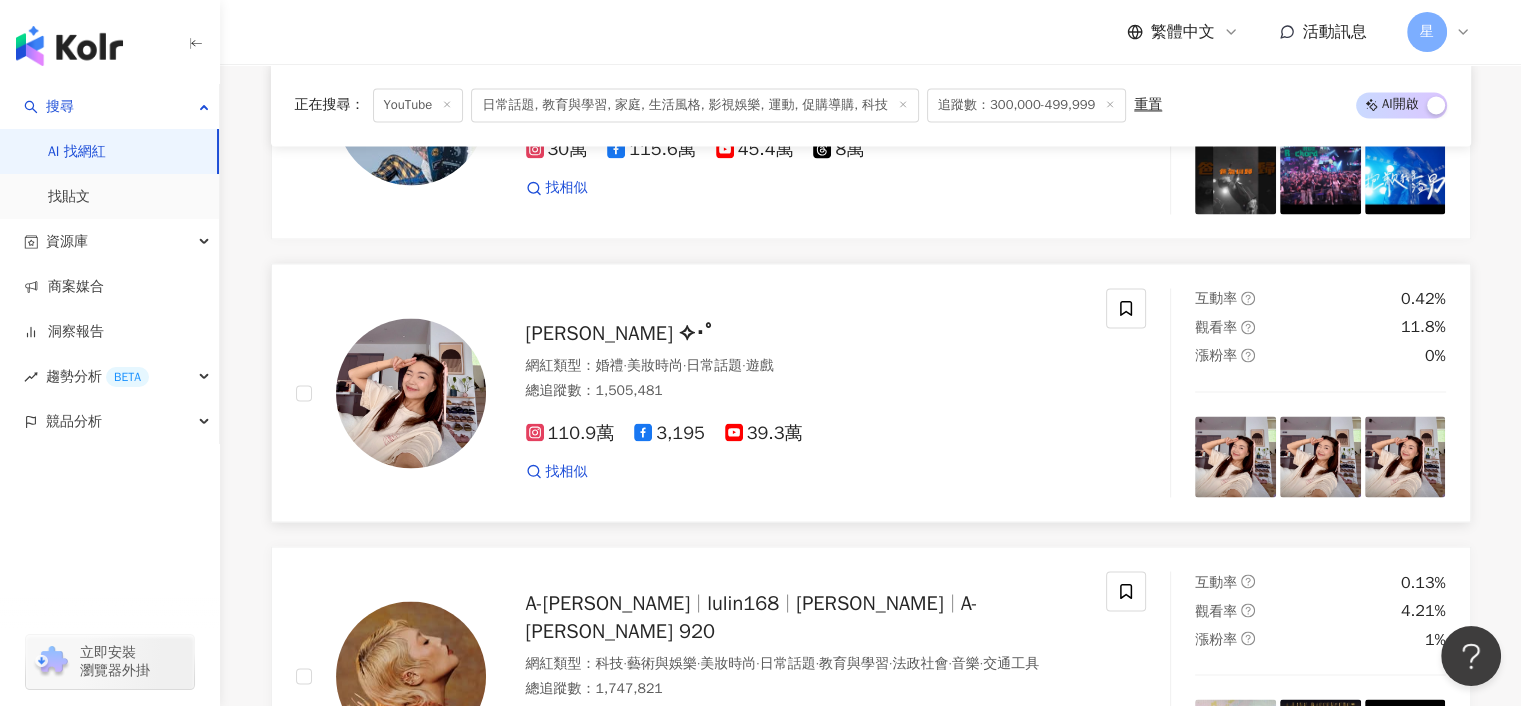 click on "chloe shih ✧･ﾟ" at bounding box center [620, 333] 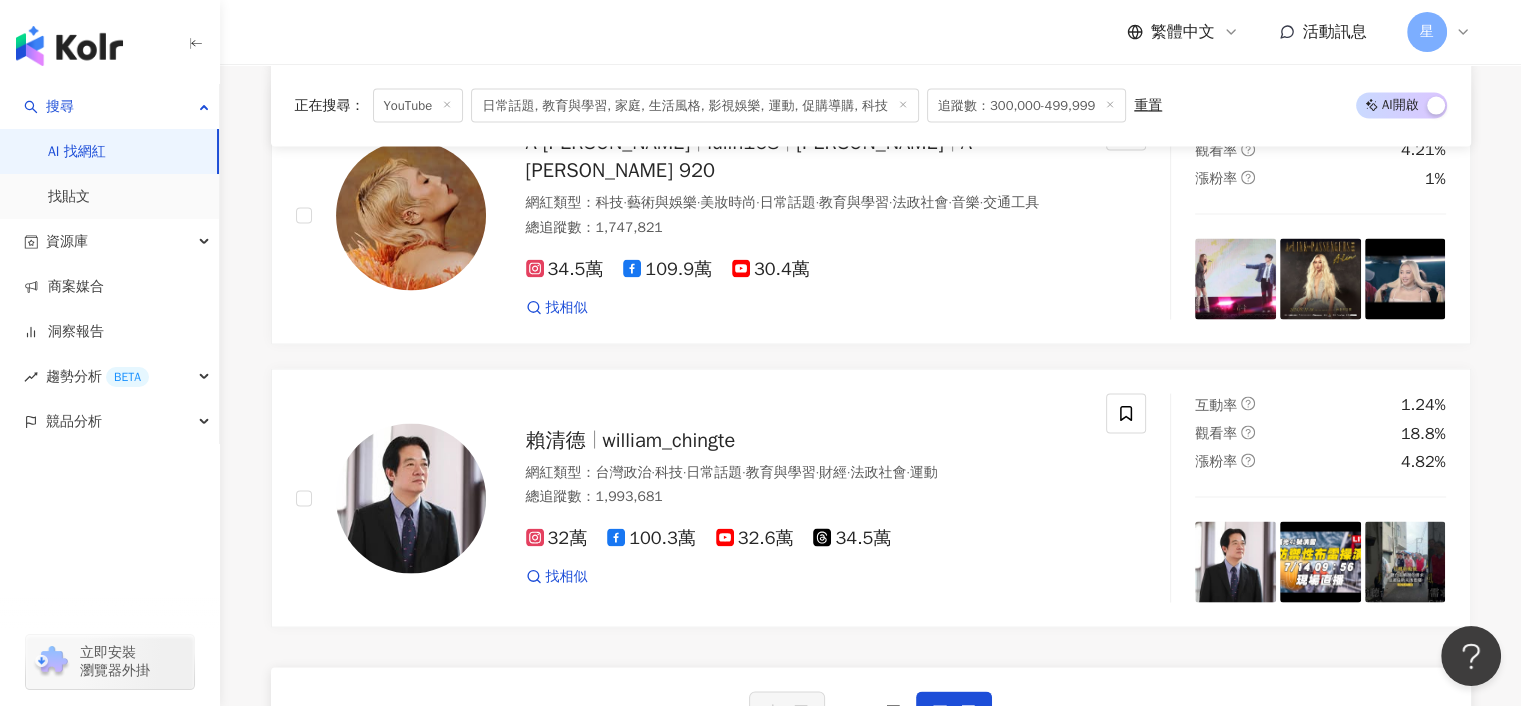 scroll, scrollTop: 4000, scrollLeft: 0, axis: vertical 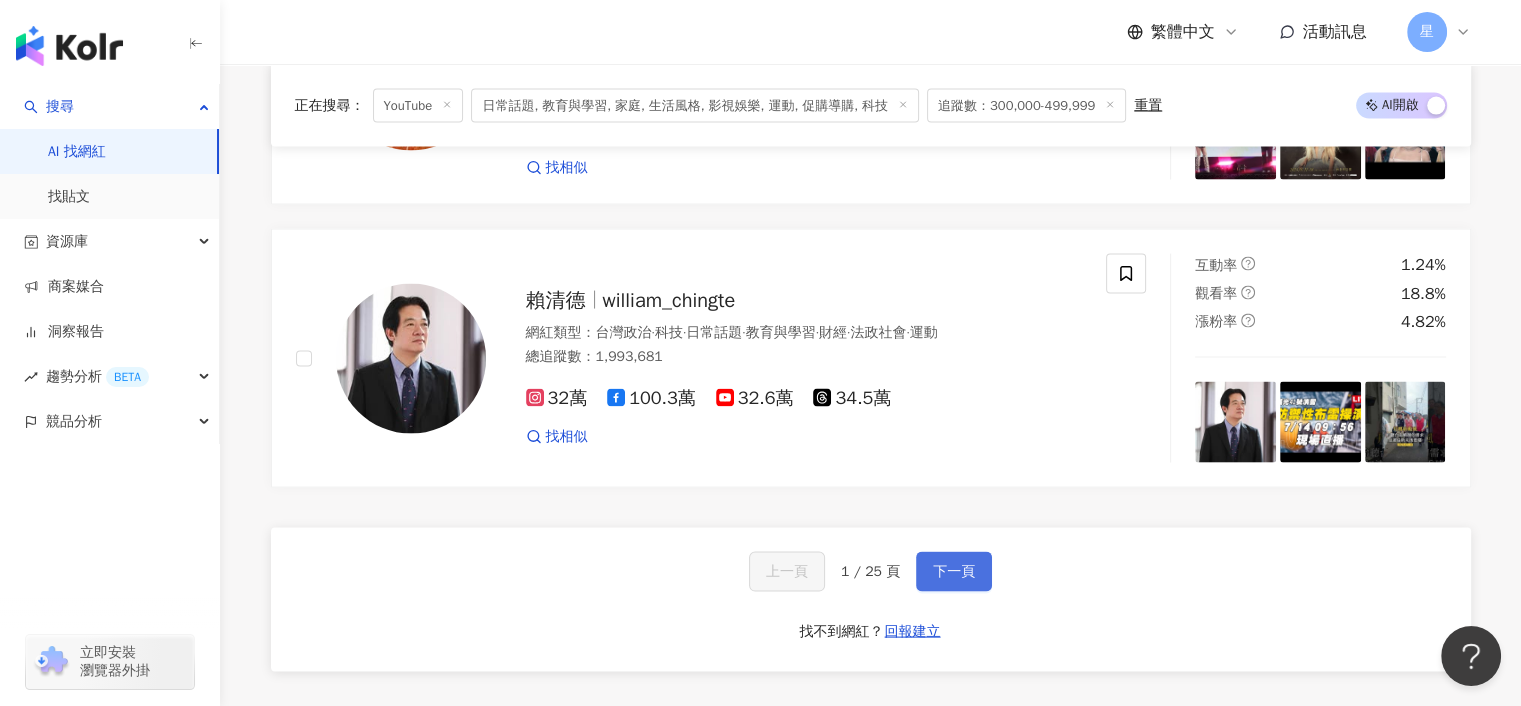 click on "下一頁" at bounding box center [954, 572] 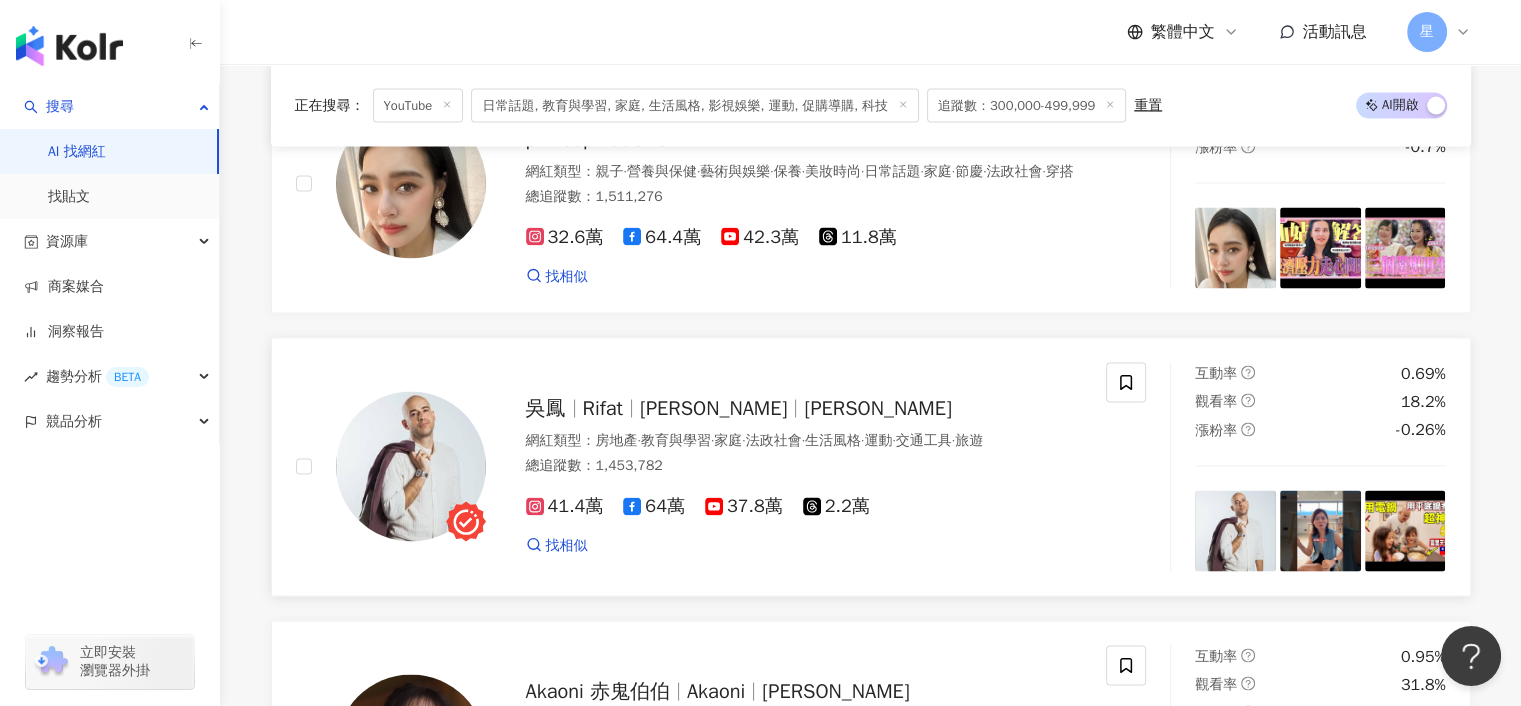 scroll, scrollTop: 4128, scrollLeft: 0, axis: vertical 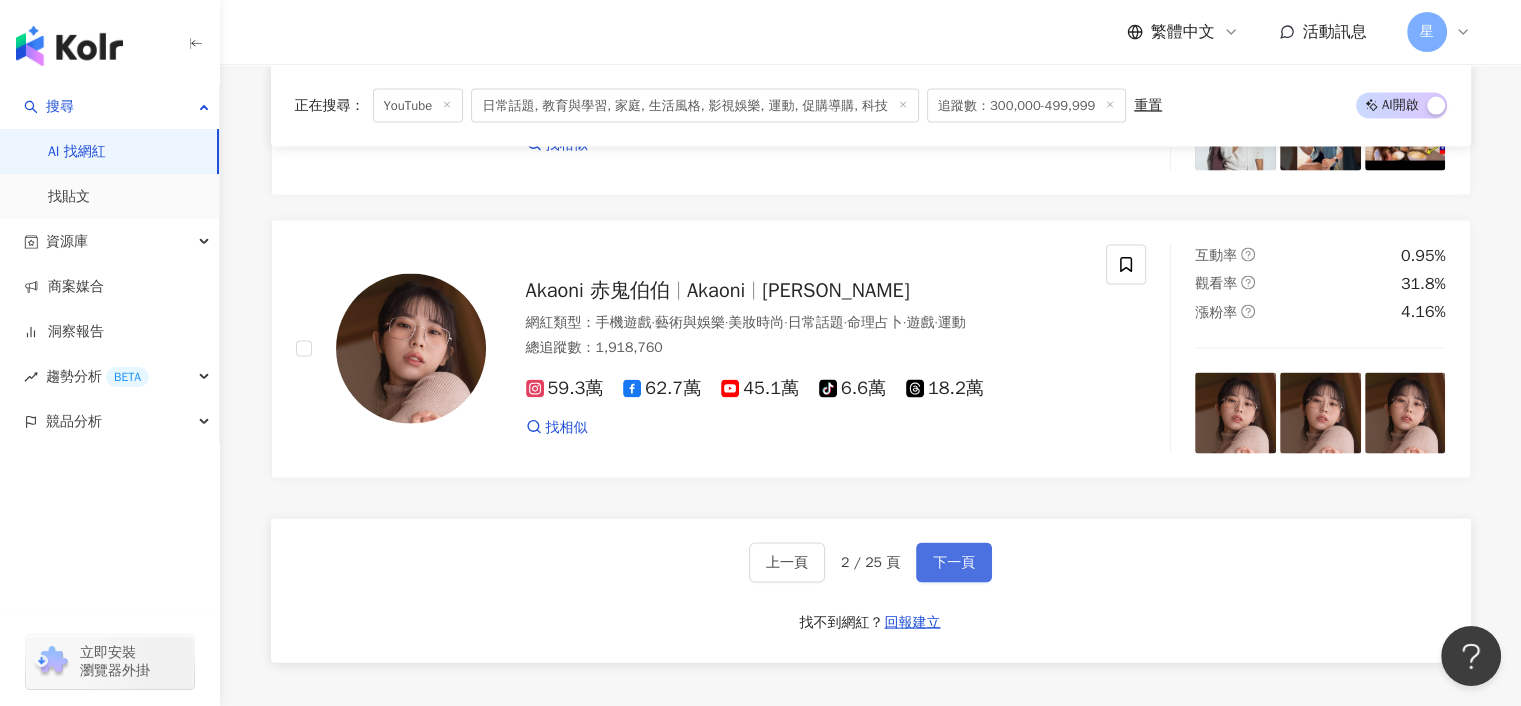 click on "下一頁" at bounding box center [954, 563] 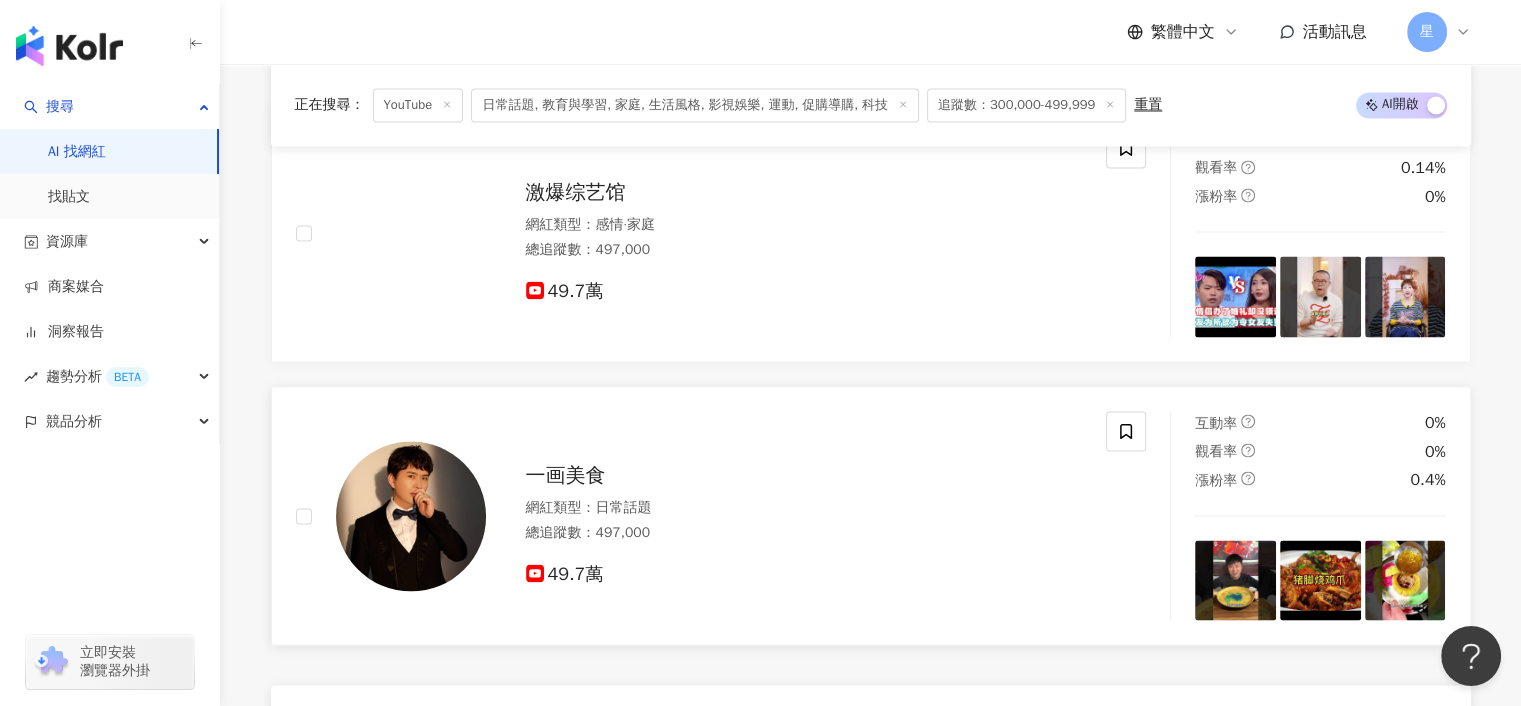 scroll, scrollTop: 3788, scrollLeft: 0, axis: vertical 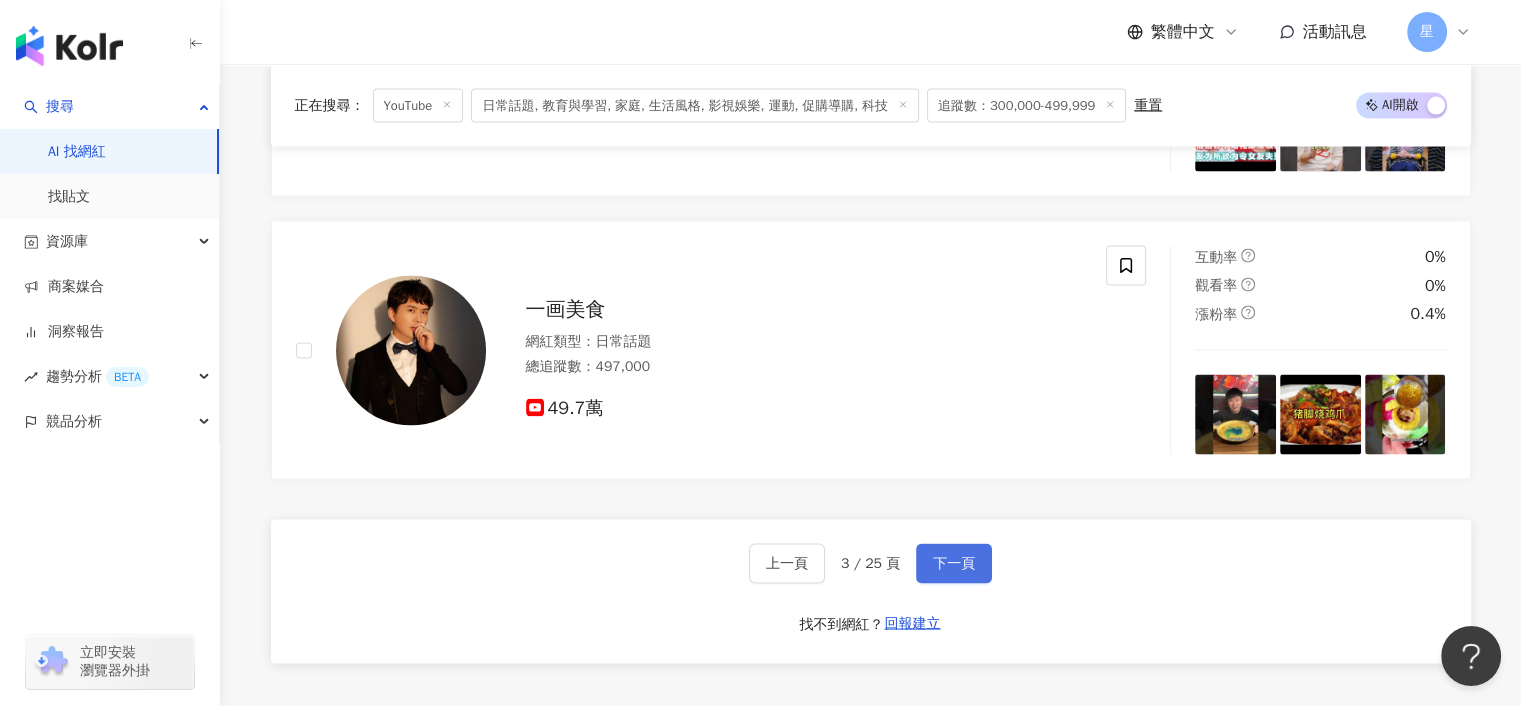 click on "下一頁" at bounding box center [954, 563] 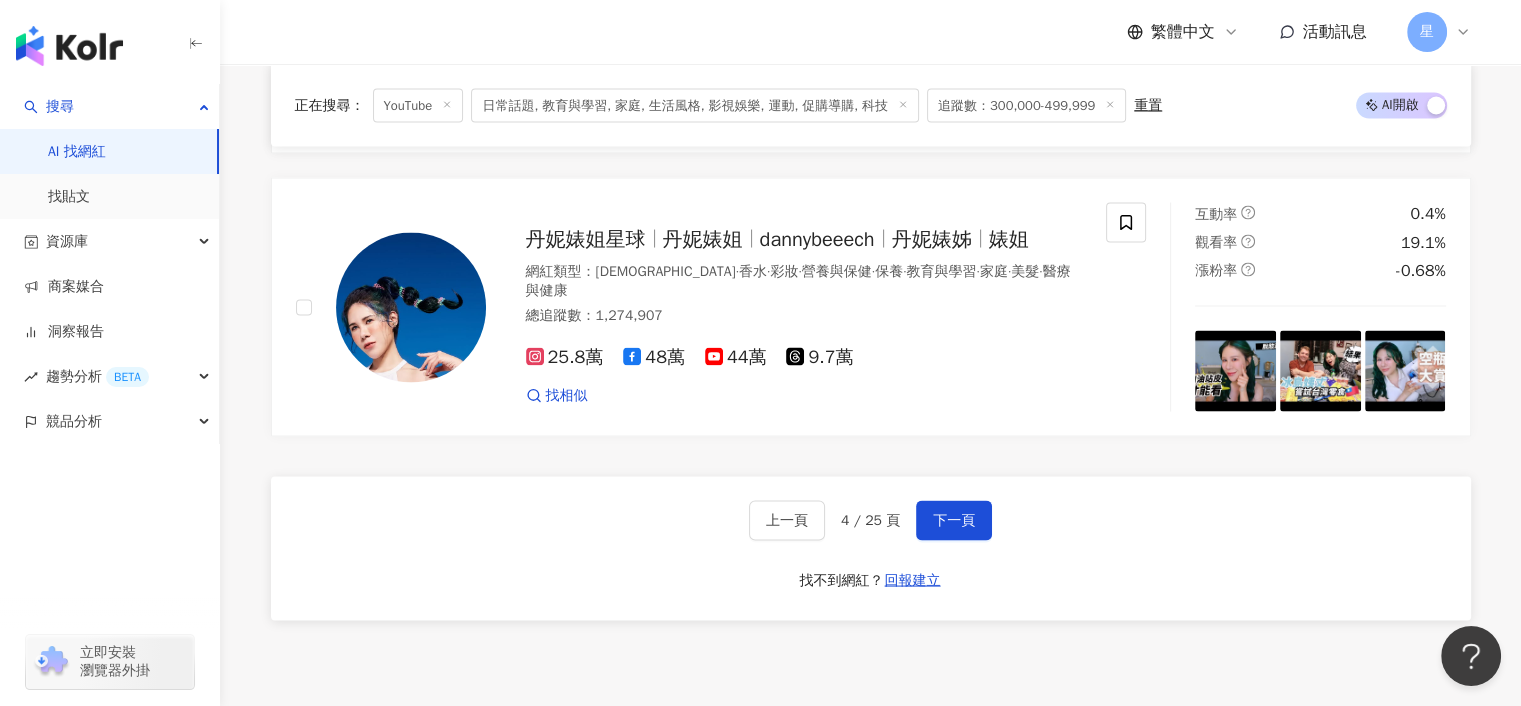 scroll, scrollTop: 3931, scrollLeft: 0, axis: vertical 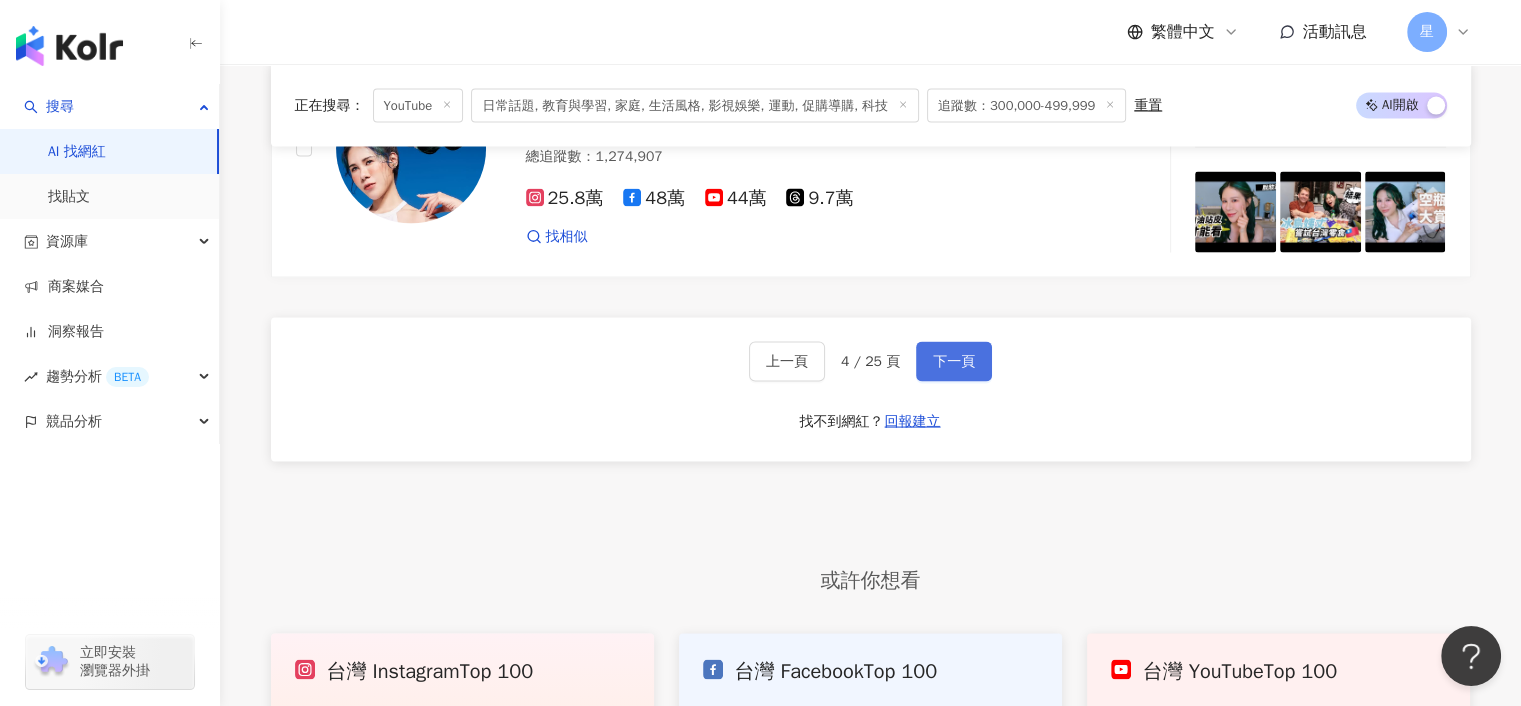 click on "下一頁" at bounding box center [954, 362] 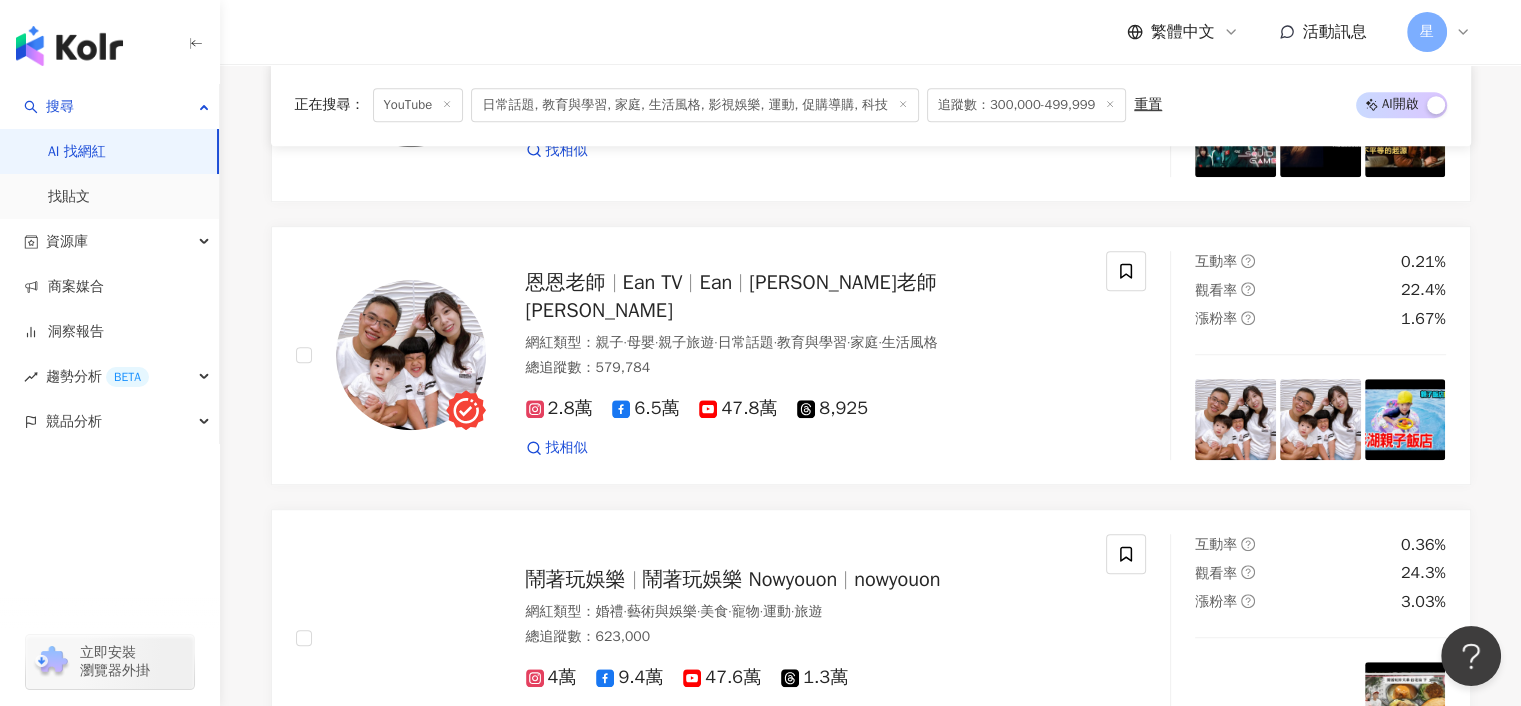 scroll, scrollTop: 1231, scrollLeft: 0, axis: vertical 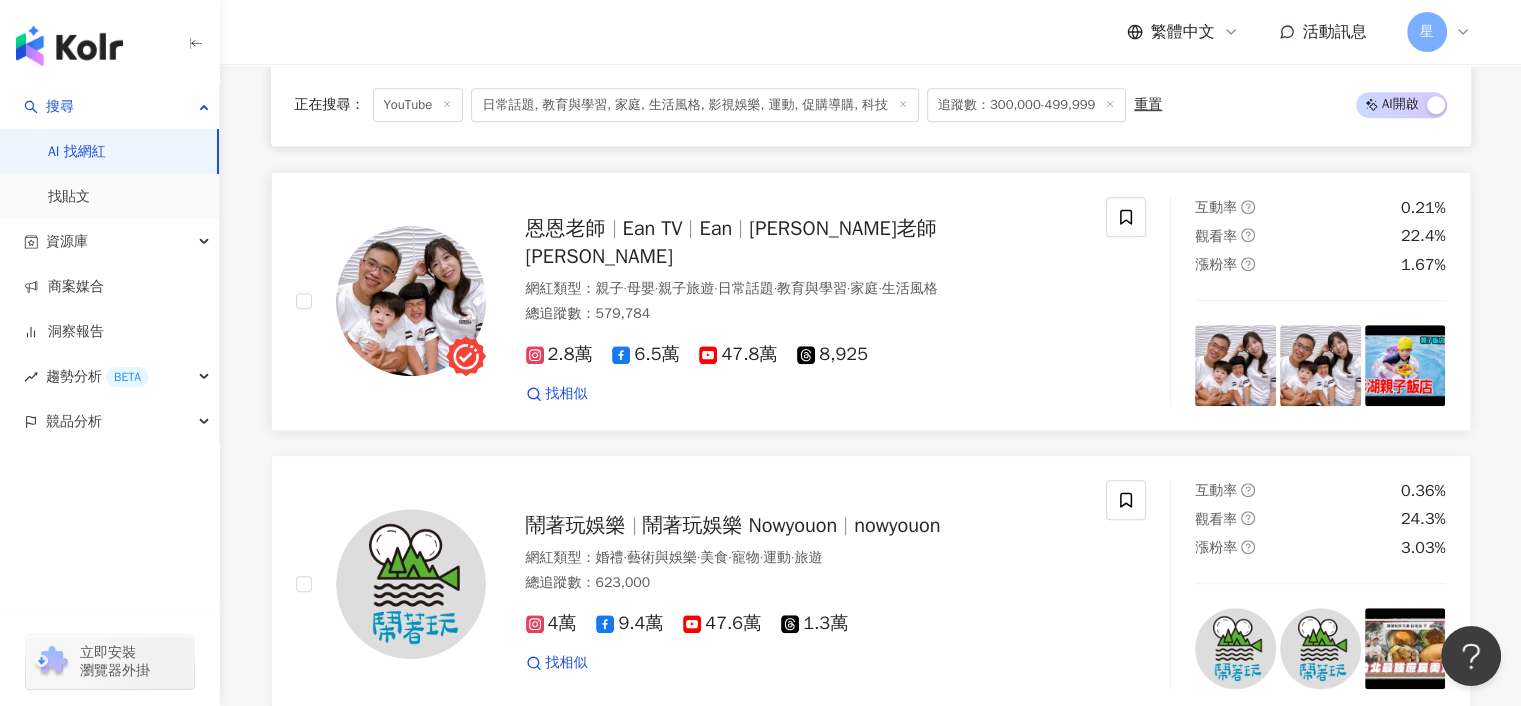 click on "恩恩老師EanTV" at bounding box center (731, 242) 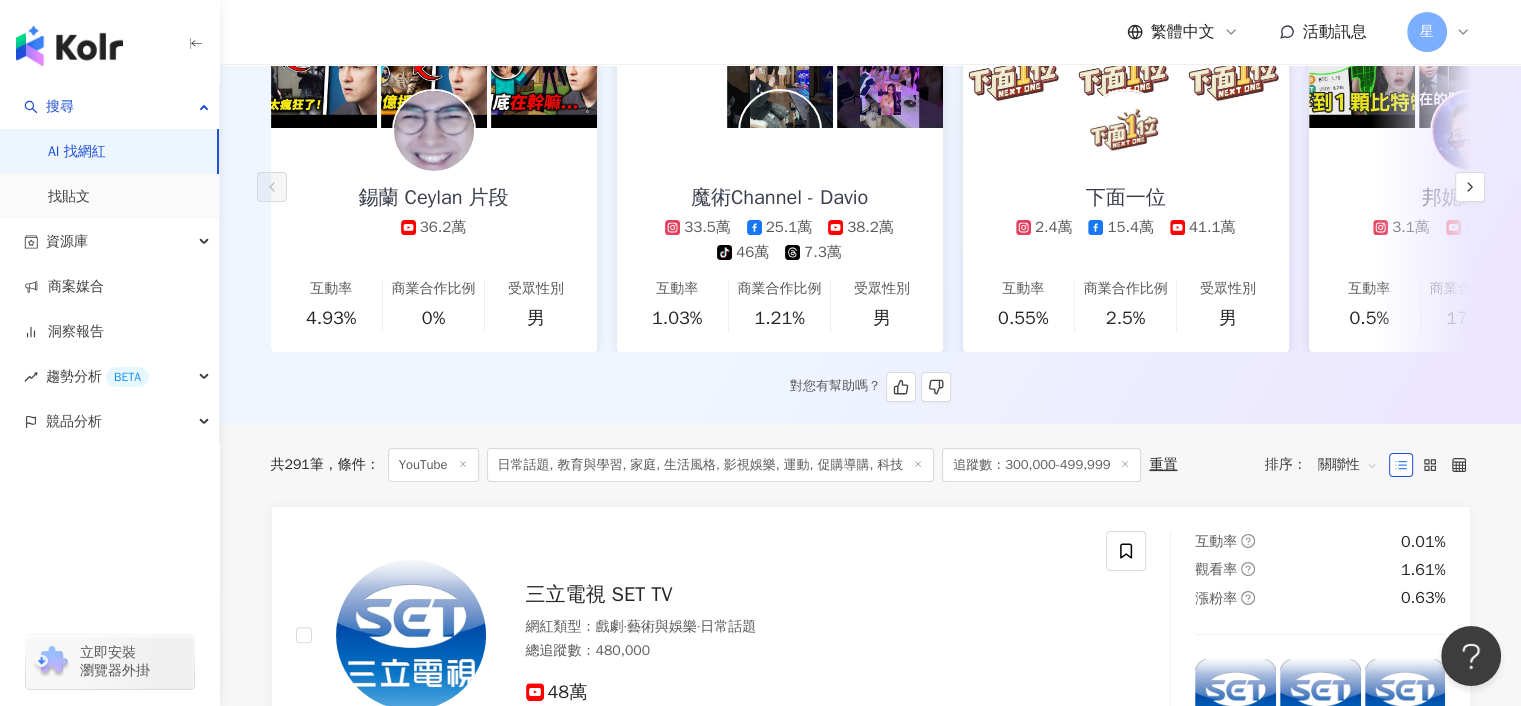 scroll, scrollTop: 0, scrollLeft: 0, axis: both 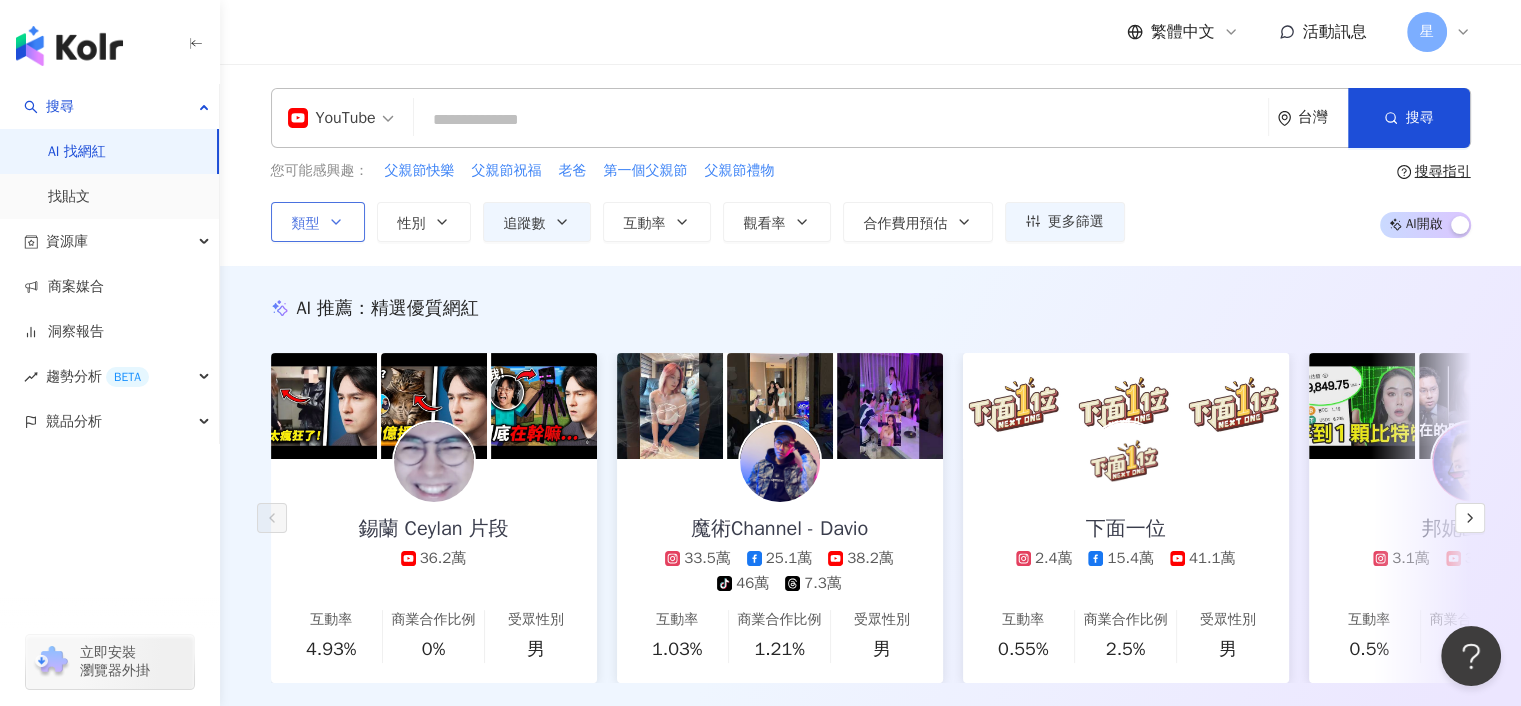 click 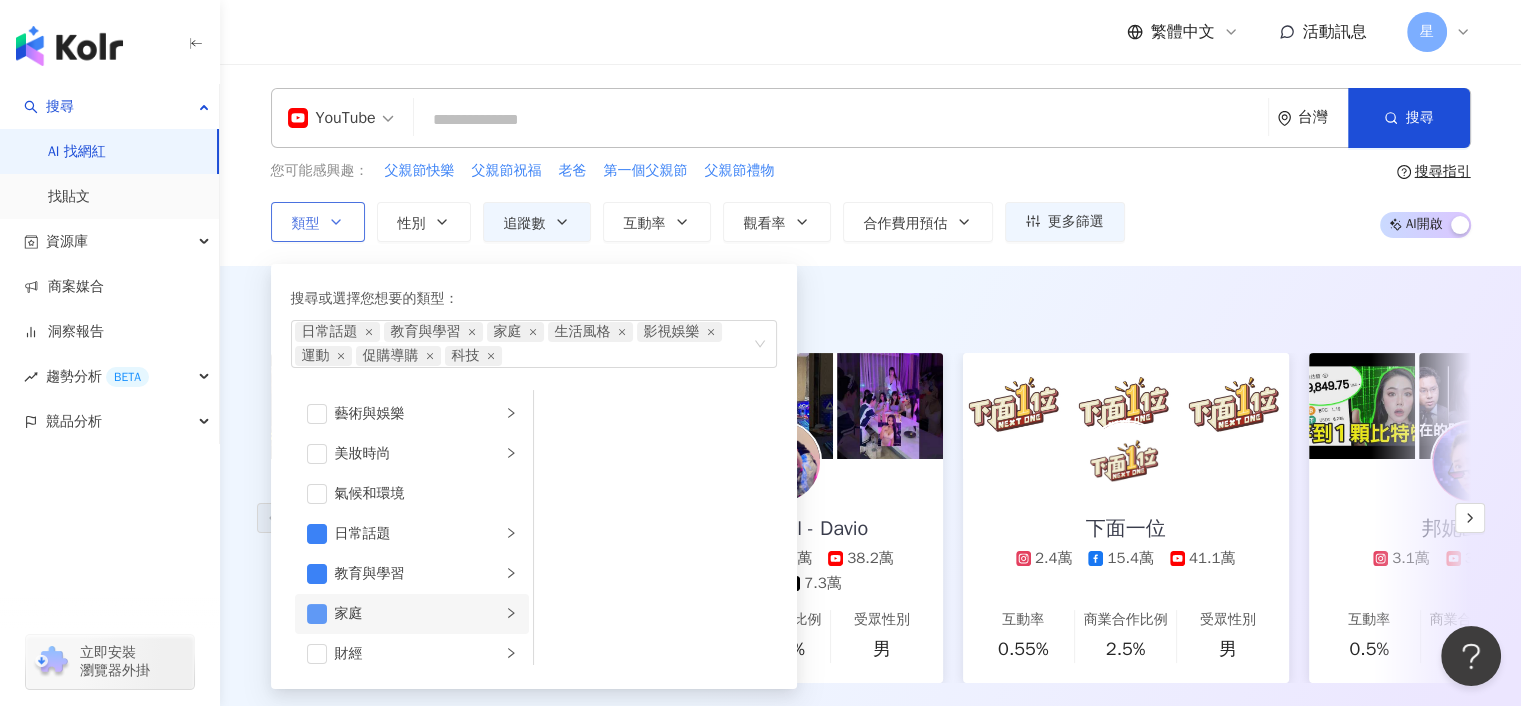 click at bounding box center (317, 614) 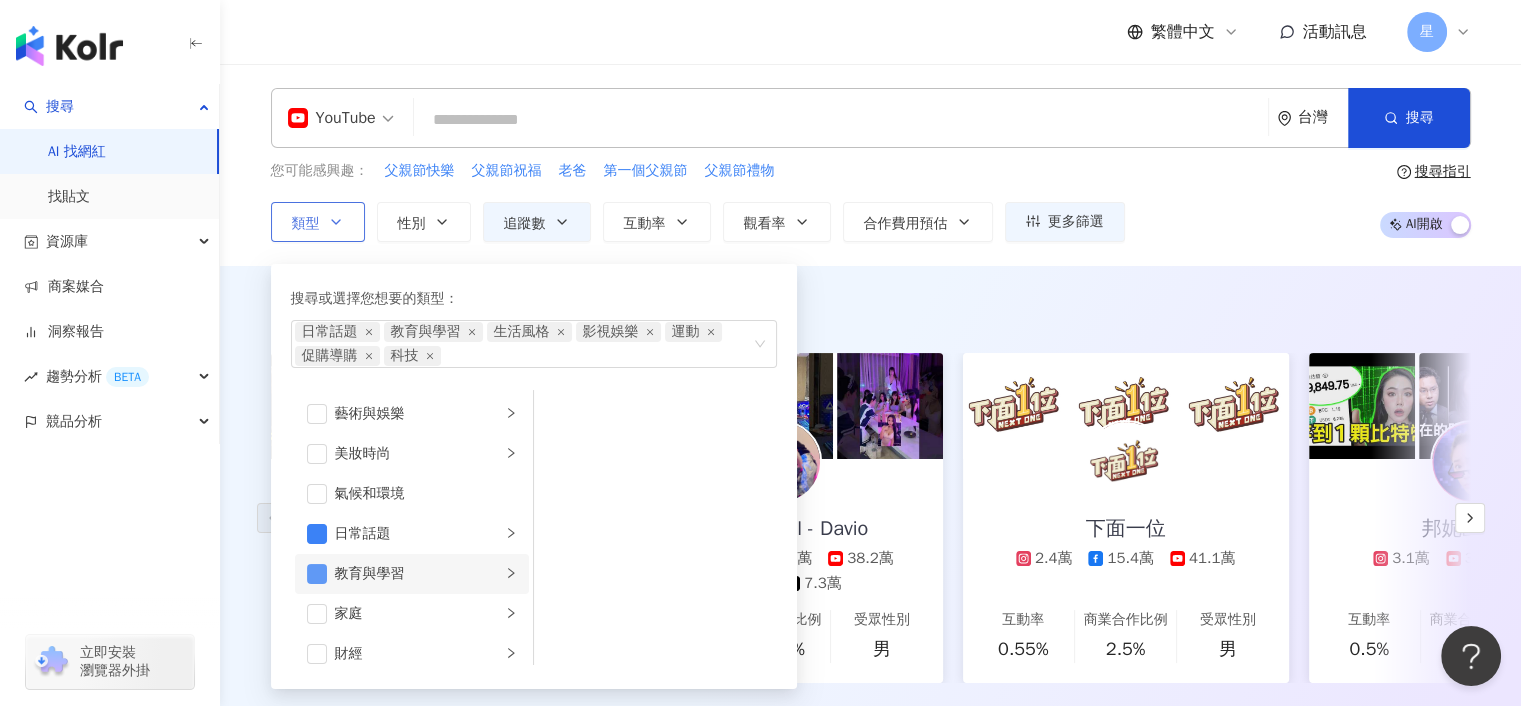 click at bounding box center (317, 574) 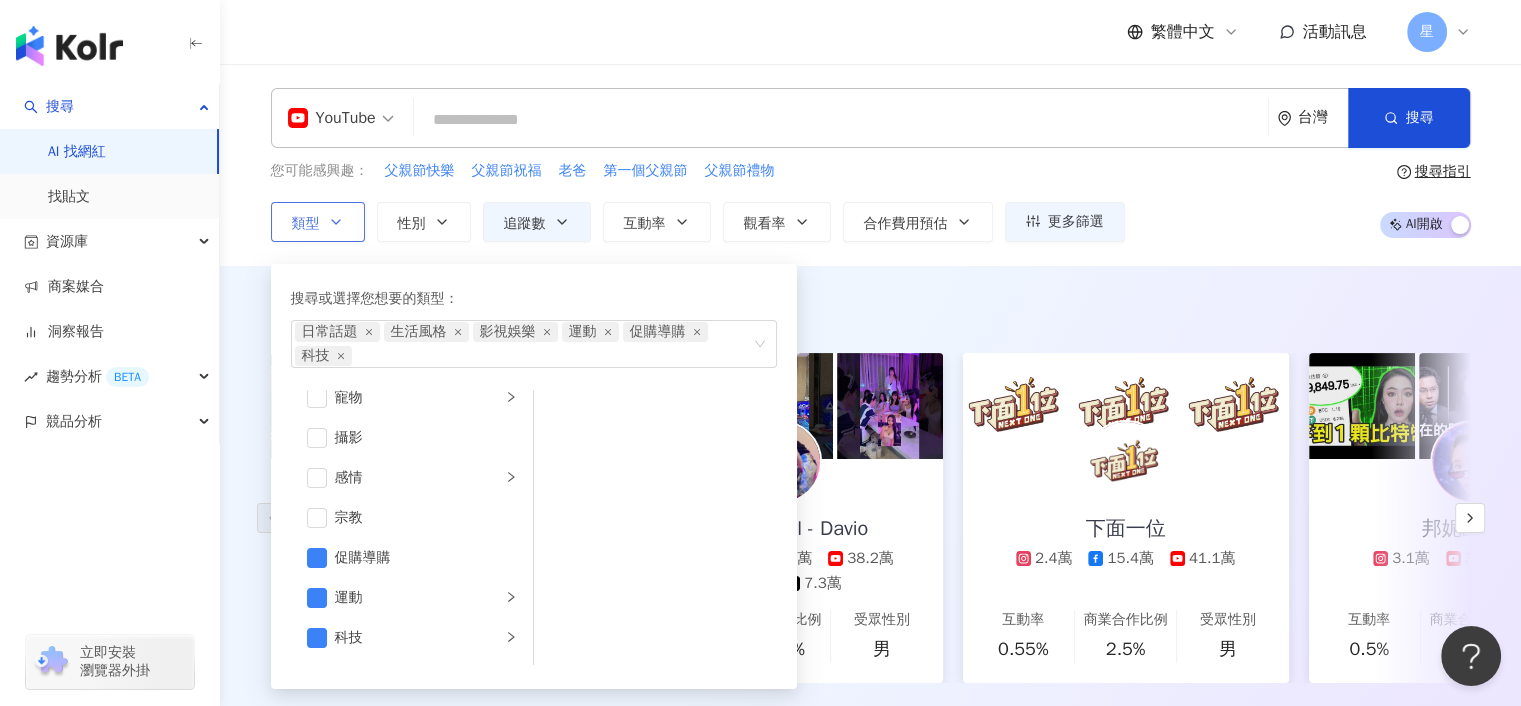 scroll, scrollTop: 600, scrollLeft: 0, axis: vertical 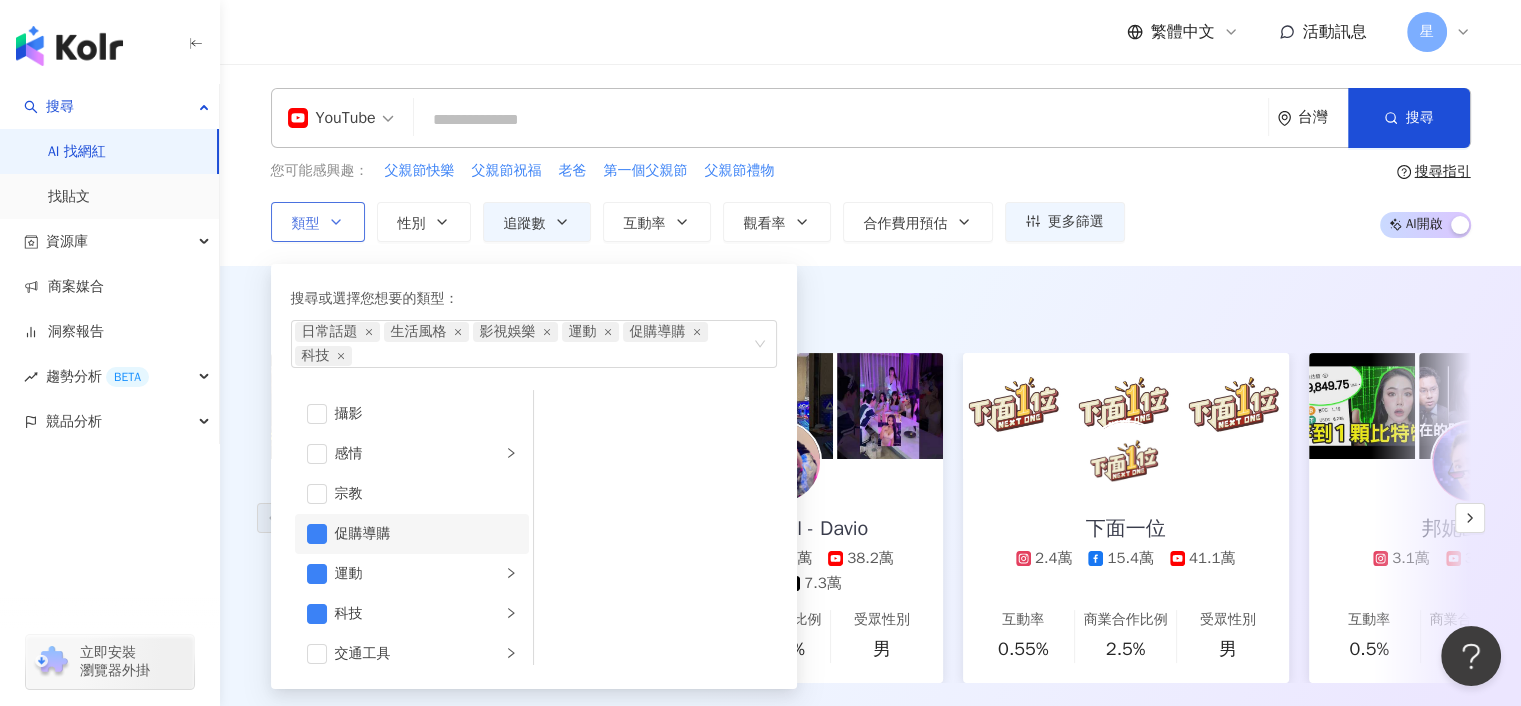 click at bounding box center (317, 534) 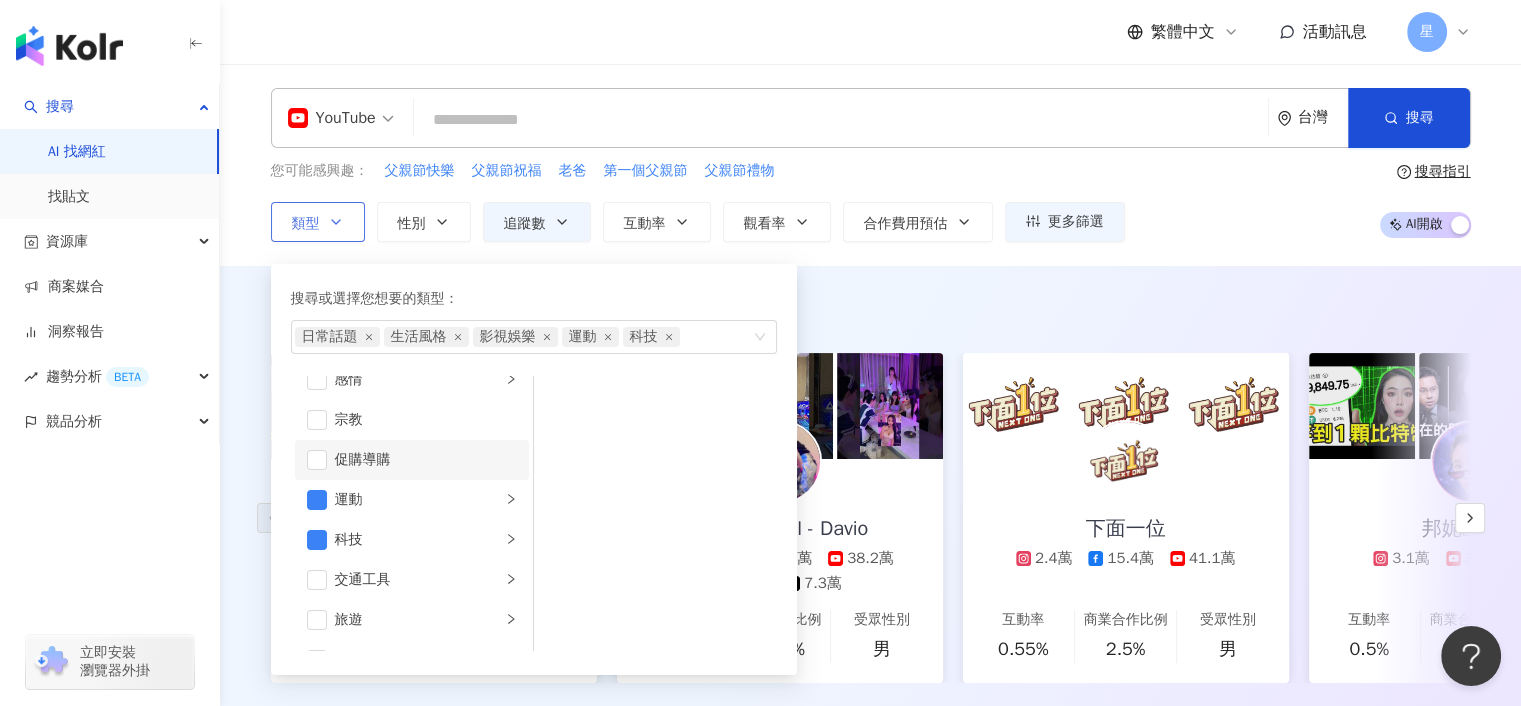scroll, scrollTop: 692, scrollLeft: 0, axis: vertical 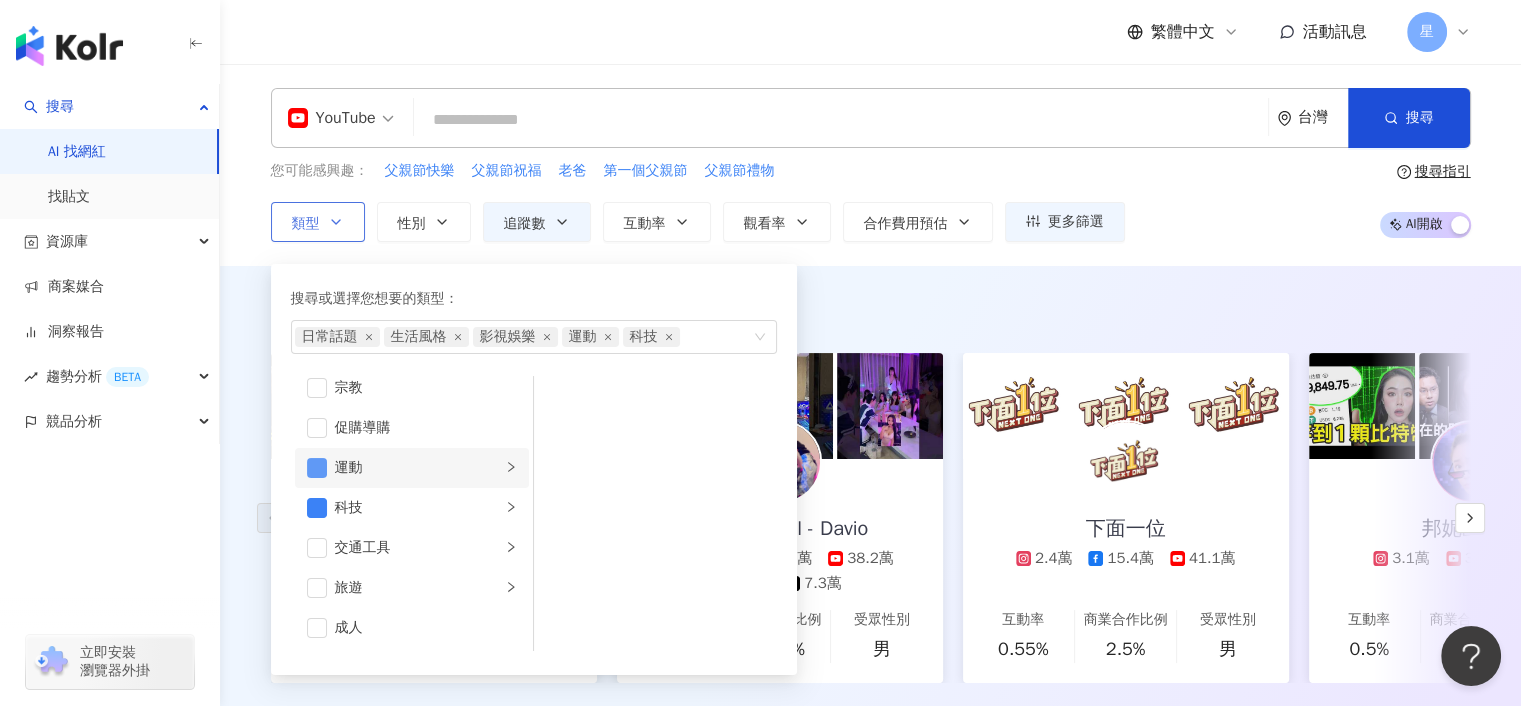 click at bounding box center (317, 468) 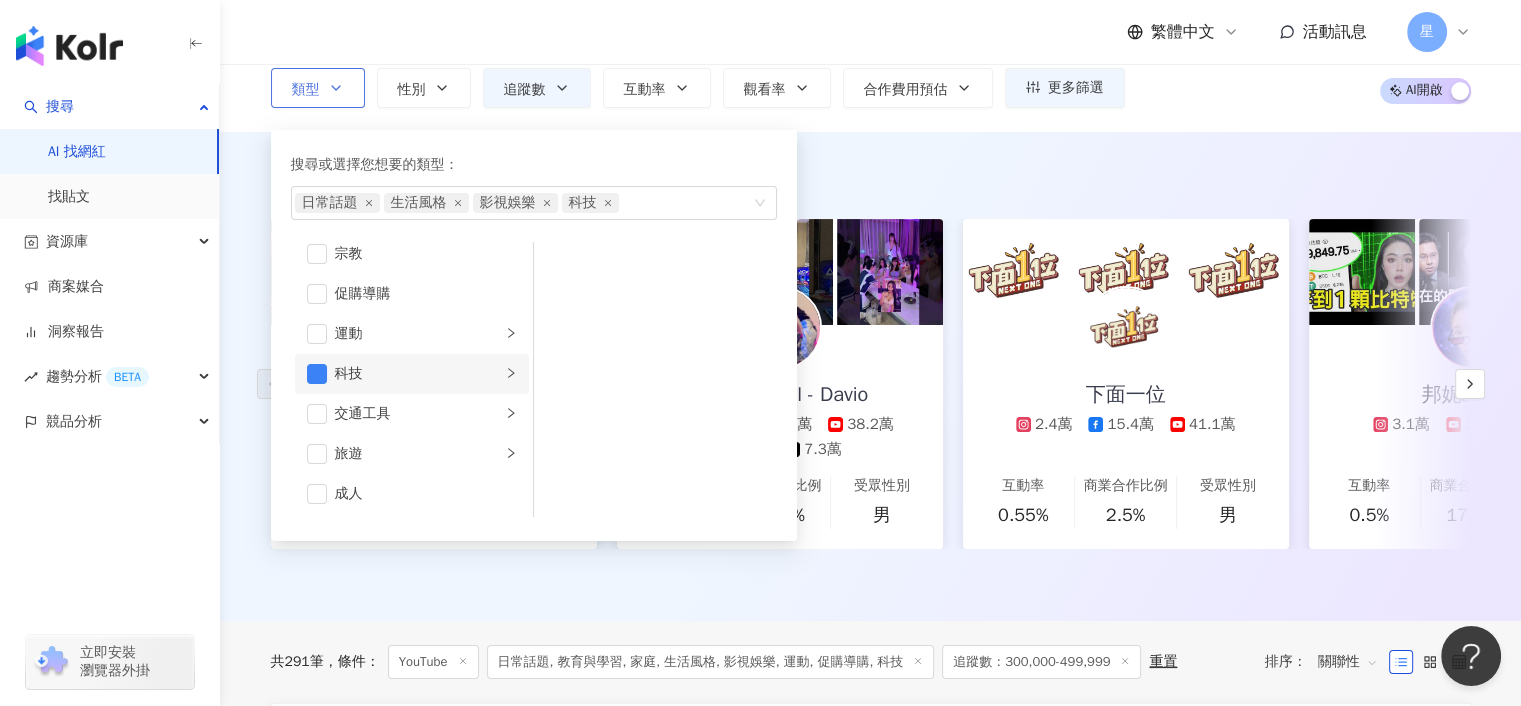 scroll, scrollTop: 100, scrollLeft: 0, axis: vertical 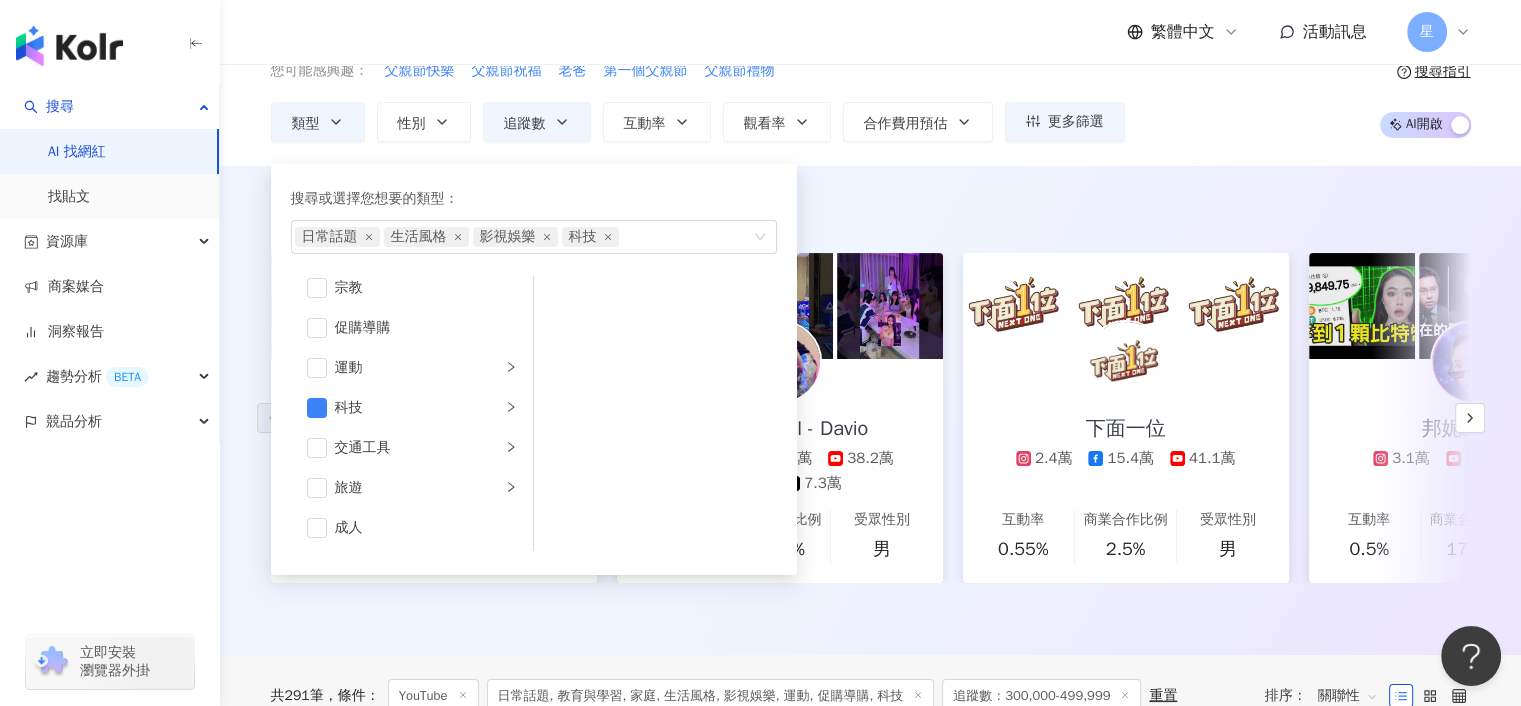 click on "AI 推薦 ： 精選優質網紅 錫蘭 Ceylan 片段 36.2萬 互動率 4.93% 商業合作比例 0% 受眾性別 男 魔術Channel - Davio 33.5萬 25.1萬 38.2萬 tiktok-icon 46萬 7.3萬 互動率 1.03% 商業合作比例 1.21% 受眾性別 男 下面一位 2.4萬 15.4萬 41.1萬 互動率 0.55% 商業合作比例 2.5% 受眾性別 男 邦妮區塊鏈 3.1萬 36萬 2.4萬 互動率 0.5% 商業合作比例 17.9% 受眾性別 男 強效英文 Powerful English 40.8萬 互動率 0.22% 商業合作比例 0% 受眾性別 男 Hung-yi Lee 32.2萬 互動率 0.11% 商業合作比例 0% 受眾性別 男 對您有幫助嗎？" at bounding box center [870, 410] 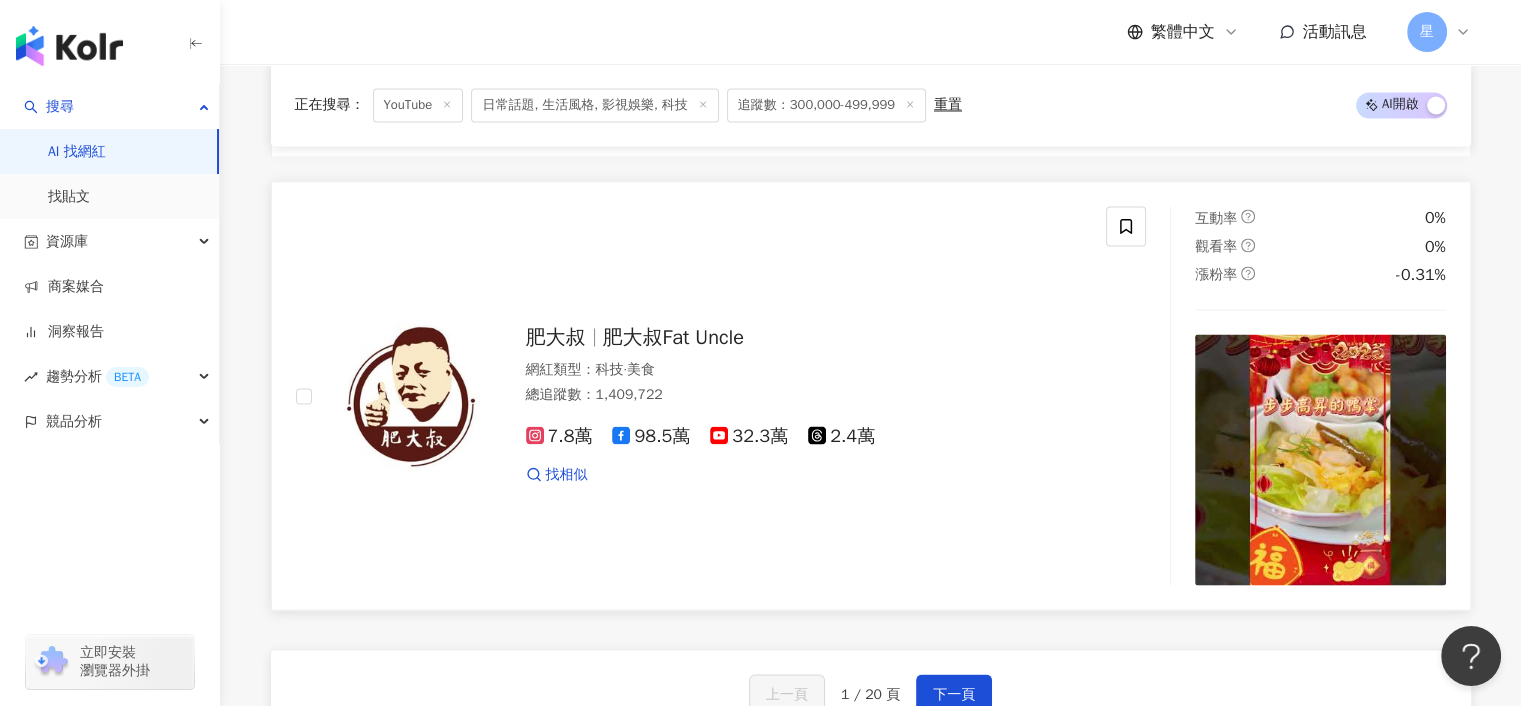 scroll, scrollTop: 3700, scrollLeft: 0, axis: vertical 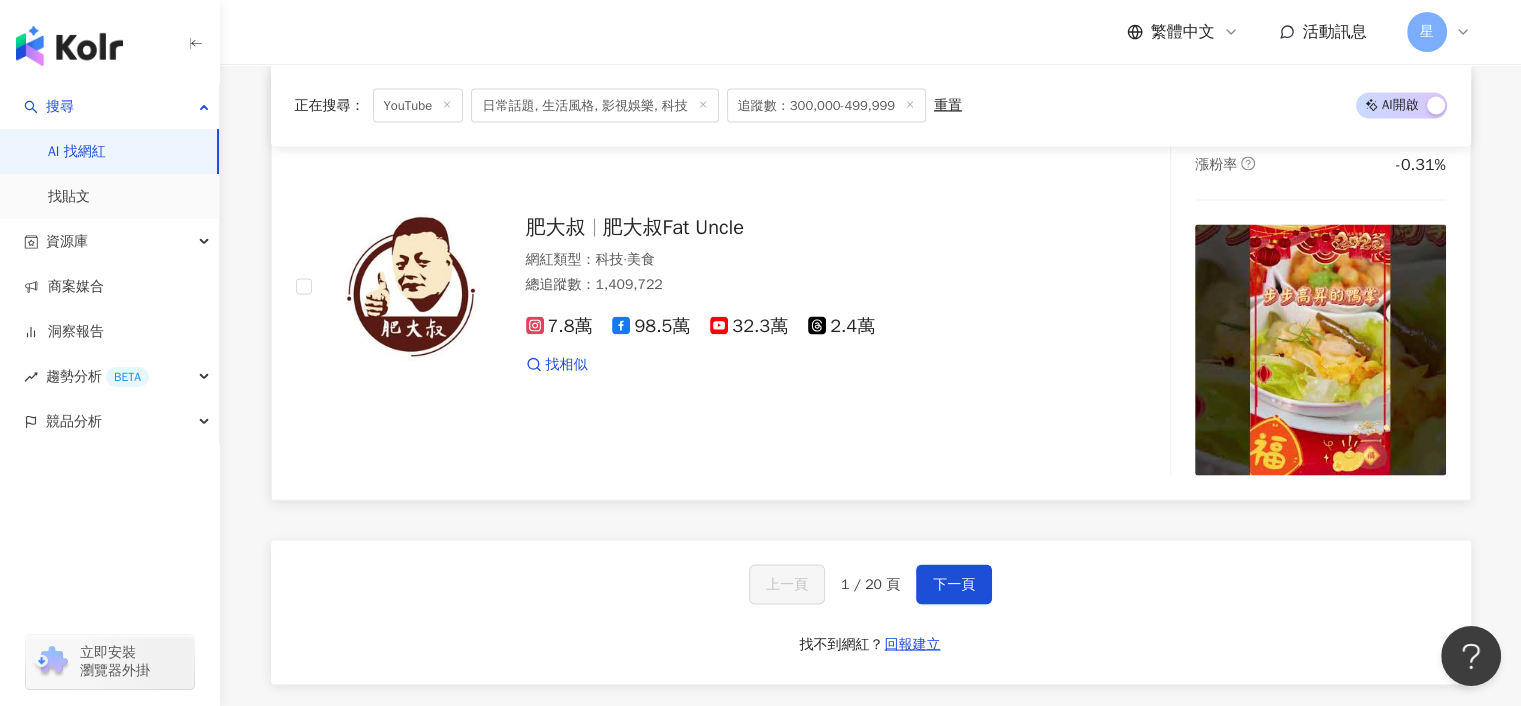 click on "肥大叔Fat Uncle" at bounding box center (673, 226) 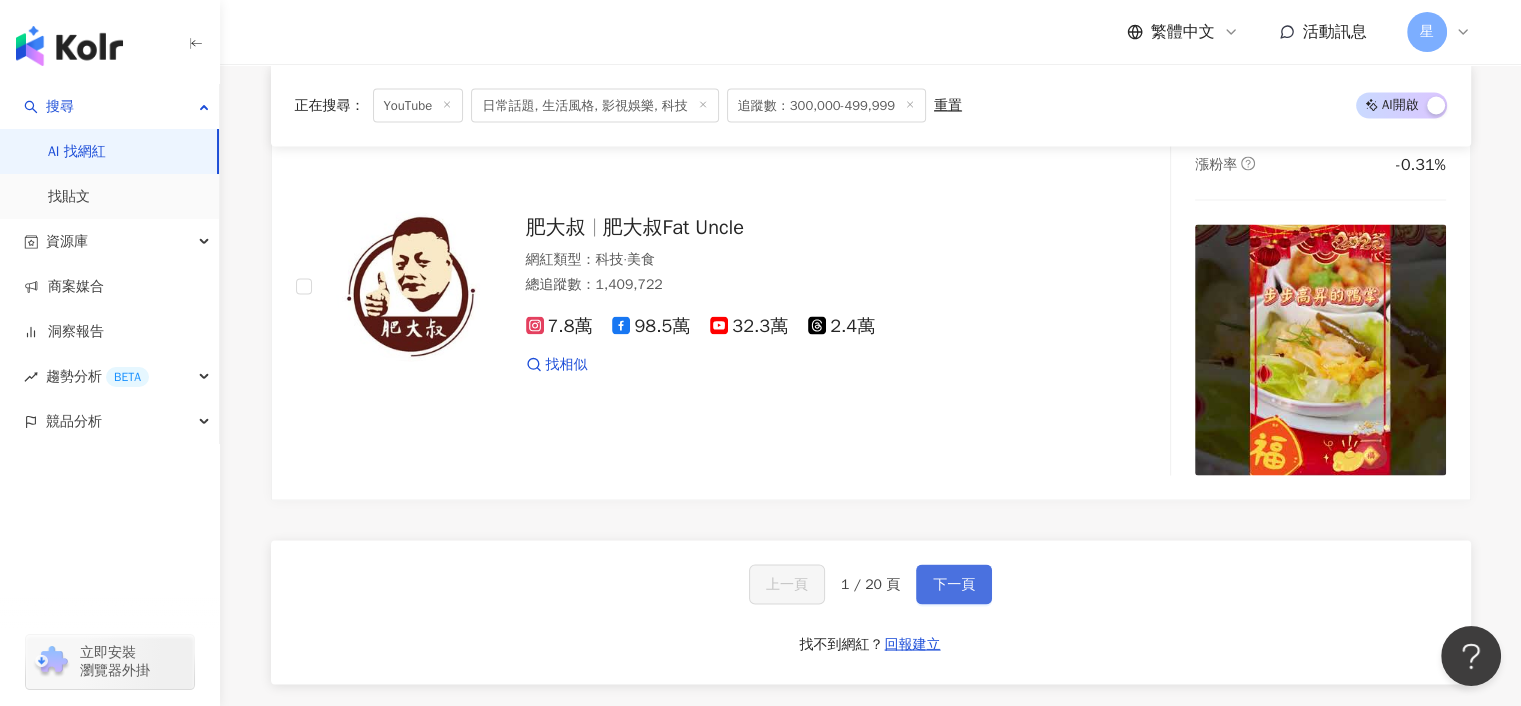 click on "下一頁" at bounding box center (954, 584) 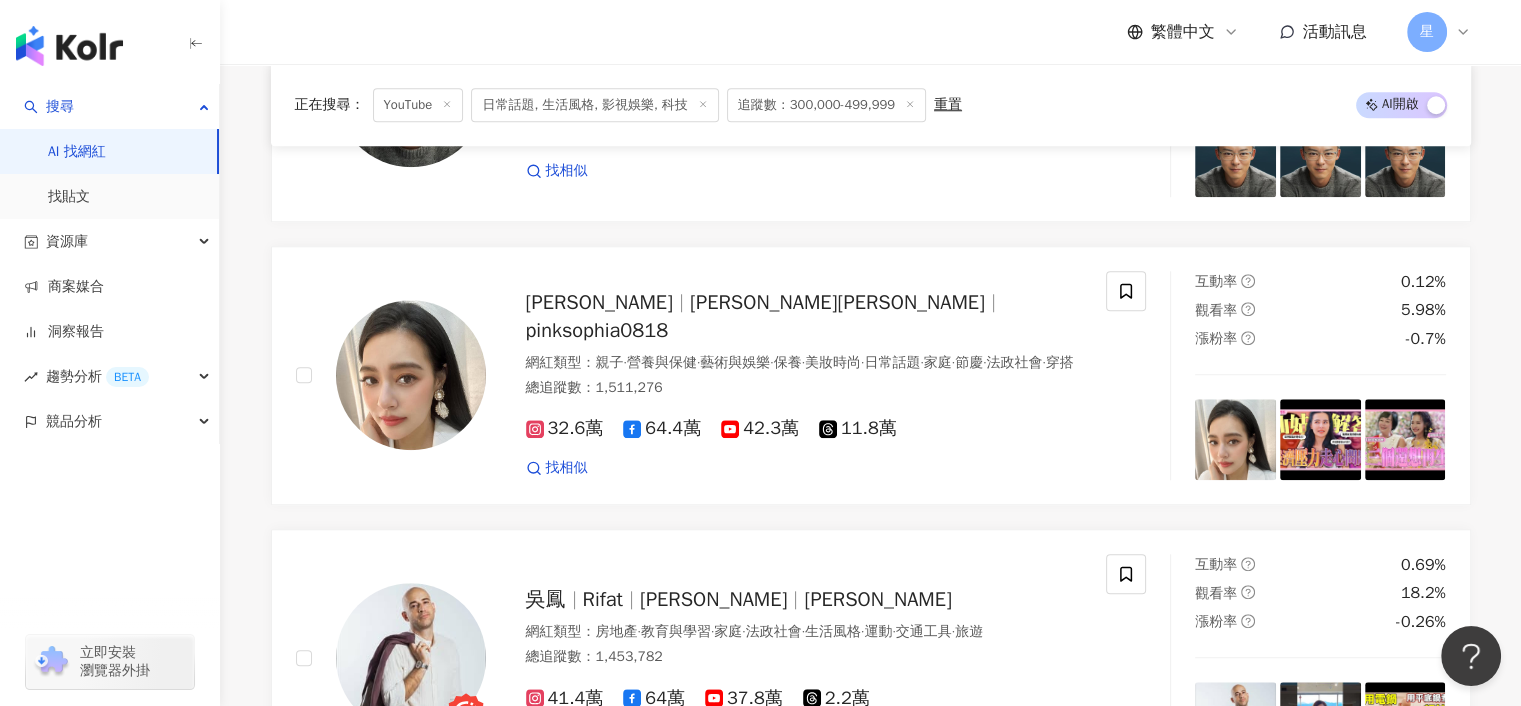 scroll, scrollTop: 1605, scrollLeft: 0, axis: vertical 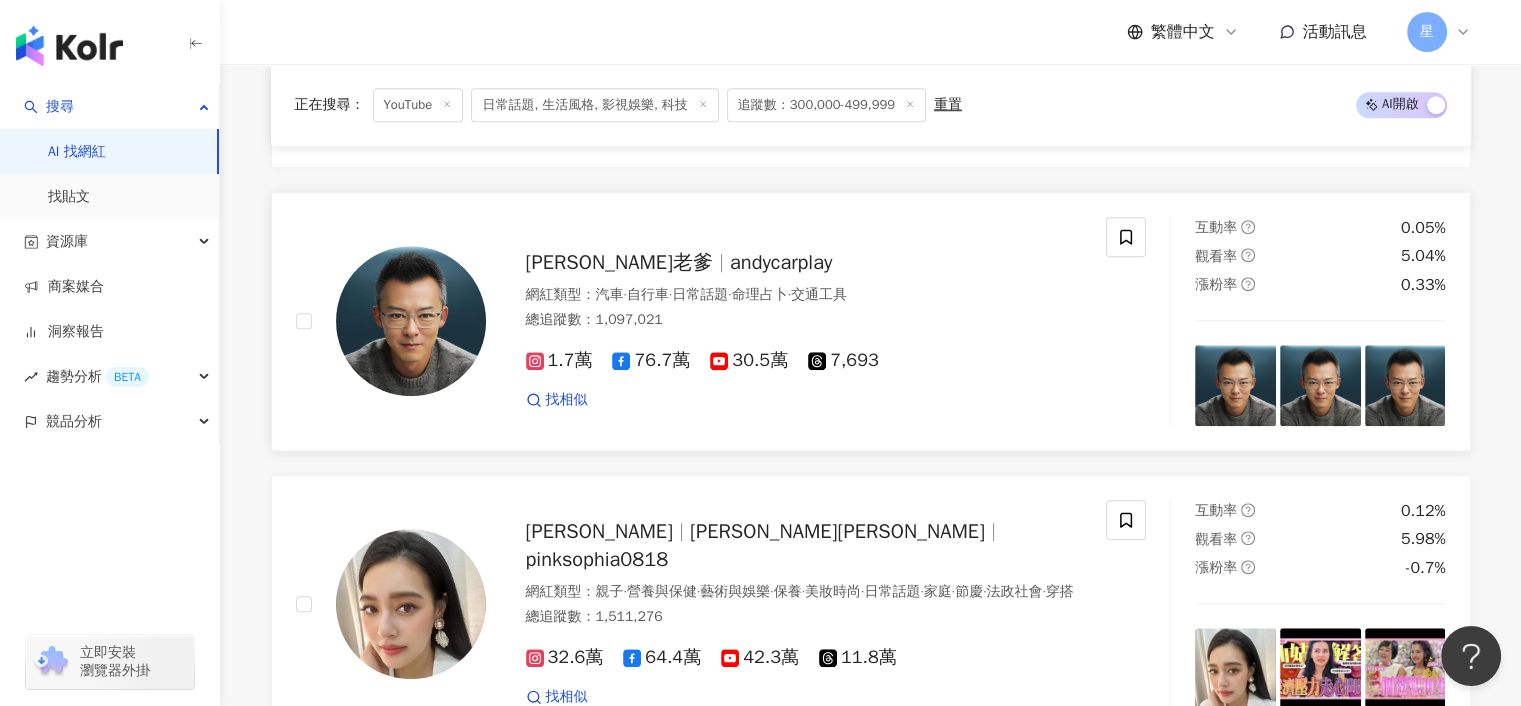 click on "andycarplay" at bounding box center [781, 262] 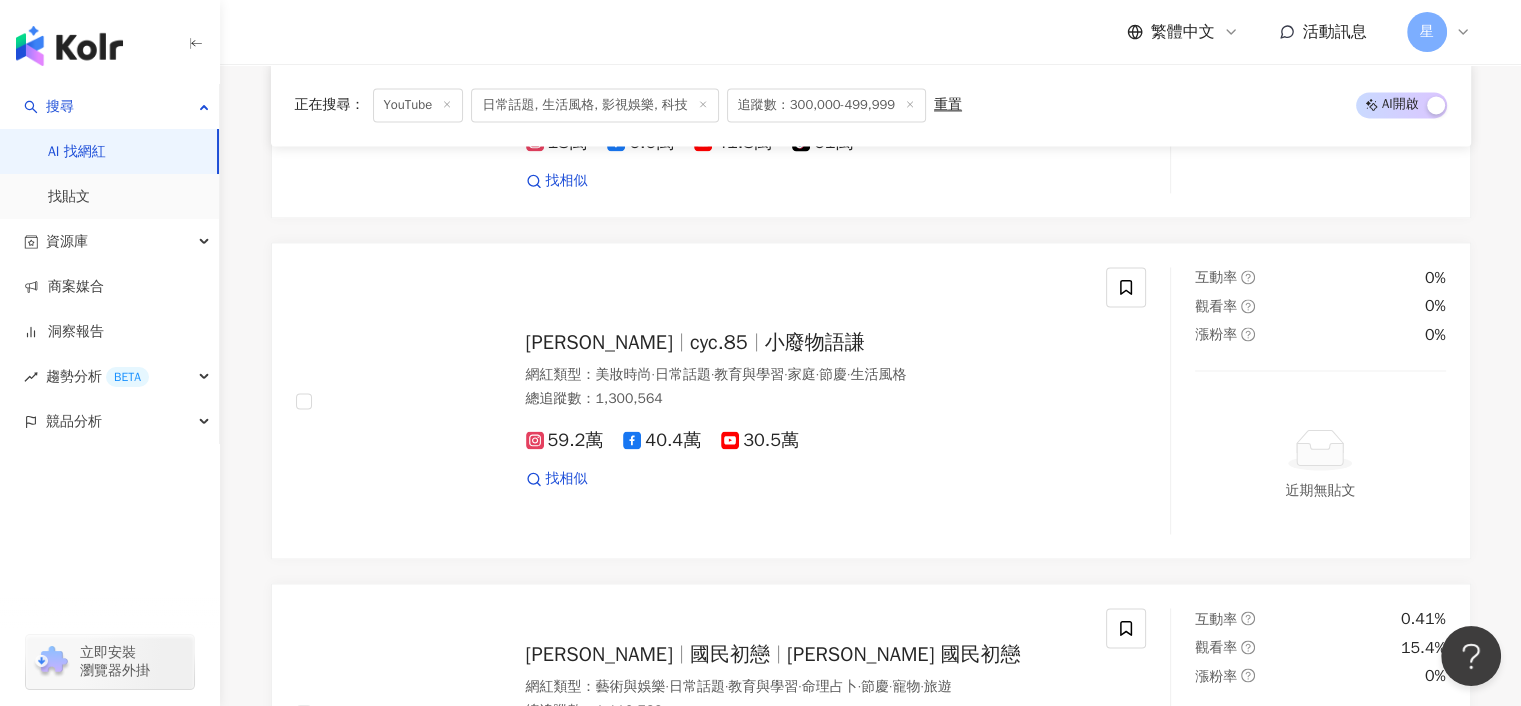scroll, scrollTop: 3005, scrollLeft: 0, axis: vertical 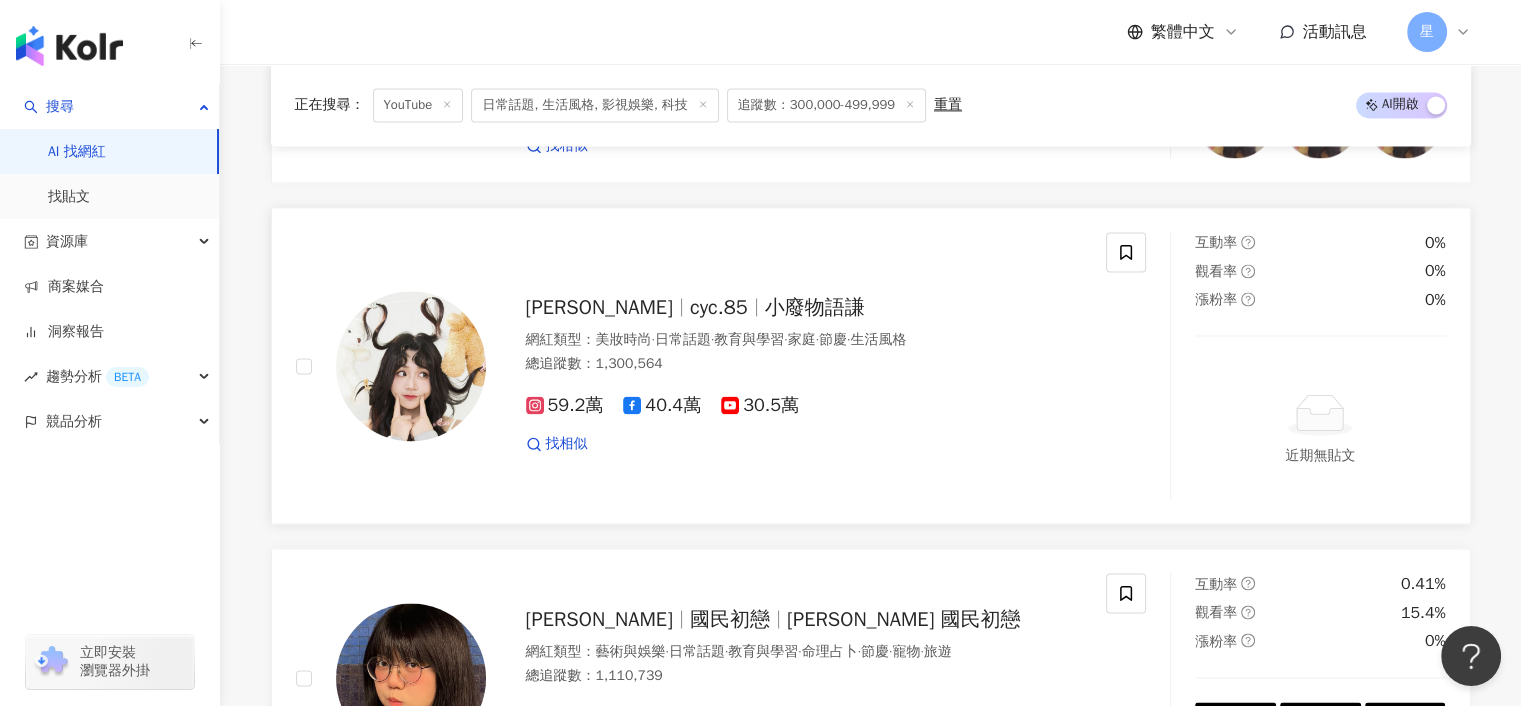 click on "小廢物語謙" at bounding box center [815, 307] 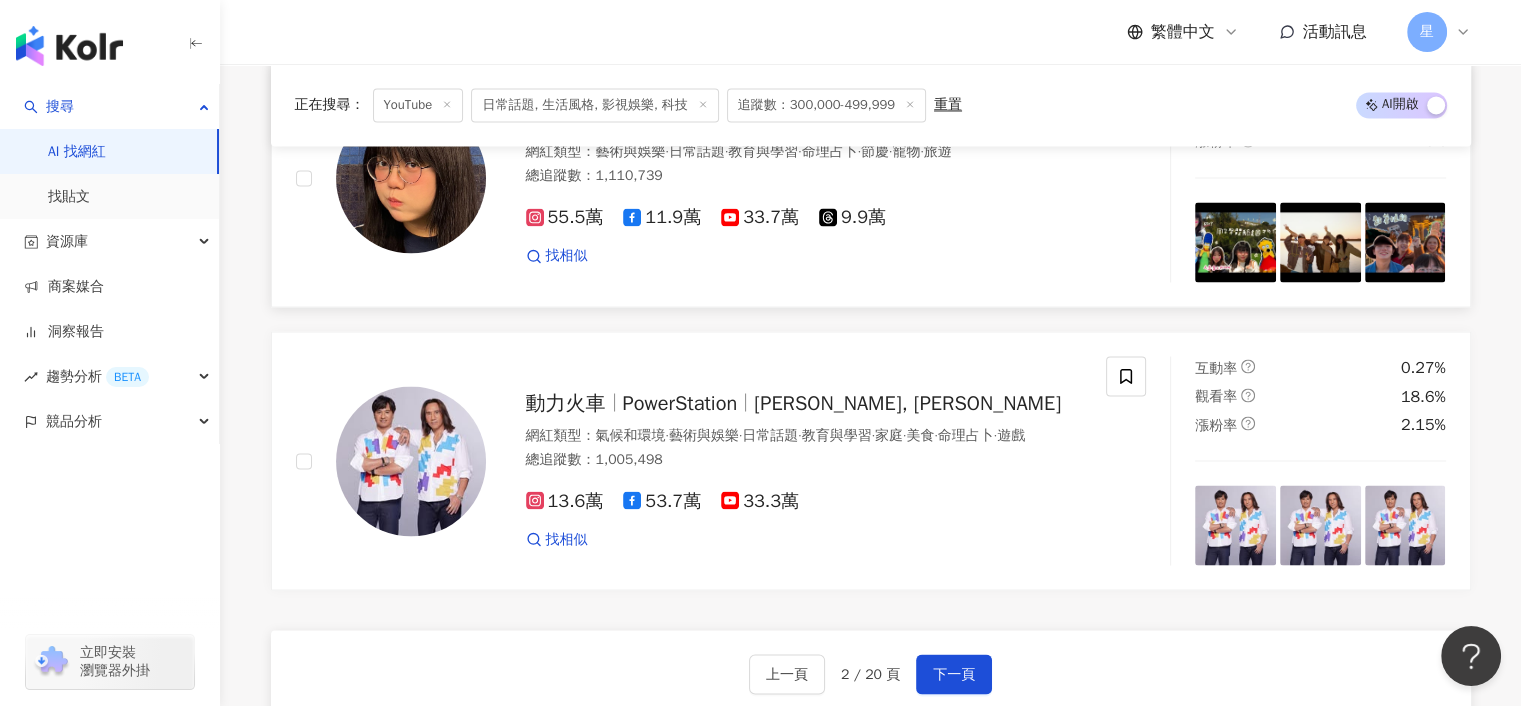 scroll, scrollTop: 3605, scrollLeft: 0, axis: vertical 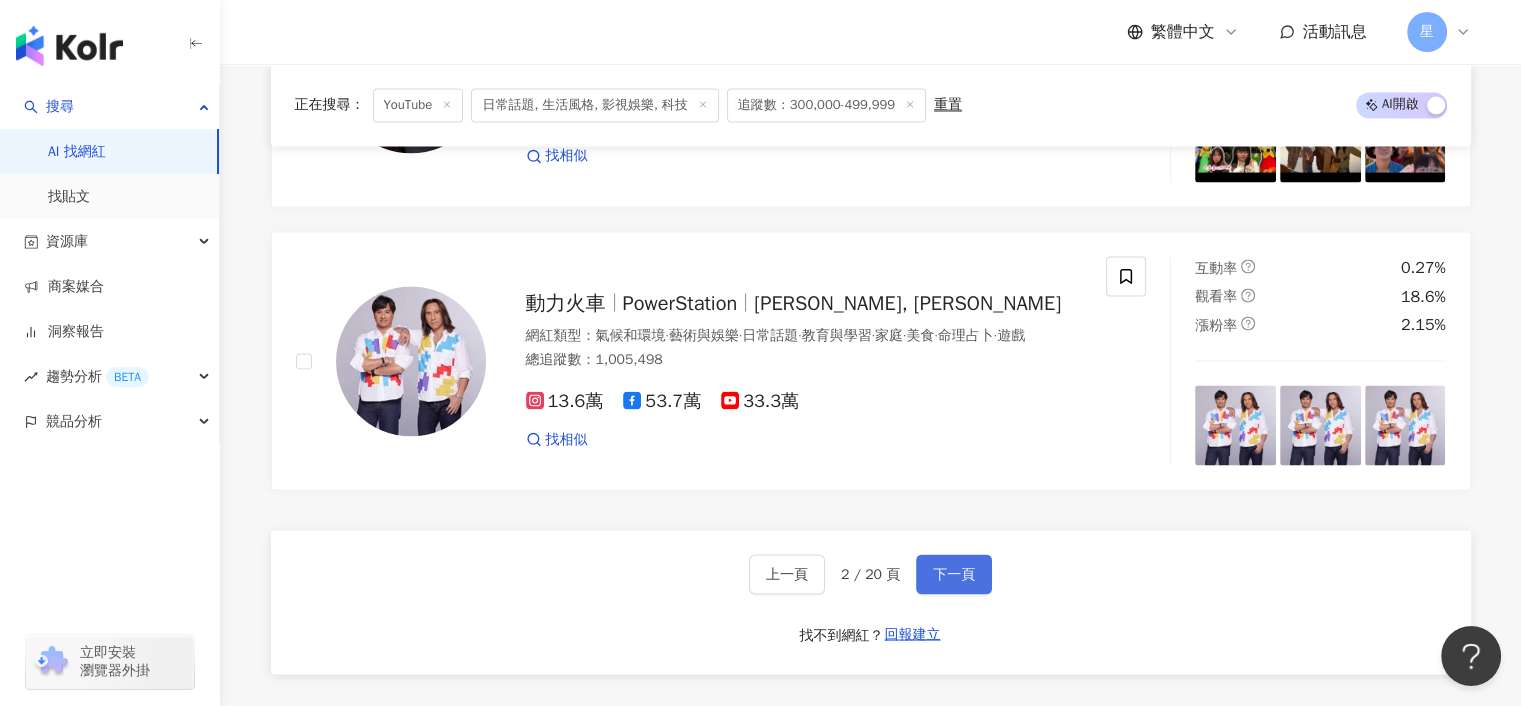 click on "下一頁" at bounding box center (954, 574) 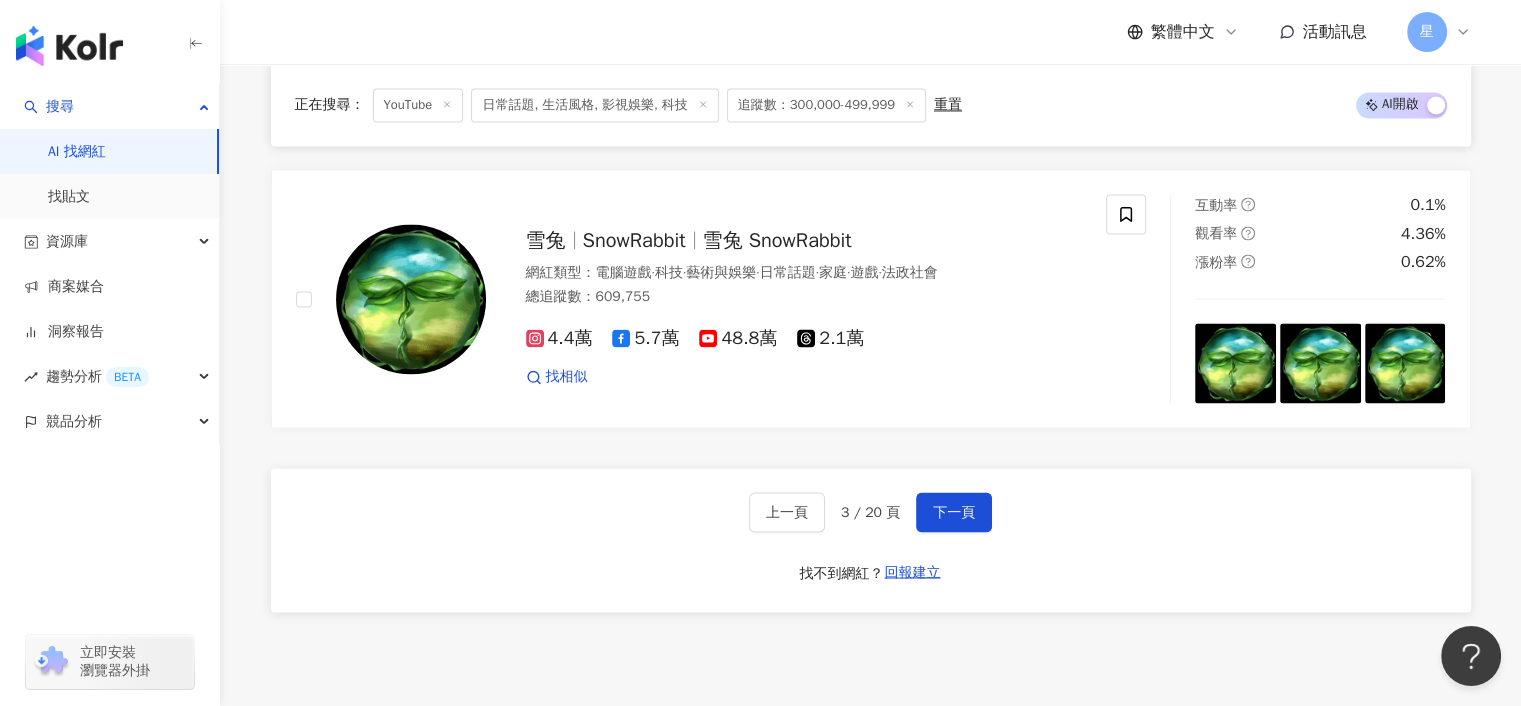 scroll, scrollTop: 3419, scrollLeft: 0, axis: vertical 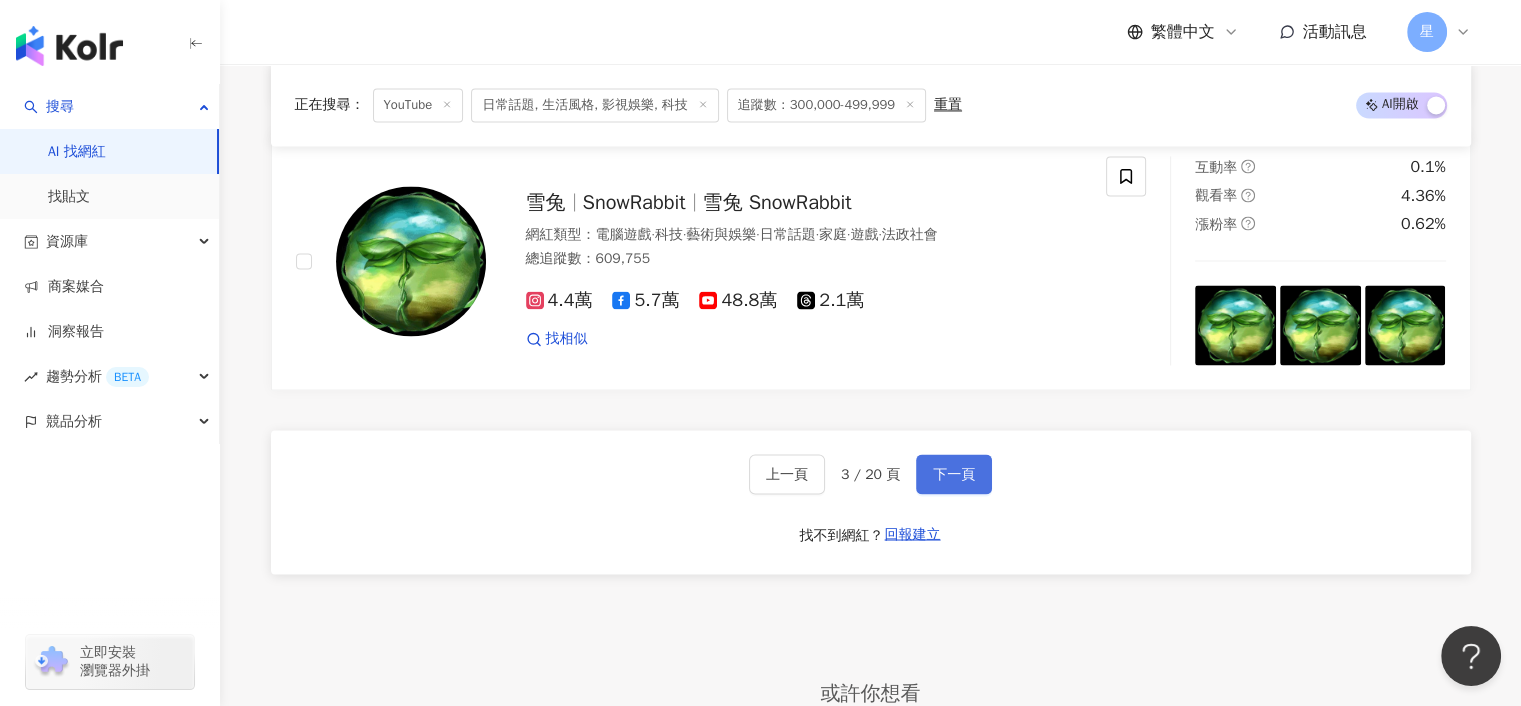 click on "下一頁" at bounding box center (954, 474) 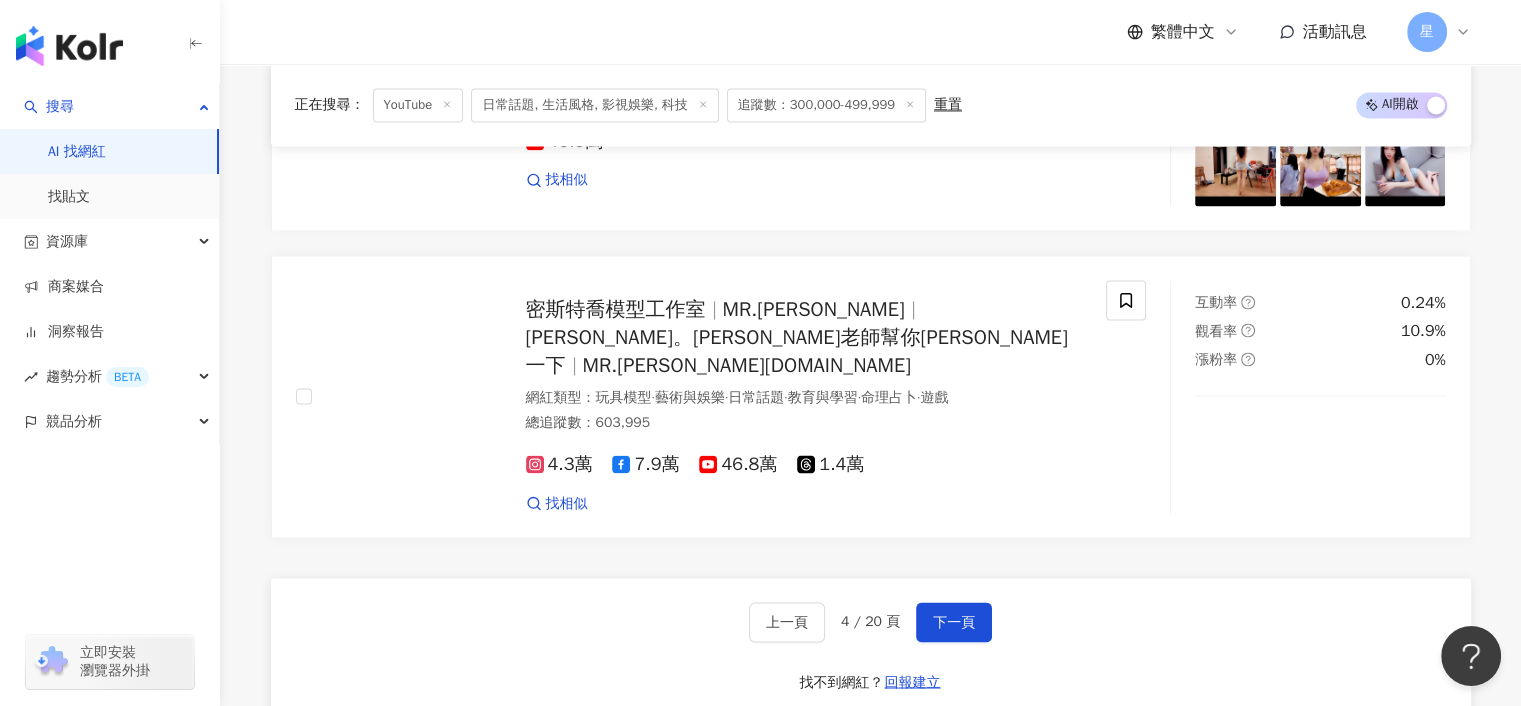 scroll, scrollTop: 3300, scrollLeft: 0, axis: vertical 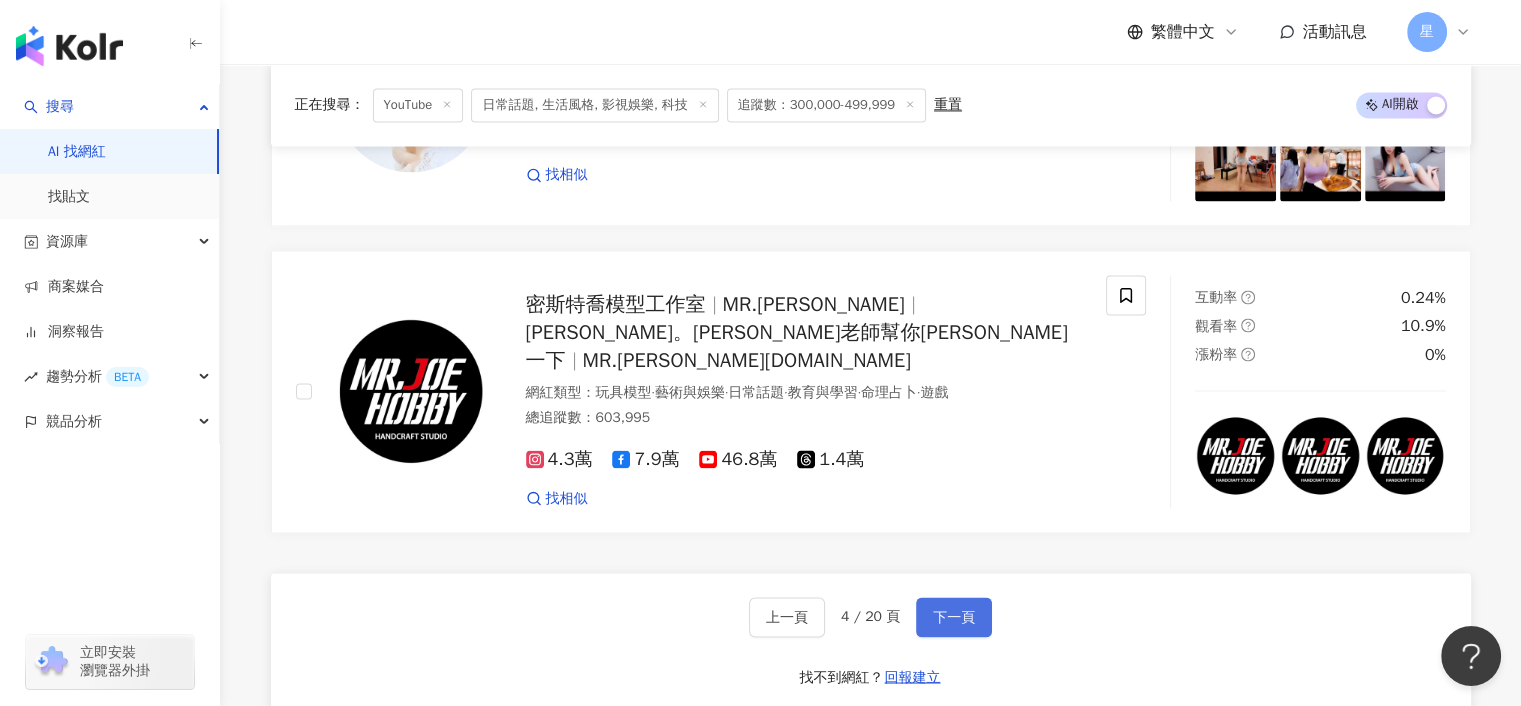 click on "下一頁" at bounding box center (954, 617) 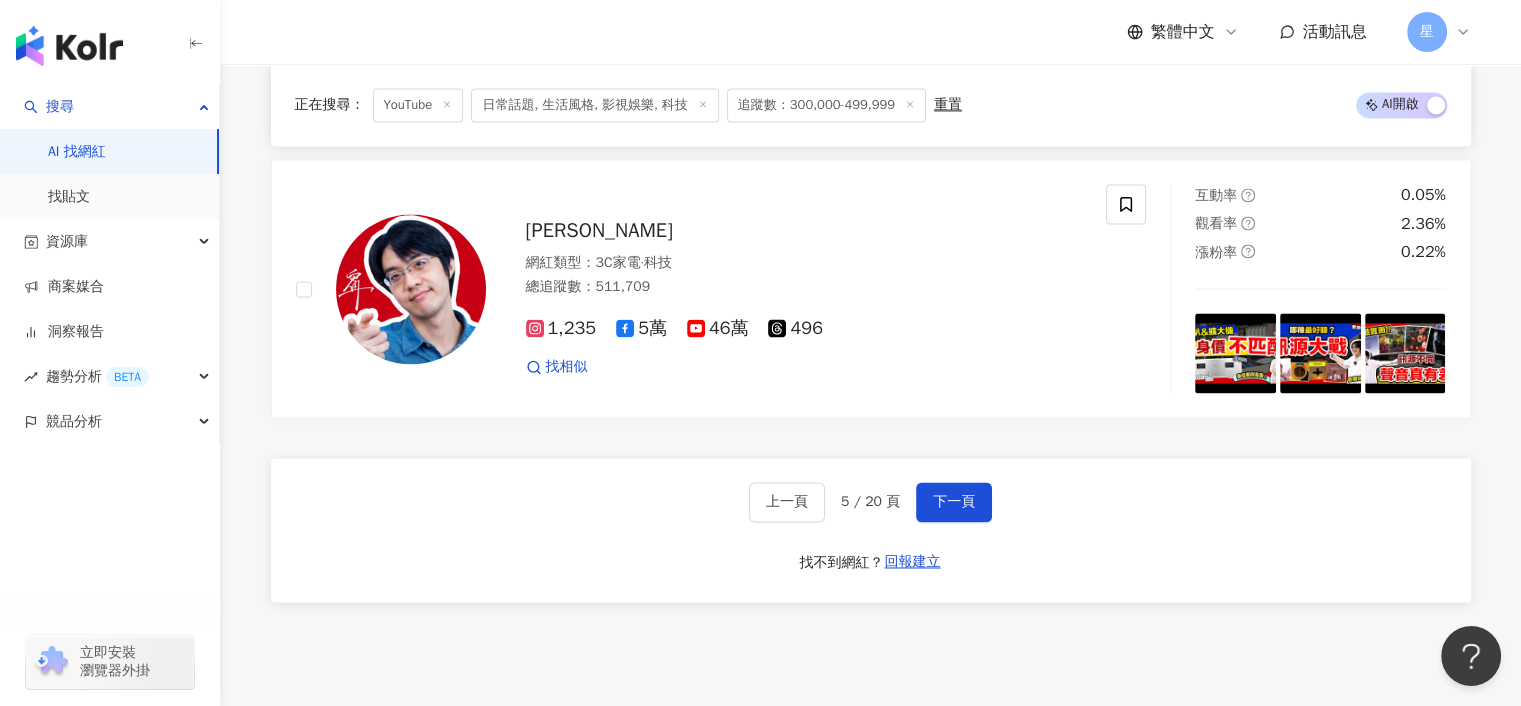 scroll, scrollTop: 3131, scrollLeft: 0, axis: vertical 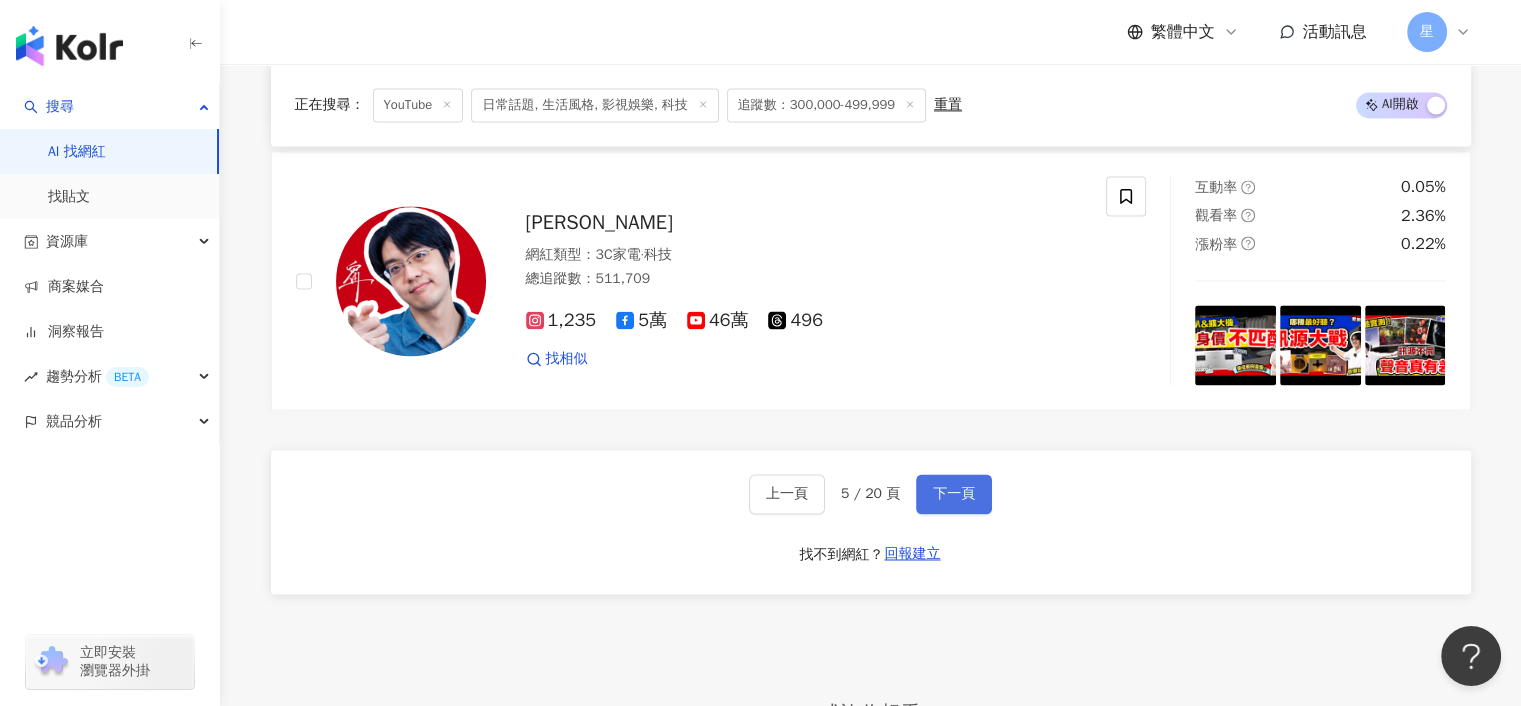 click on "下一頁" at bounding box center (954, 494) 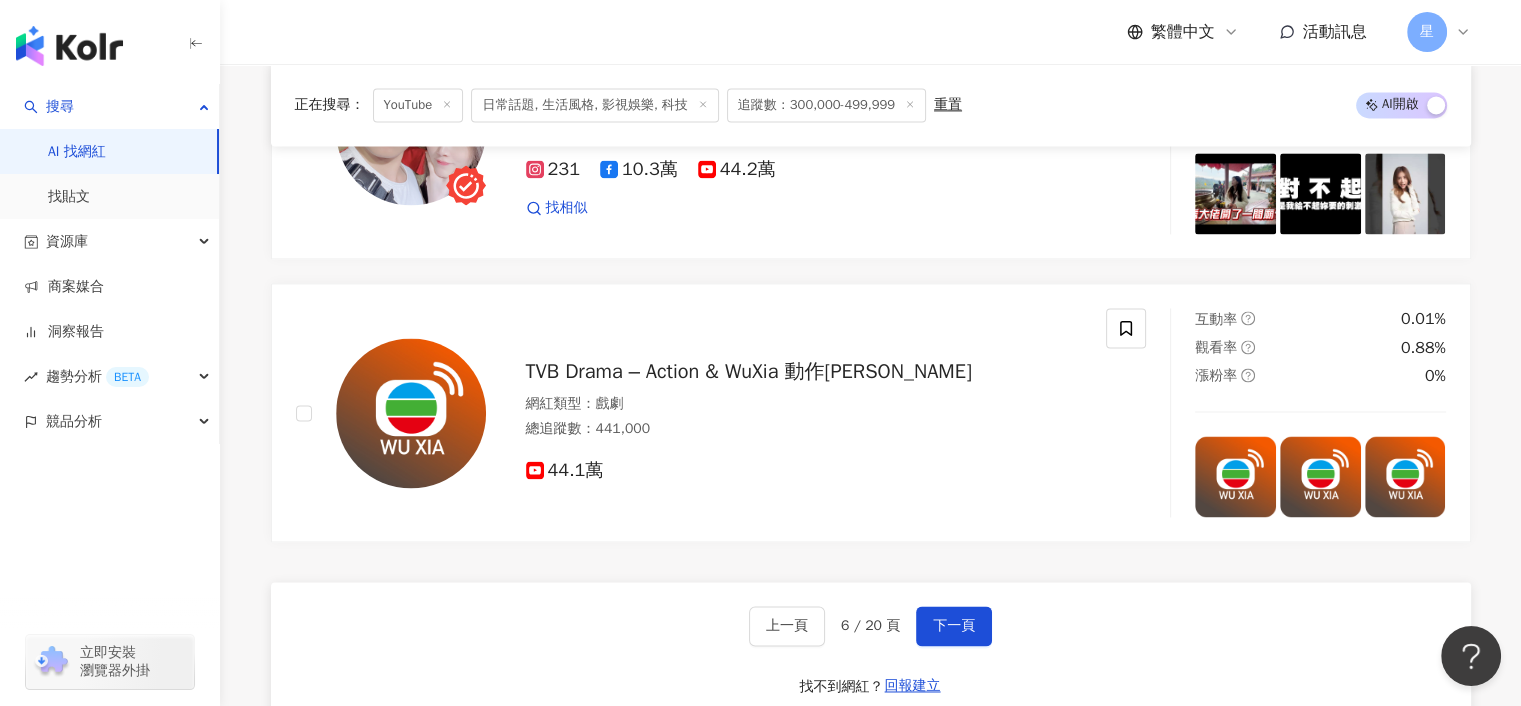 scroll, scrollTop: 3100, scrollLeft: 0, axis: vertical 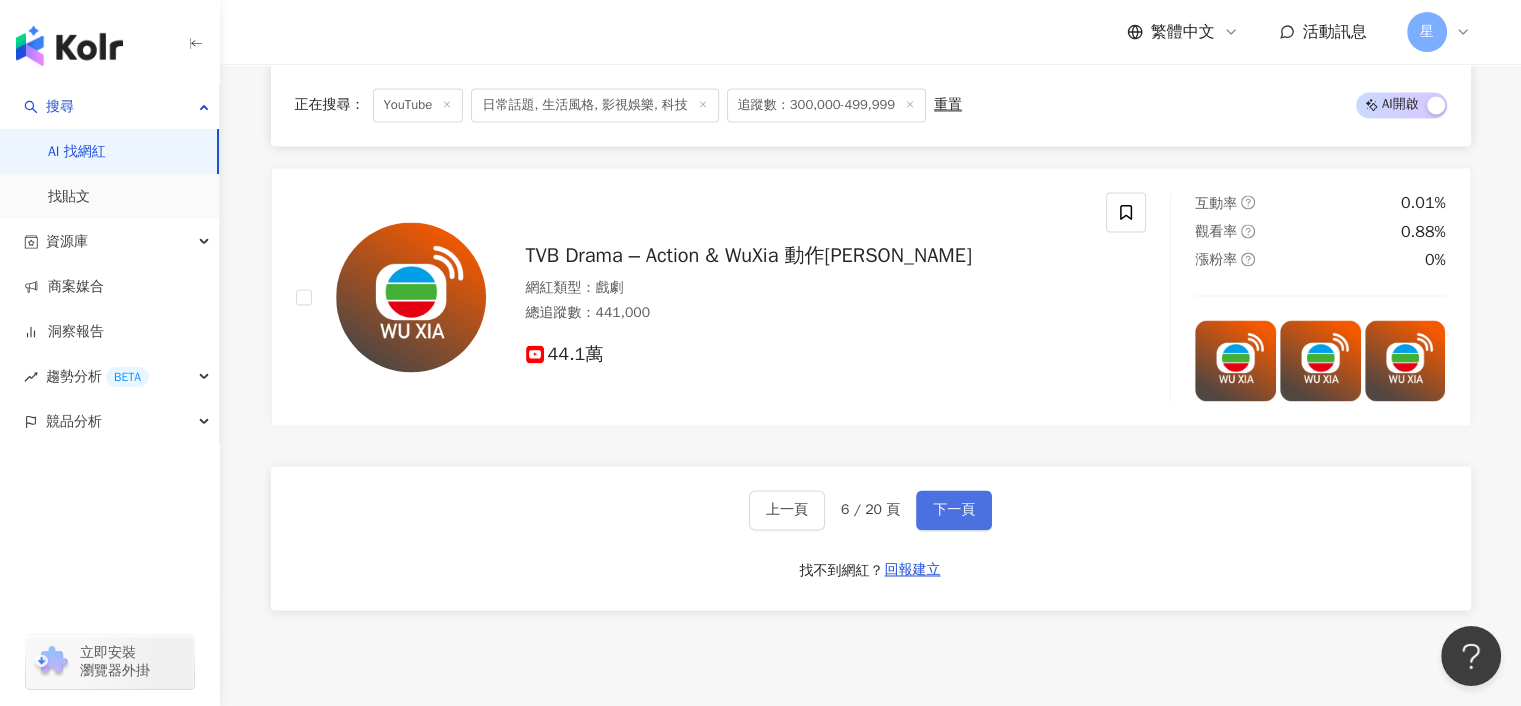 click on "下一頁" at bounding box center (954, 510) 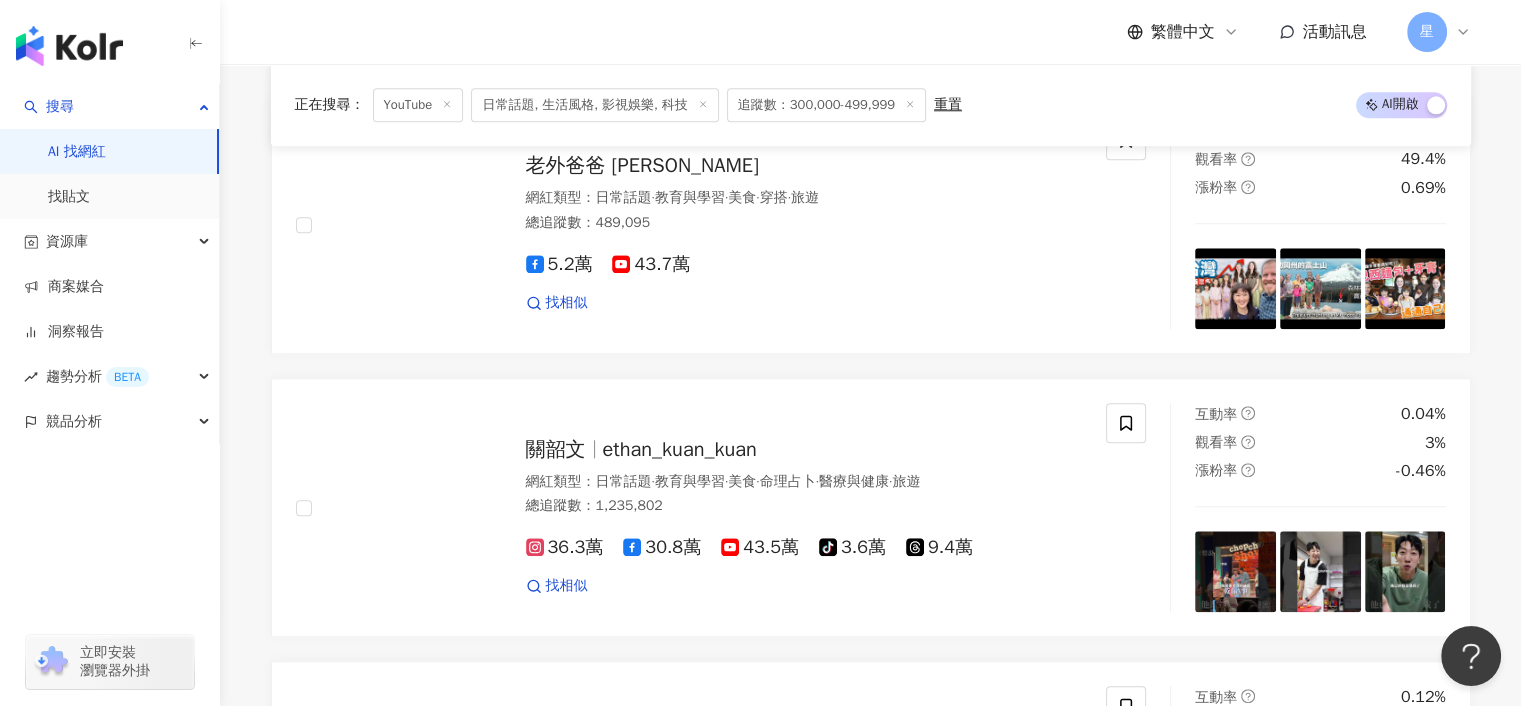 scroll, scrollTop: 2140, scrollLeft: 0, axis: vertical 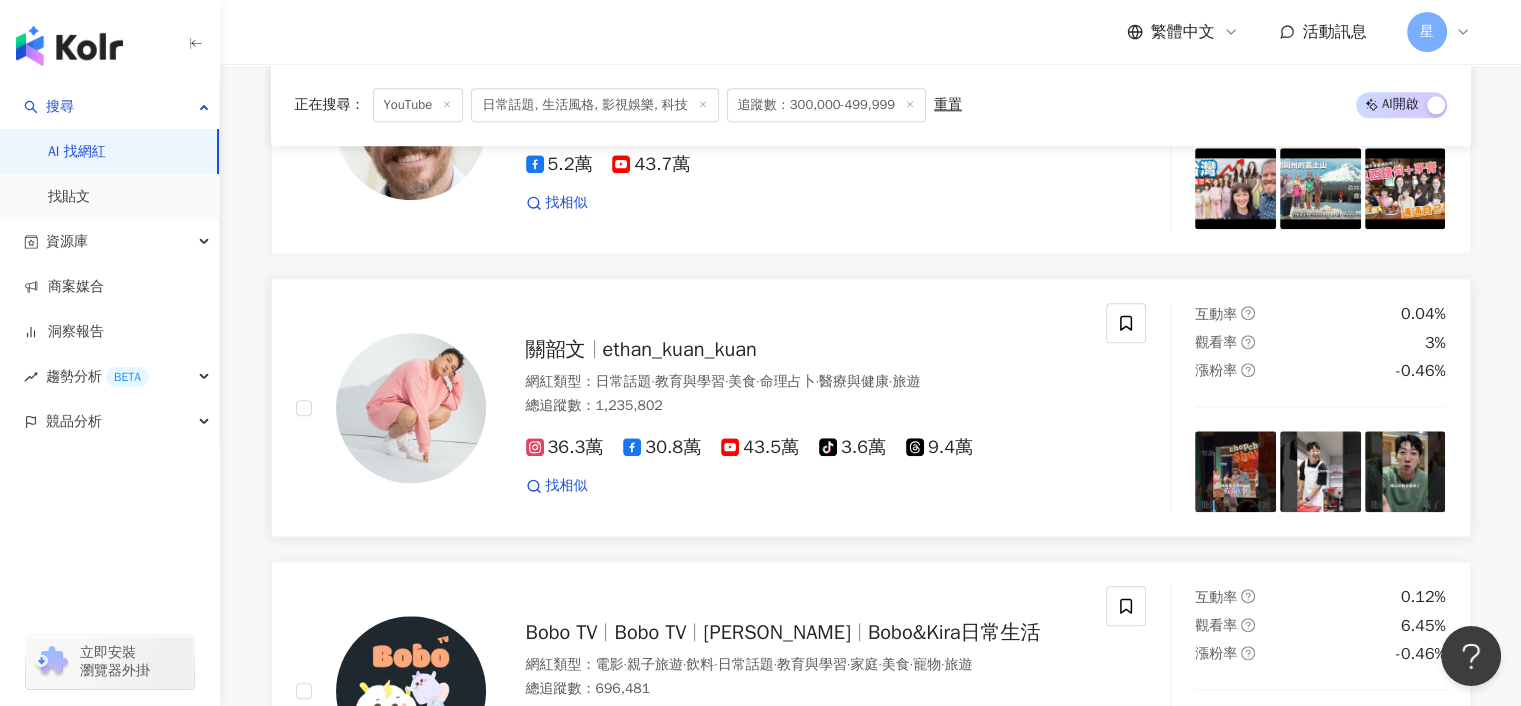 click on "ethan_kuan_kuan" at bounding box center [680, 349] 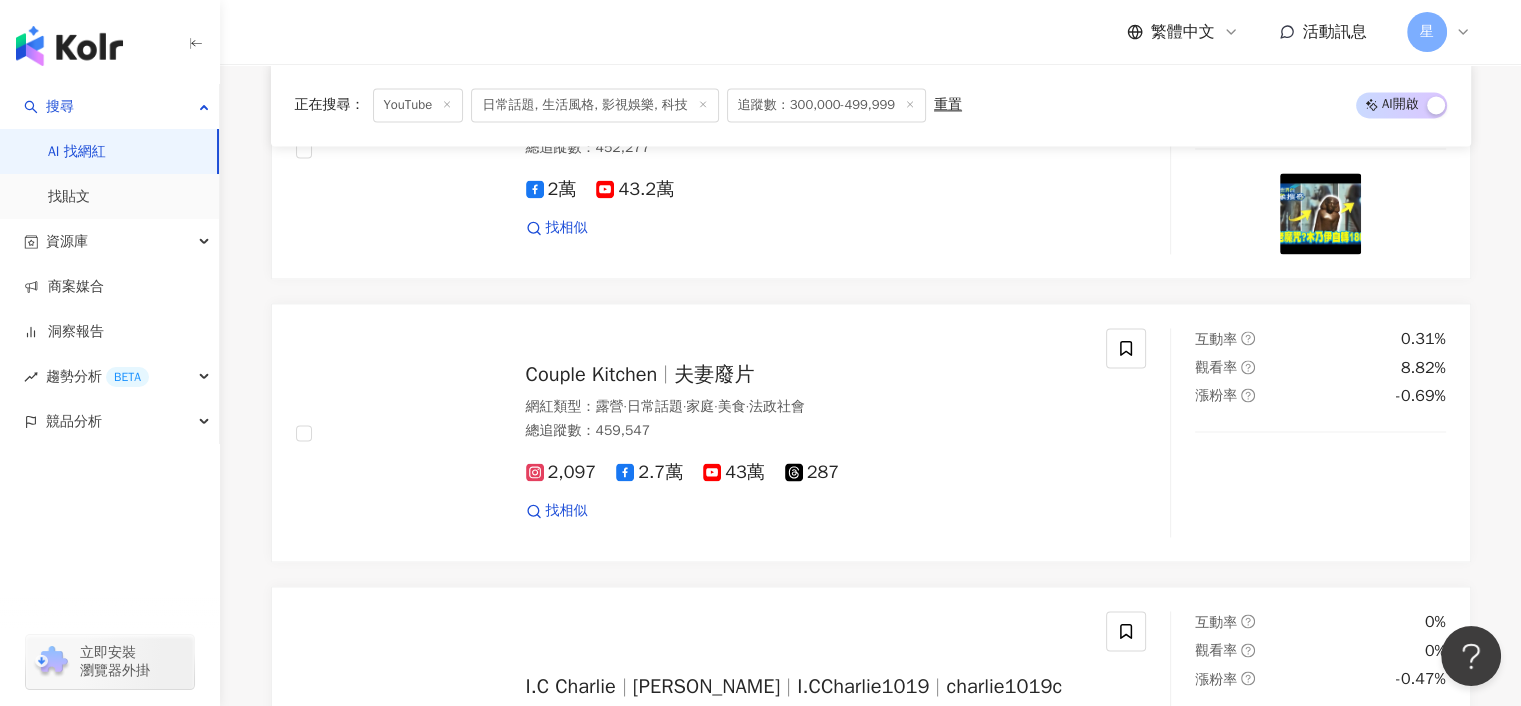 scroll, scrollTop: 2840, scrollLeft: 0, axis: vertical 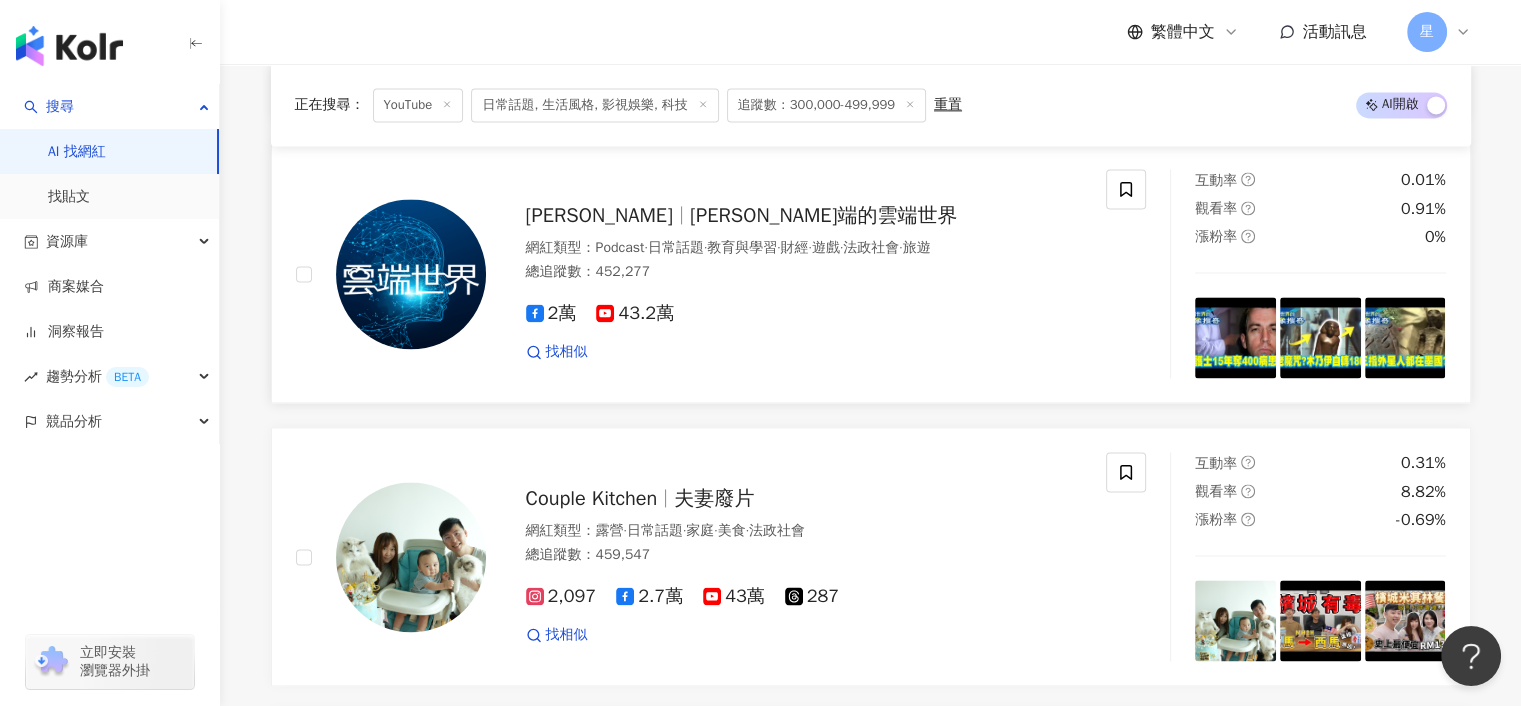 click on "李四端的雲端世界" at bounding box center [823, 215] 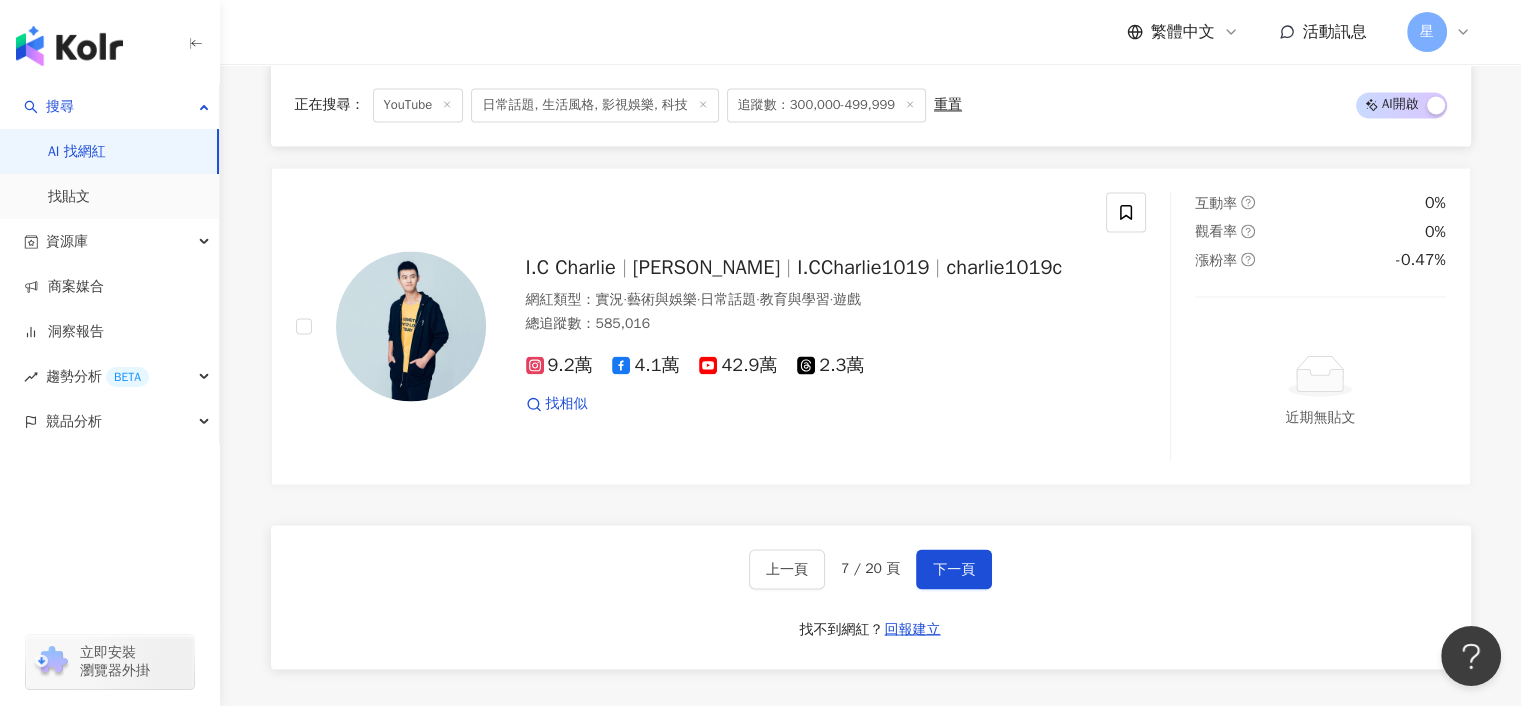 scroll, scrollTop: 3440, scrollLeft: 0, axis: vertical 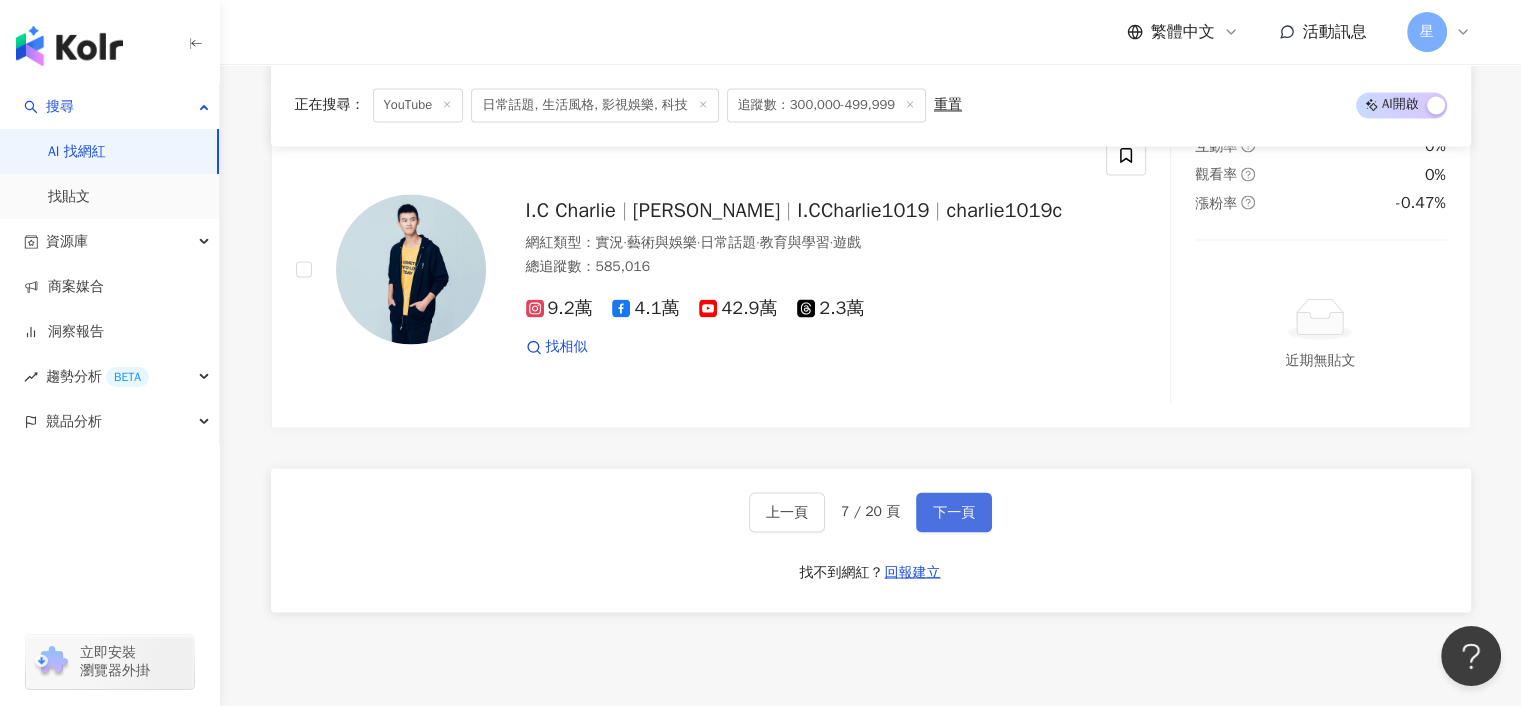 click on "下一頁" at bounding box center [954, 512] 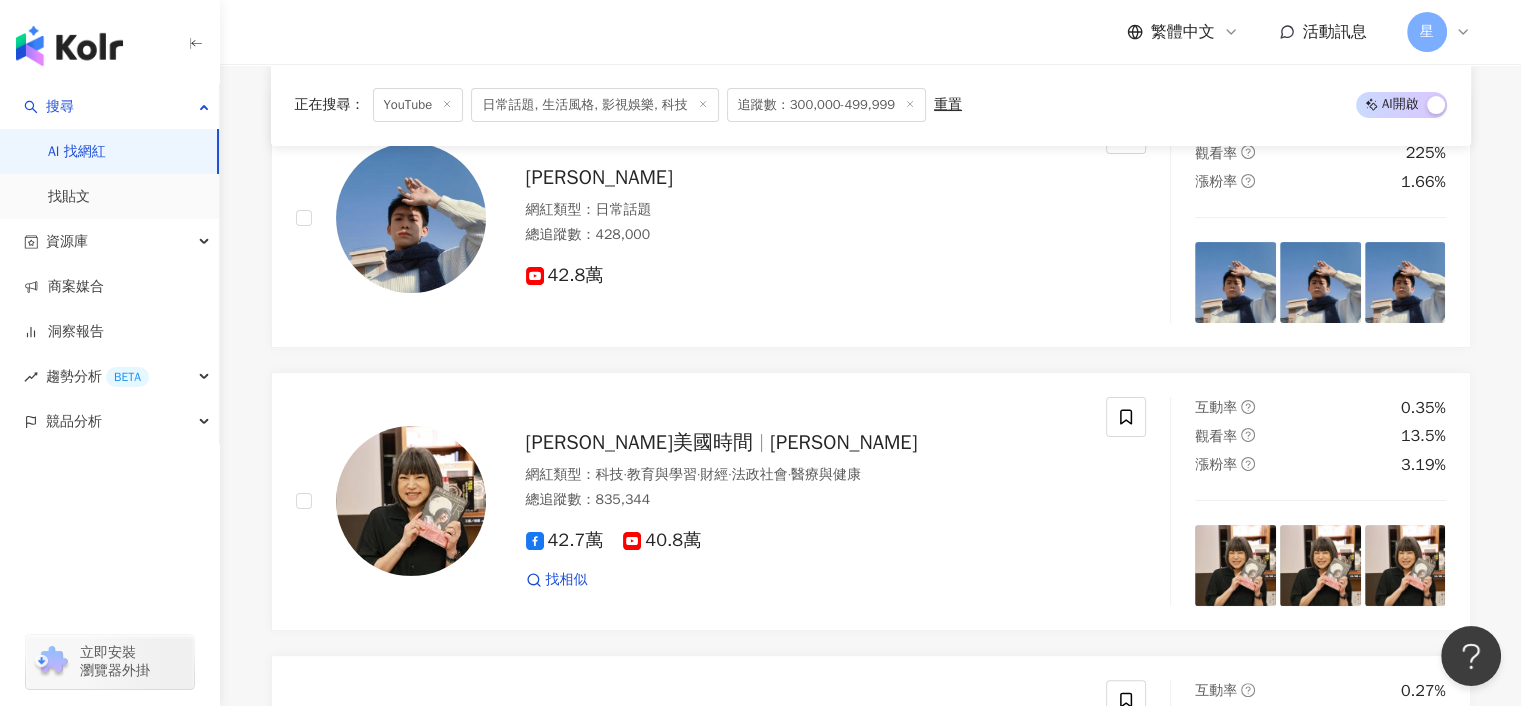 scroll, scrollTop: 182, scrollLeft: 0, axis: vertical 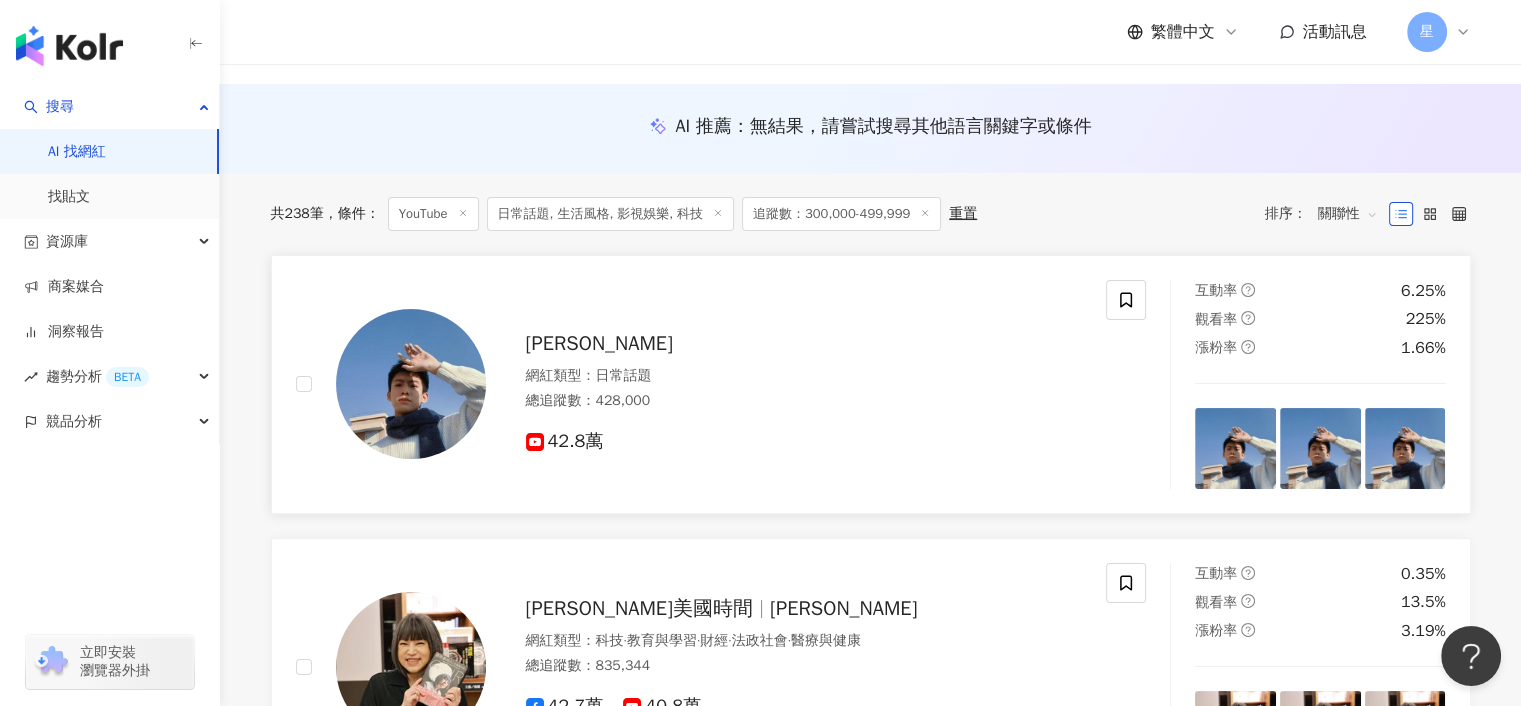 click on "高澤宇" at bounding box center [599, 343] 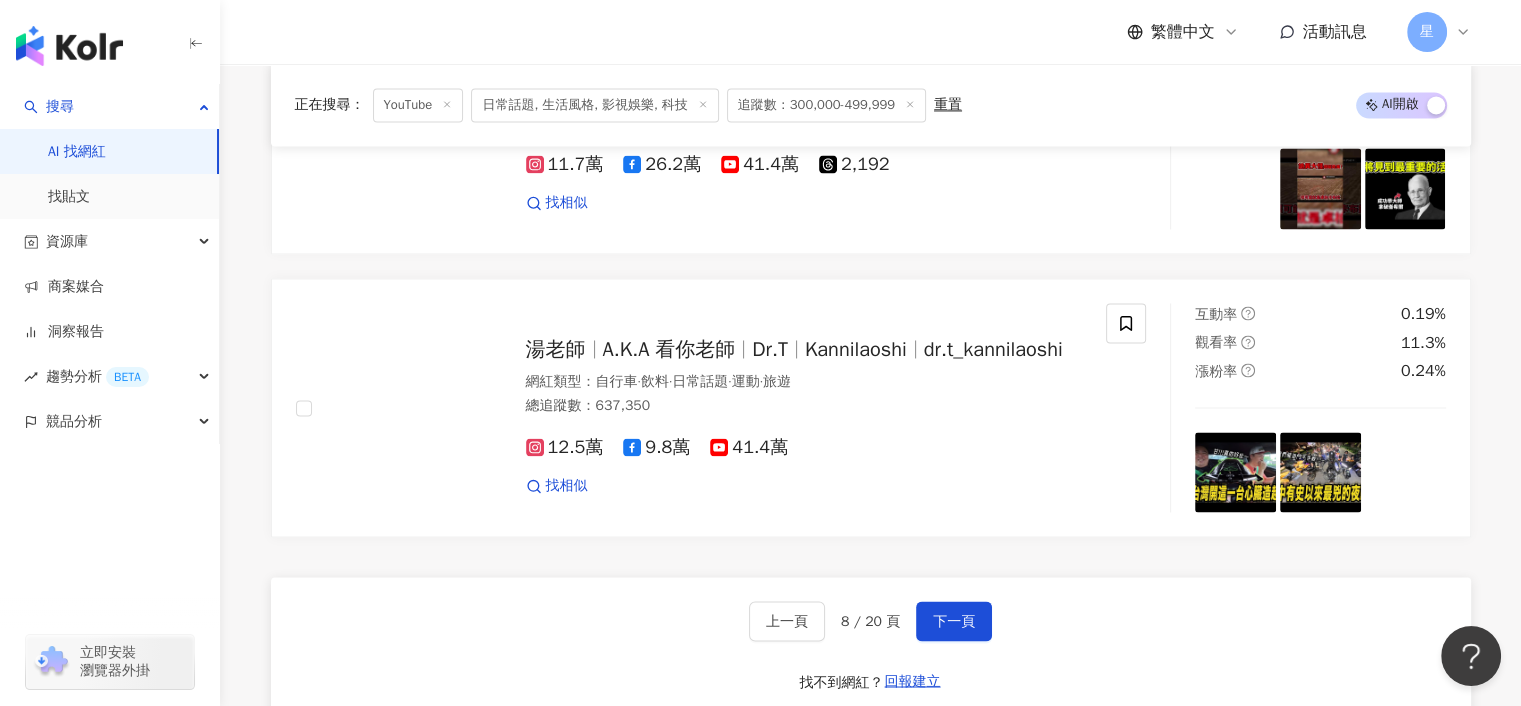 scroll, scrollTop: 3282, scrollLeft: 0, axis: vertical 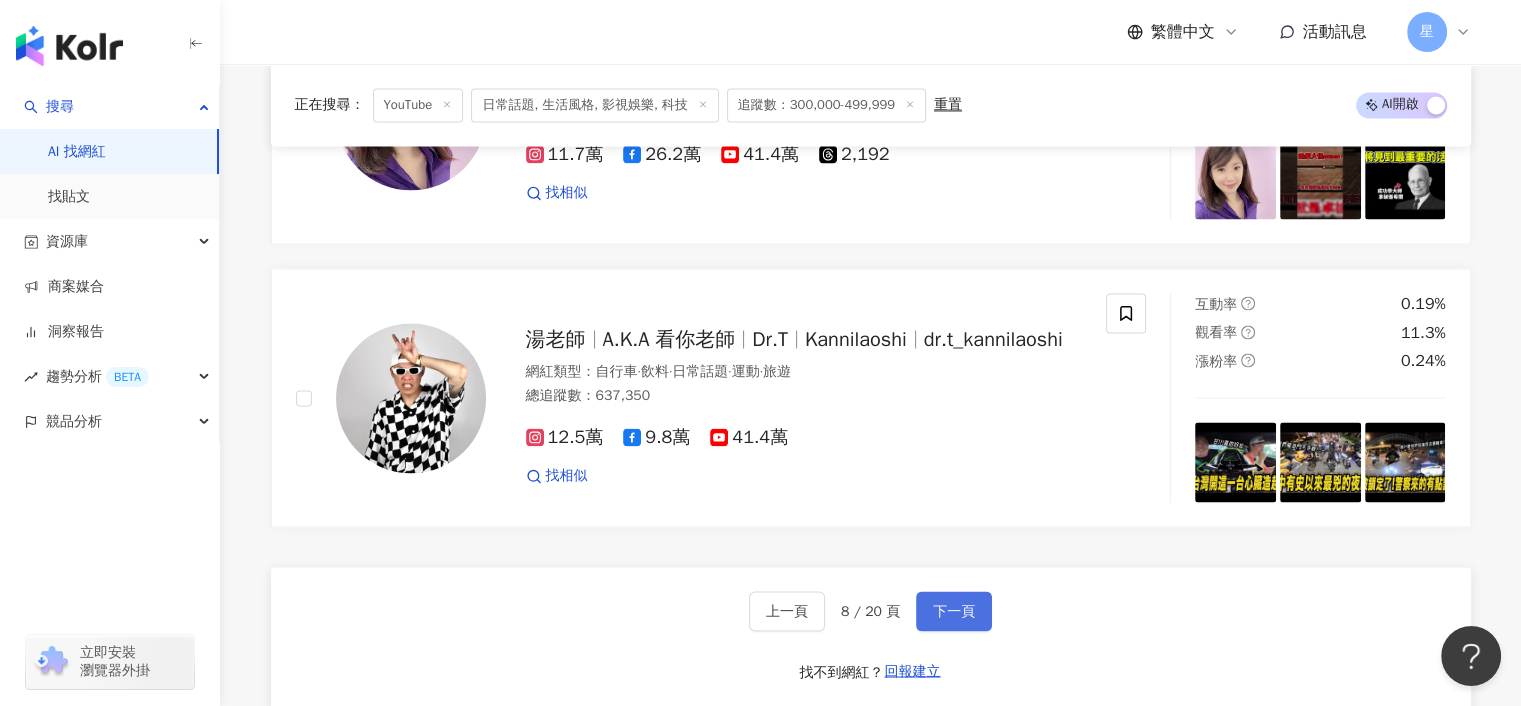 click on "下一頁" at bounding box center [954, 611] 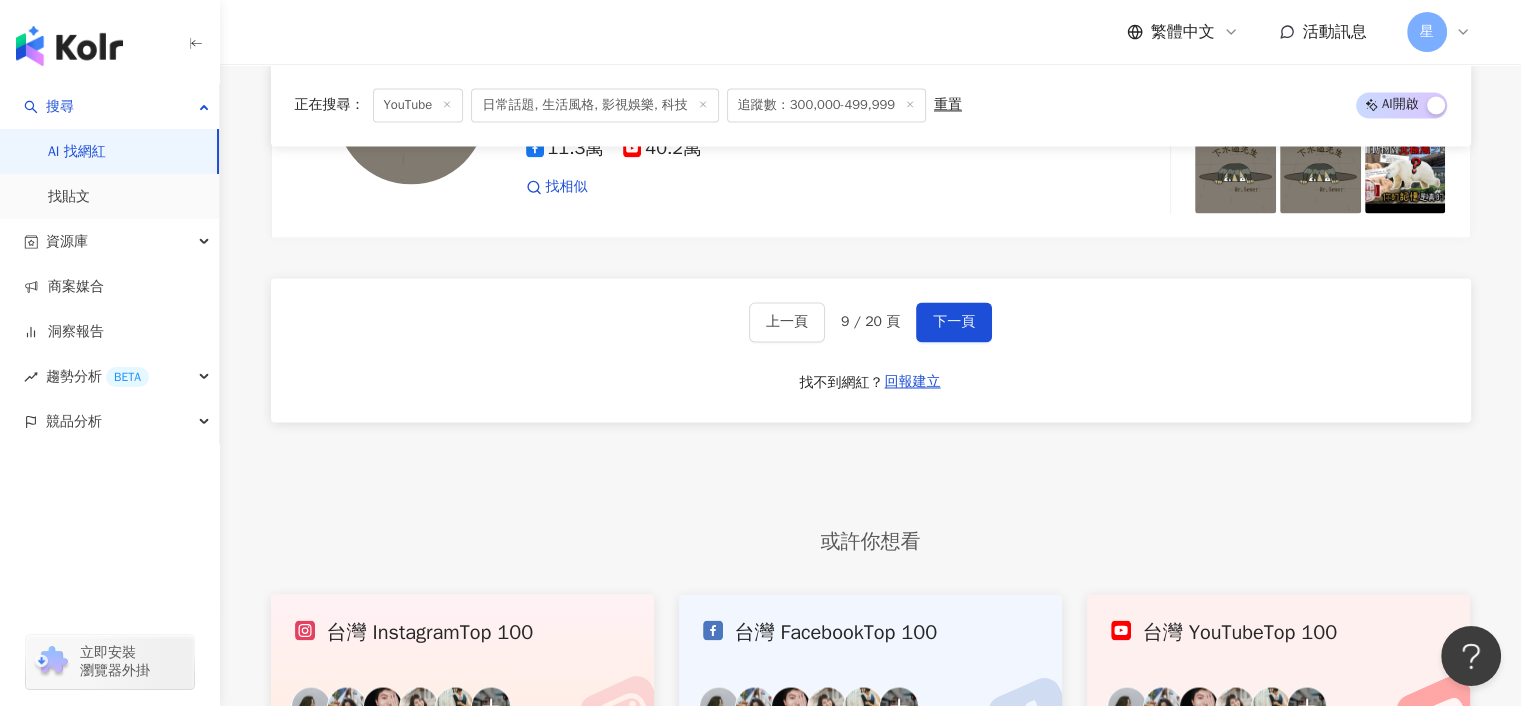 scroll, scrollTop: 3300, scrollLeft: 0, axis: vertical 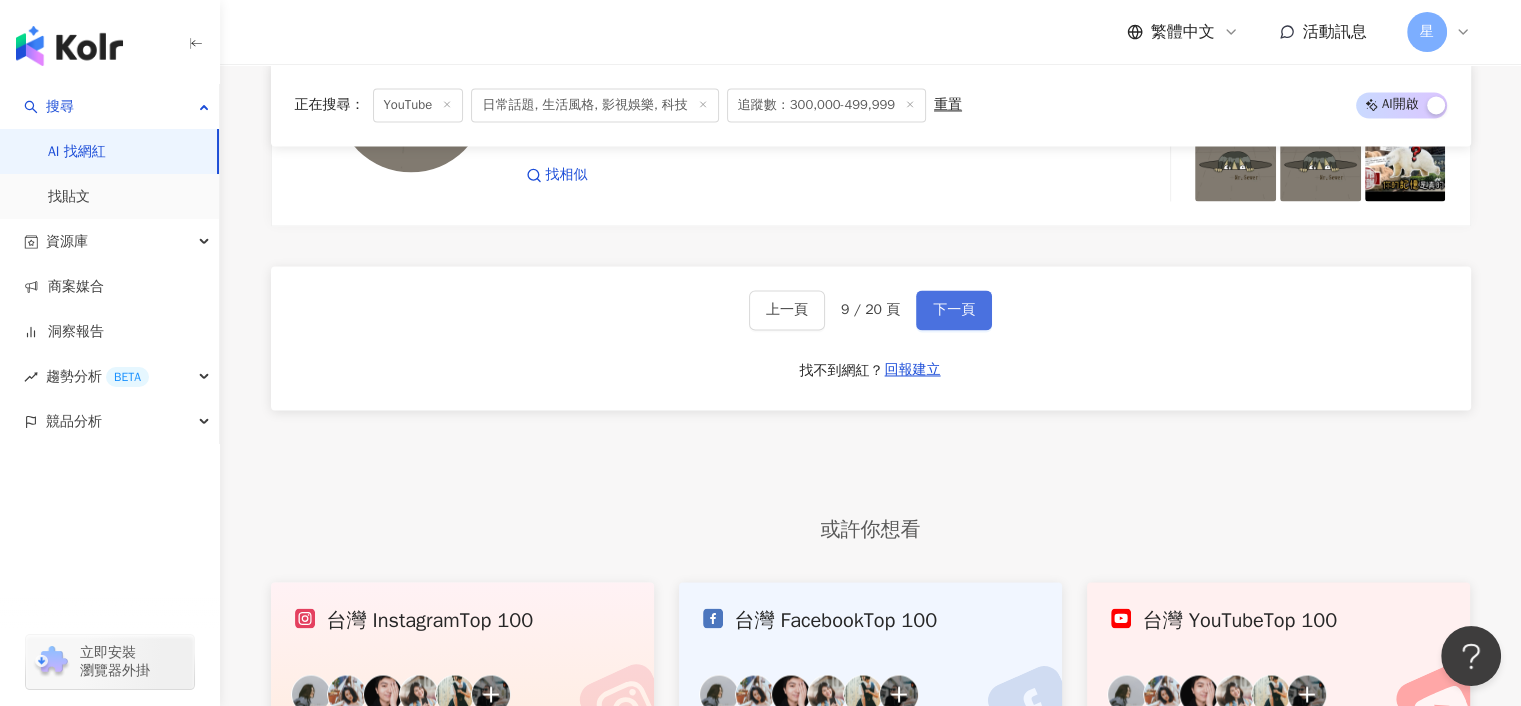click on "下一頁" at bounding box center (954, 310) 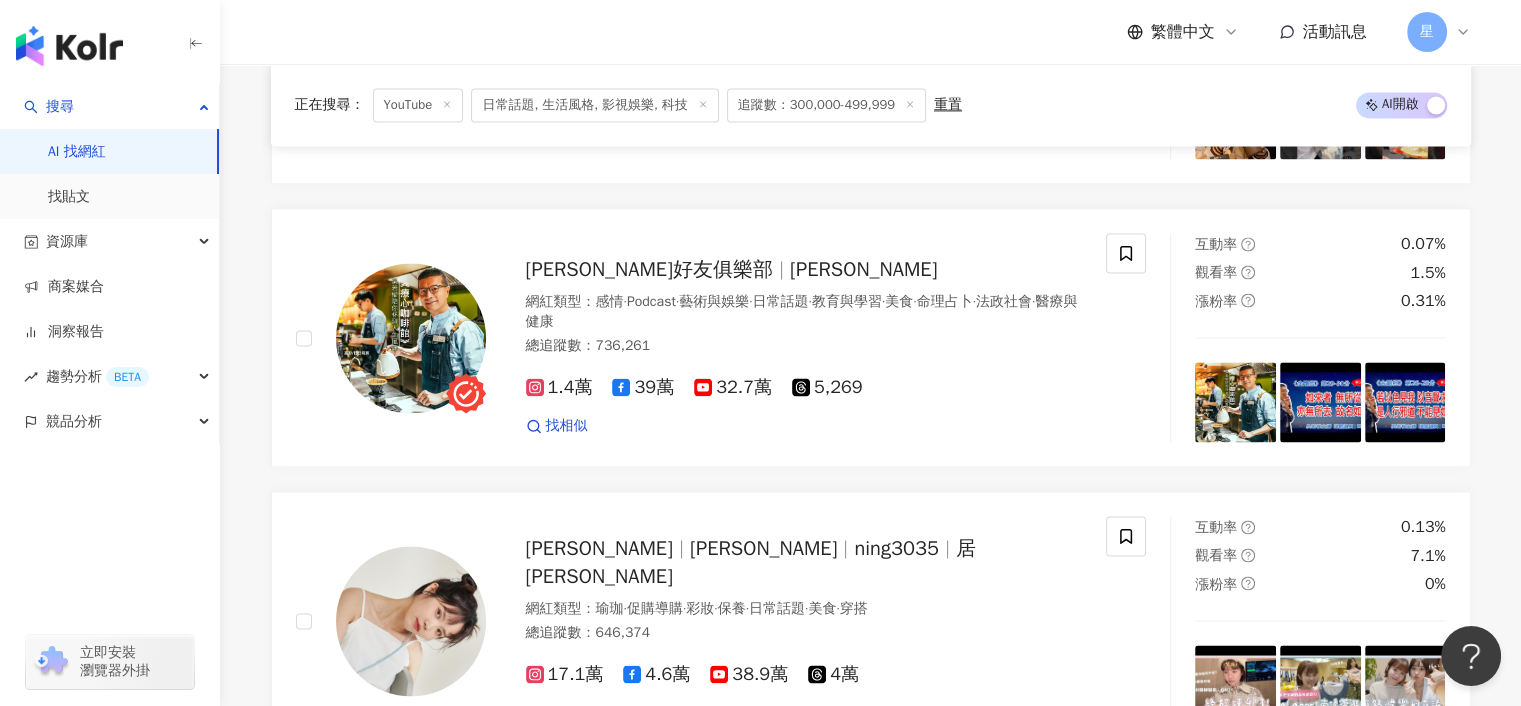 scroll, scrollTop: 3282, scrollLeft: 0, axis: vertical 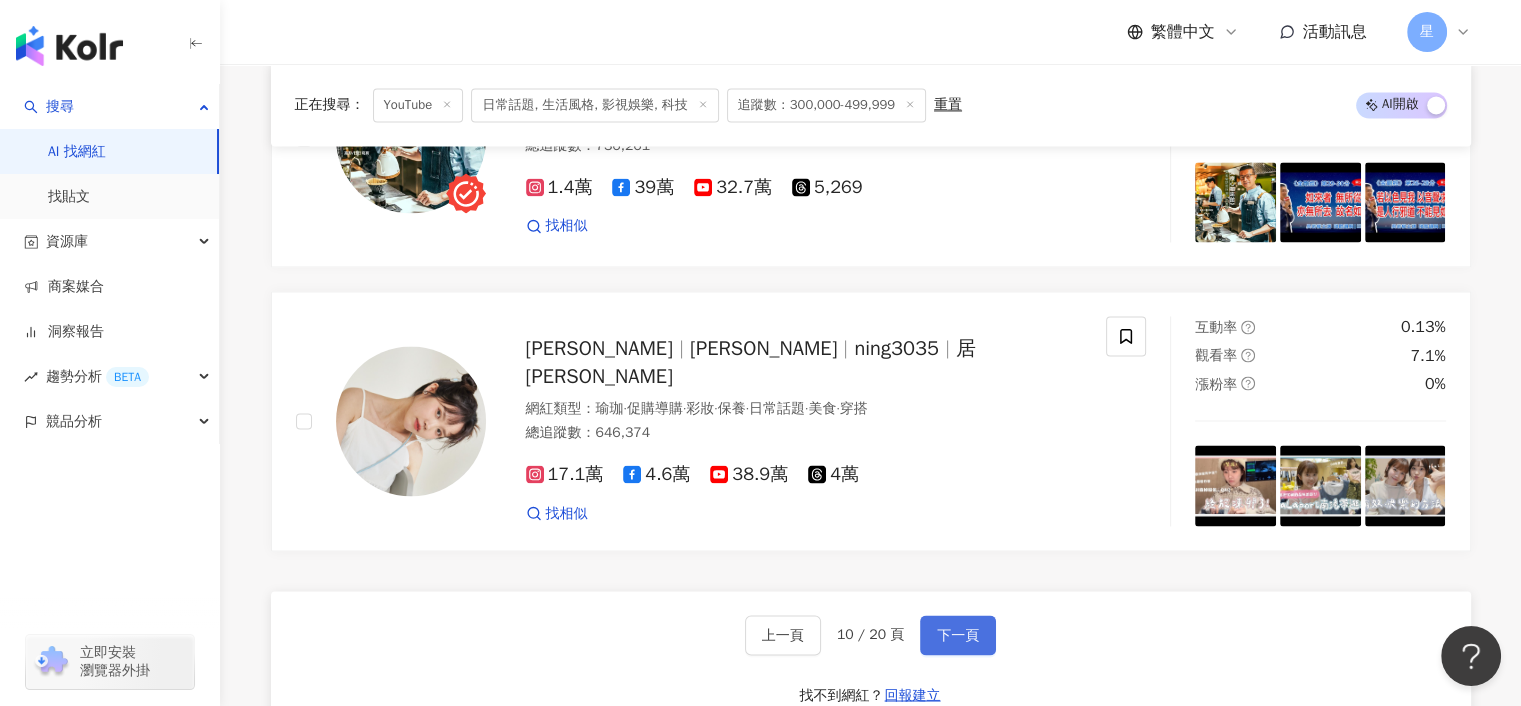 click on "下一頁" at bounding box center (958, 635) 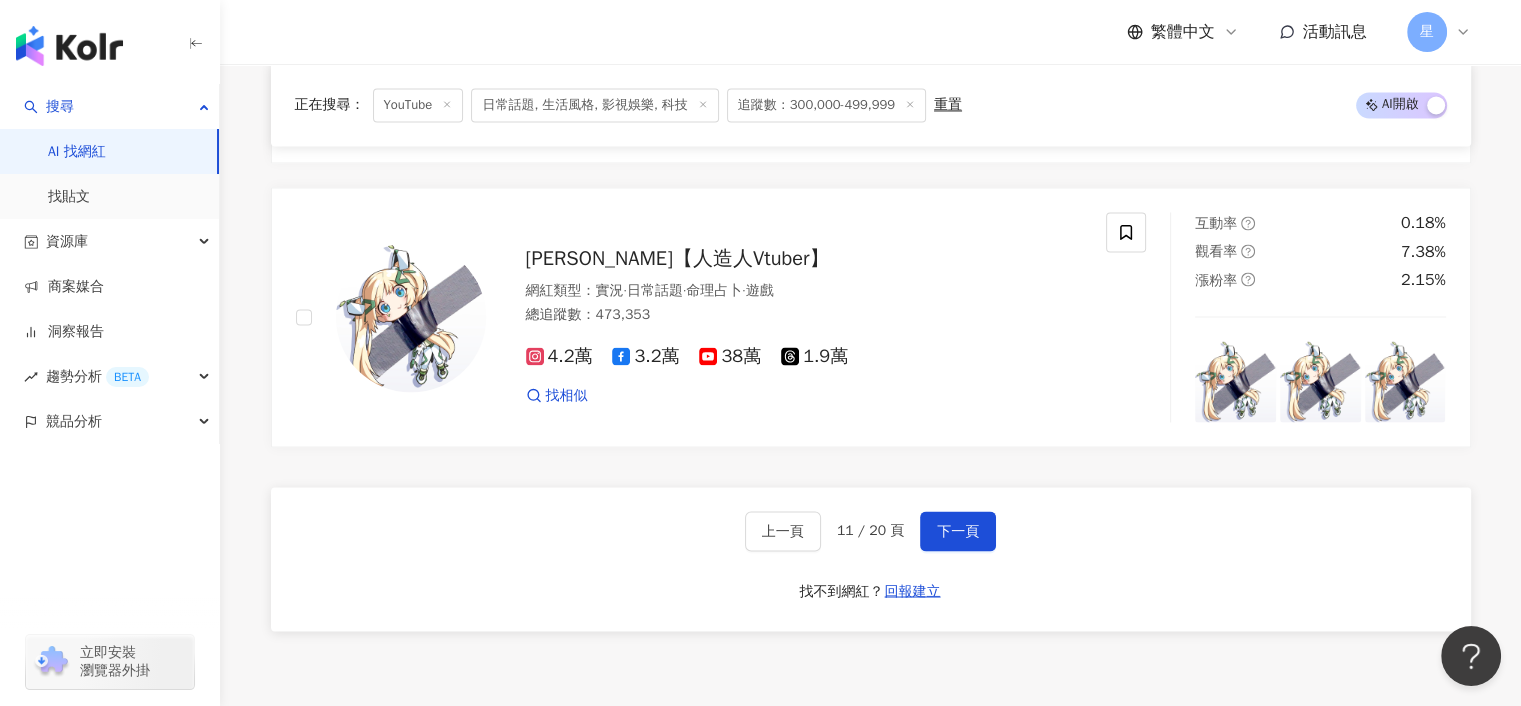 scroll, scrollTop: 3500, scrollLeft: 0, axis: vertical 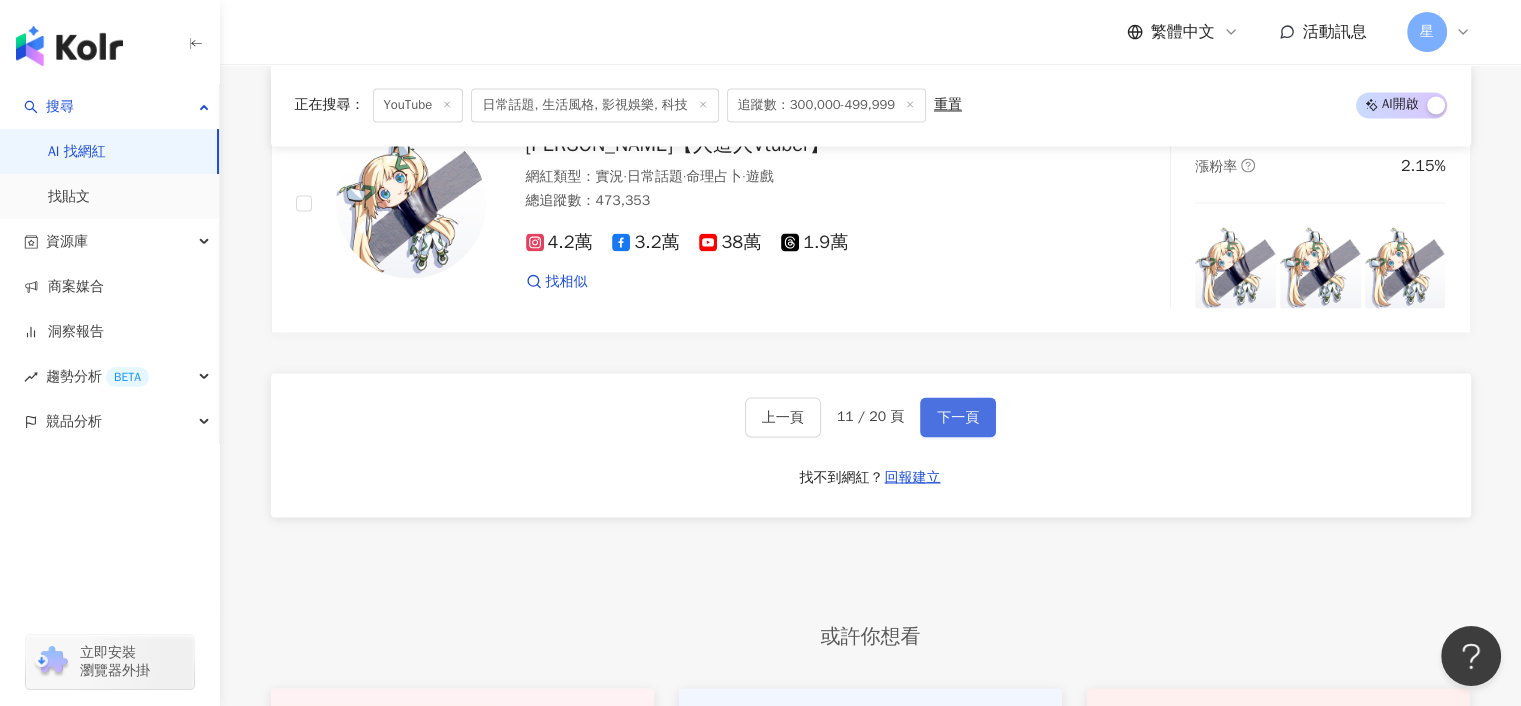 click on "下一頁" at bounding box center [958, 417] 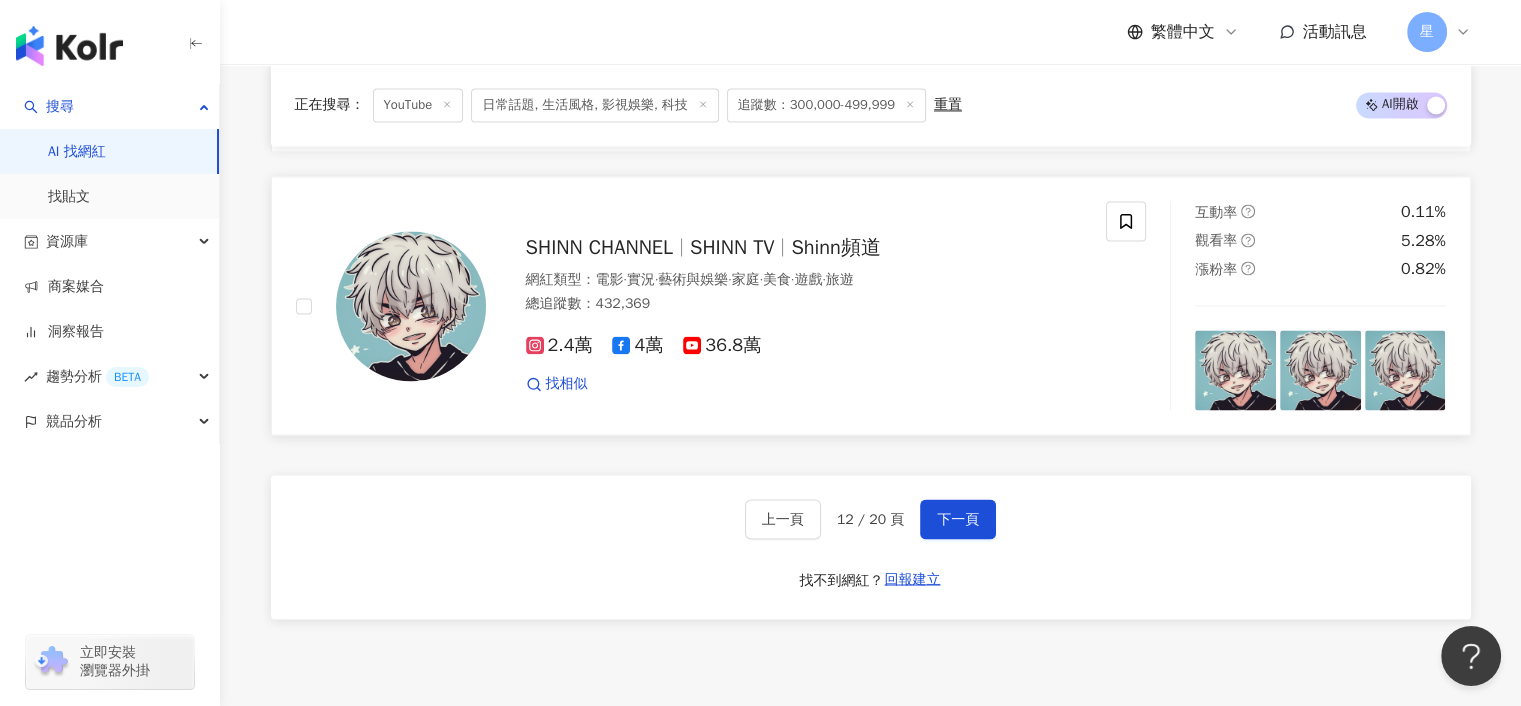 scroll, scrollTop: 3400, scrollLeft: 0, axis: vertical 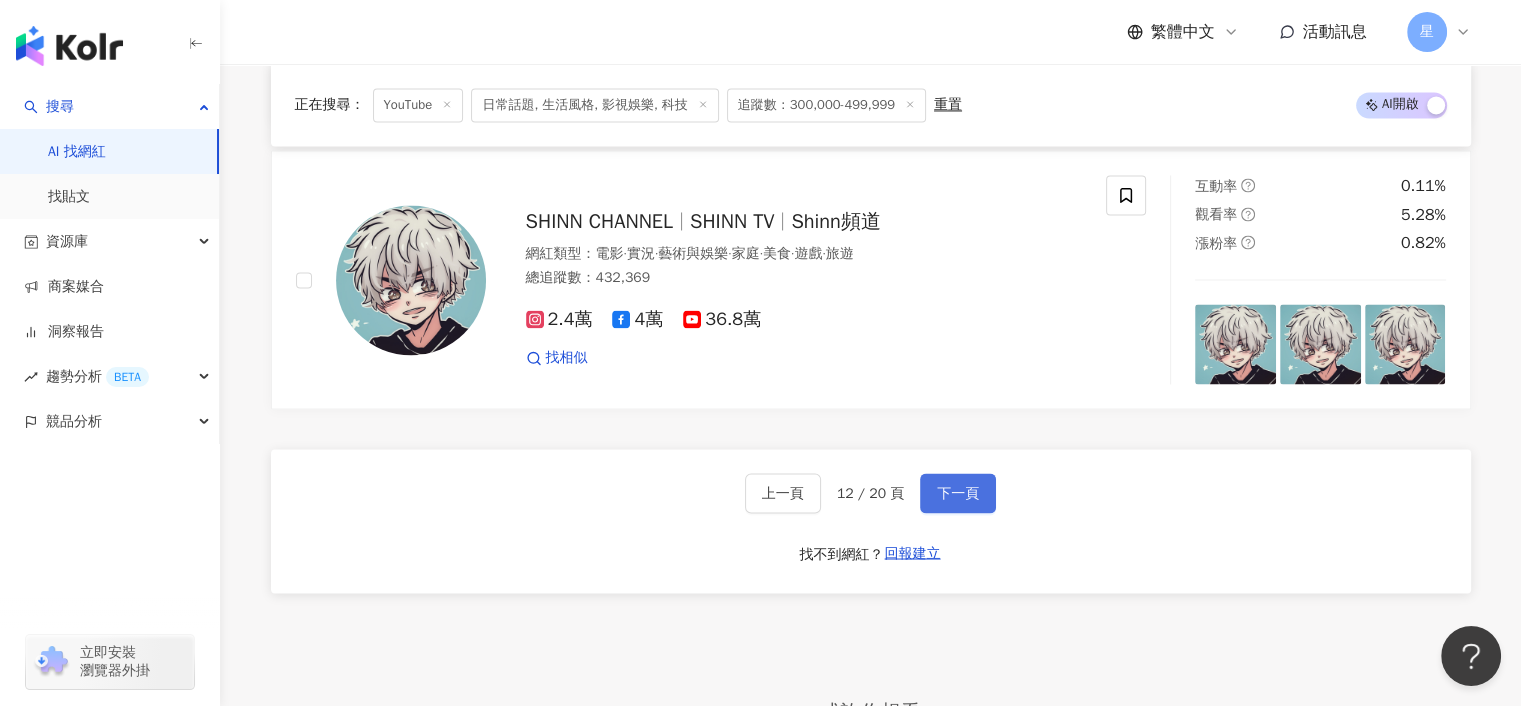 click on "下一頁" at bounding box center (958, 493) 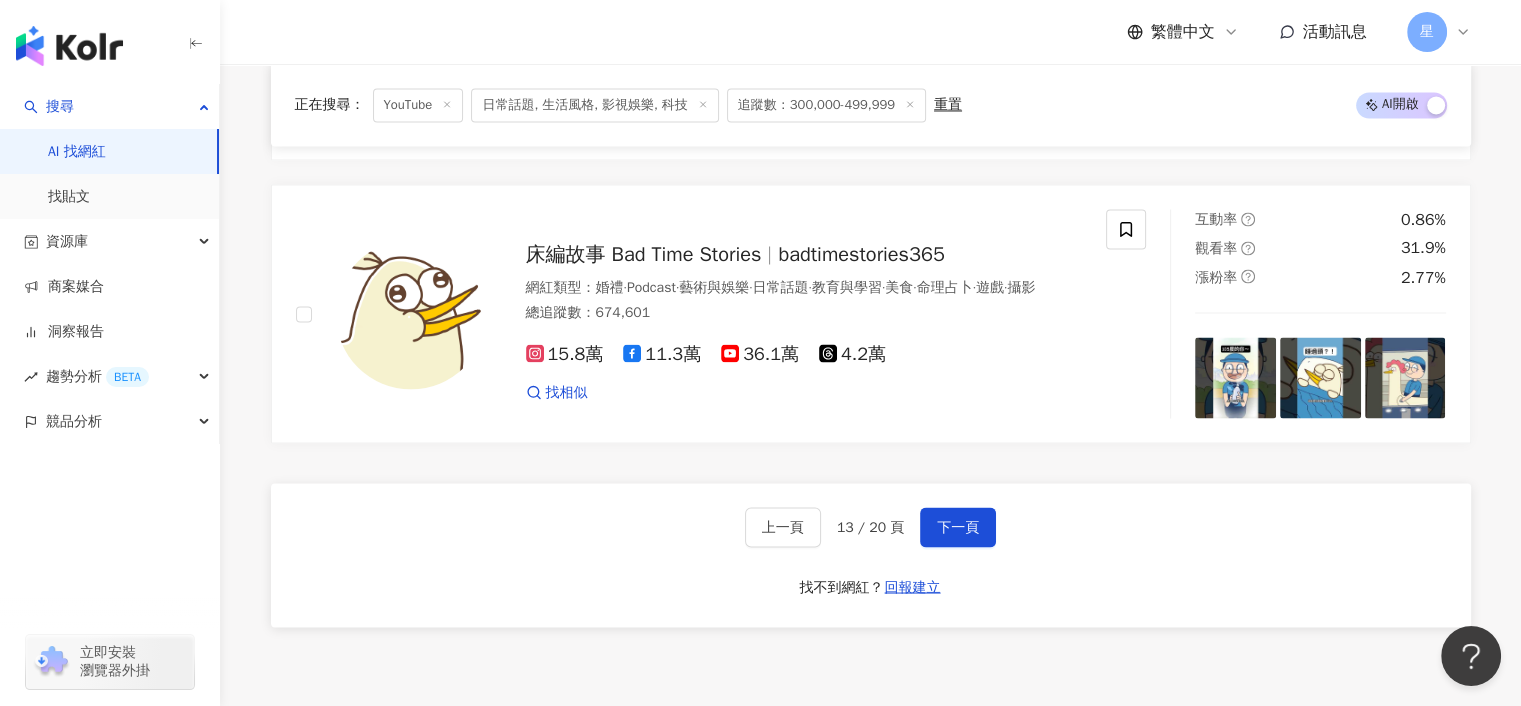 scroll, scrollTop: 3569, scrollLeft: 0, axis: vertical 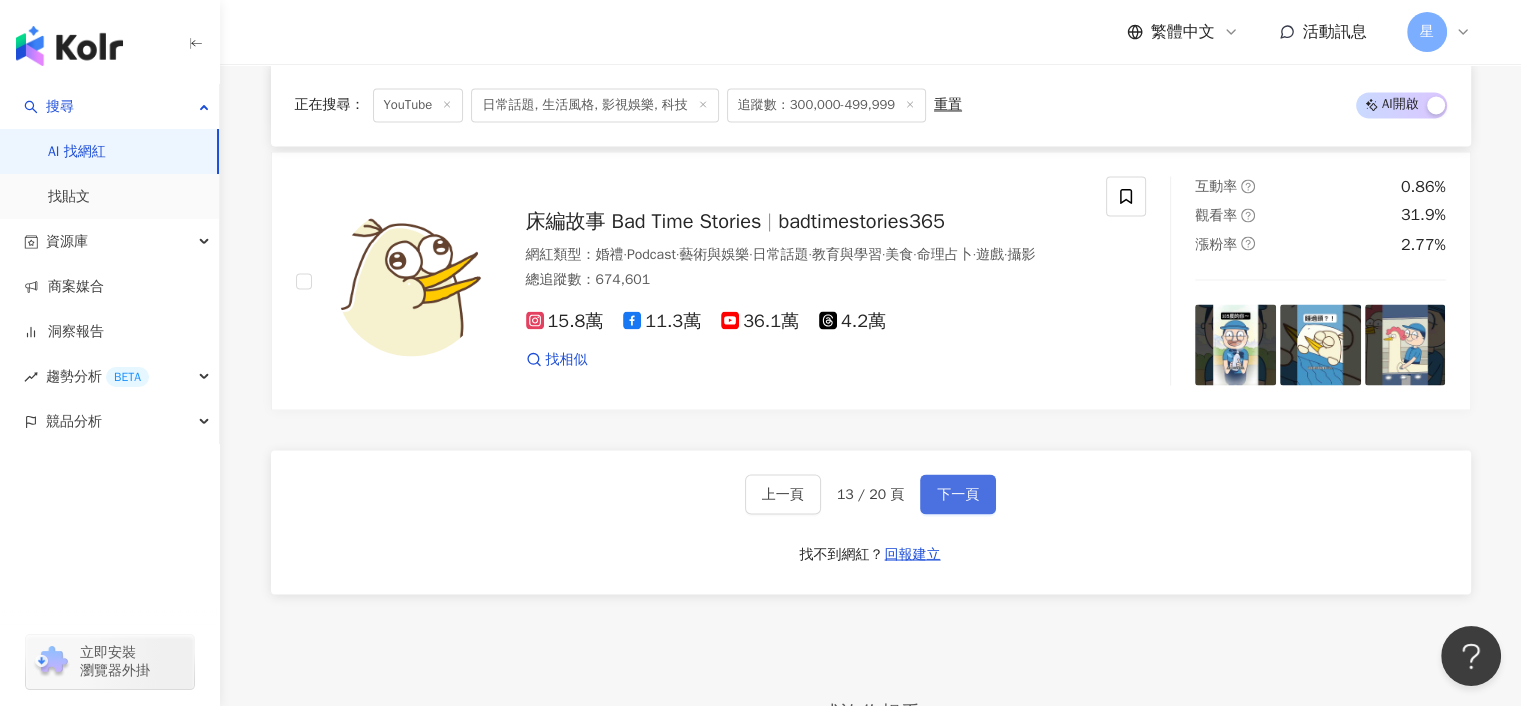 click on "下一頁" at bounding box center (958, 494) 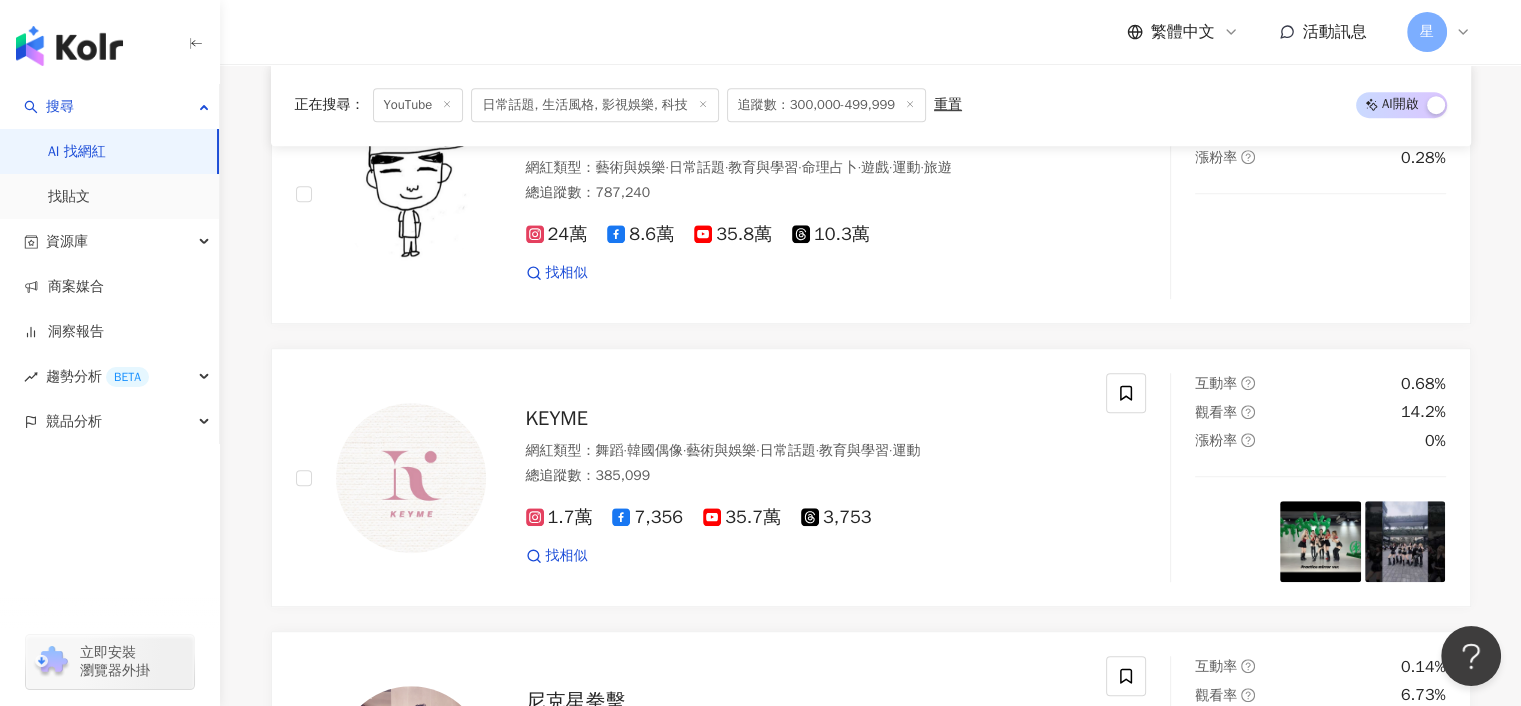 scroll, scrollTop: 3458, scrollLeft: 0, axis: vertical 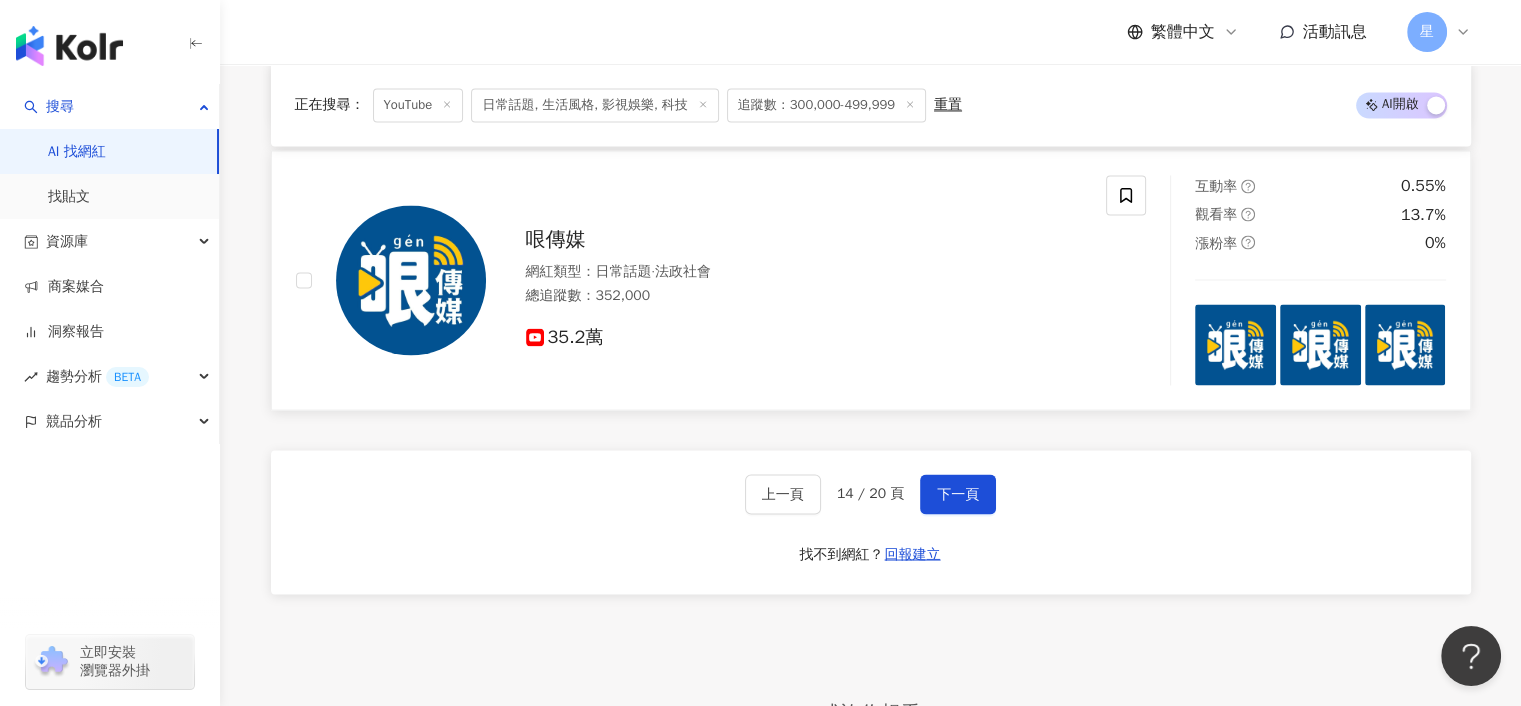 click on "哏傳媒 網紅類型 ： 日常話題  ·  法政社會 總追蹤數 ： 352,000 35.2萬" at bounding box center (701, 279) 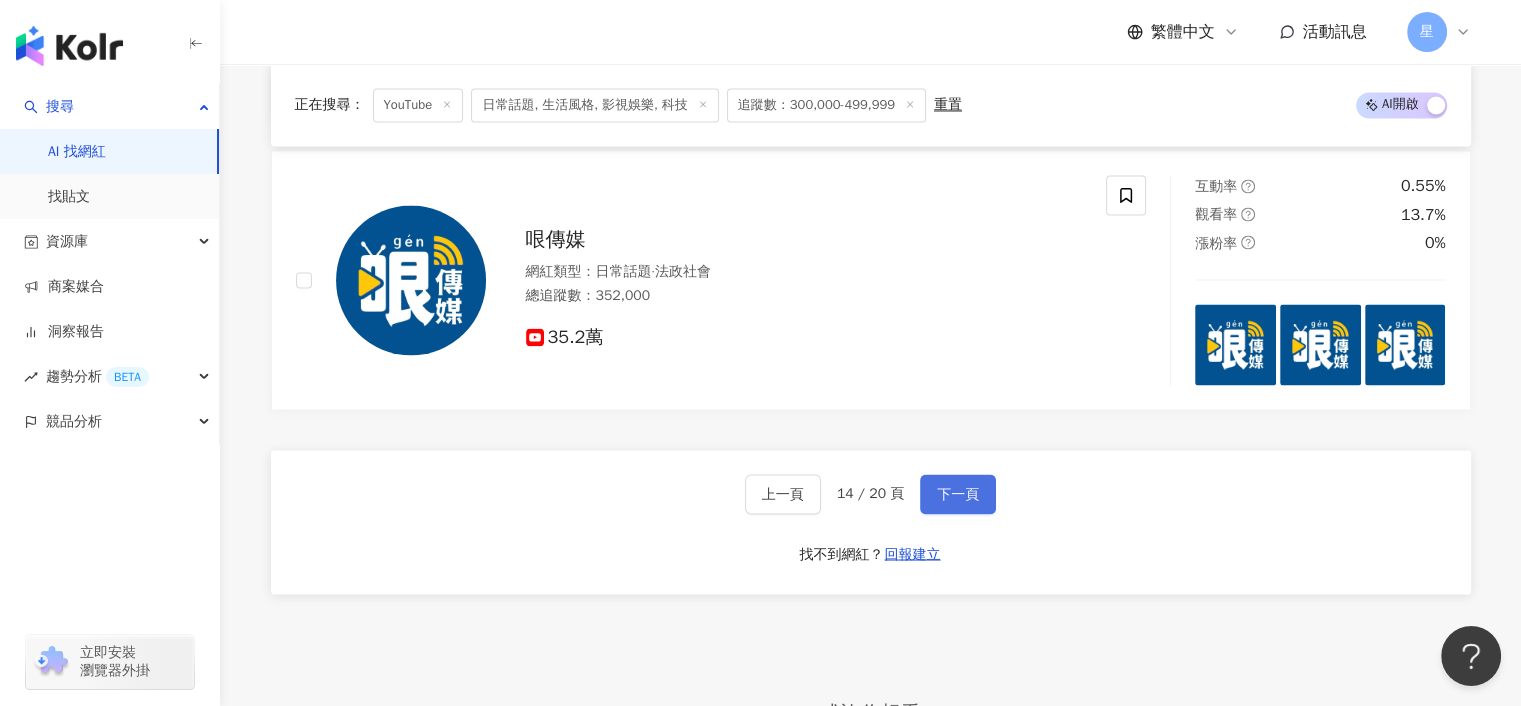 click on "下一頁" at bounding box center [958, 494] 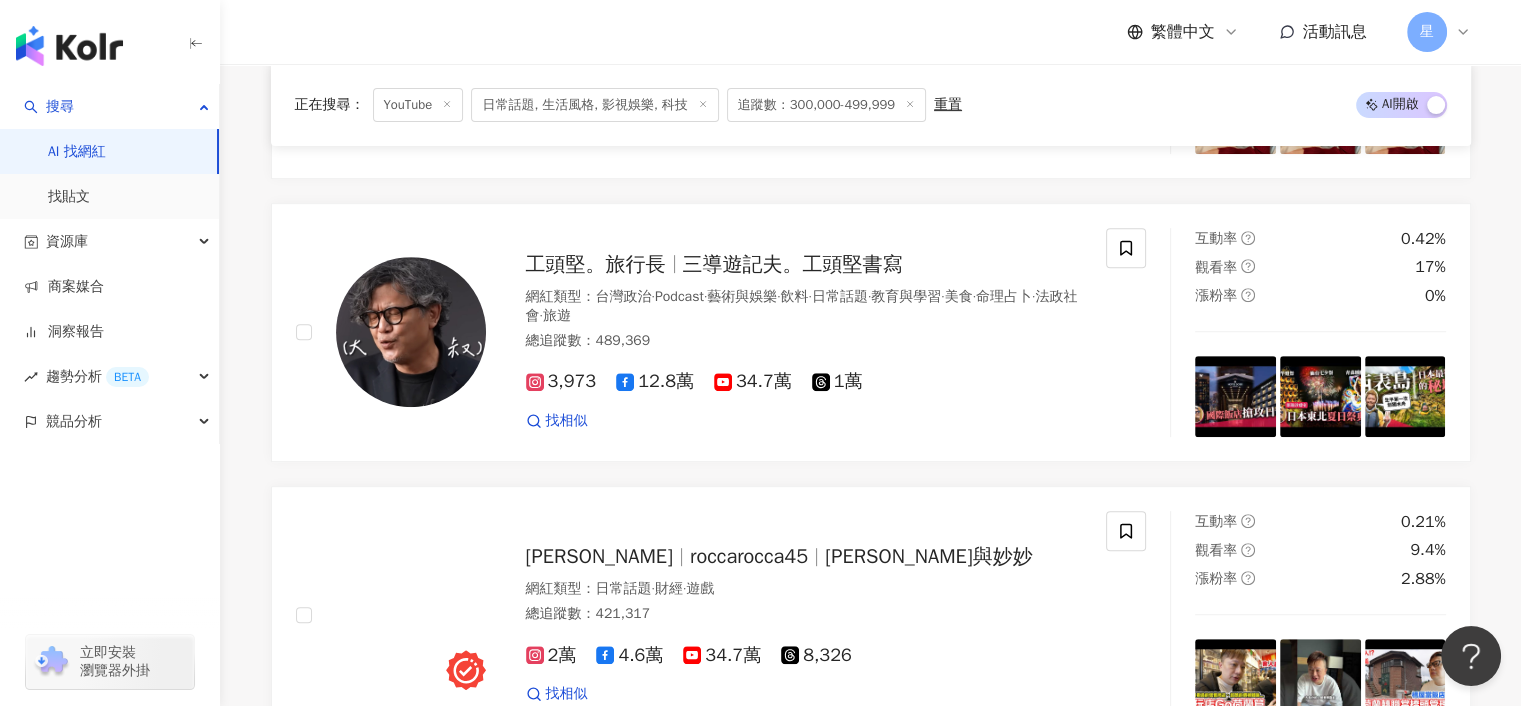 scroll, scrollTop: 1000, scrollLeft: 0, axis: vertical 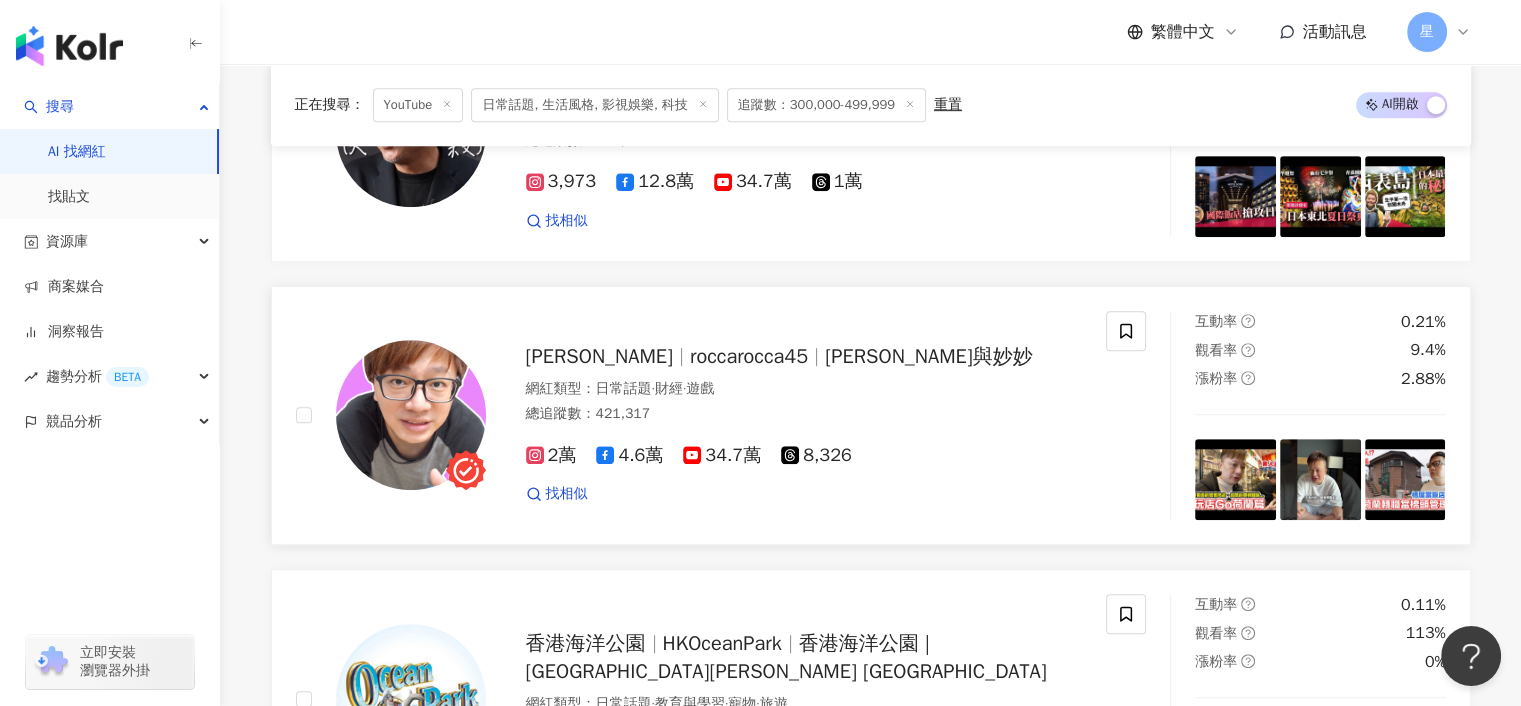click on "roccarocca45" at bounding box center (749, 356) 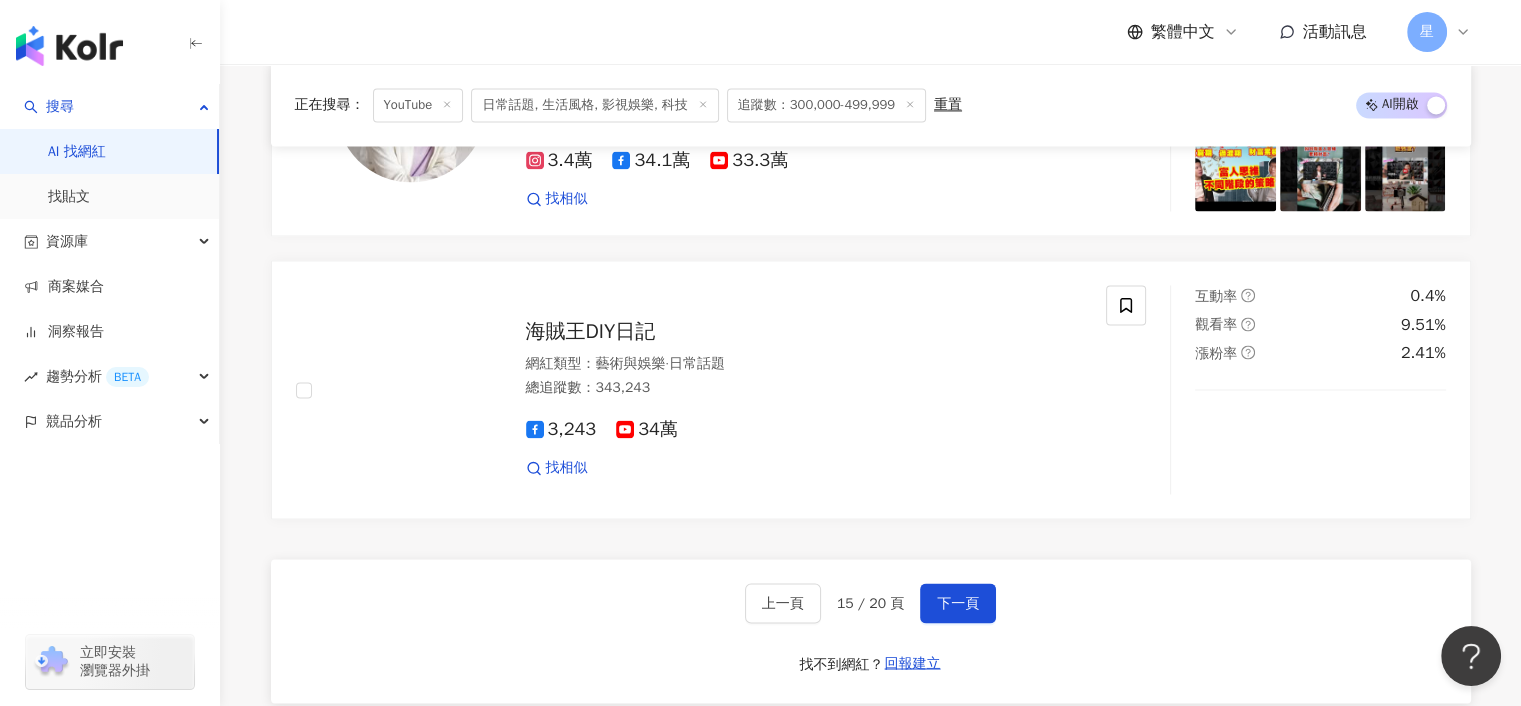 scroll, scrollTop: 3300, scrollLeft: 0, axis: vertical 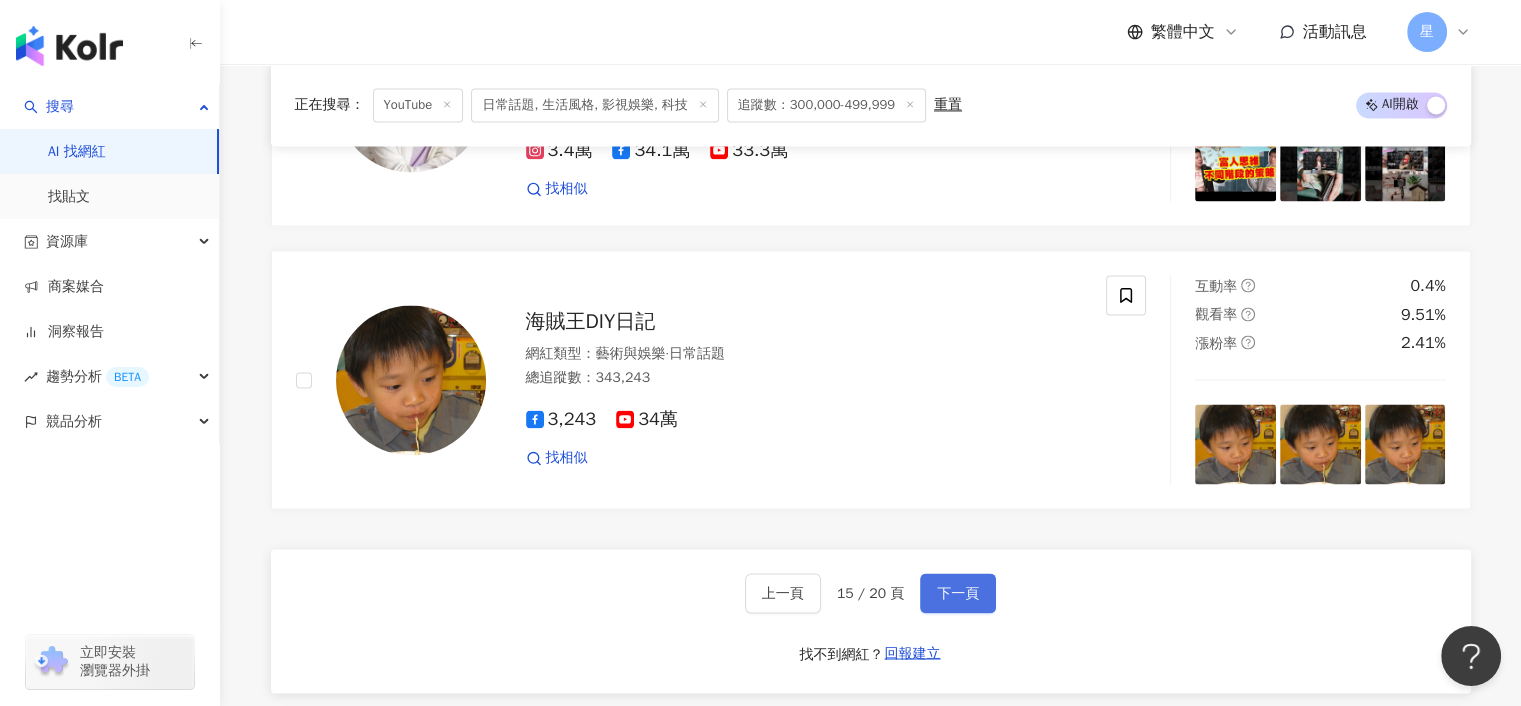 click on "下一頁" at bounding box center [958, 593] 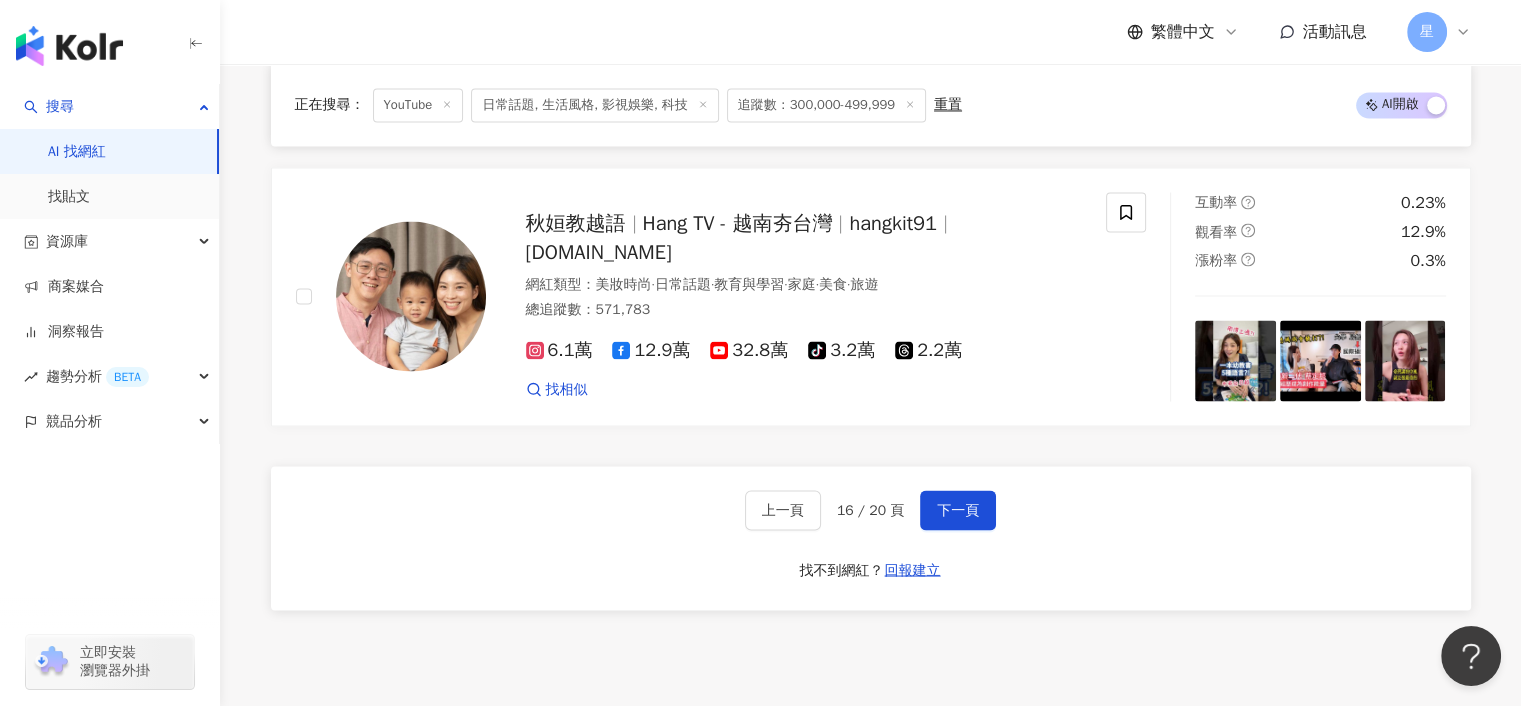 scroll, scrollTop: 3569, scrollLeft: 0, axis: vertical 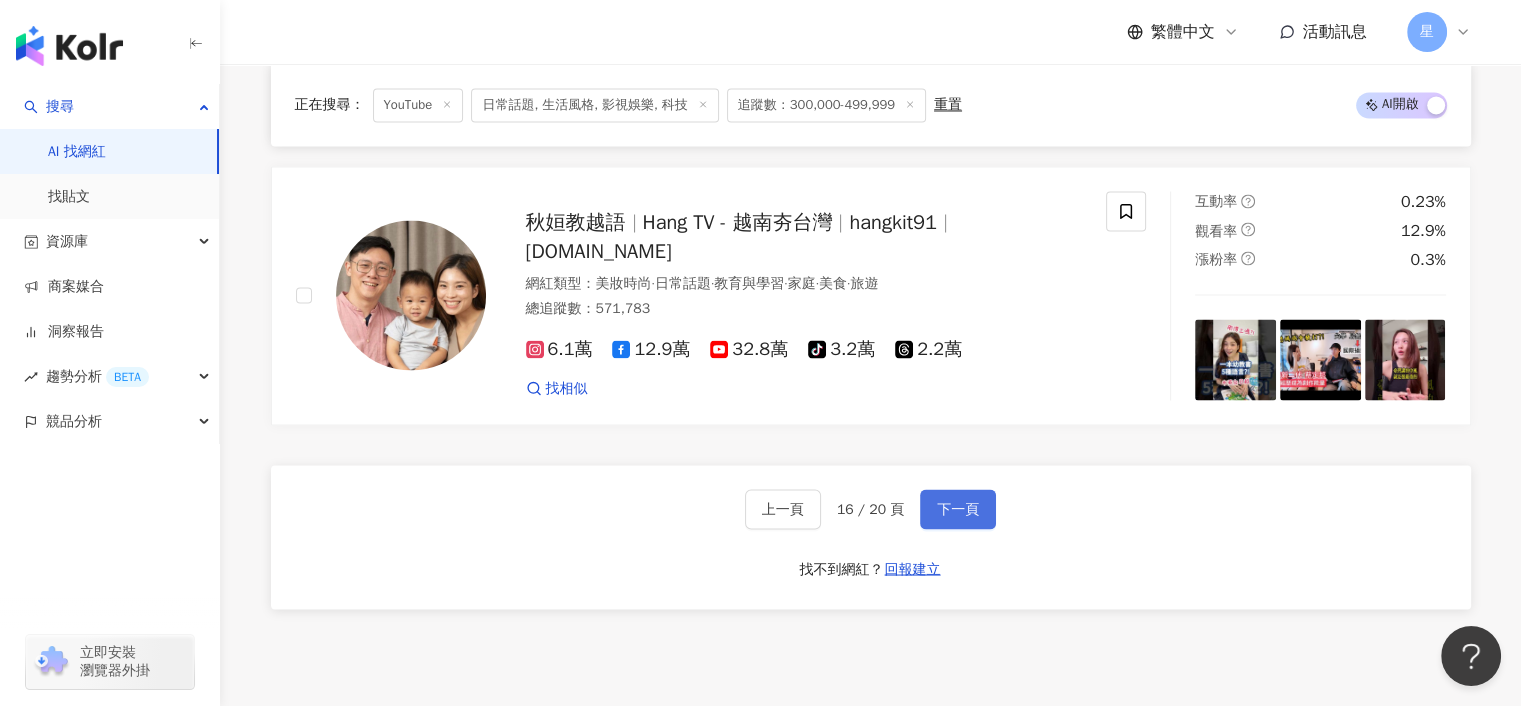 click on "下一頁" at bounding box center [958, 509] 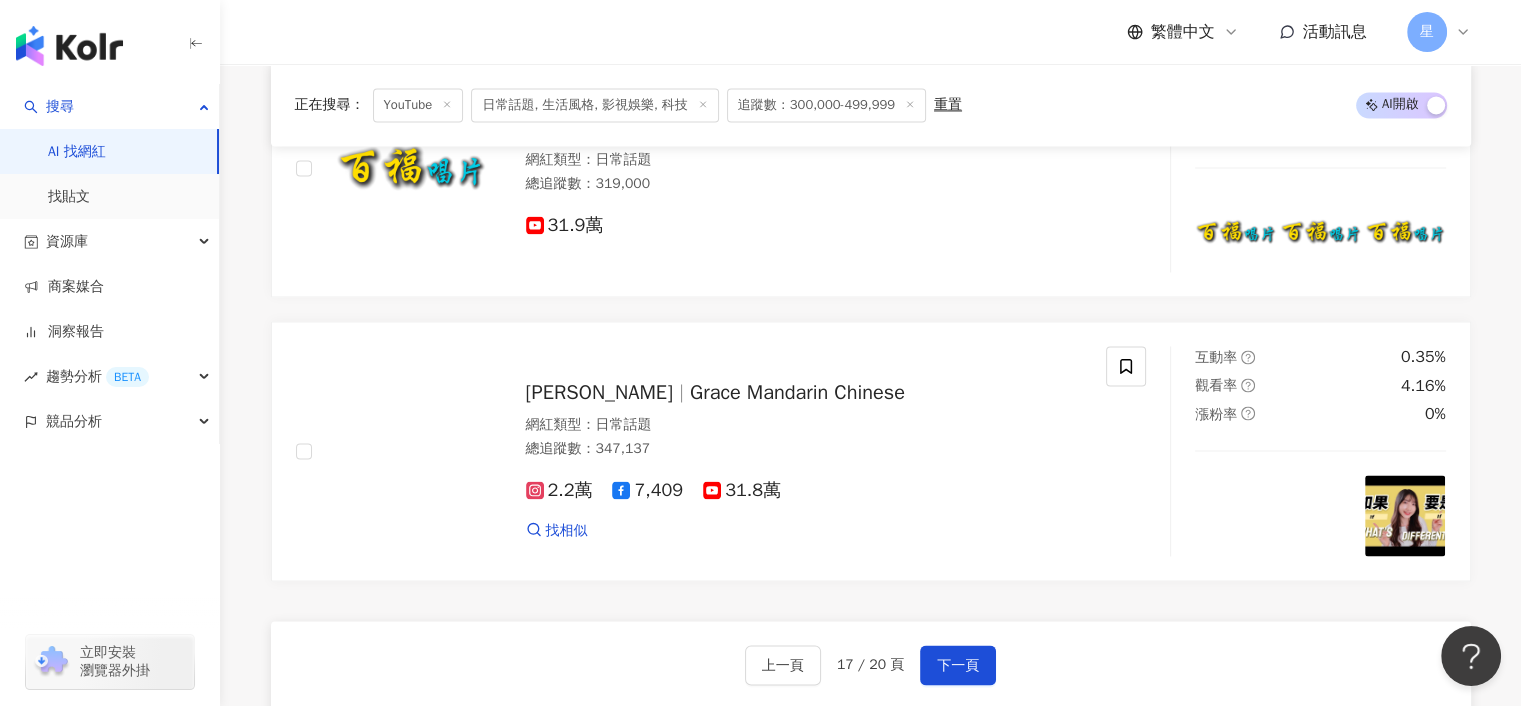 scroll, scrollTop: 3300, scrollLeft: 0, axis: vertical 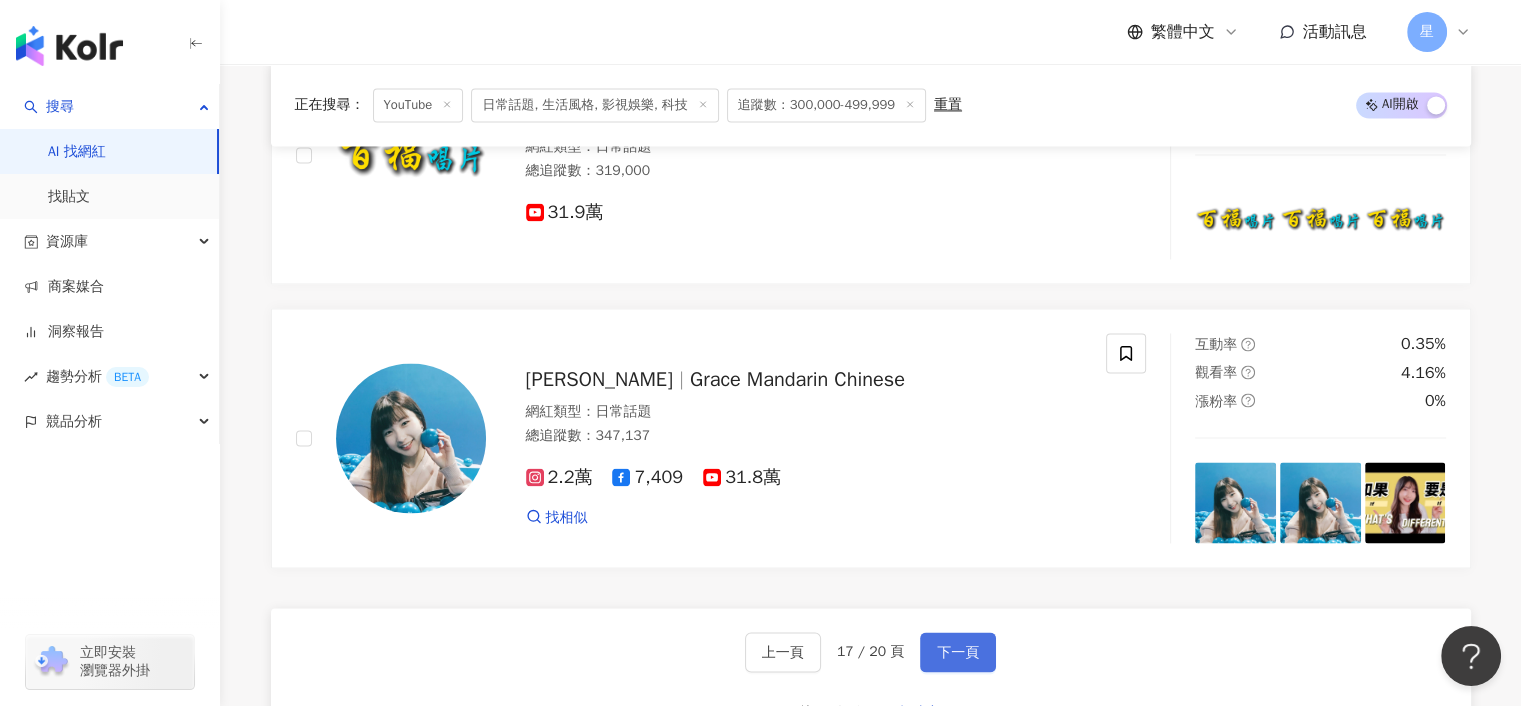 click on "下一頁" at bounding box center [958, 652] 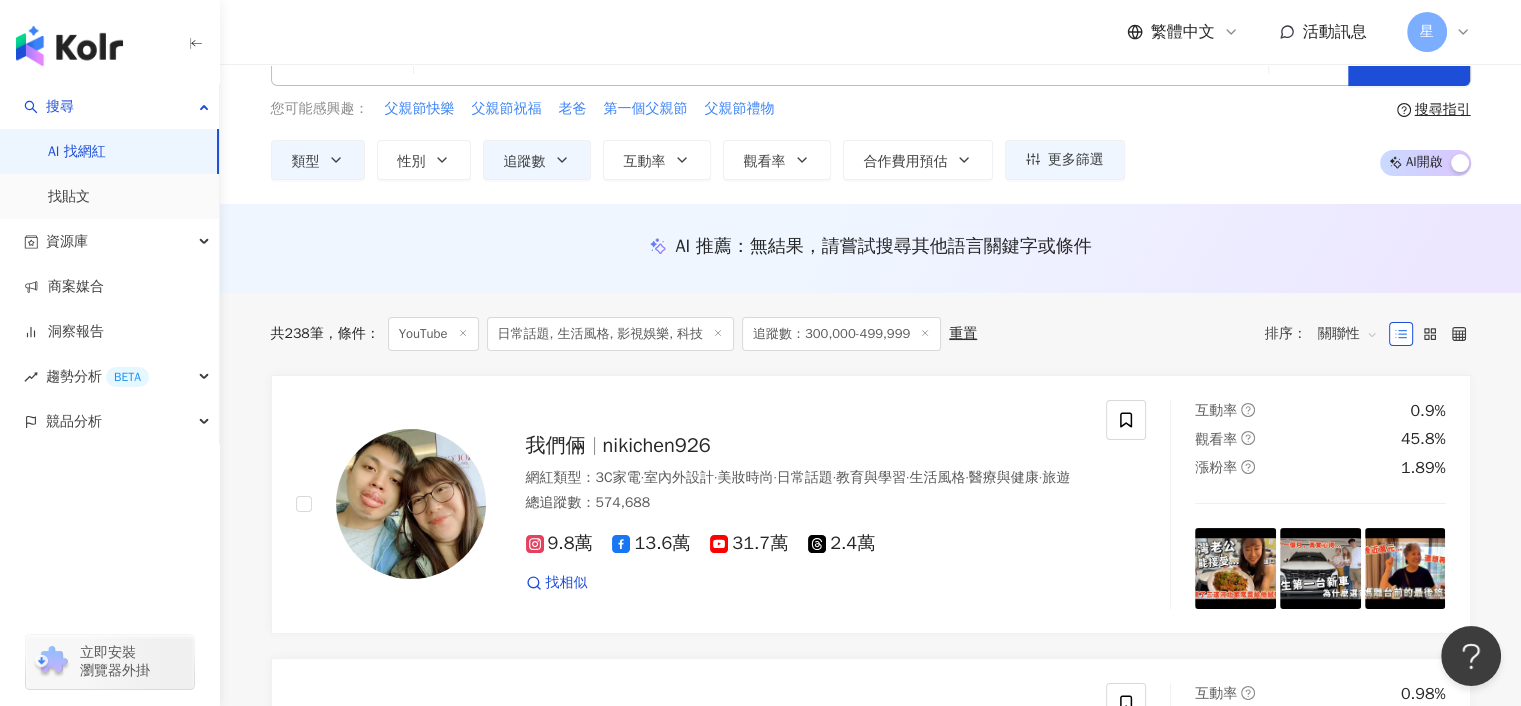 scroll, scrollTop: 0, scrollLeft: 0, axis: both 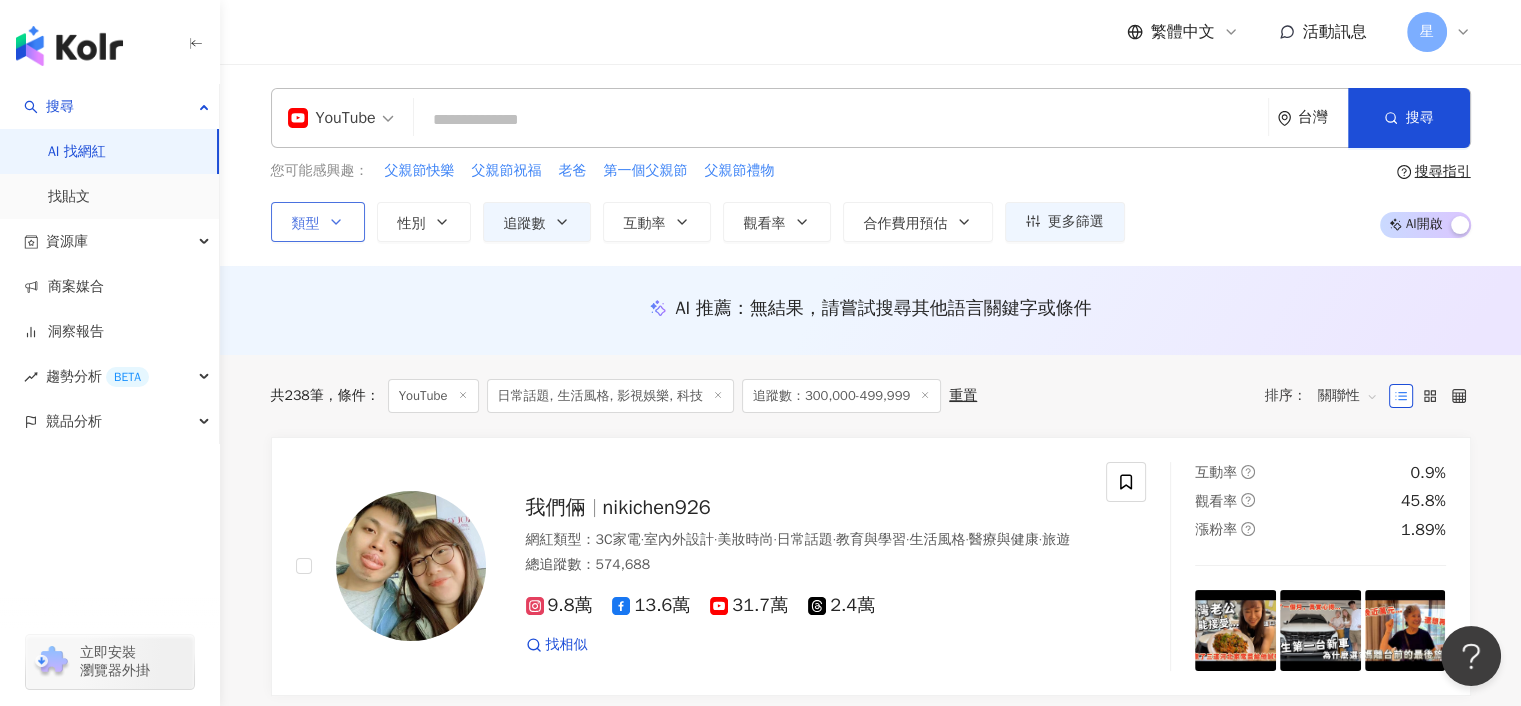 click on "類型" at bounding box center [318, 222] 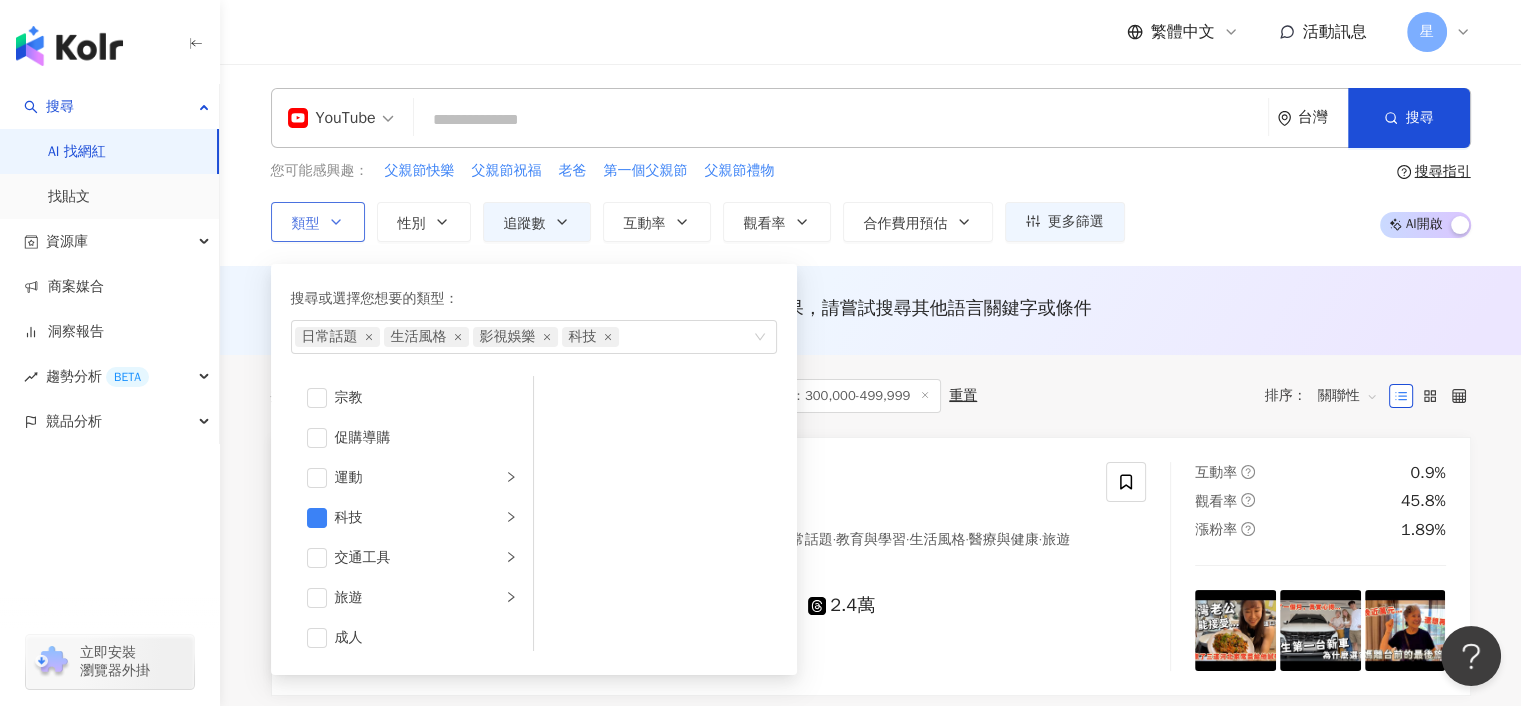 scroll, scrollTop: 692, scrollLeft: 0, axis: vertical 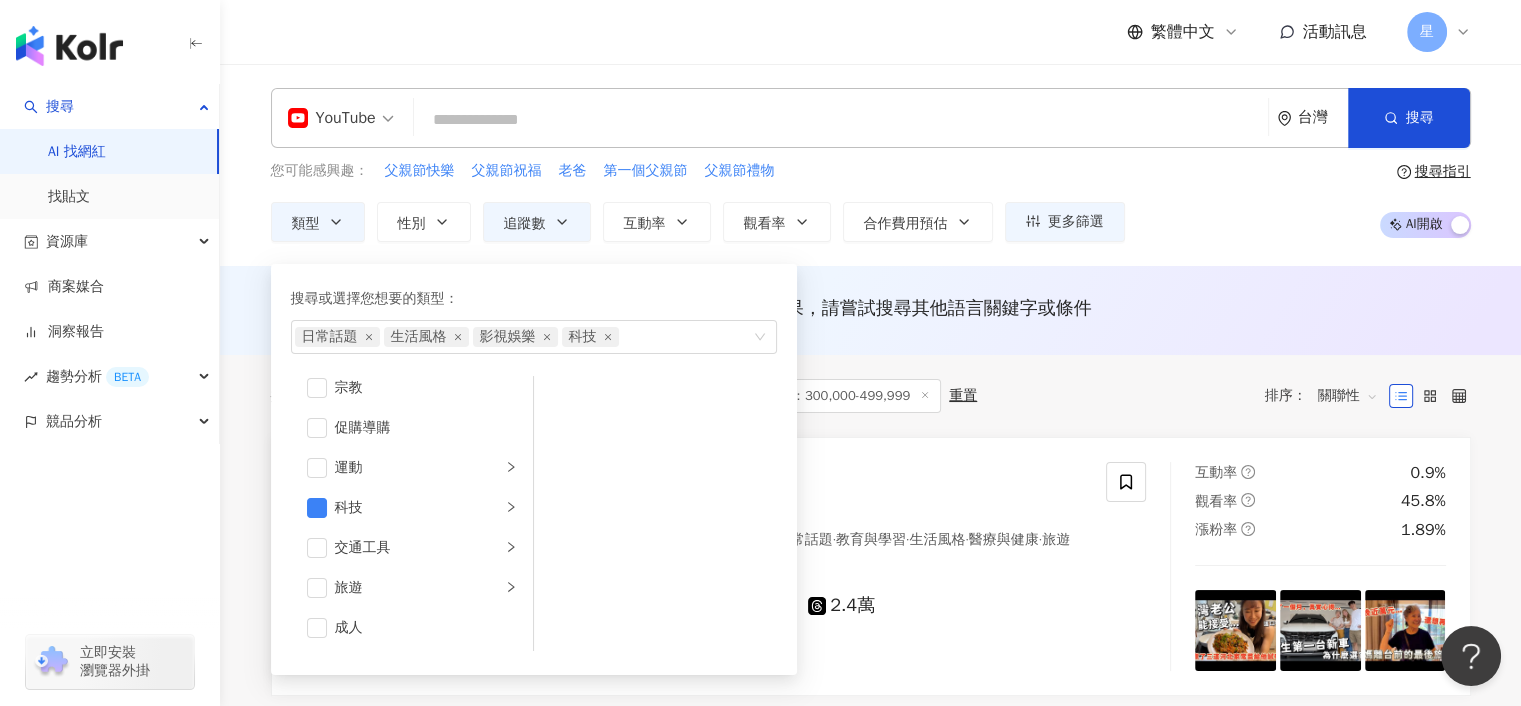 click on "您可能感興趣： 父親節快樂  父親節祝福  老爸  第一個父親節  父親節禮物  類型 搜尋或選擇您想要的類型： 日常話題 生活風格 影視娛樂 科技   藝術與娛樂 美妝時尚 氣候和環境 日常話題 教育與學習 家庭 財經 美食 命理占卜 遊戲 法政社會 生活風格 影視娛樂 醫療與健康 寵物 攝影 感情 宗教 促購導購 運動 科技 交通工具 旅遊 成人 性別 追蹤數 互動率 觀看率 合作費用預估  更多篩選 ******  -  ****** 不限 小型 奈米網紅 (<1萬) 微型網紅 (1萬-3萬) 小型網紅 (3萬-5萬) 中型 中小型網紅 (5萬-10萬) 中型網紅 (10萬-30萬) 中大型網紅 (30萬-50萬) 大型 大型網紅 (50萬-100萬) 百萬網紅 (>100萬) 搜尋指引 AI  開啟 AI  關閉" at bounding box center (871, 201) 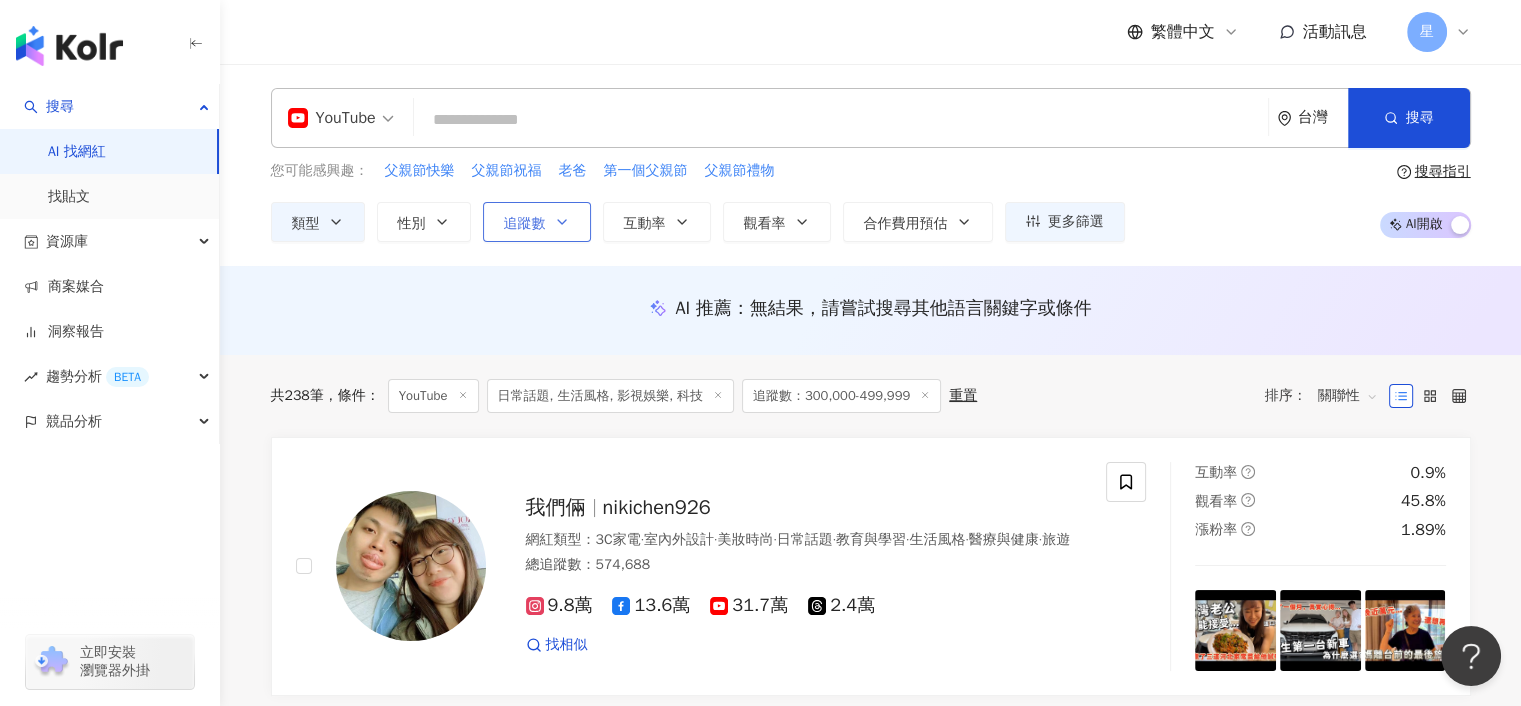 click 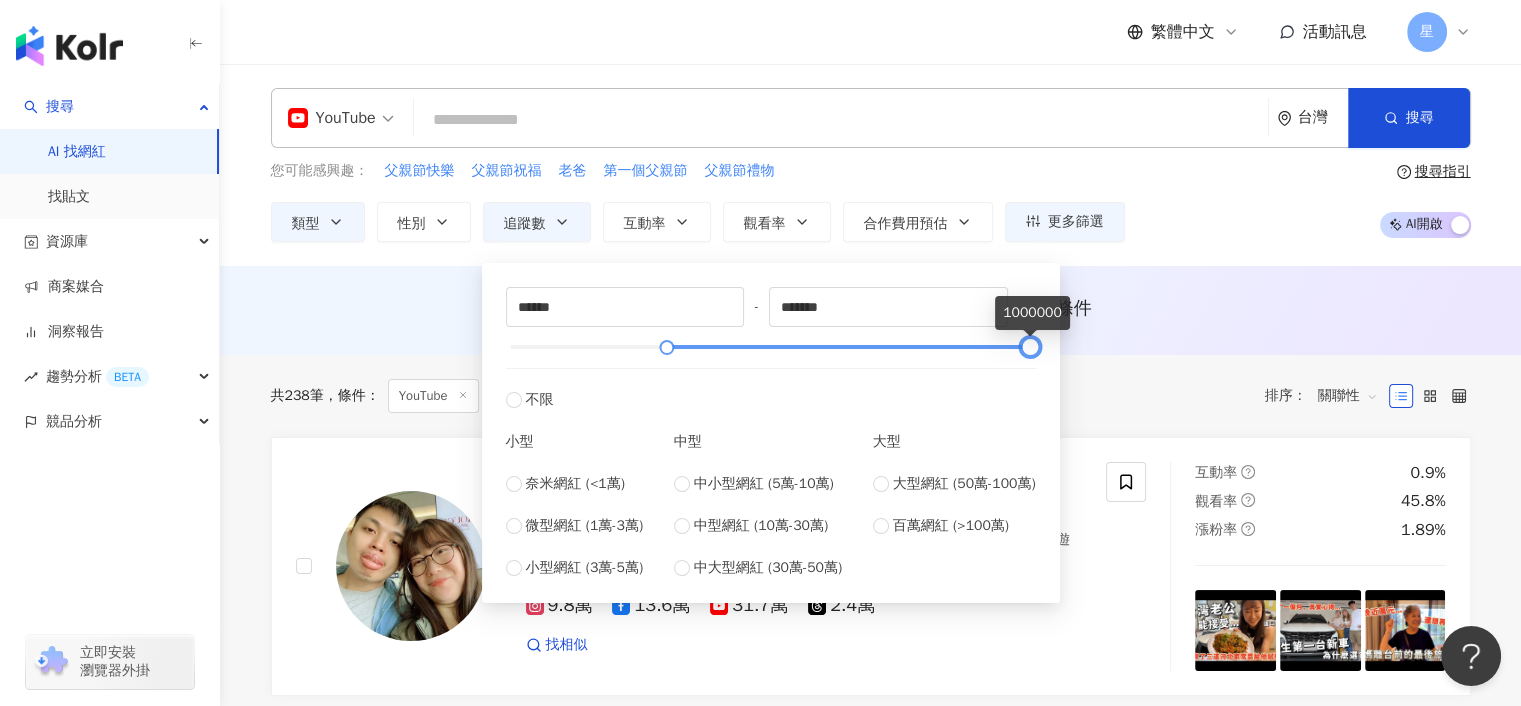 drag, startPoint x: 772, startPoint y: 344, endPoint x: 1040, endPoint y: 348, distance: 268.02985 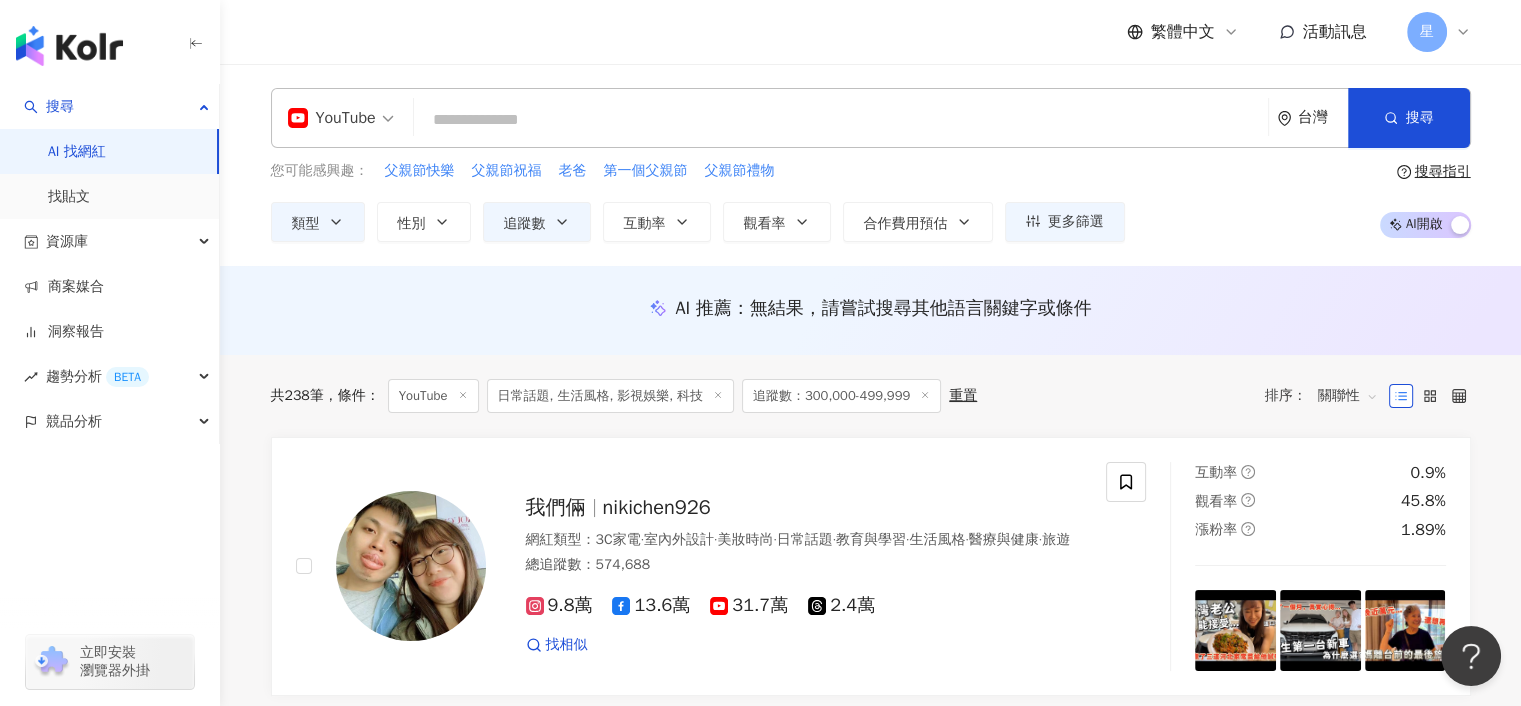 click on "YouTube 台灣 搜尋 您可能感興趣： 父親節快樂  父親節祝福  老爸  第一個父親節  父親節禮物  類型 性別 追蹤數 互動率 觀看率 合作費用預估  更多篩選 ******  -  ******* 不限 小型 奈米網紅 (<1萬) 微型網紅 (1萬-3萬) 小型網紅 (3萬-5萬) 中型 中小型網紅 (5萬-10萬) 中型網紅 (10萬-30萬) 中大型網紅 (30萬-50萬) 大型 大型網紅 (50萬-100萬) 百萬網紅 (>100萬) 搜尋指引 AI  開啟 AI  關閉" at bounding box center [870, 165] 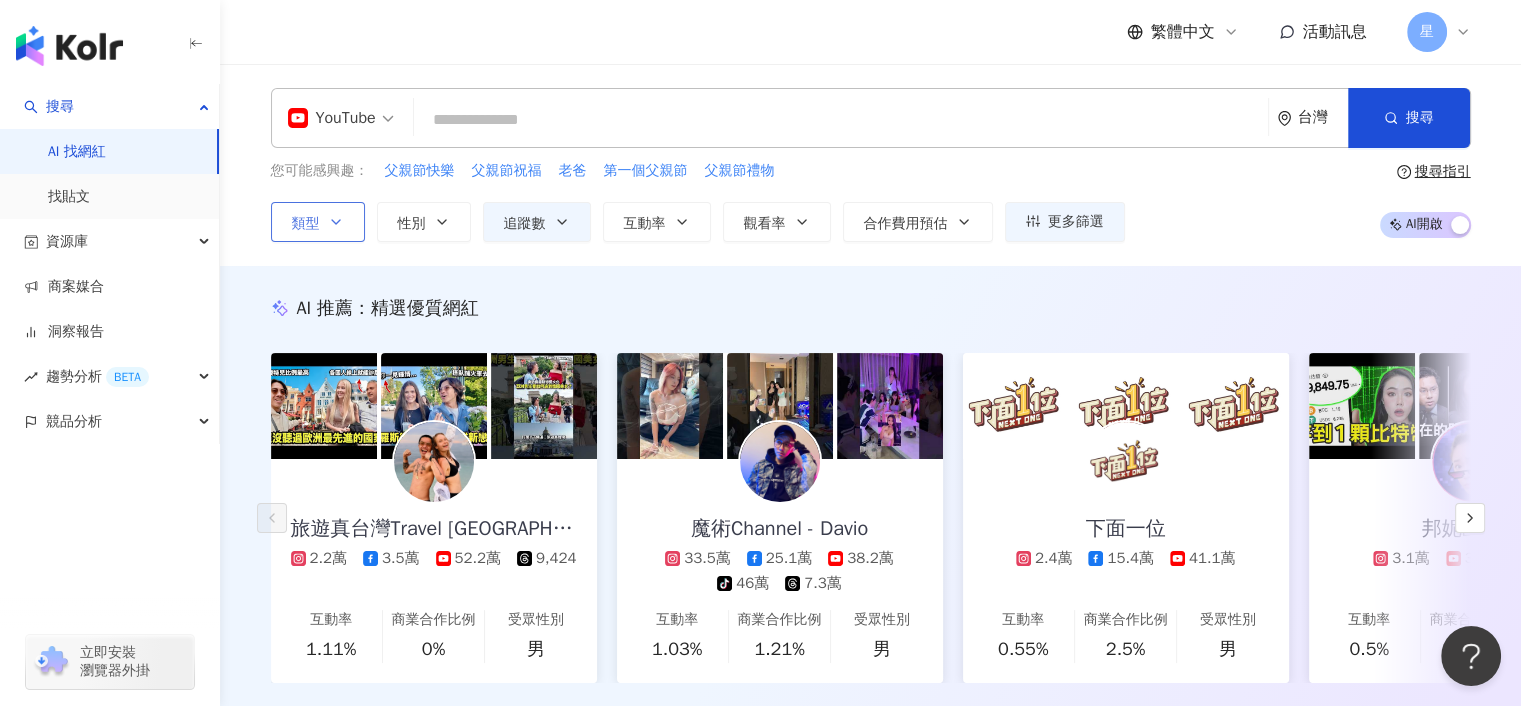 click 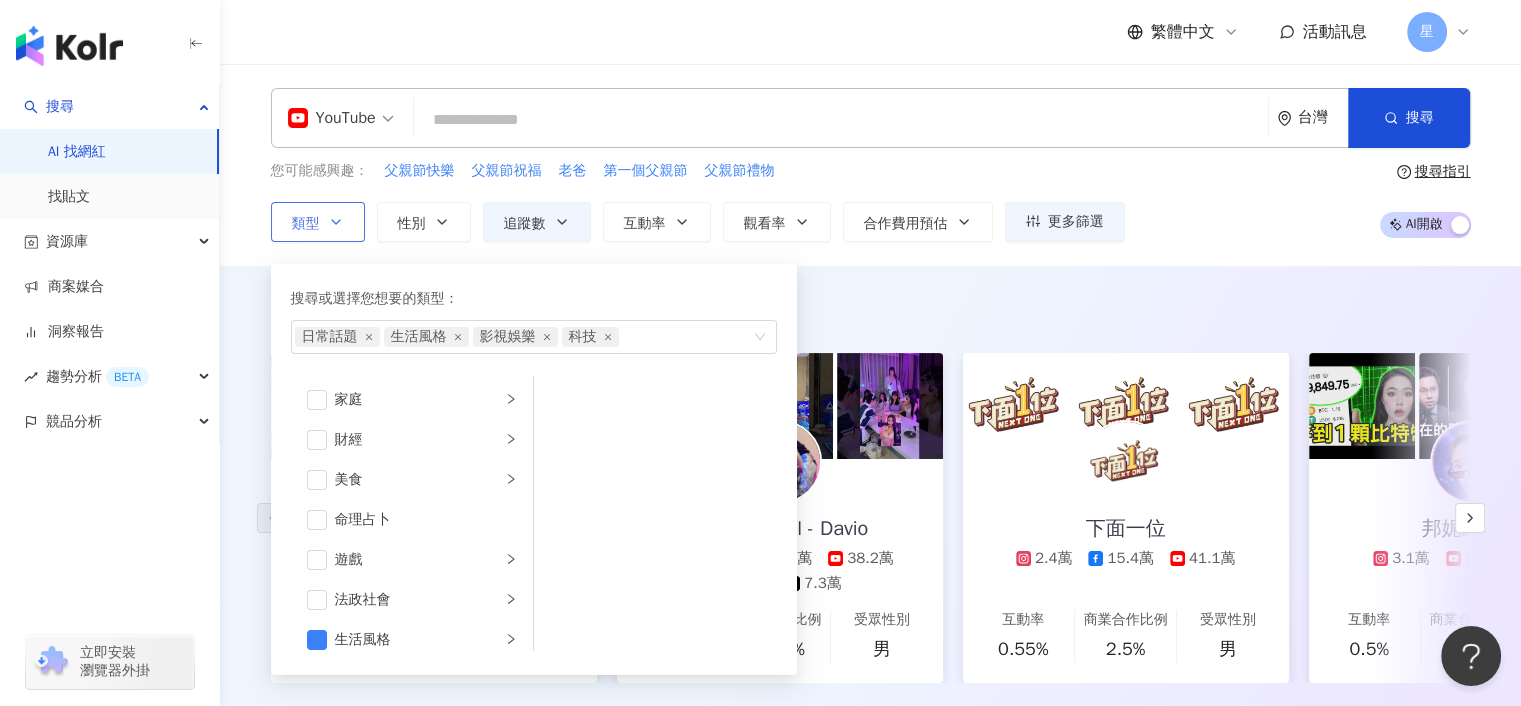 scroll, scrollTop: 300, scrollLeft: 0, axis: vertical 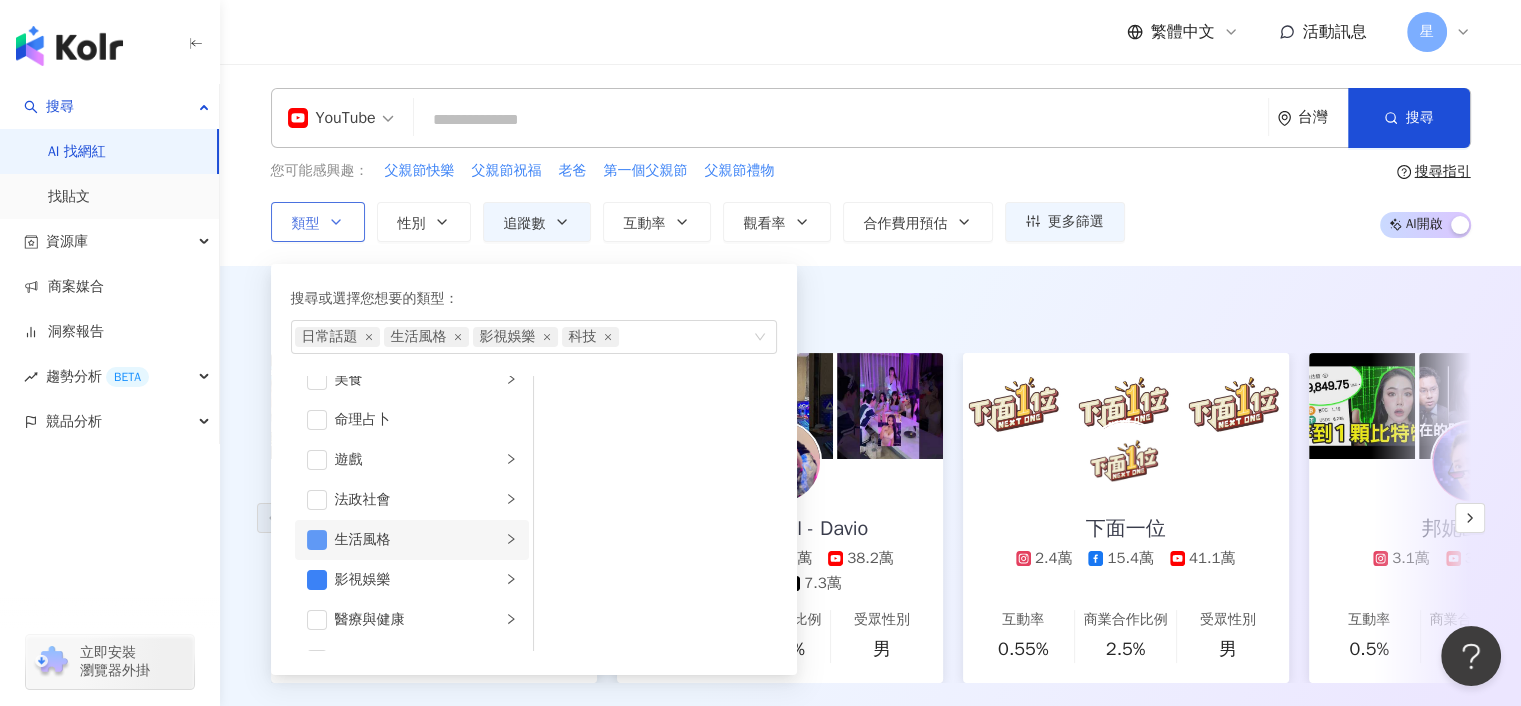 click at bounding box center (317, 540) 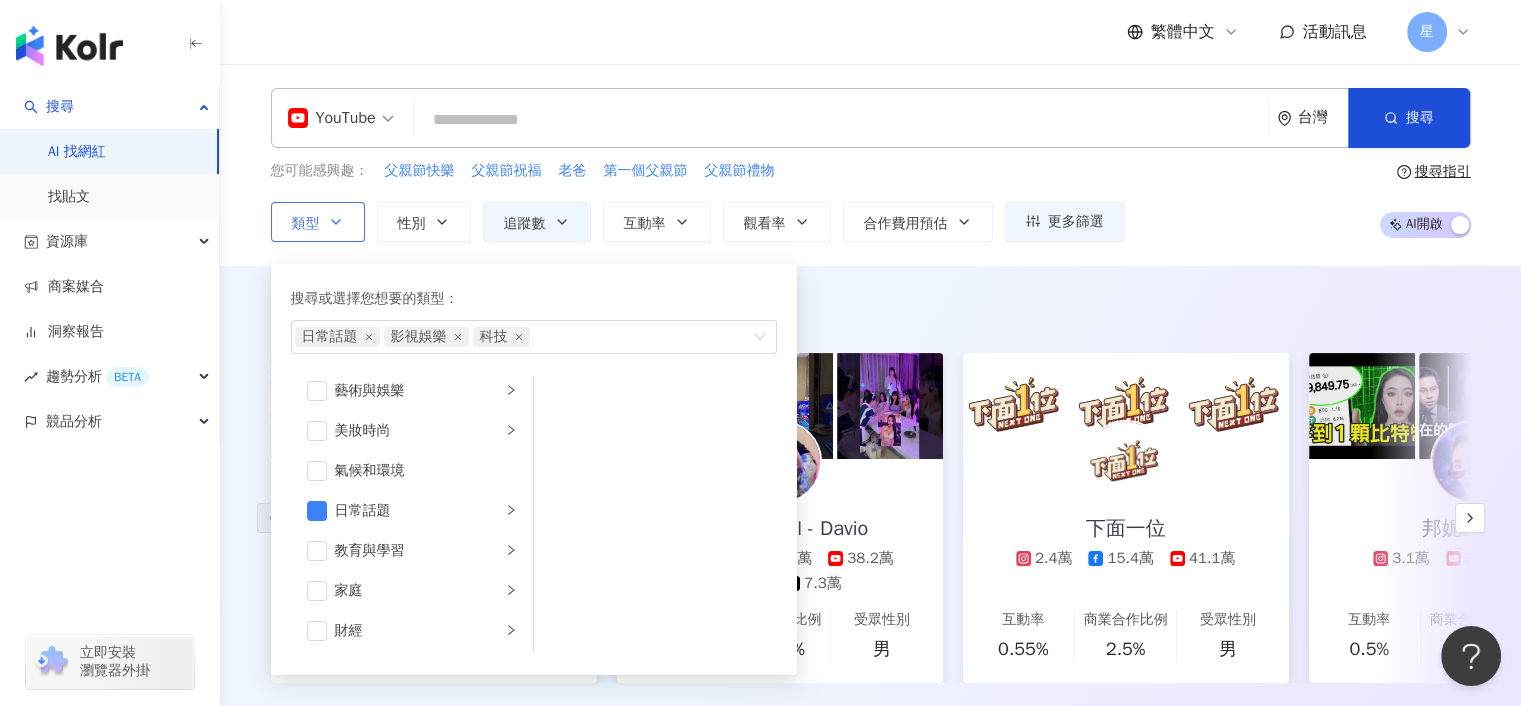scroll, scrollTop: 0, scrollLeft: 0, axis: both 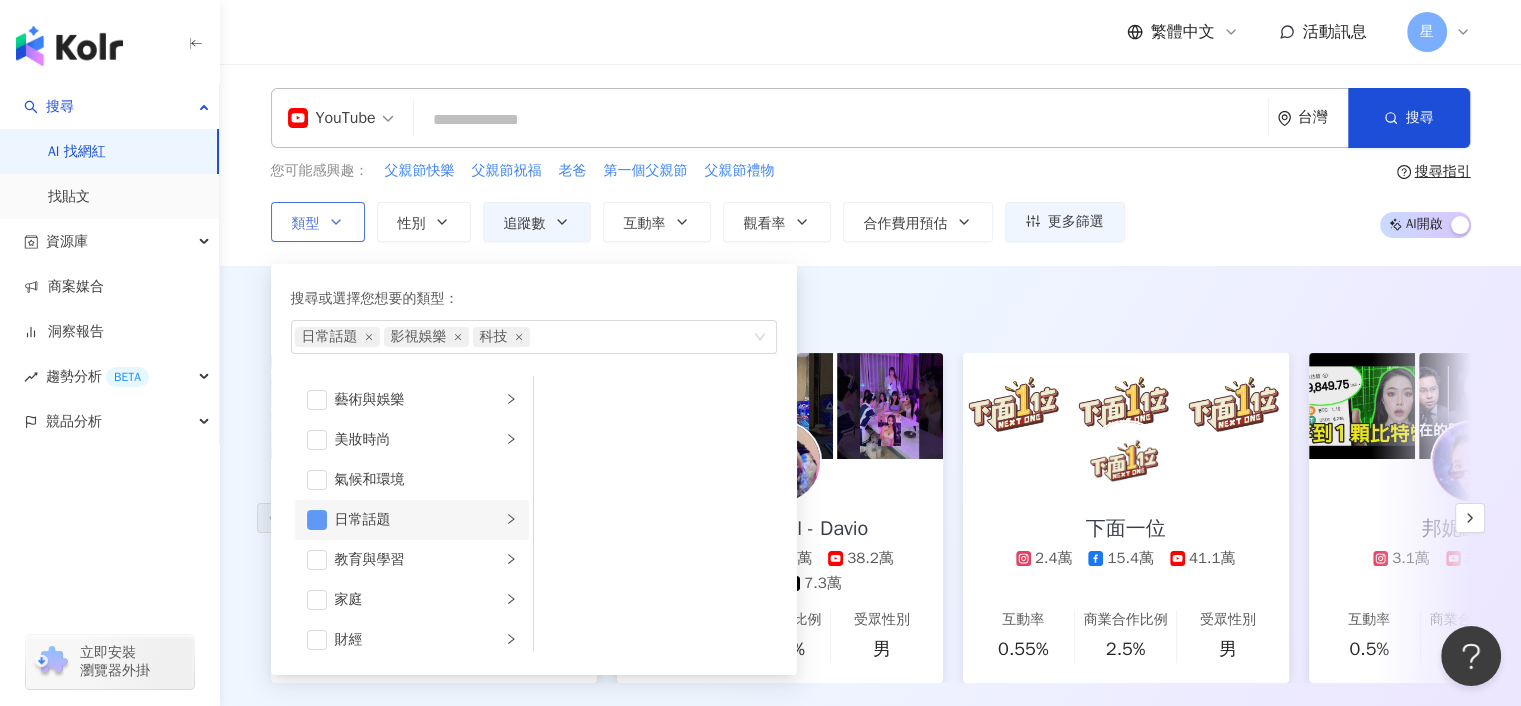 click at bounding box center [317, 520] 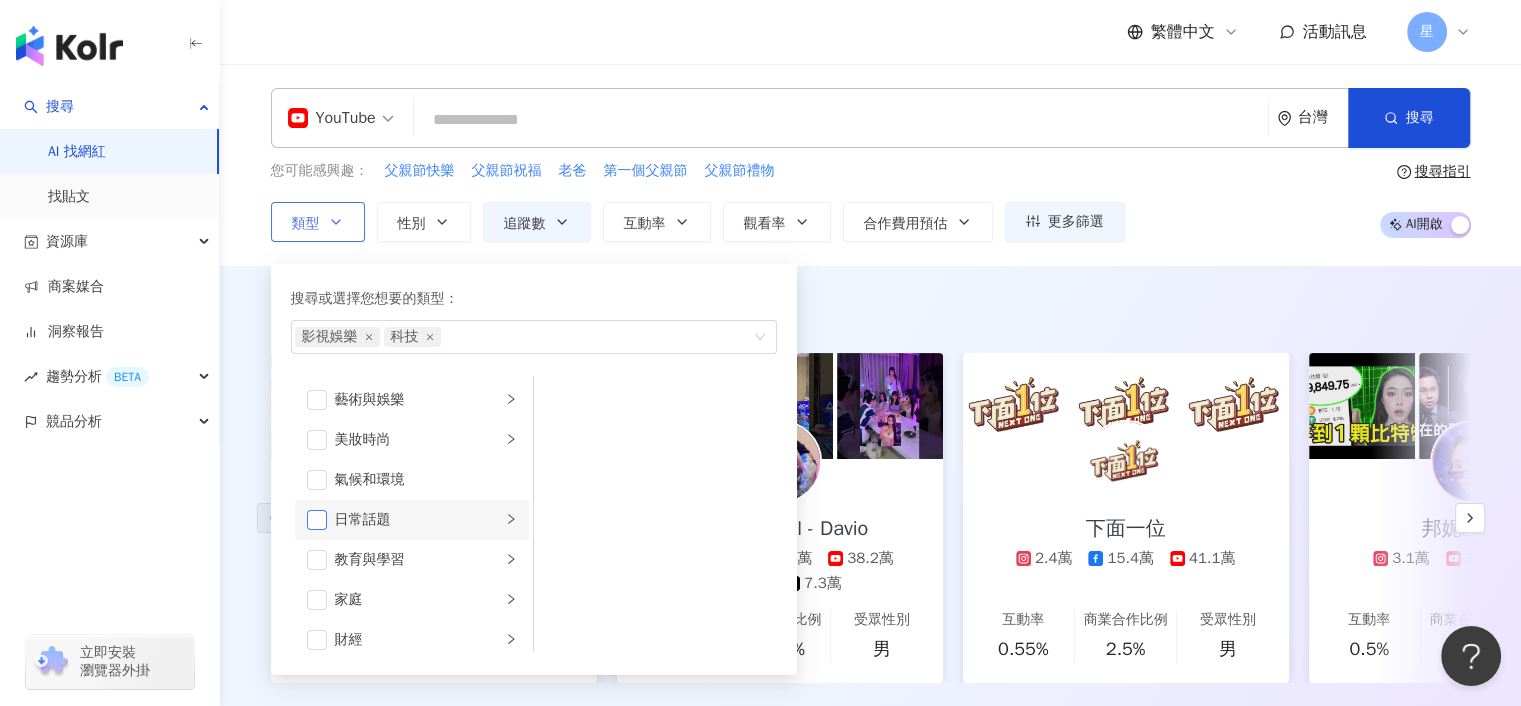 click at bounding box center (317, 520) 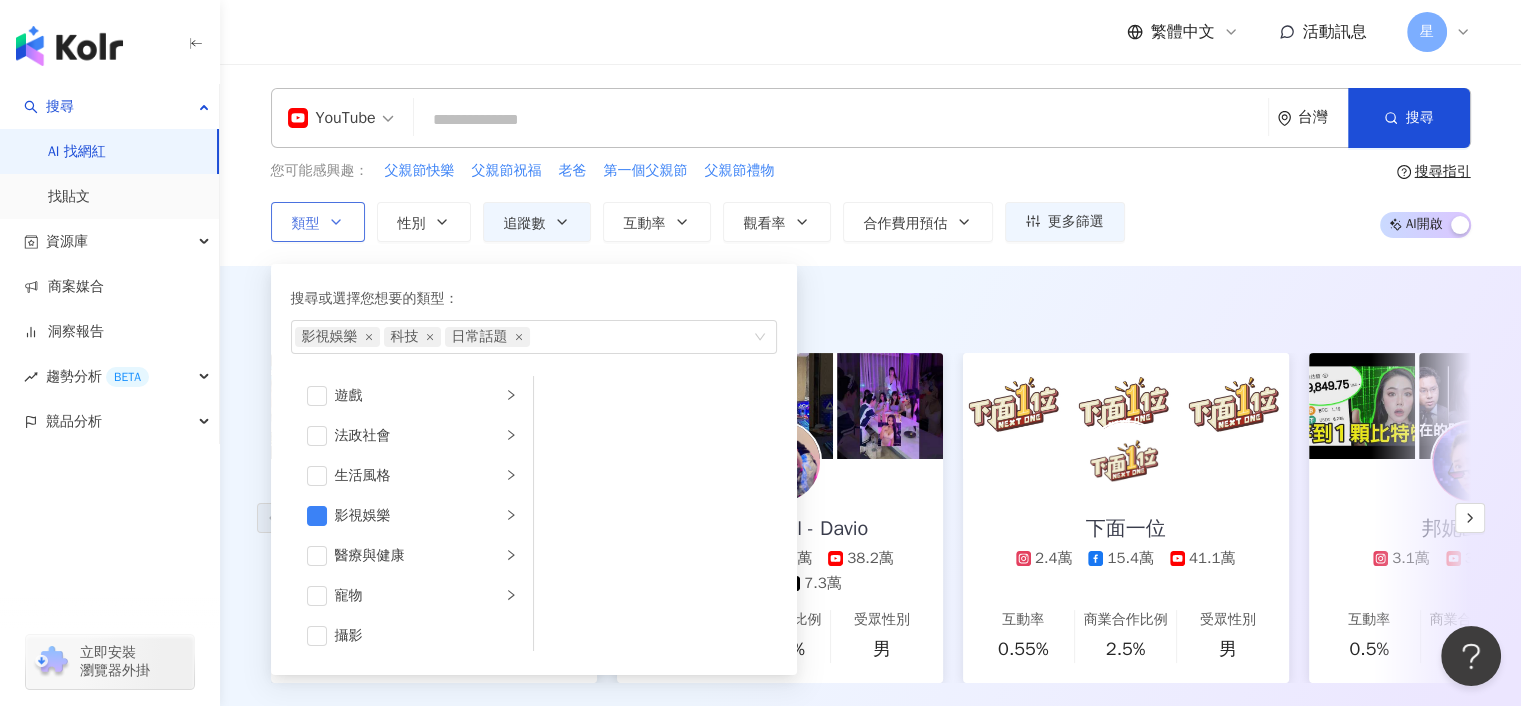 scroll, scrollTop: 400, scrollLeft: 0, axis: vertical 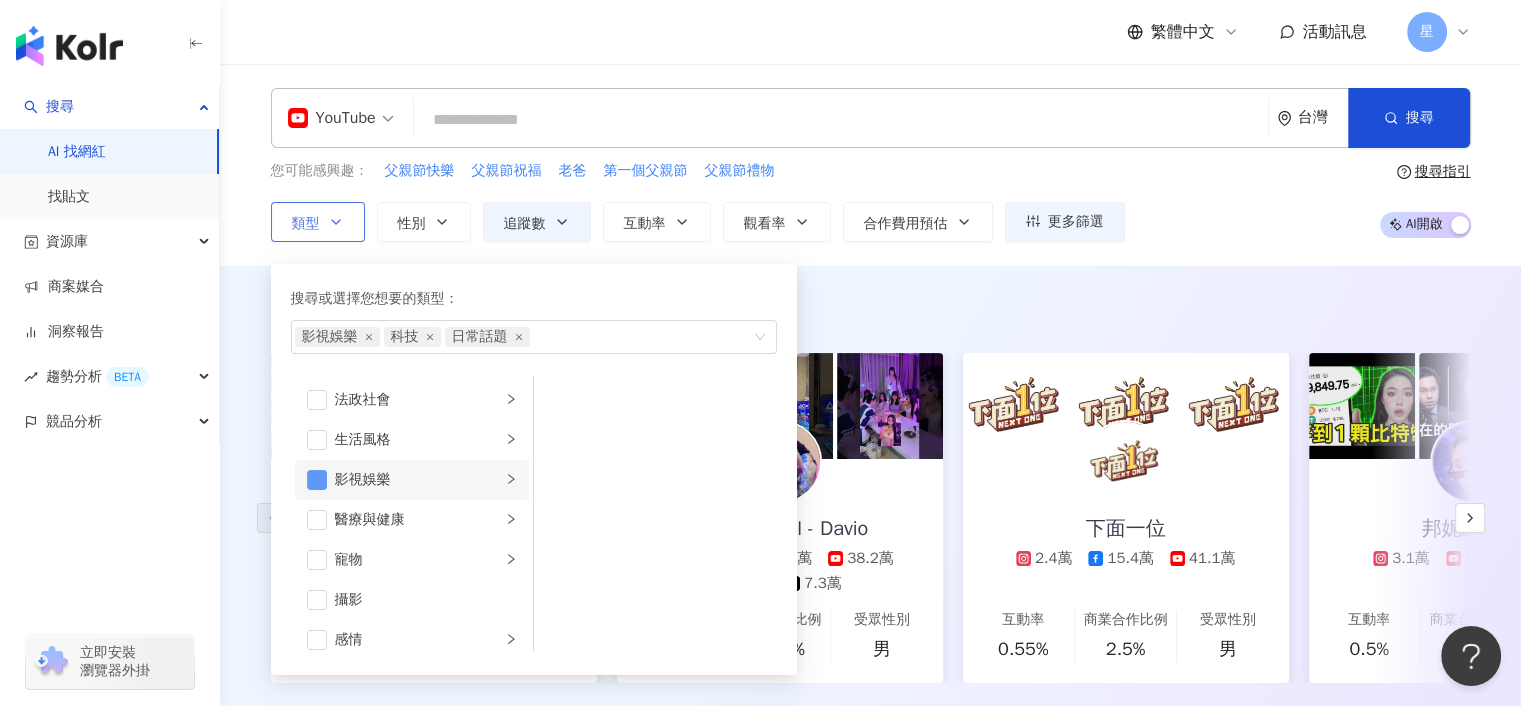 click at bounding box center [317, 480] 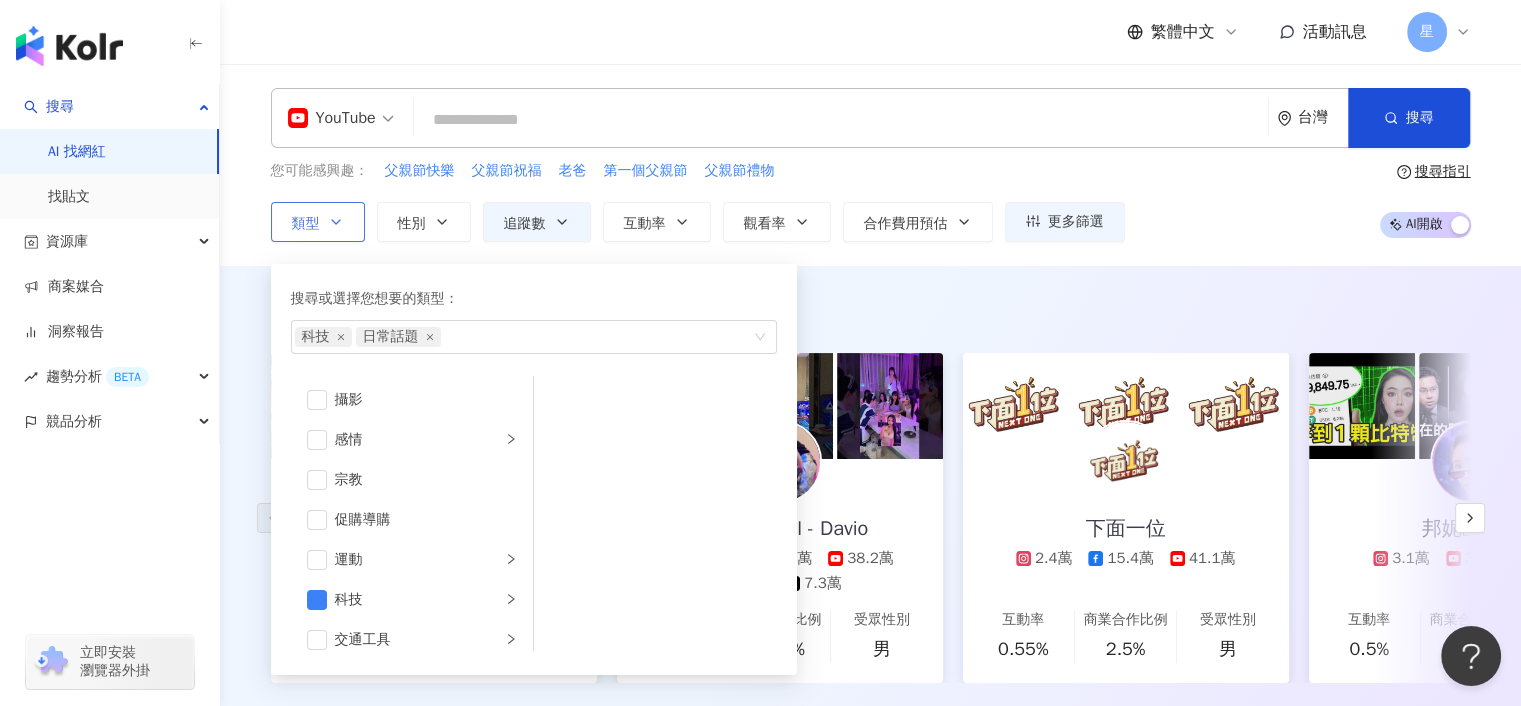 scroll, scrollTop: 692, scrollLeft: 0, axis: vertical 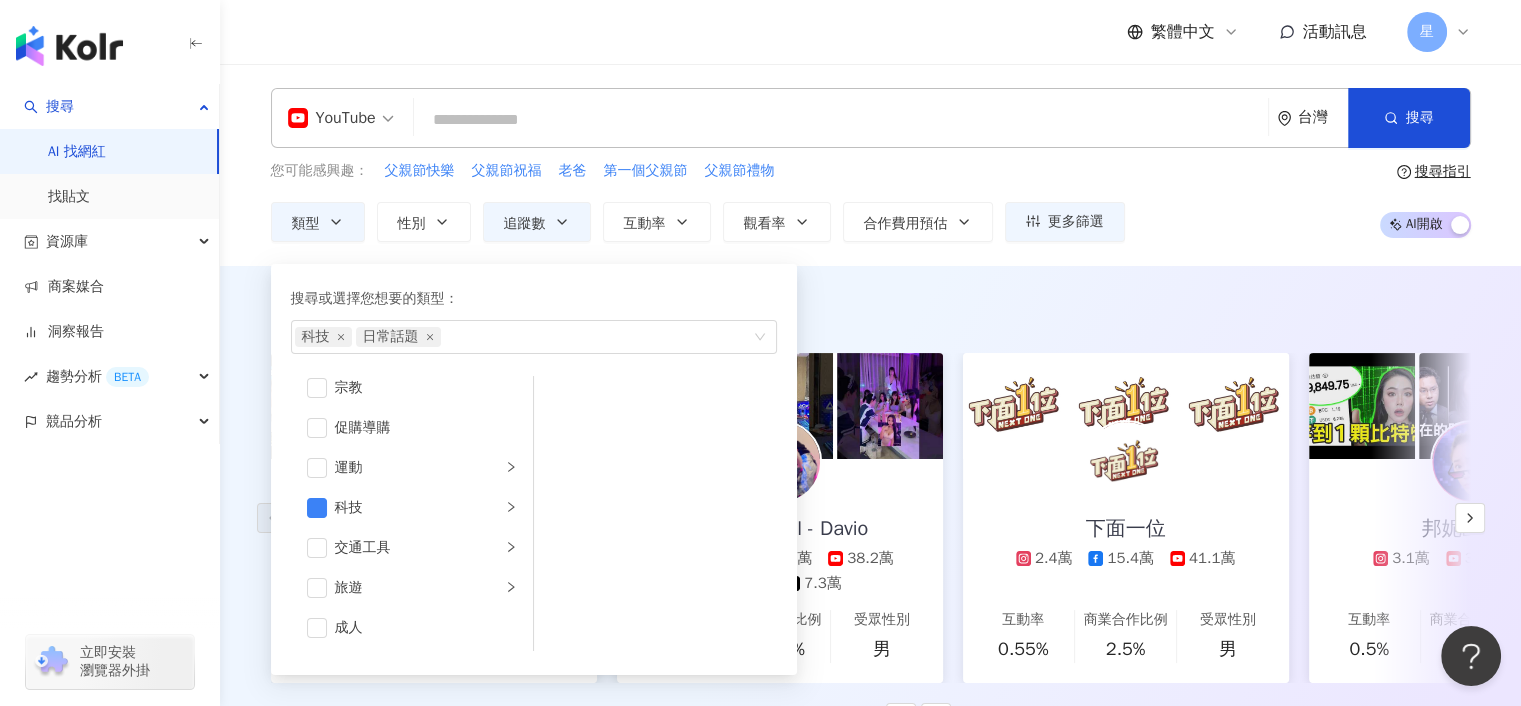 click on "AI 推薦 ： 精選優質網紅" at bounding box center [871, 308] 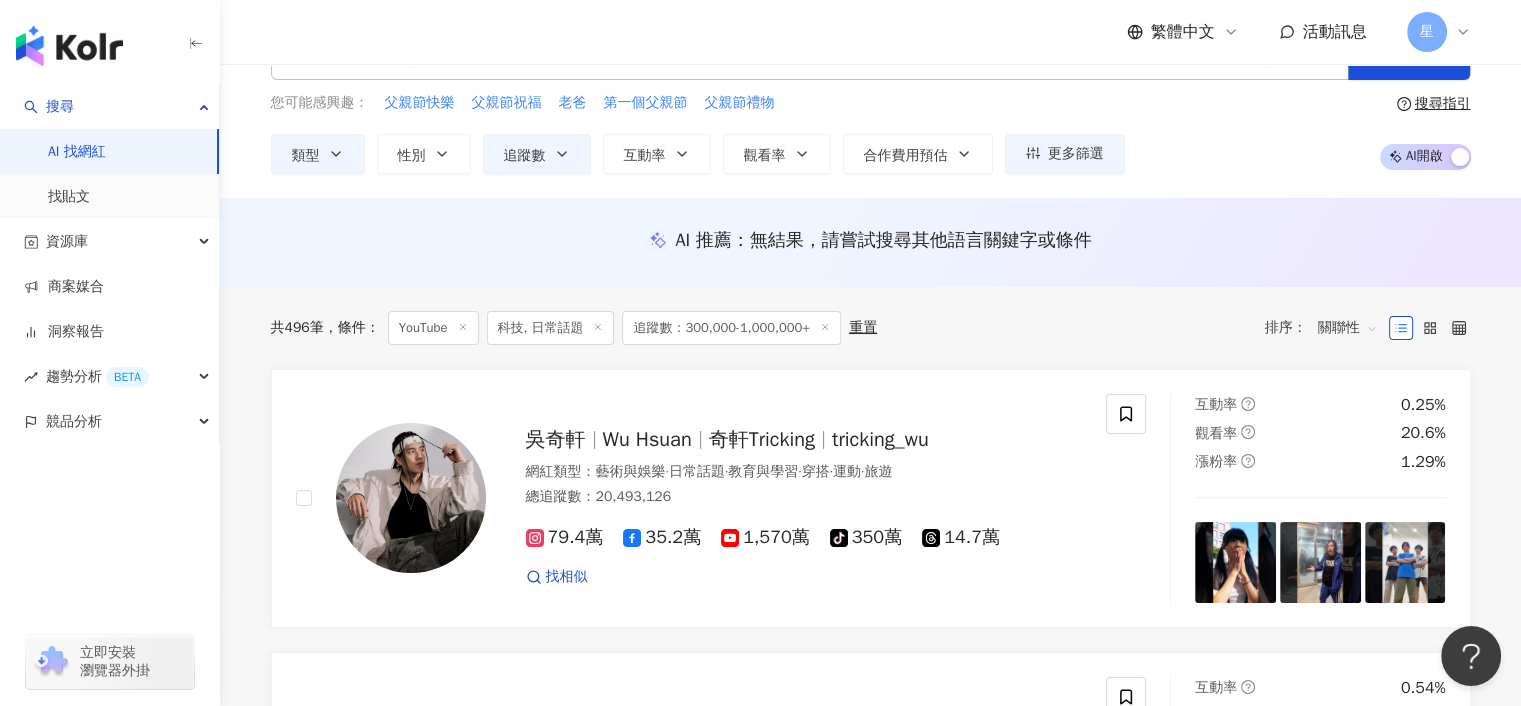 scroll, scrollTop: 0, scrollLeft: 0, axis: both 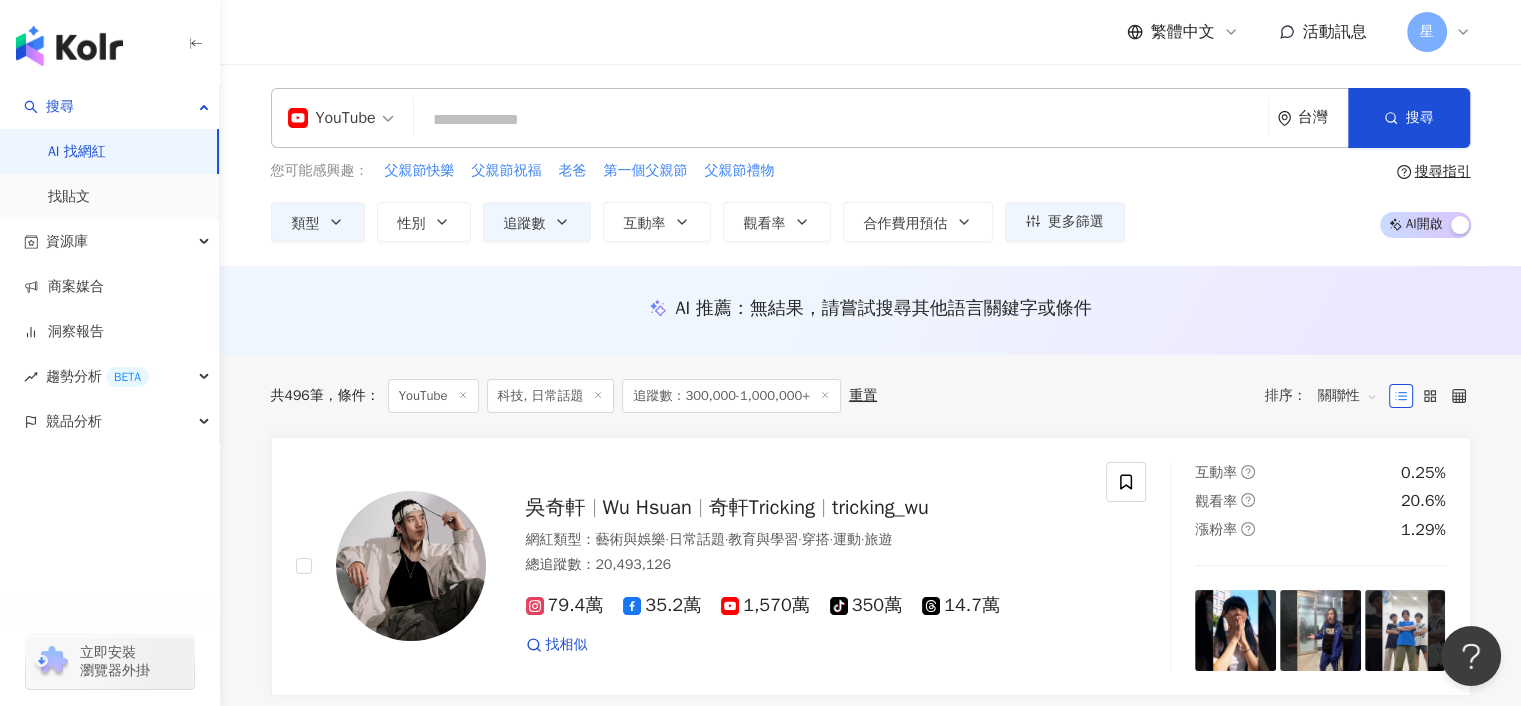 click on "追蹤數：300,000-1,000,000+" at bounding box center [731, 396] 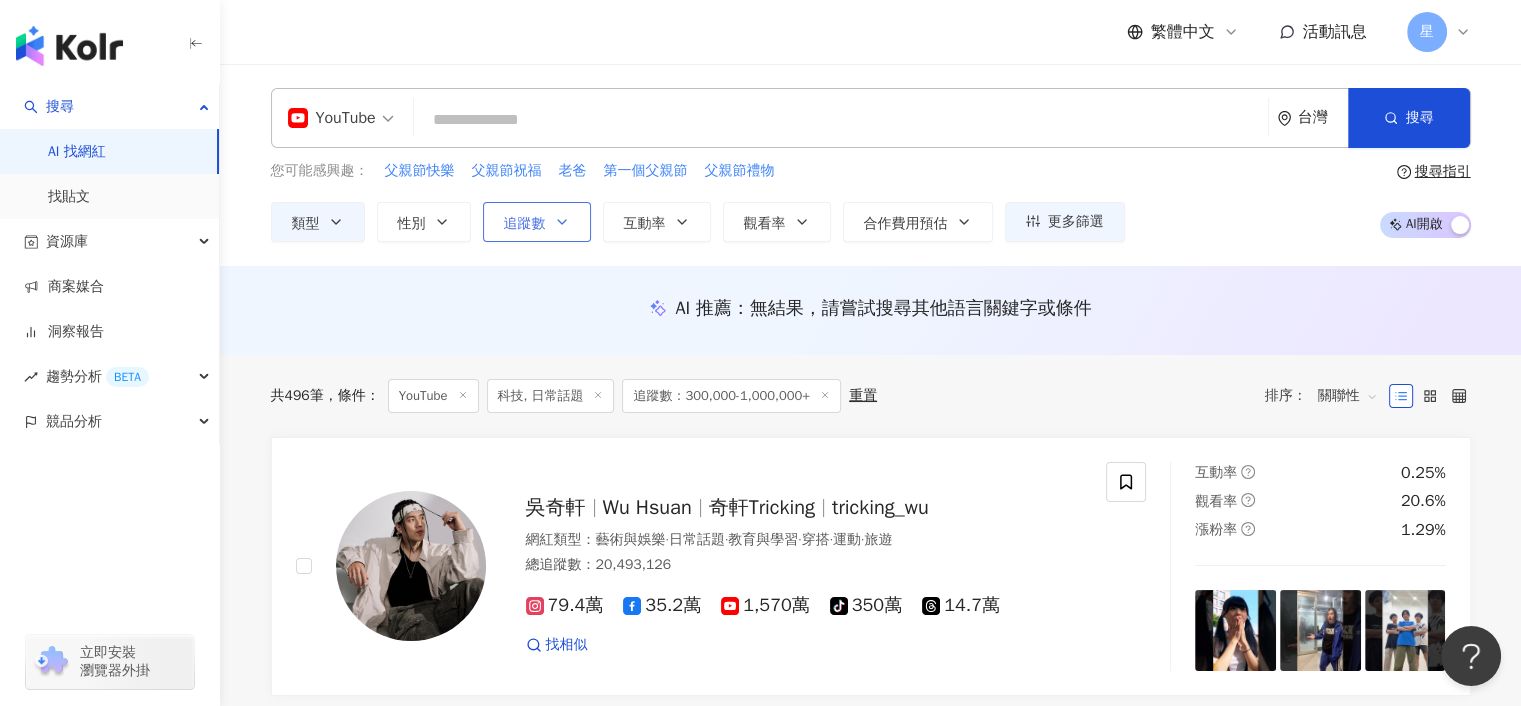 click on "追蹤數" at bounding box center (525, 224) 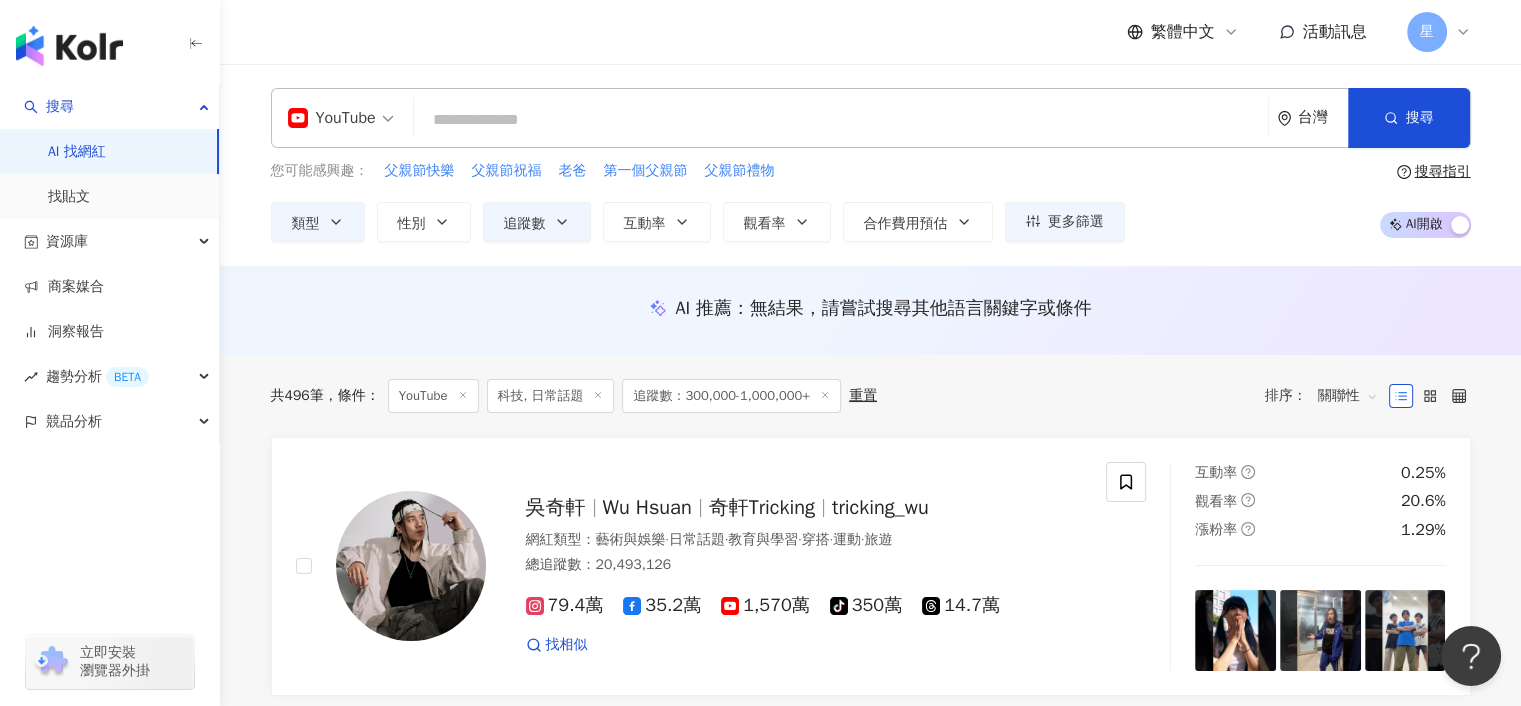 click on "共  496  筆 條件 ： YouTube 科技, 日常話題 追蹤數：300,000-1,000,000+ 重置 排序： 關聯性" at bounding box center (871, 396) 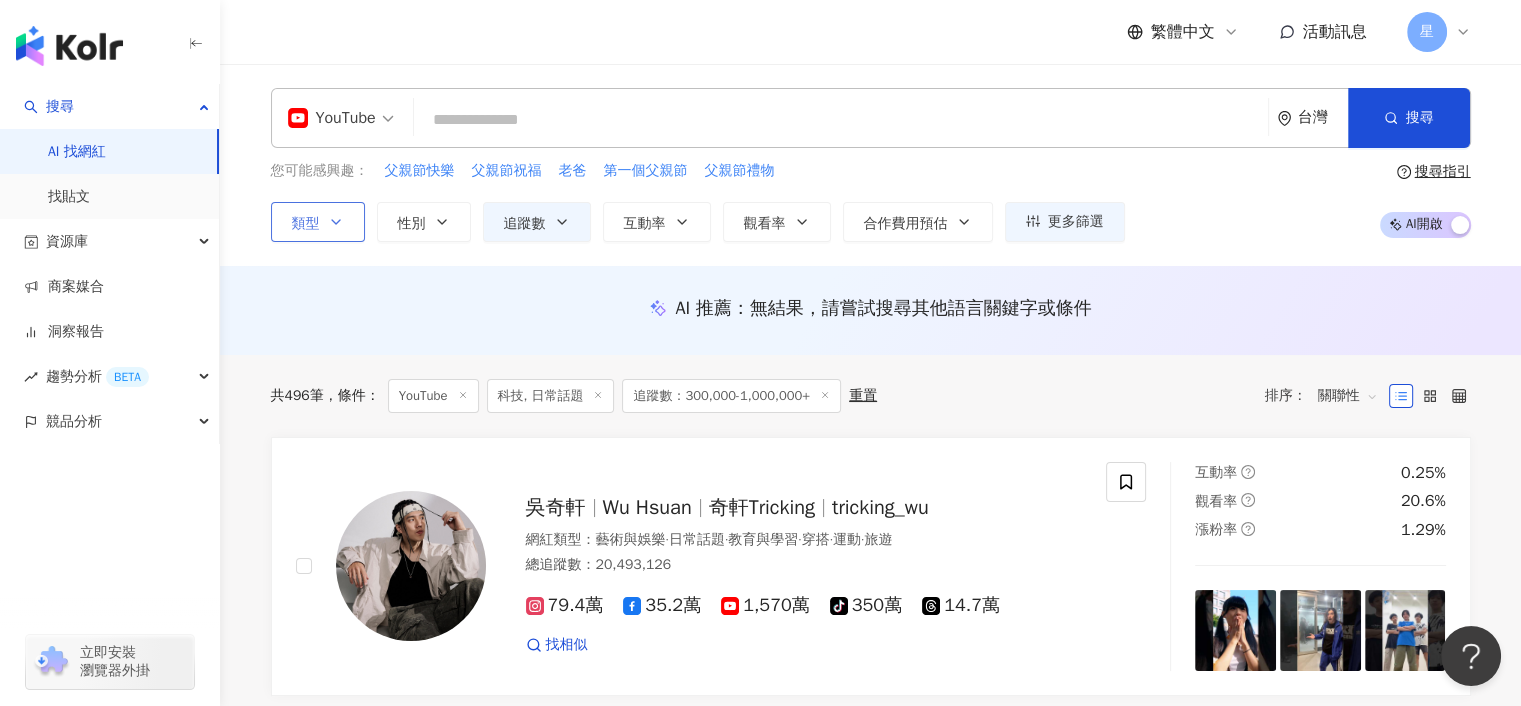 click on "類型" at bounding box center [318, 222] 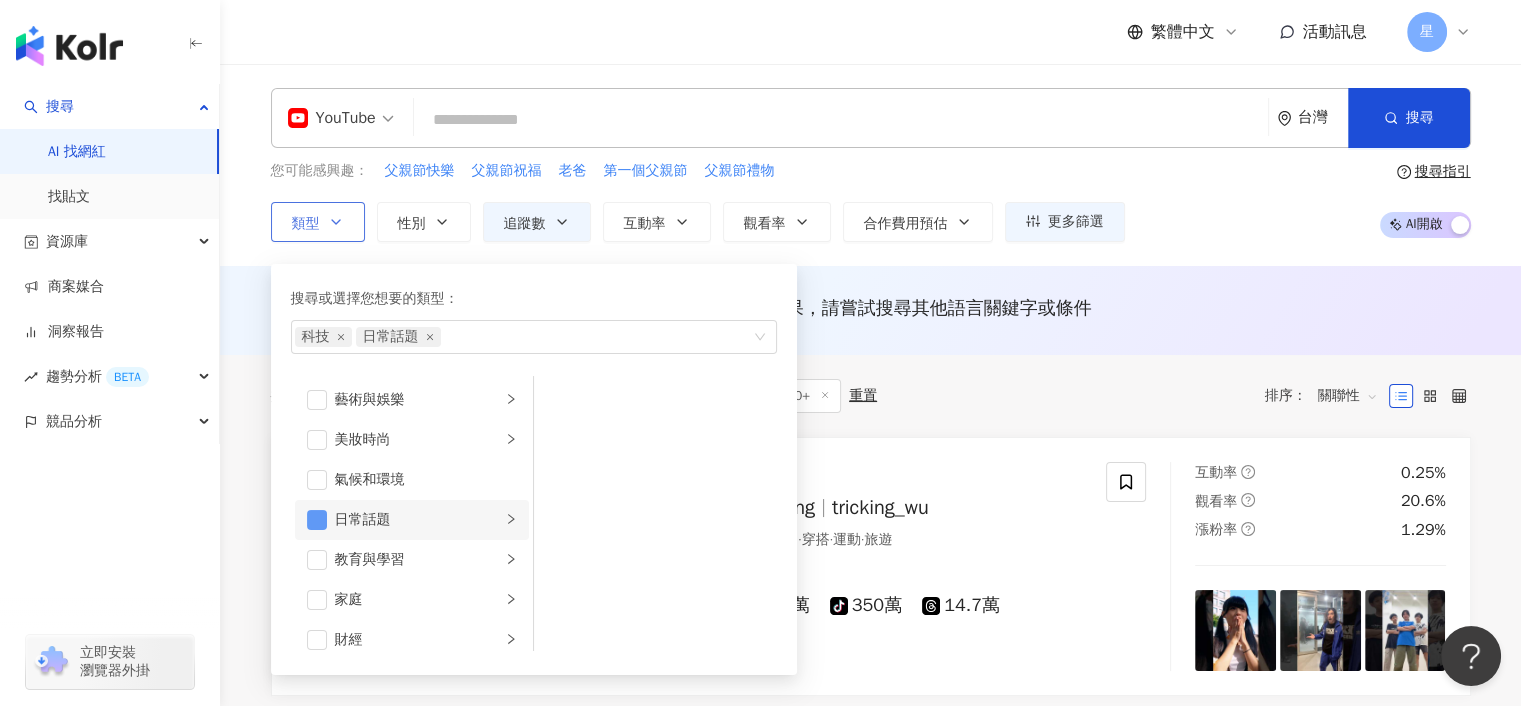 click at bounding box center [317, 520] 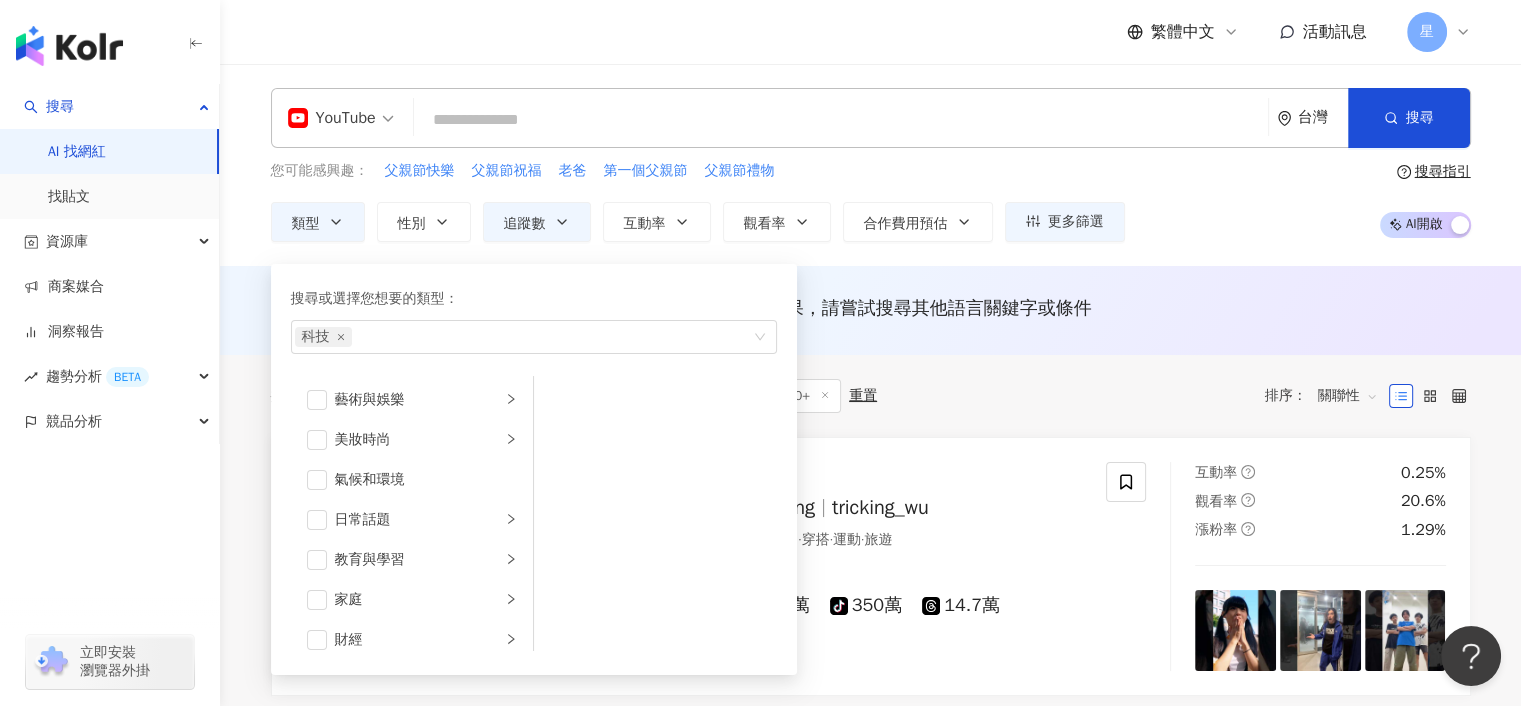 click on "共  496  筆 條件 ： YouTube 科技, 日常話題 追蹤數：300,000-1,000,000+ 重置 排序： 關聯性" at bounding box center [871, 396] 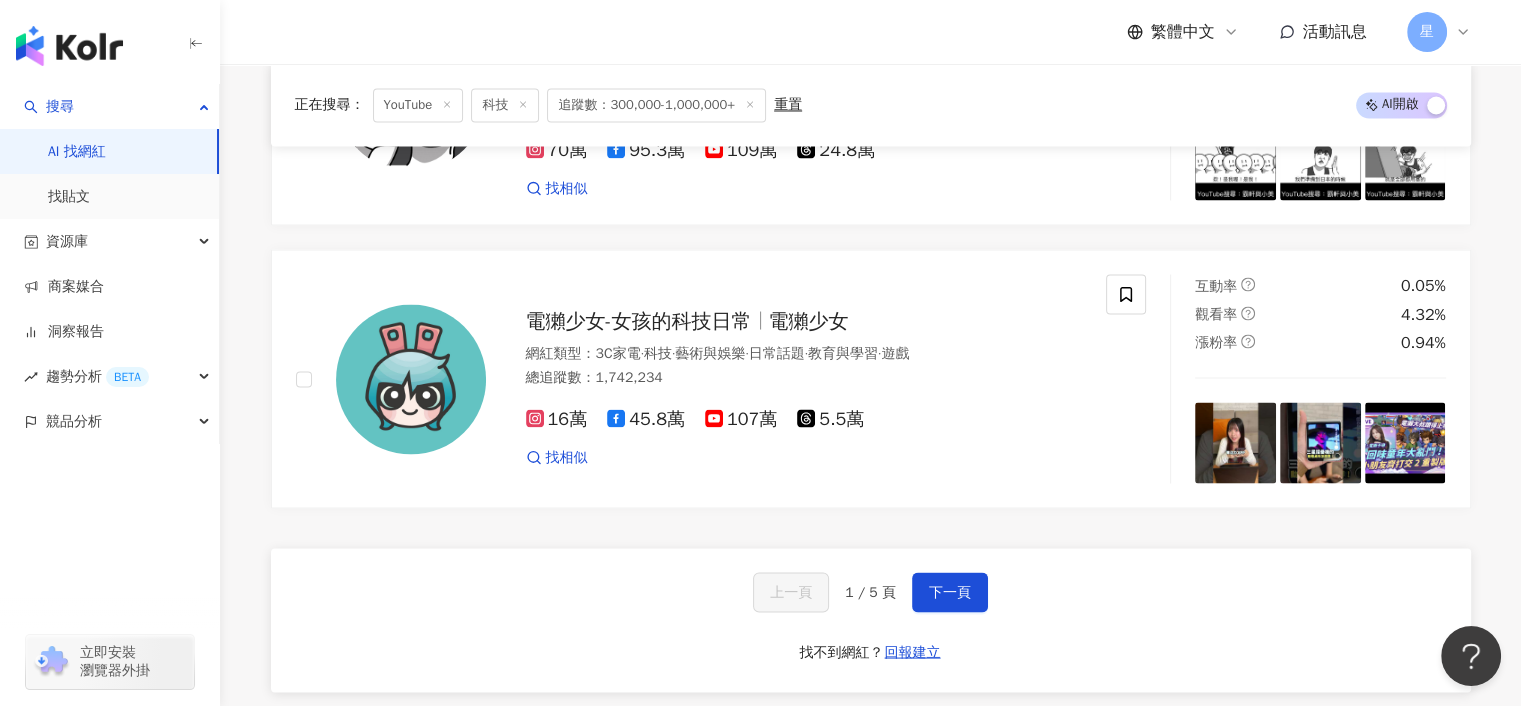 scroll, scrollTop: 3700, scrollLeft: 0, axis: vertical 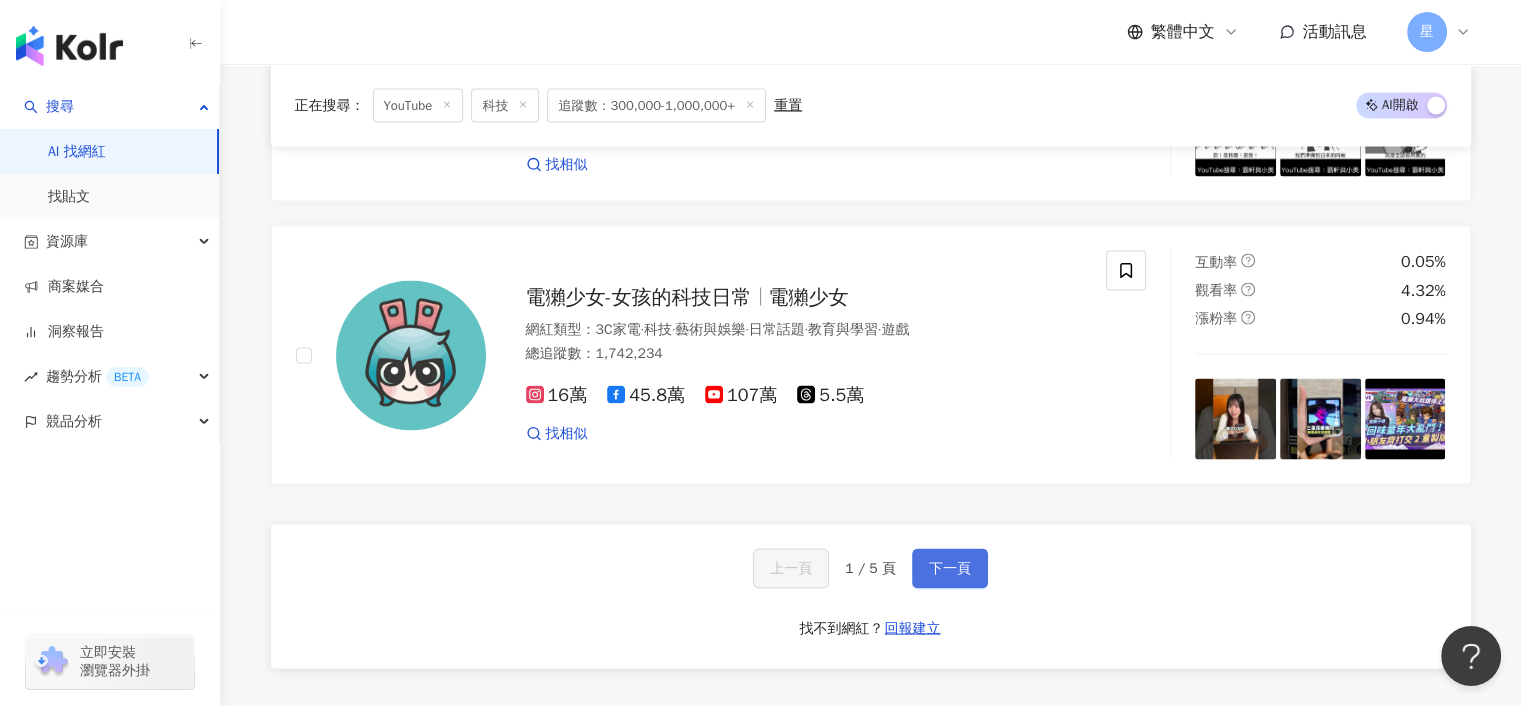 click on "下一頁" at bounding box center (950, 568) 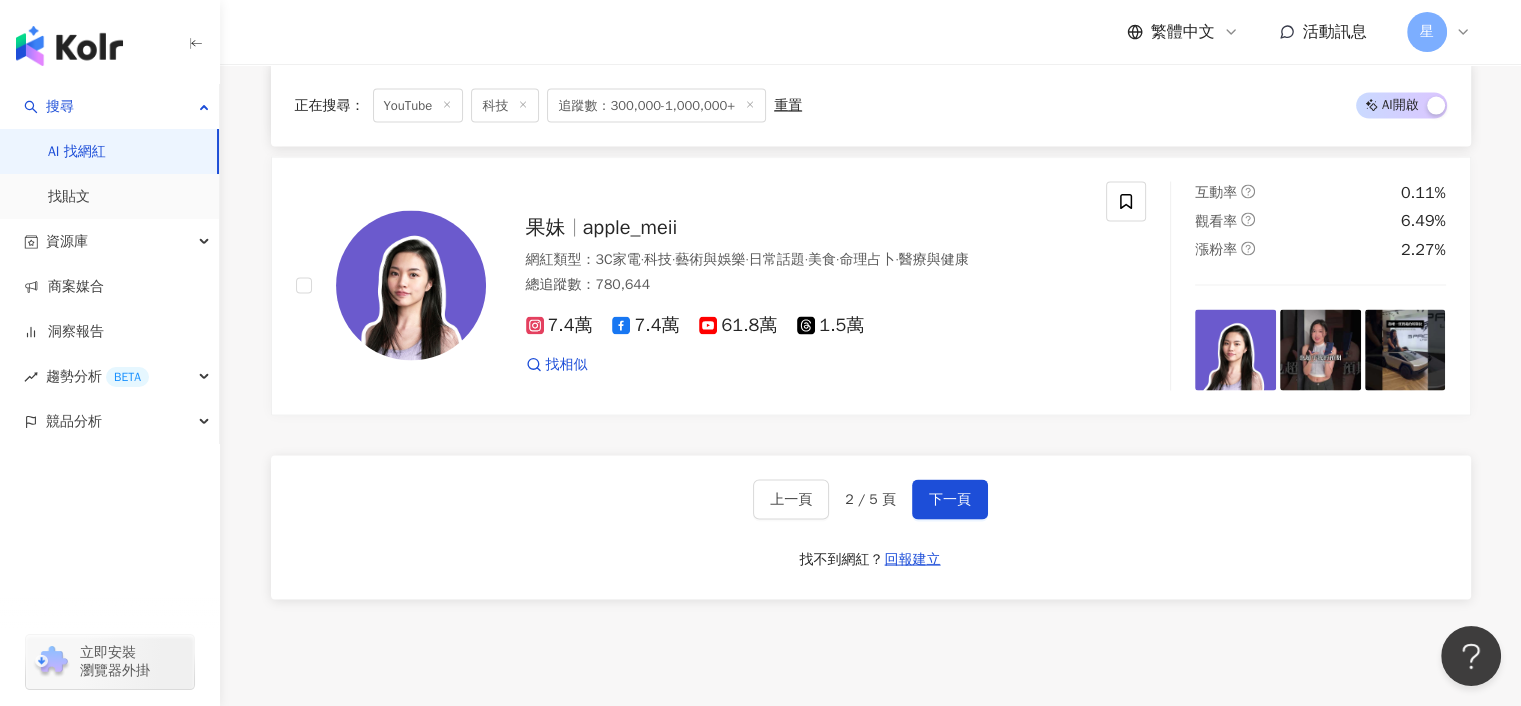 scroll, scrollTop: 3956, scrollLeft: 0, axis: vertical 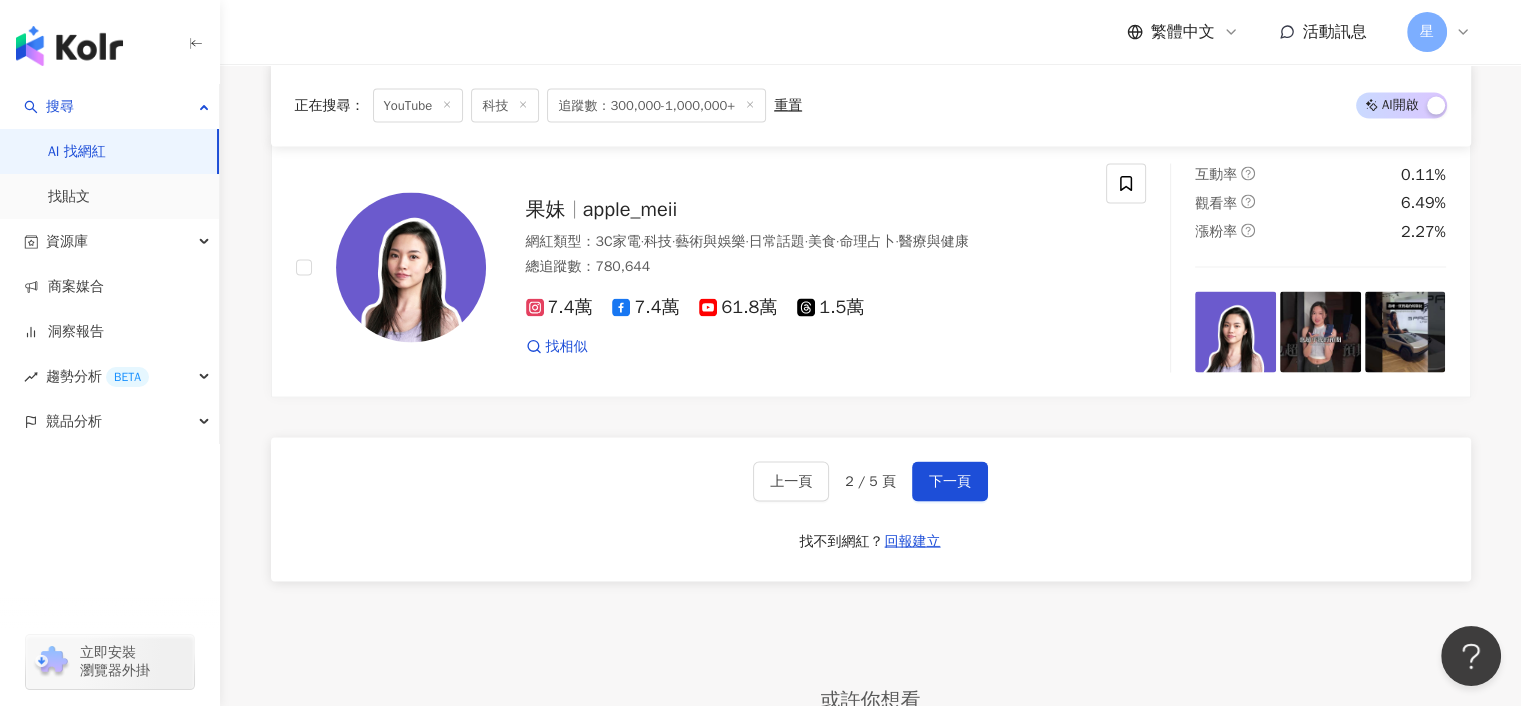 click on "下一頁" at bounding box center [950, 482] 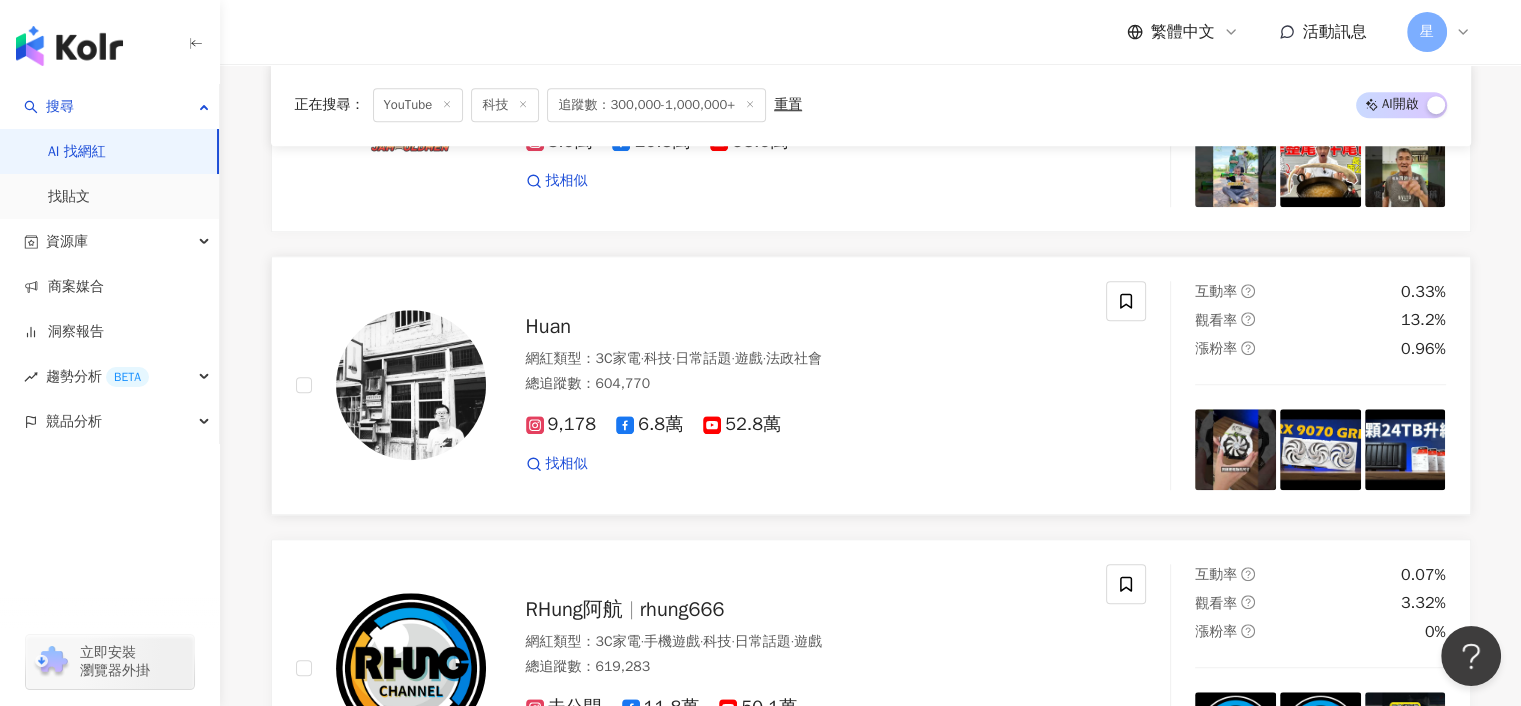 scroll, scrollTop: 1787, scrollLeft: 0, axis: vertical 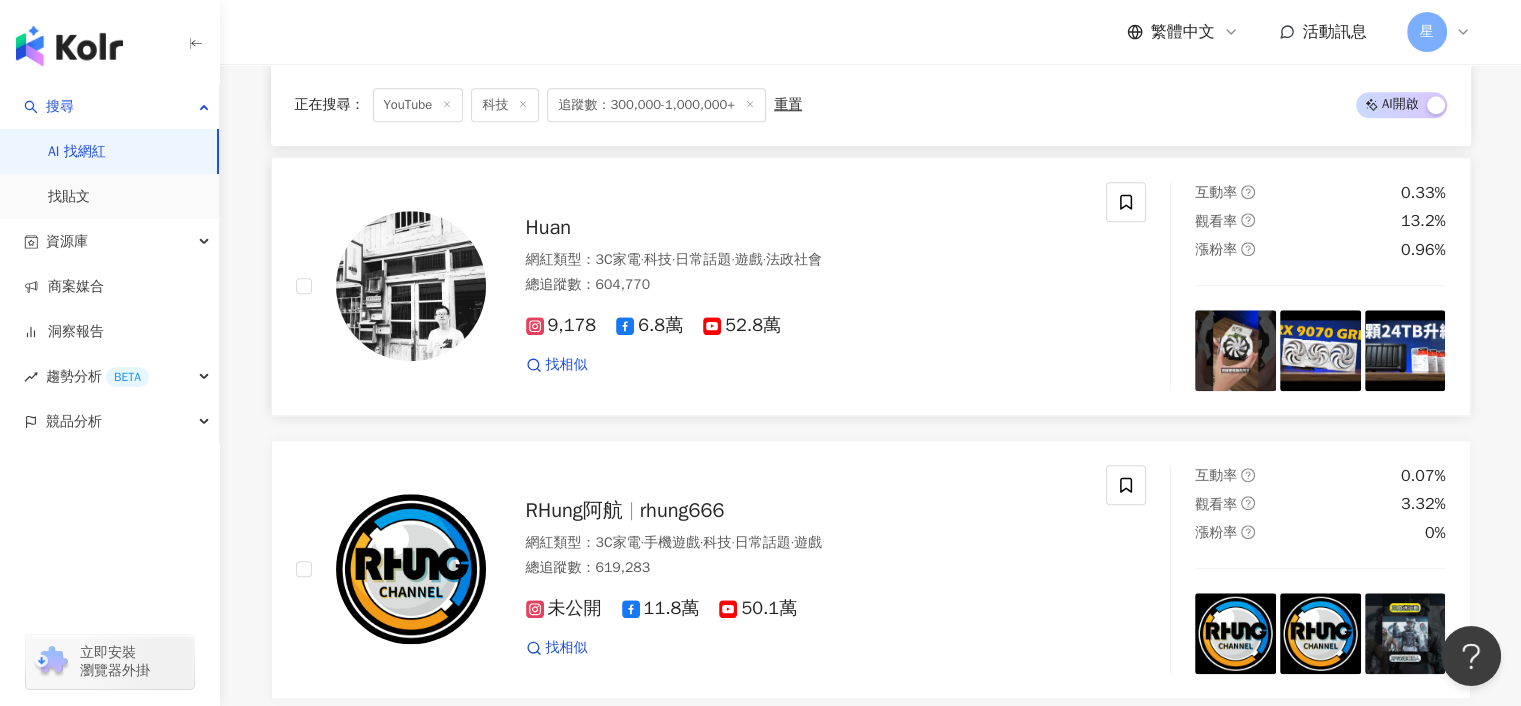click on "Huan" at bounding box center [549, 227] 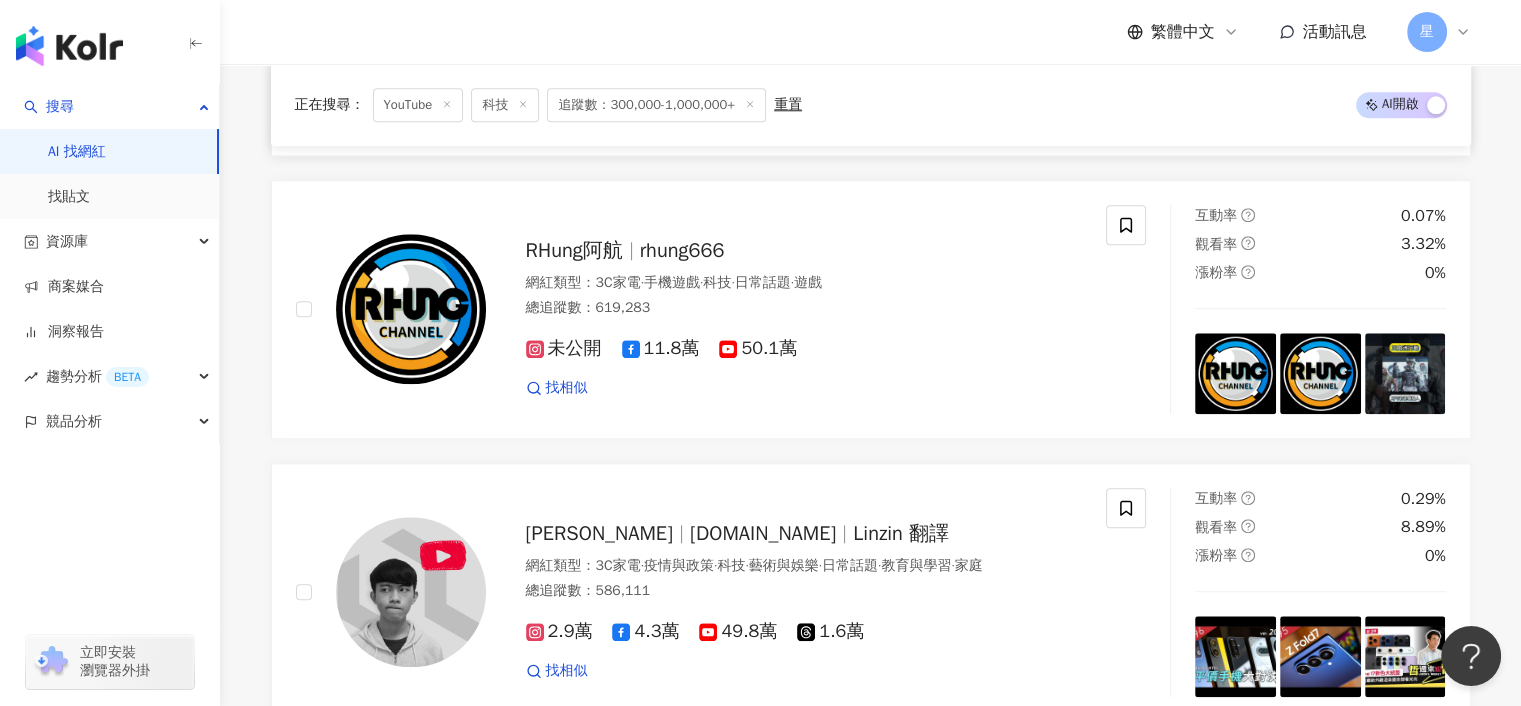 scroll, scrollTop: 2087, scrollLeft: 0, axis: vertical 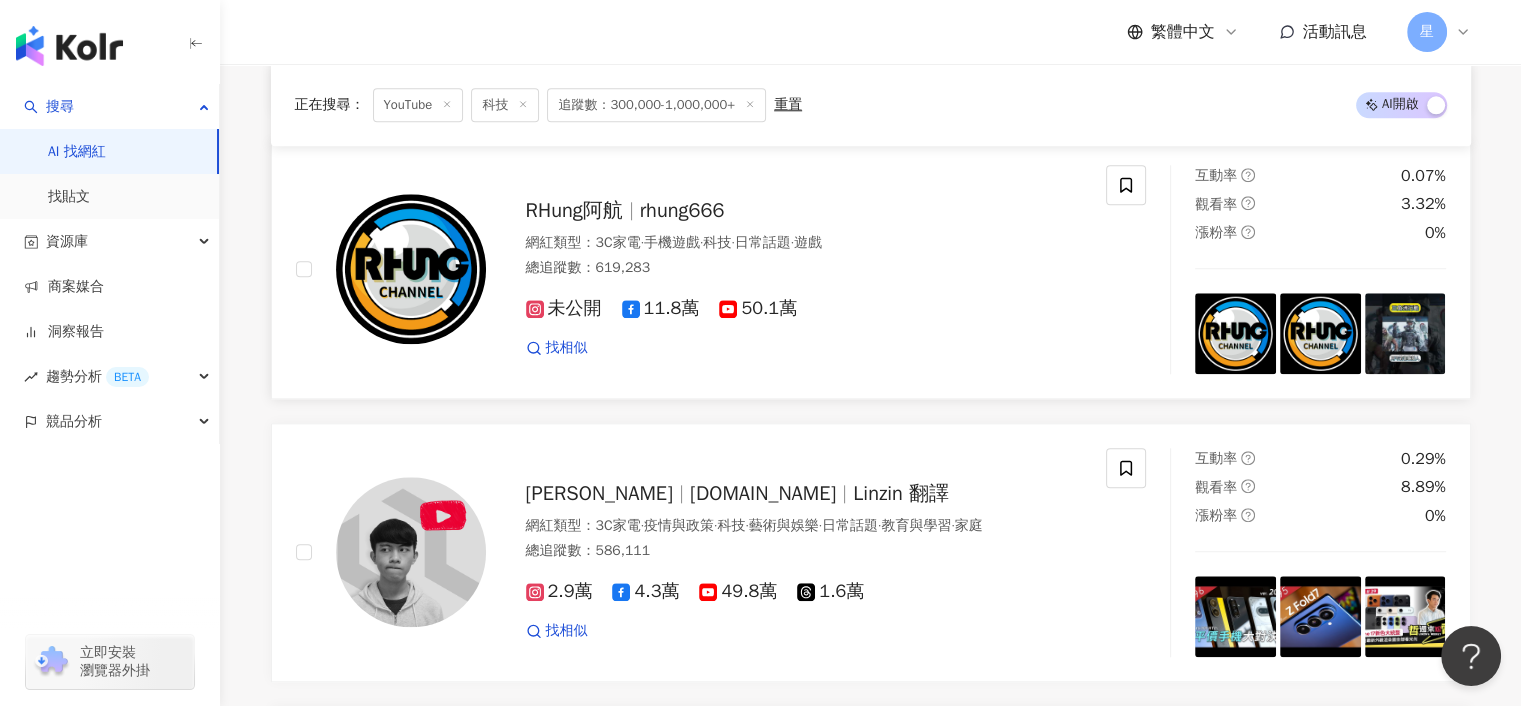 click on "RHung阿航" at bounding box center (574, 210) 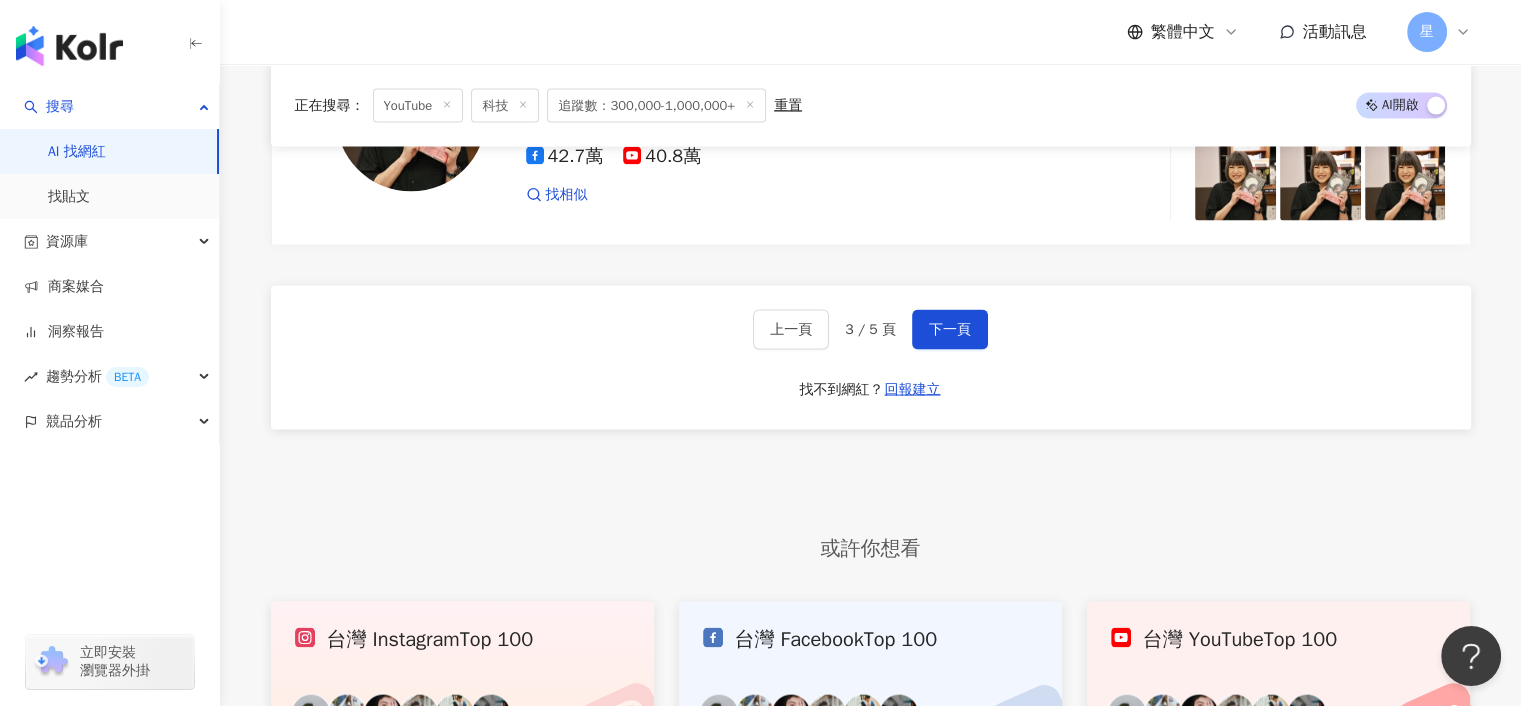 scroll, scrollTop: 3987, scrollLeft: 0, axis: vertical 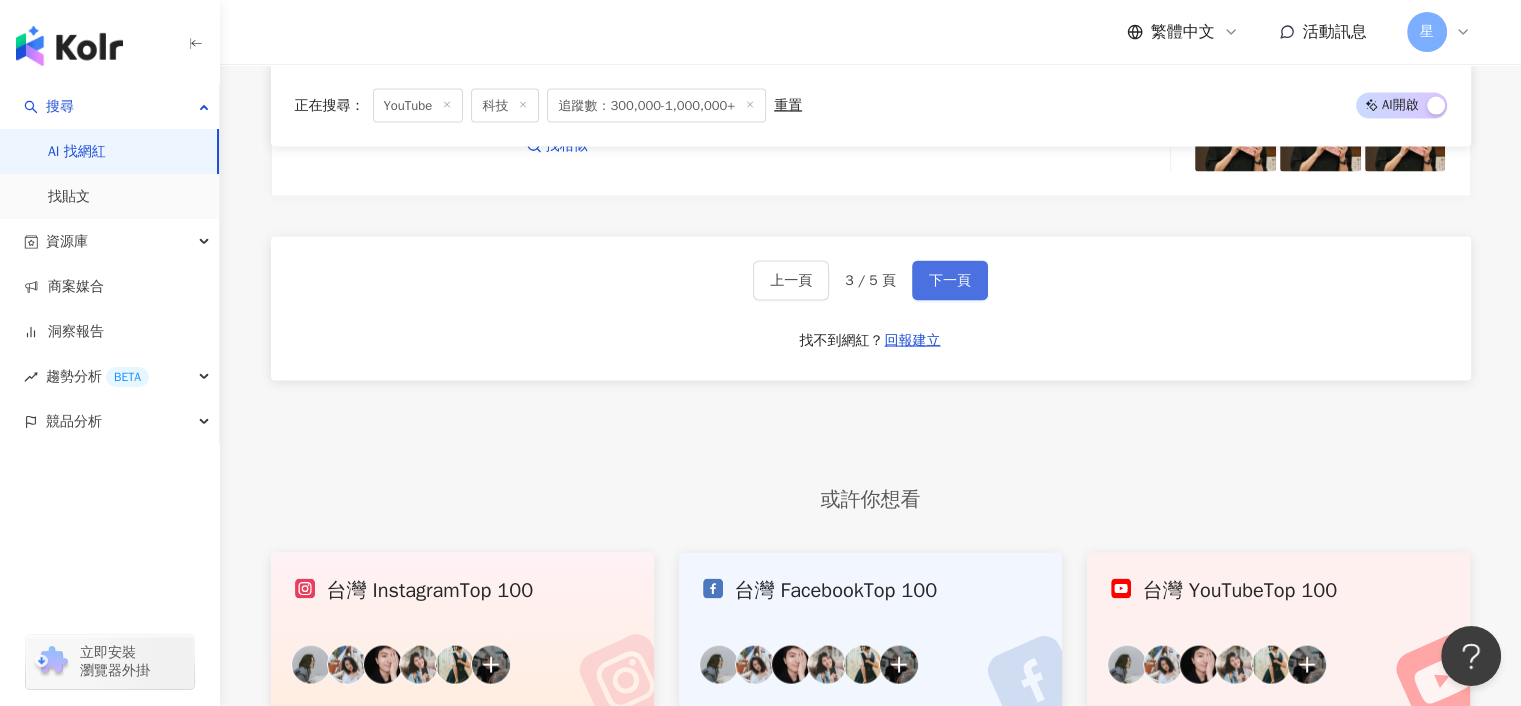 click on "下一頁" at bounding box center (950, 281) 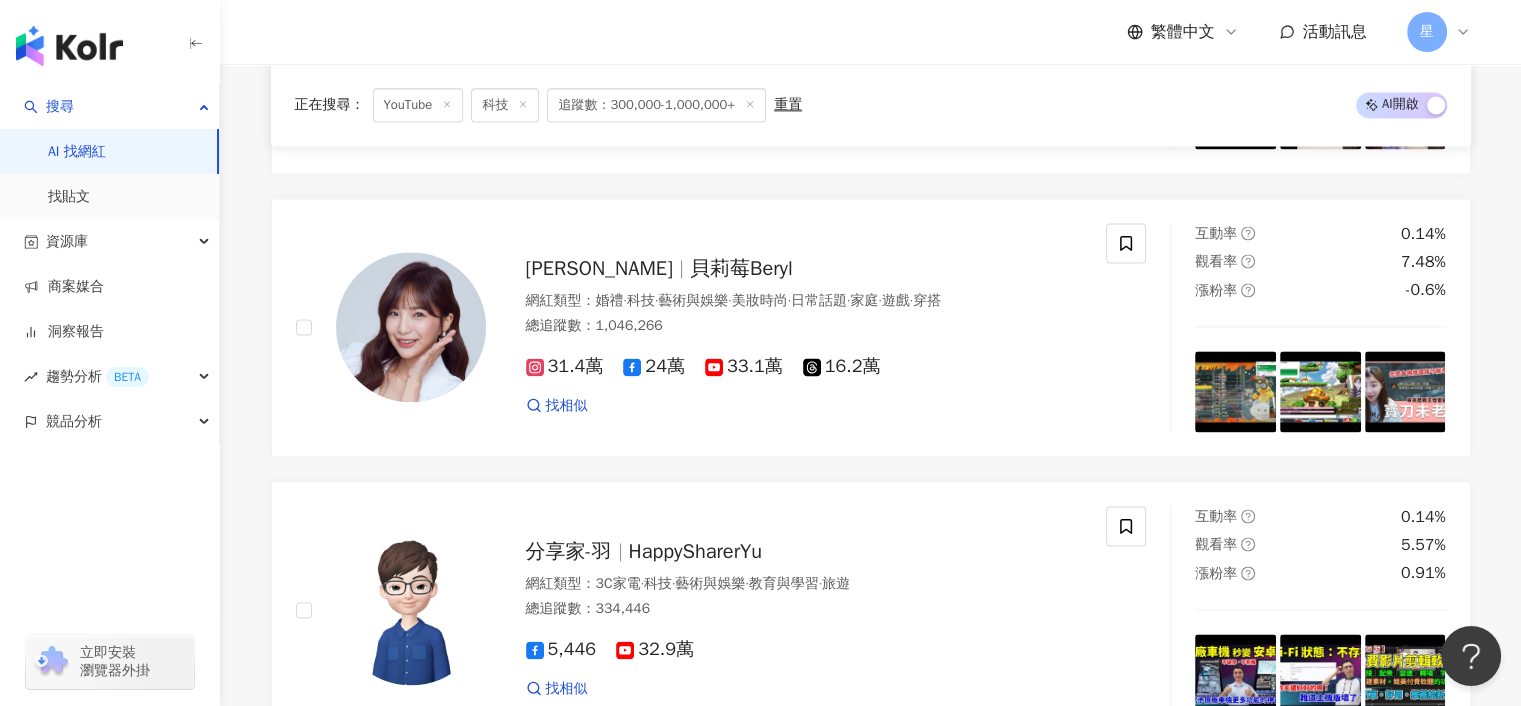 scroll, scrollTop: 2756, scrollLeft: 0, axis: vertical 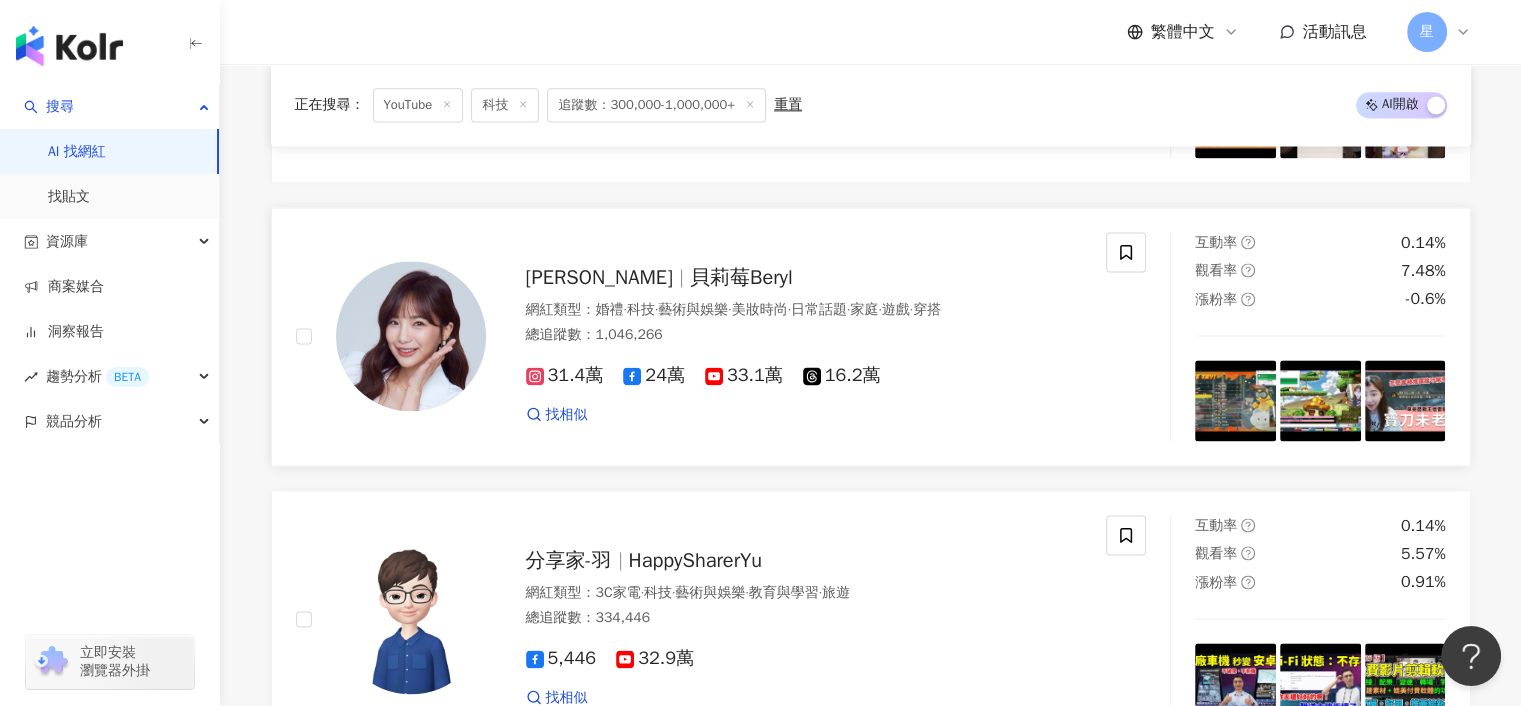 click on "貝莉莓-Beryl" at bounding box center (599, 277) 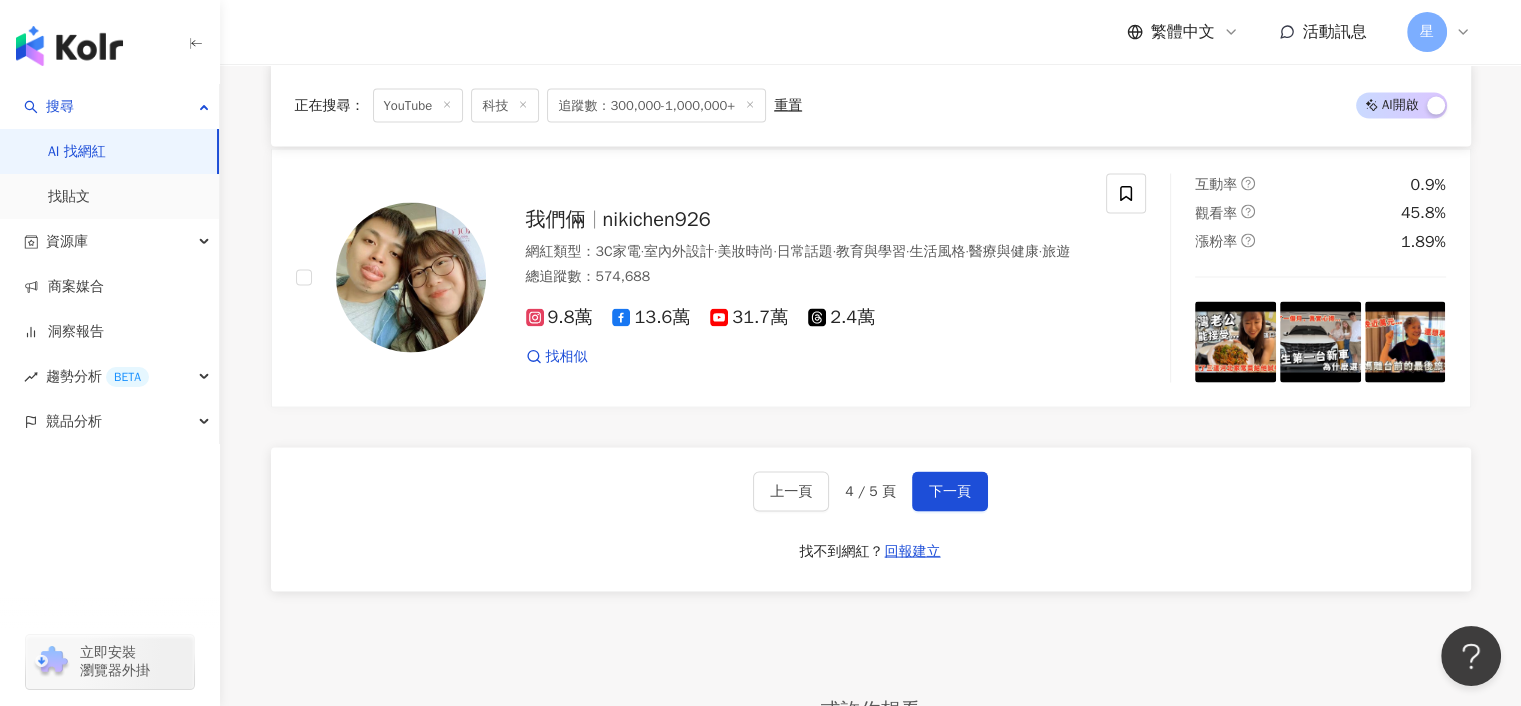 scroll, scrollTop: 3956, scrollLeft: 0, axis: vertical 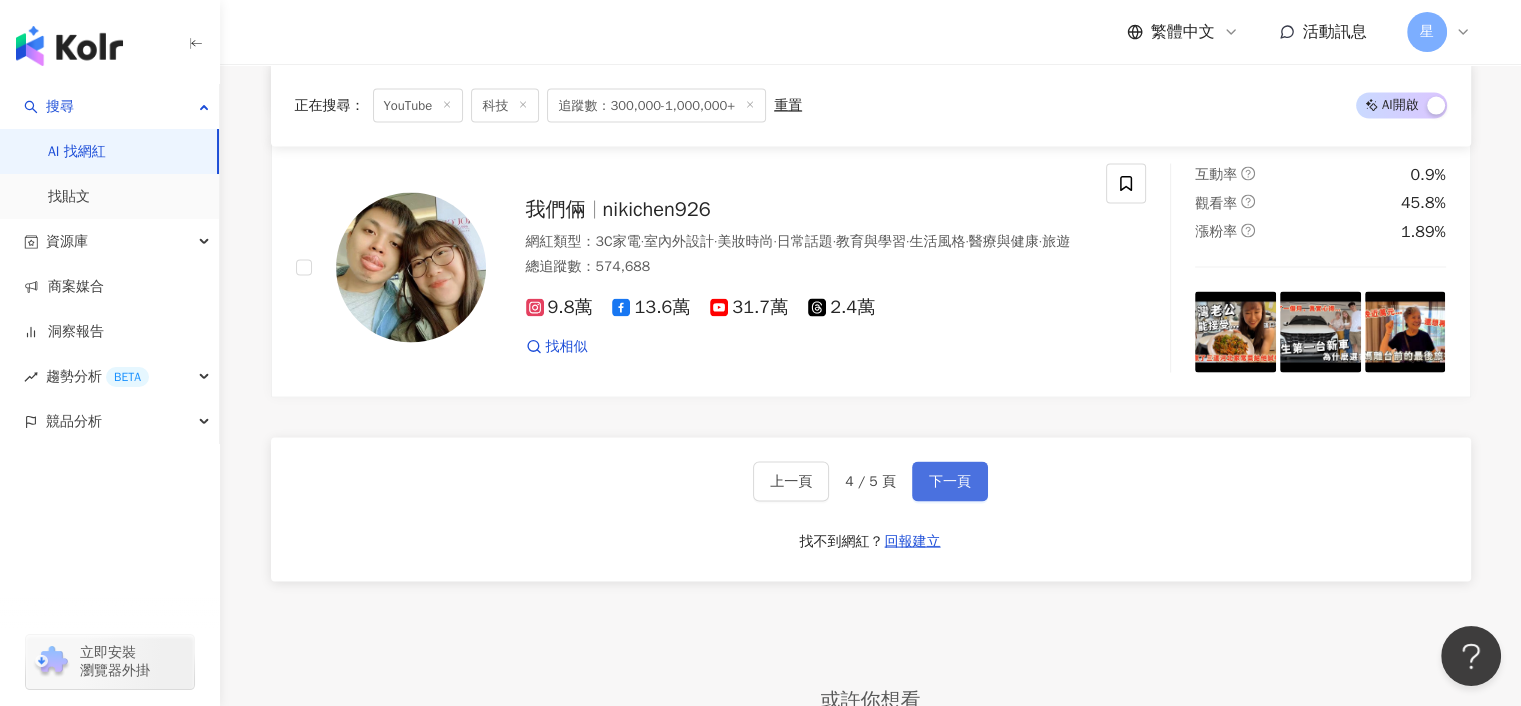 click on "下一頁" at bounding box center [950, 482] 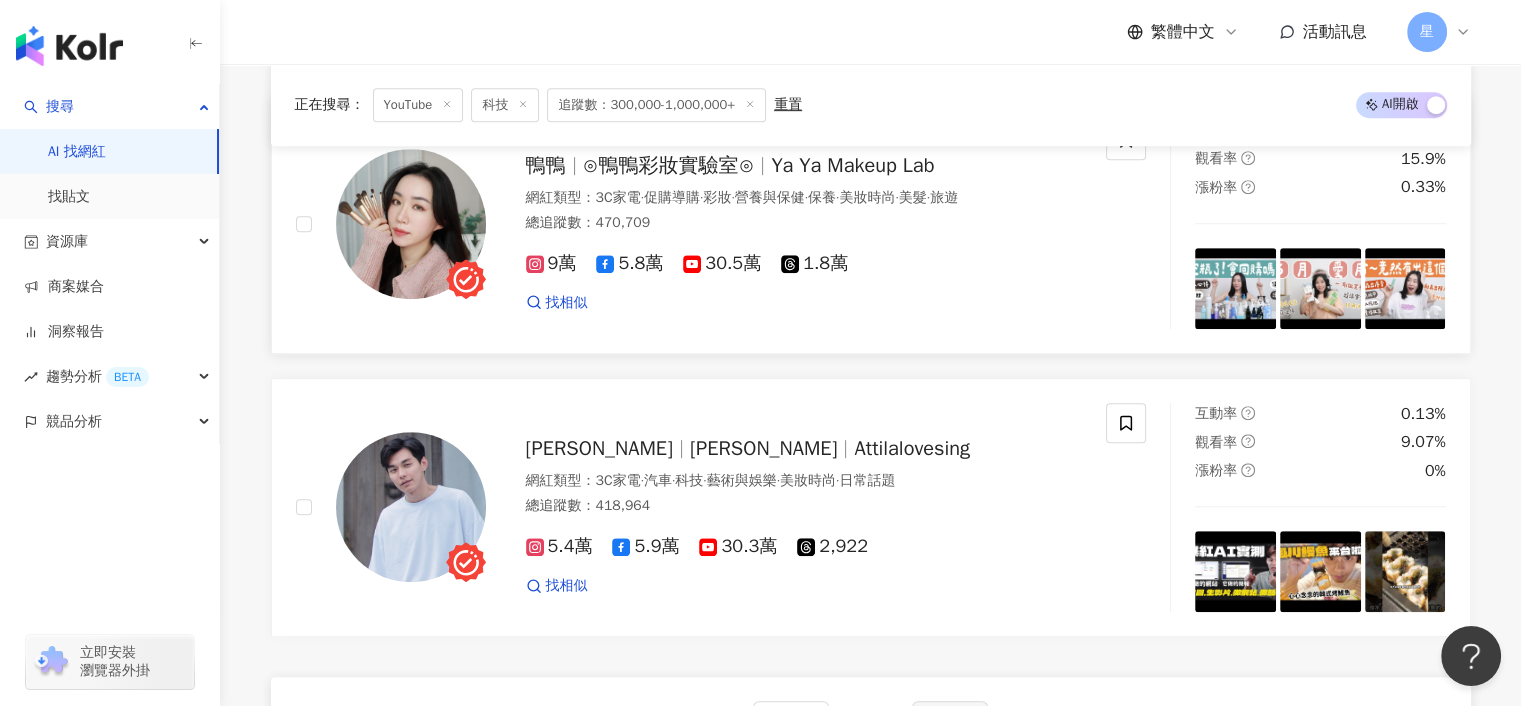 scroll, scrollTop: 1100, scrollLeft: 0, axis: vertical 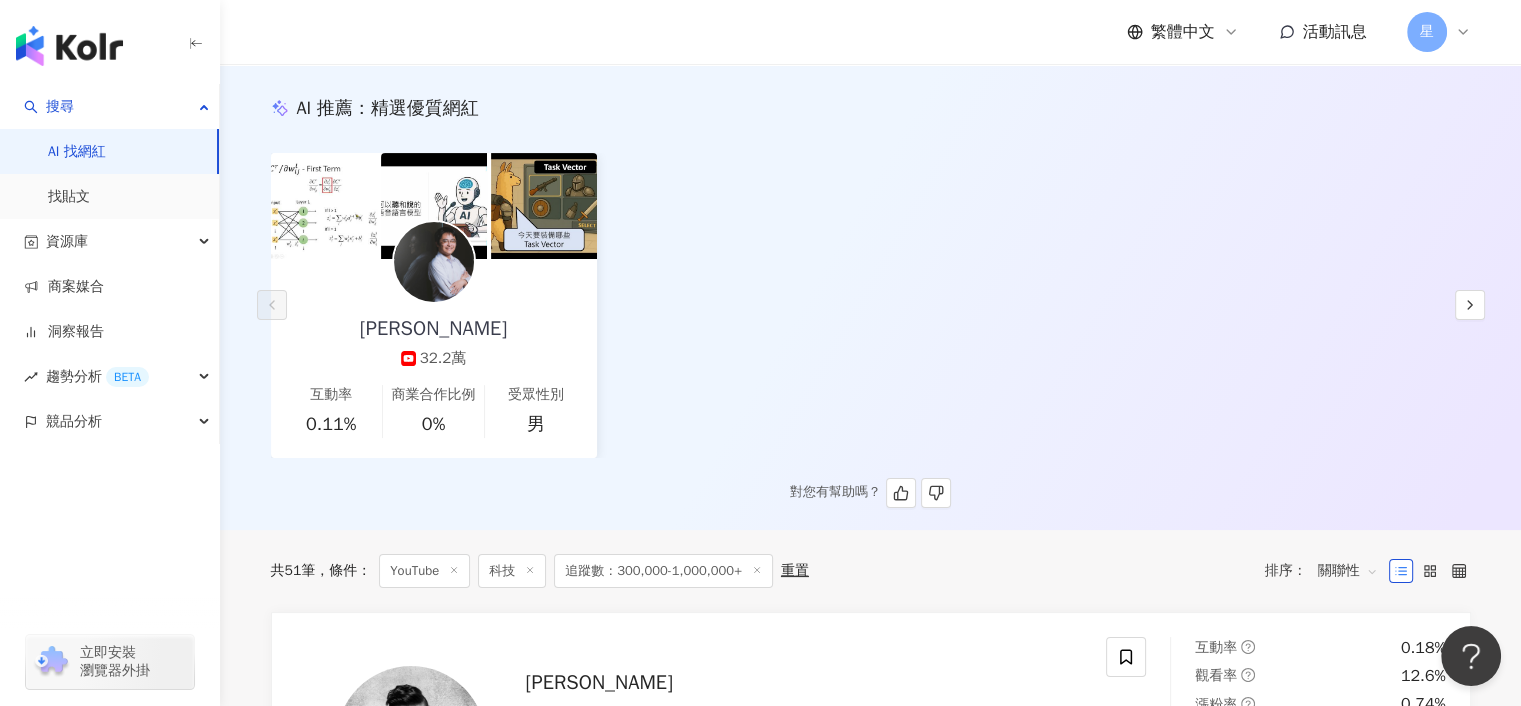 click on "Hung-yi Lee 32.2萬" at bounding box center [433, 314] 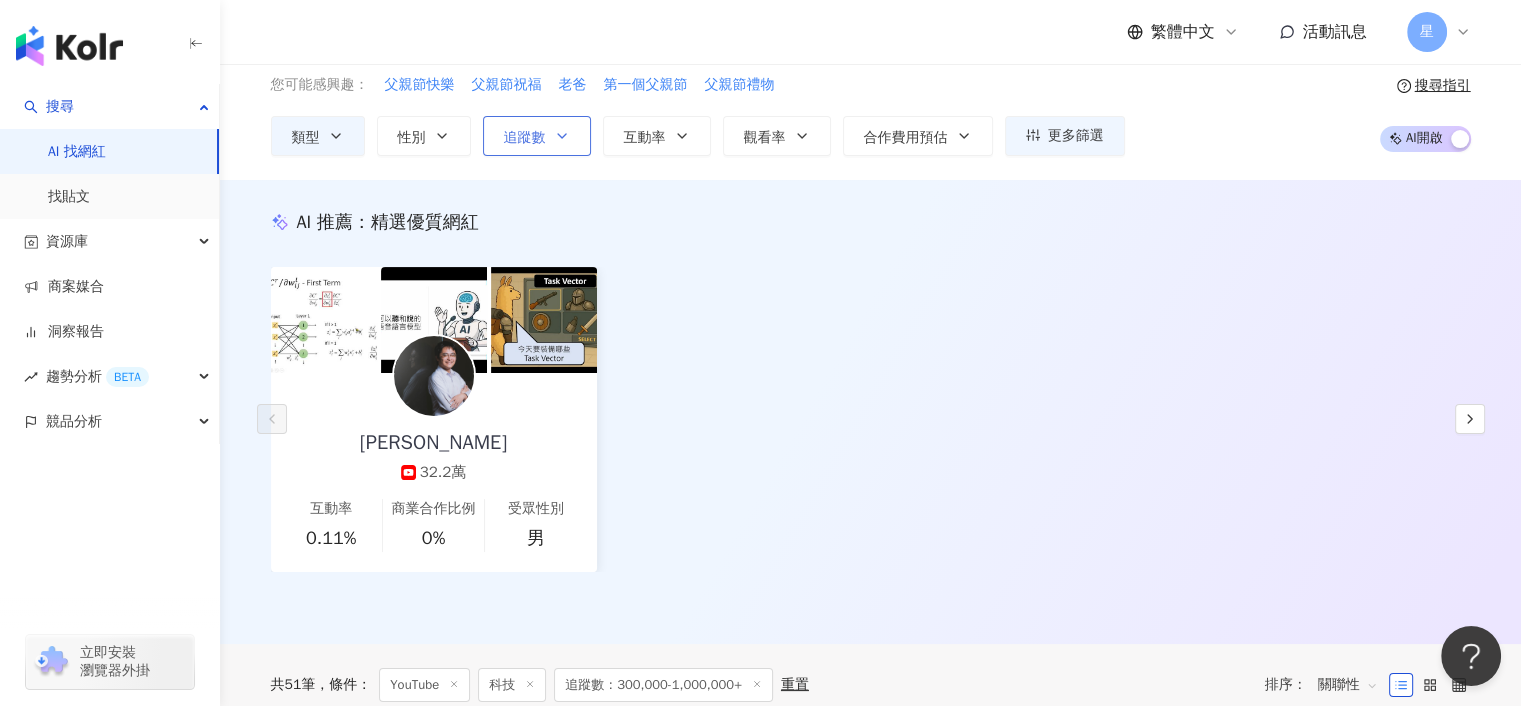 scroll, scrollTop: 0, scrollLeft: 0, axis: both 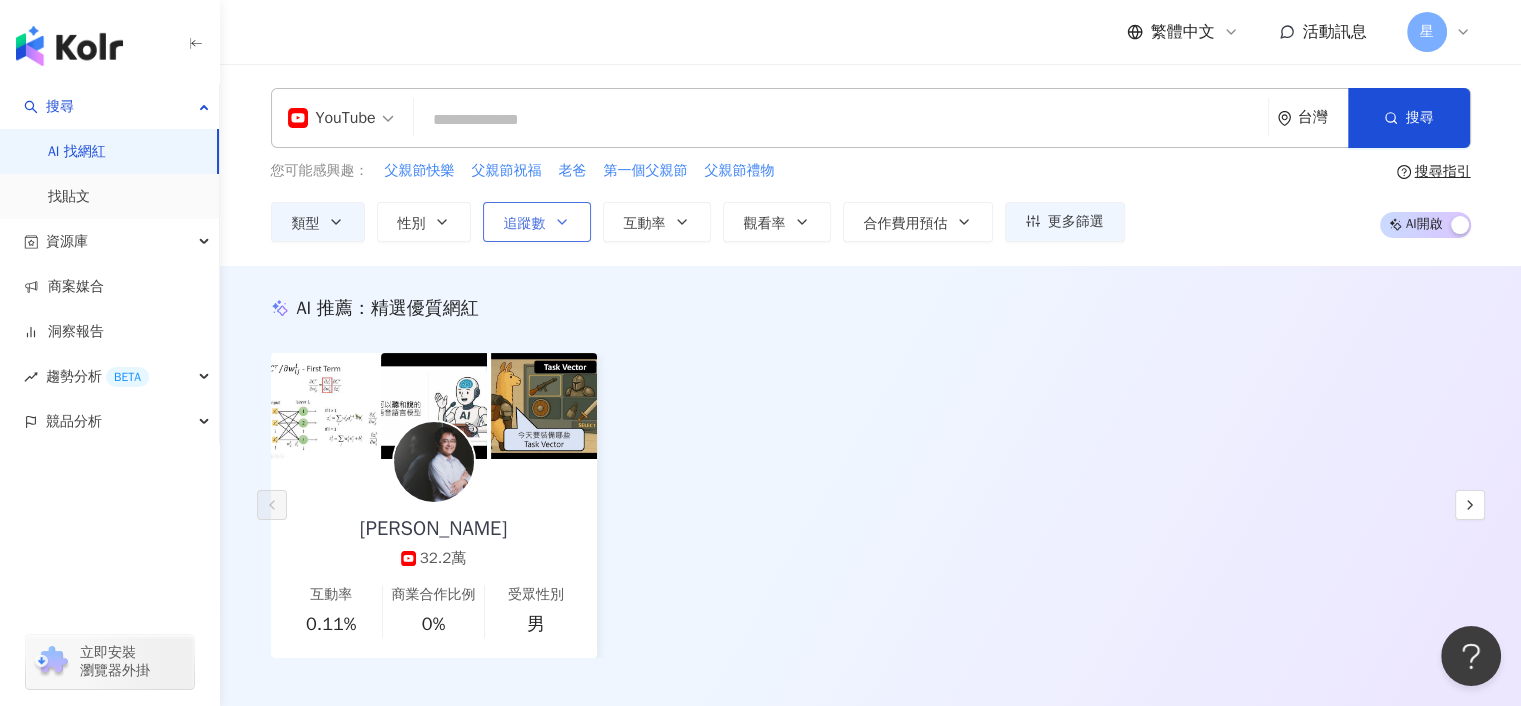 click 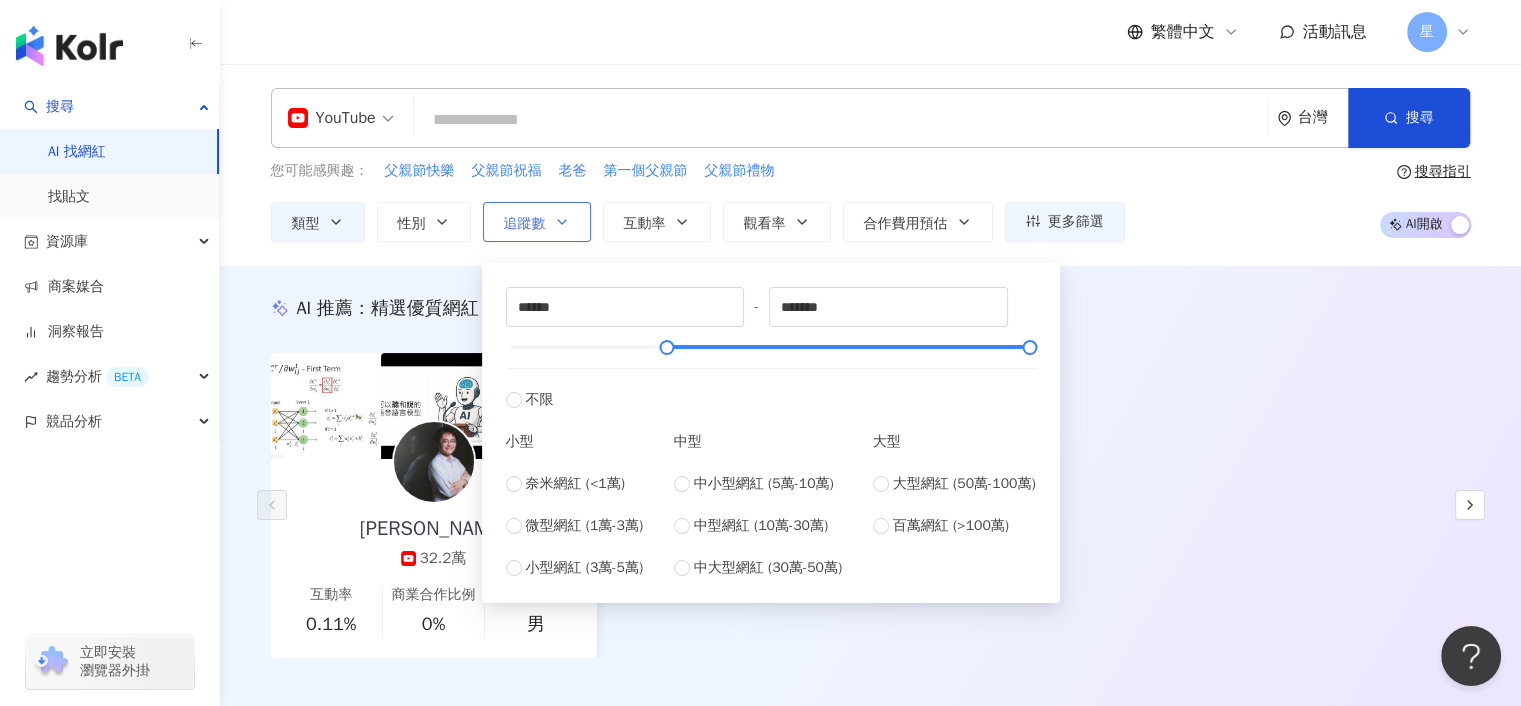 click 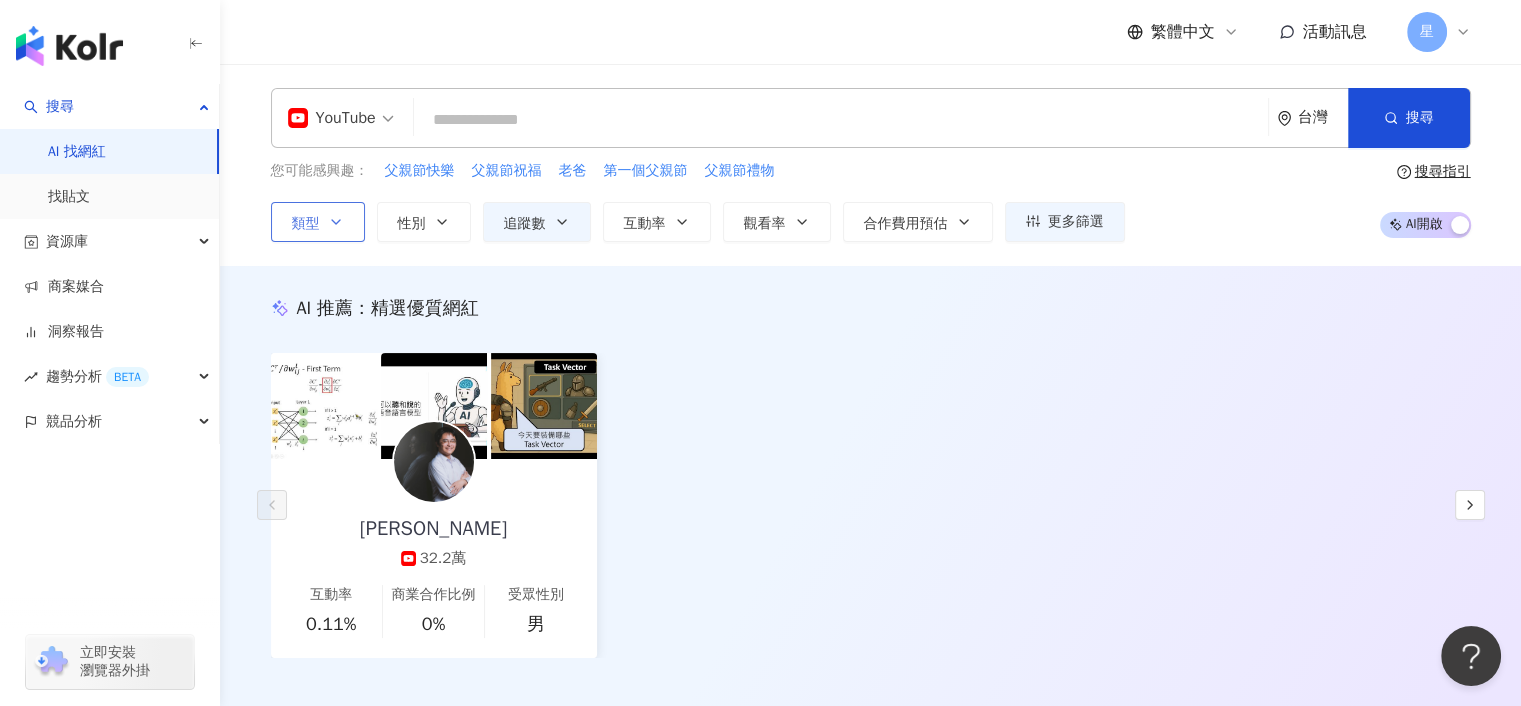 click on "類型" at bounding box center (318, 222) 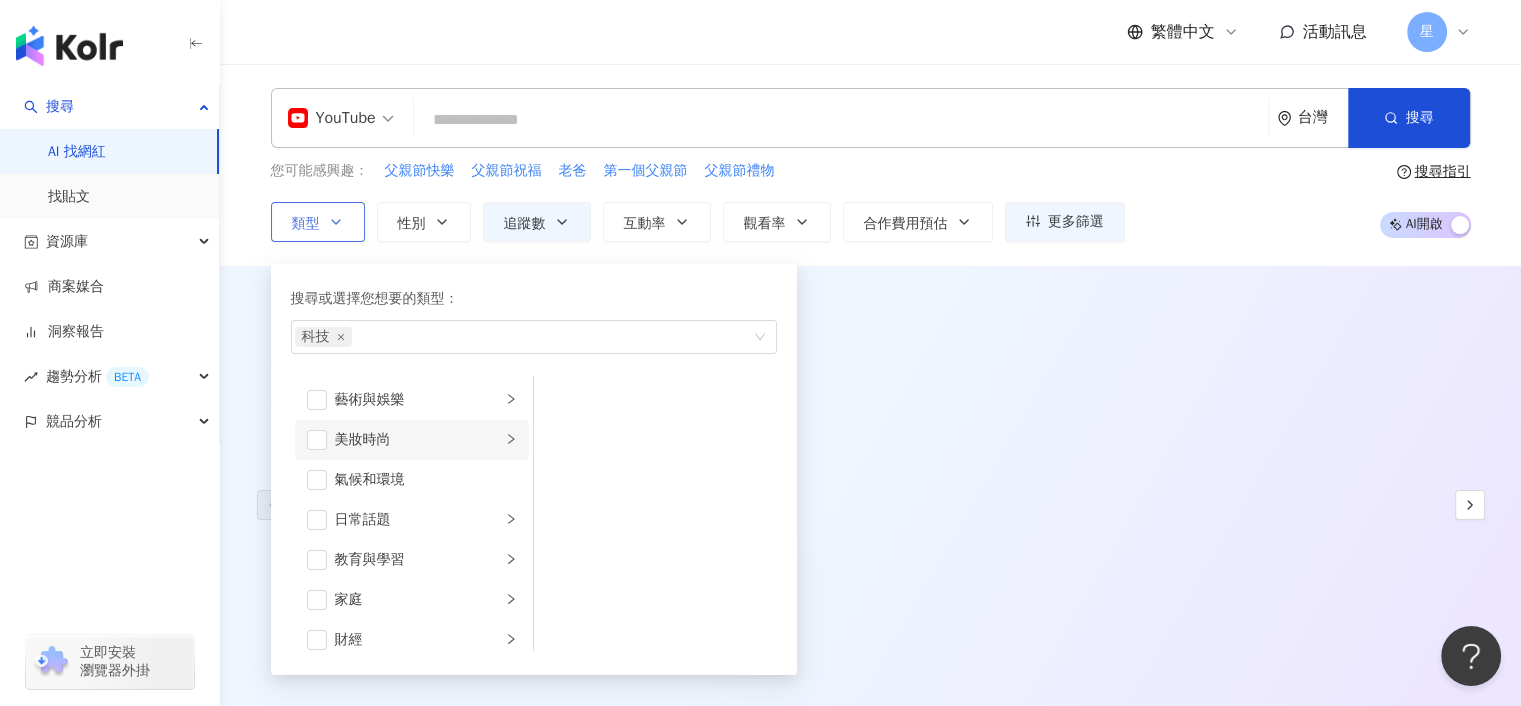 click 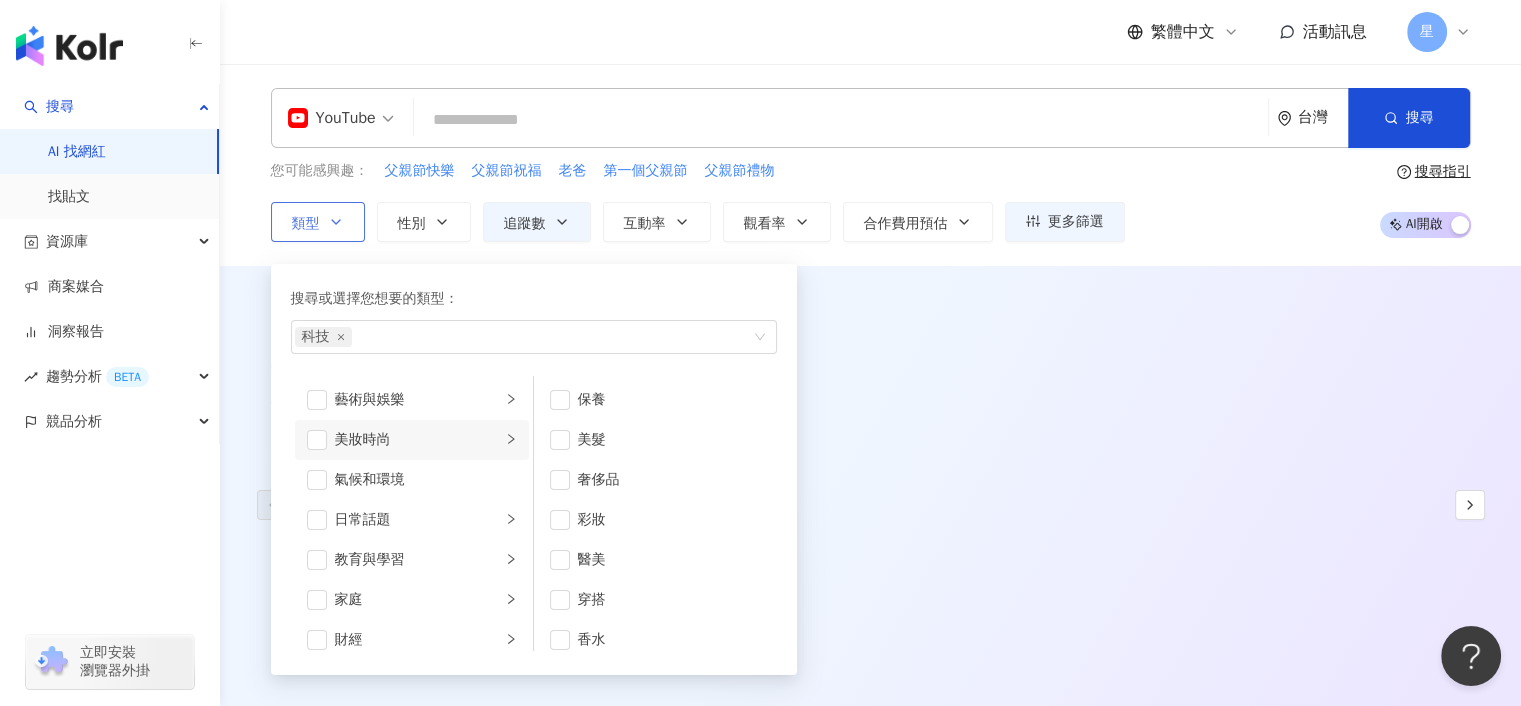 click 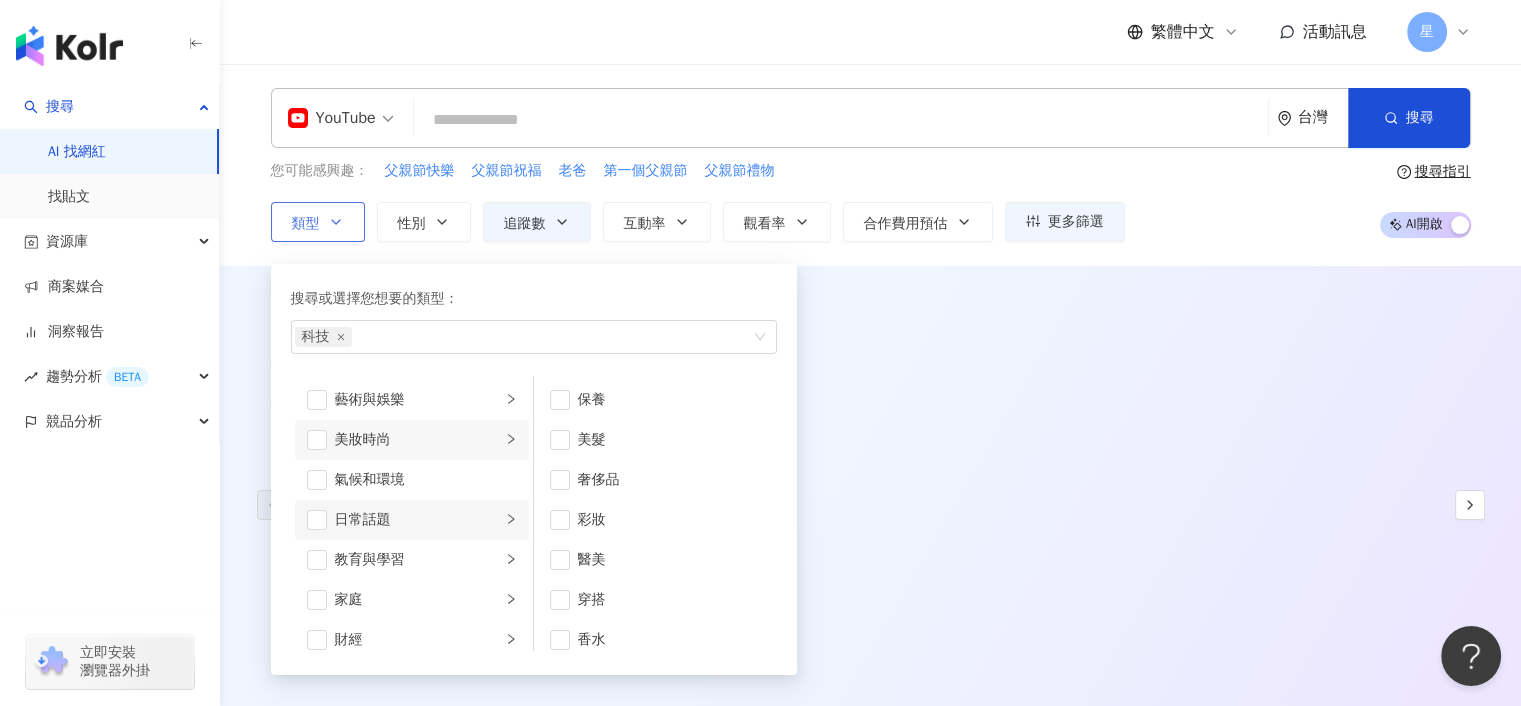click on "日常話題" at bounding box center (418, 520) 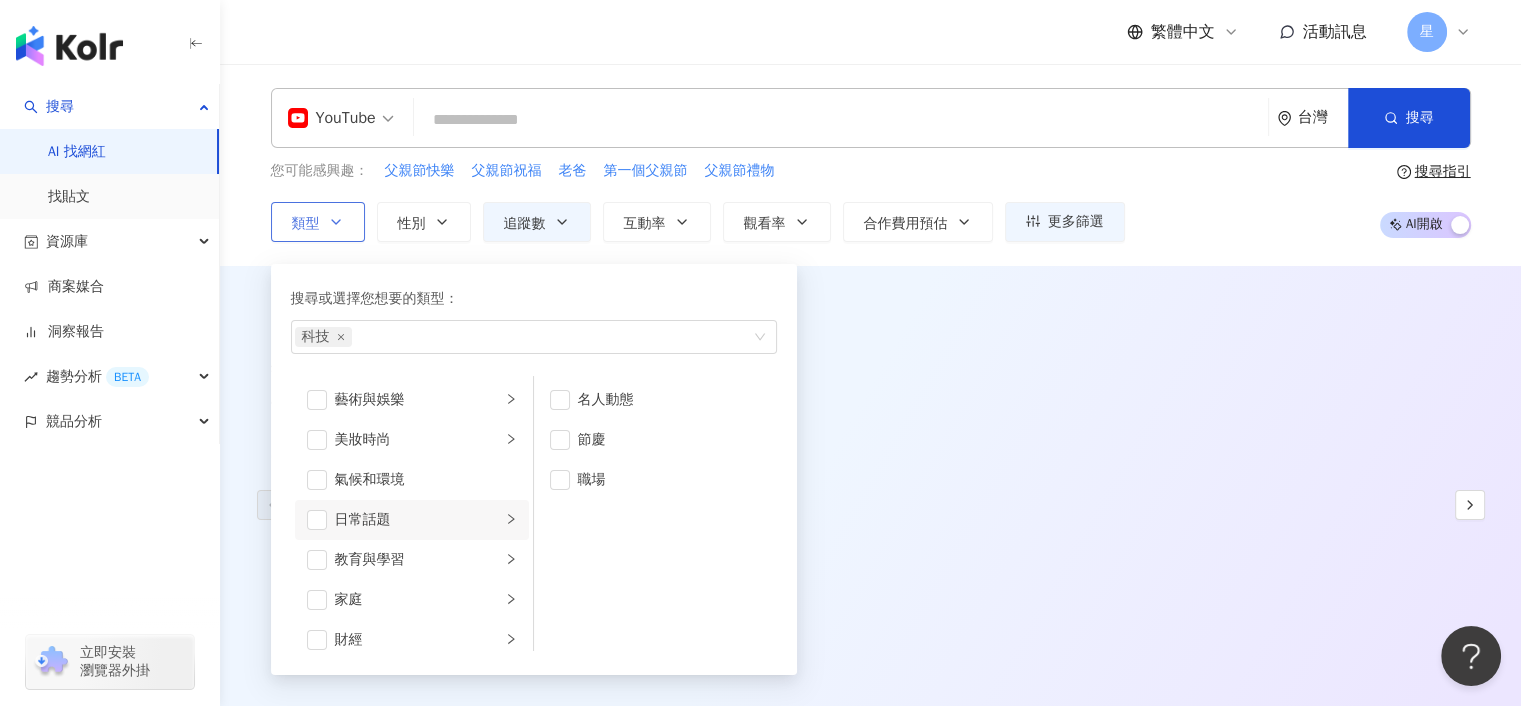 click on "日常話題" at bounding box center [418, 520] 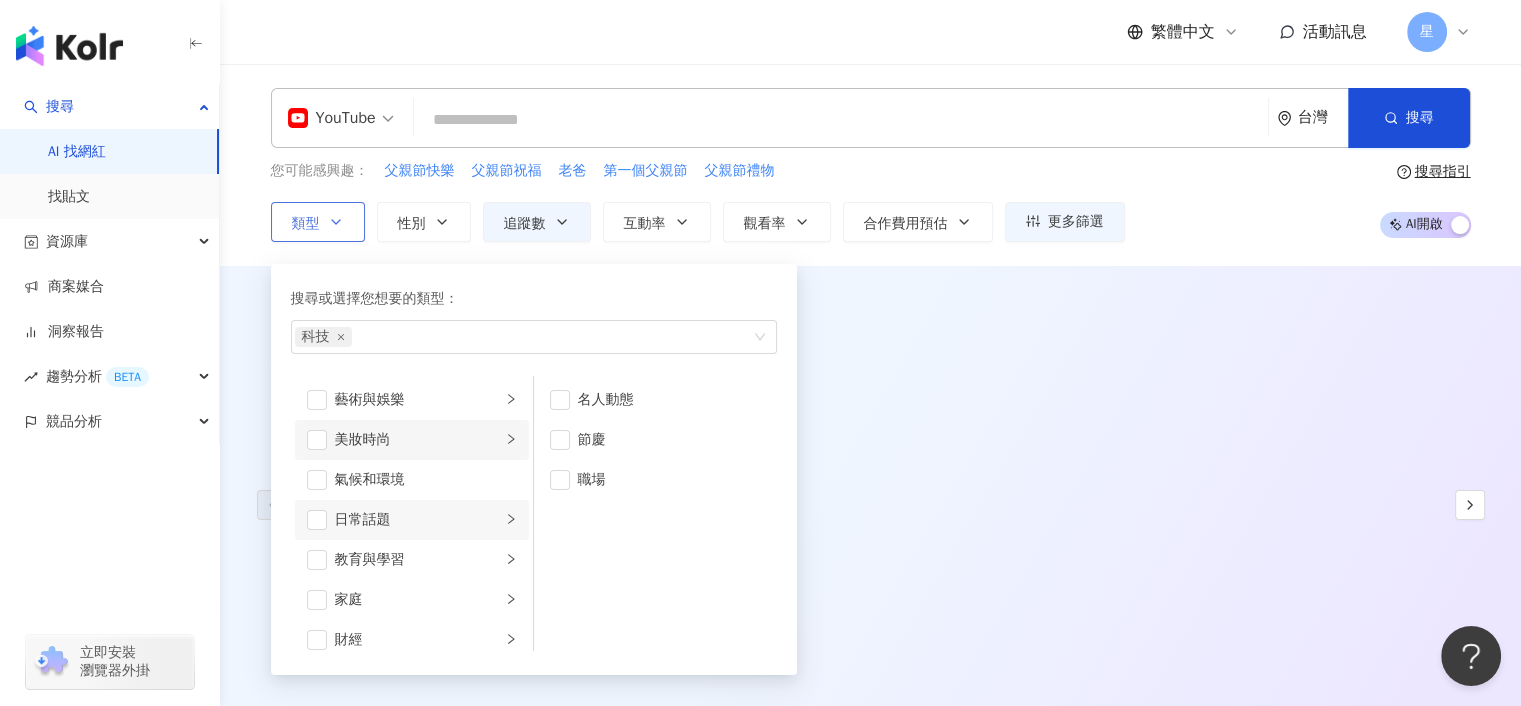 scroll, scrollTop: 100, scrollLeft: 0, axis: vertical 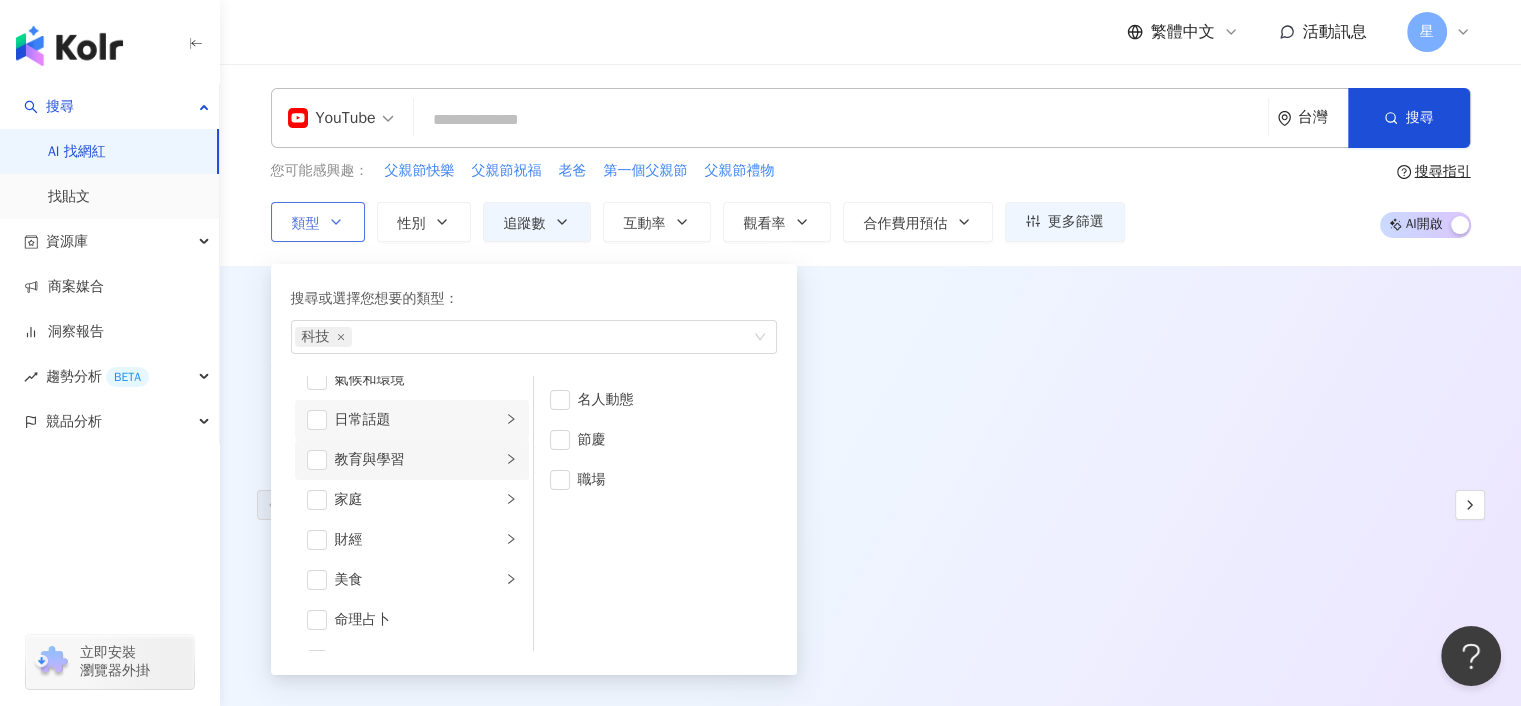 click 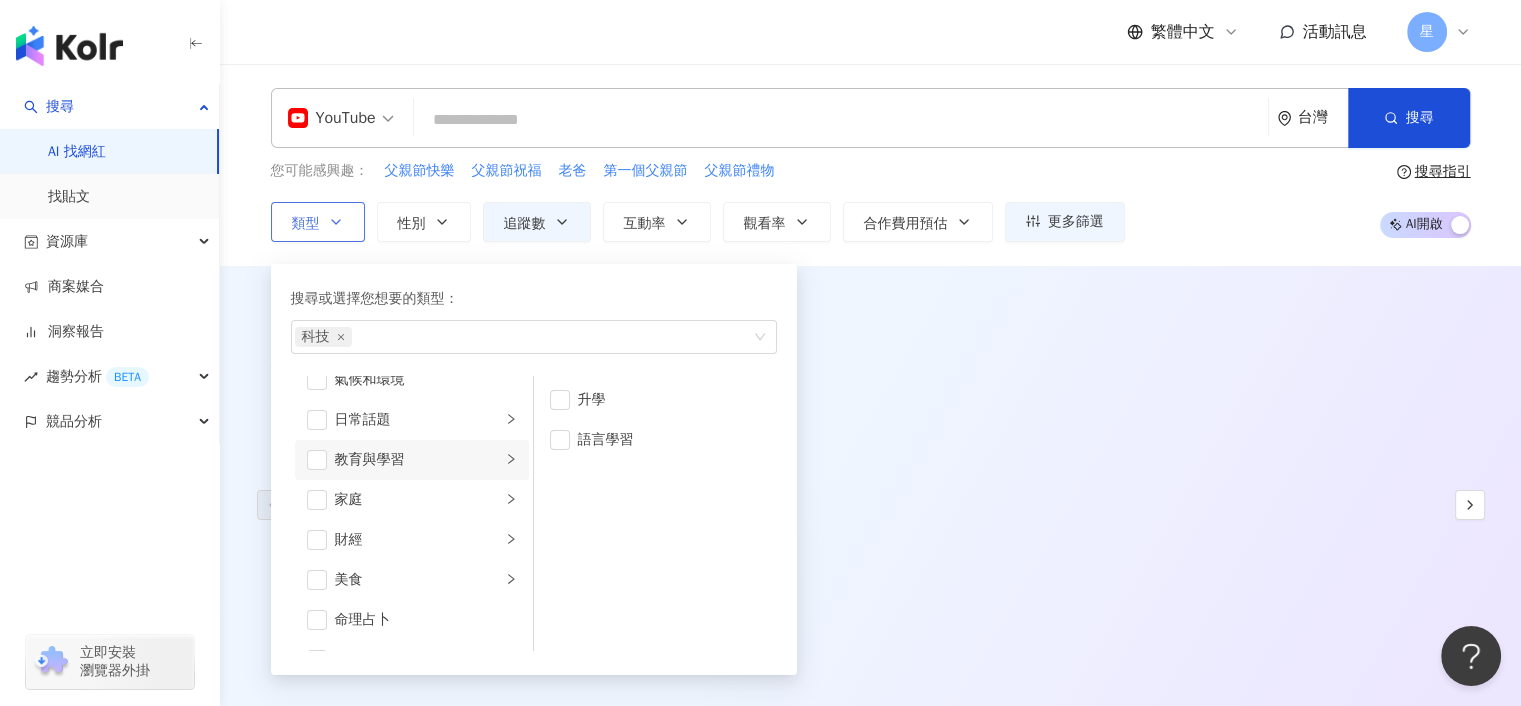 click 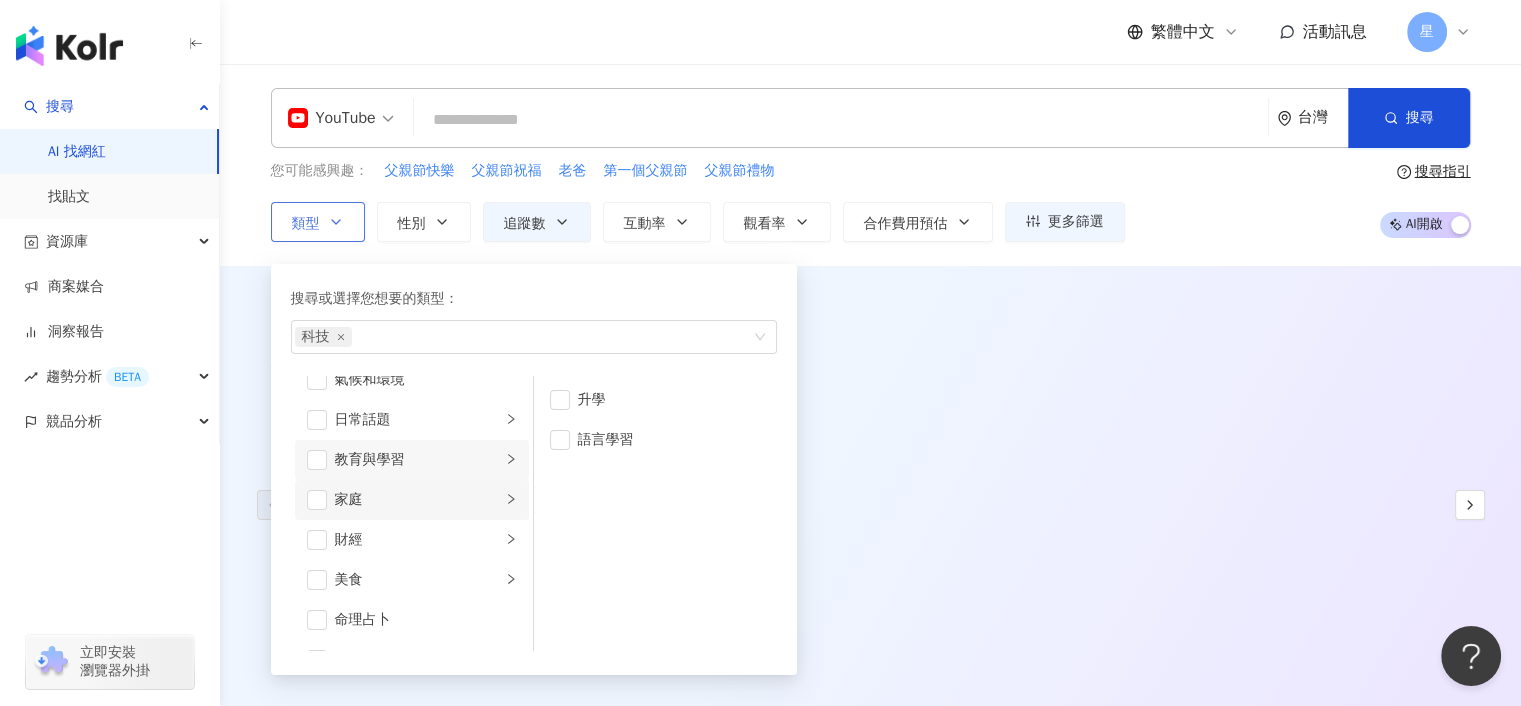 click 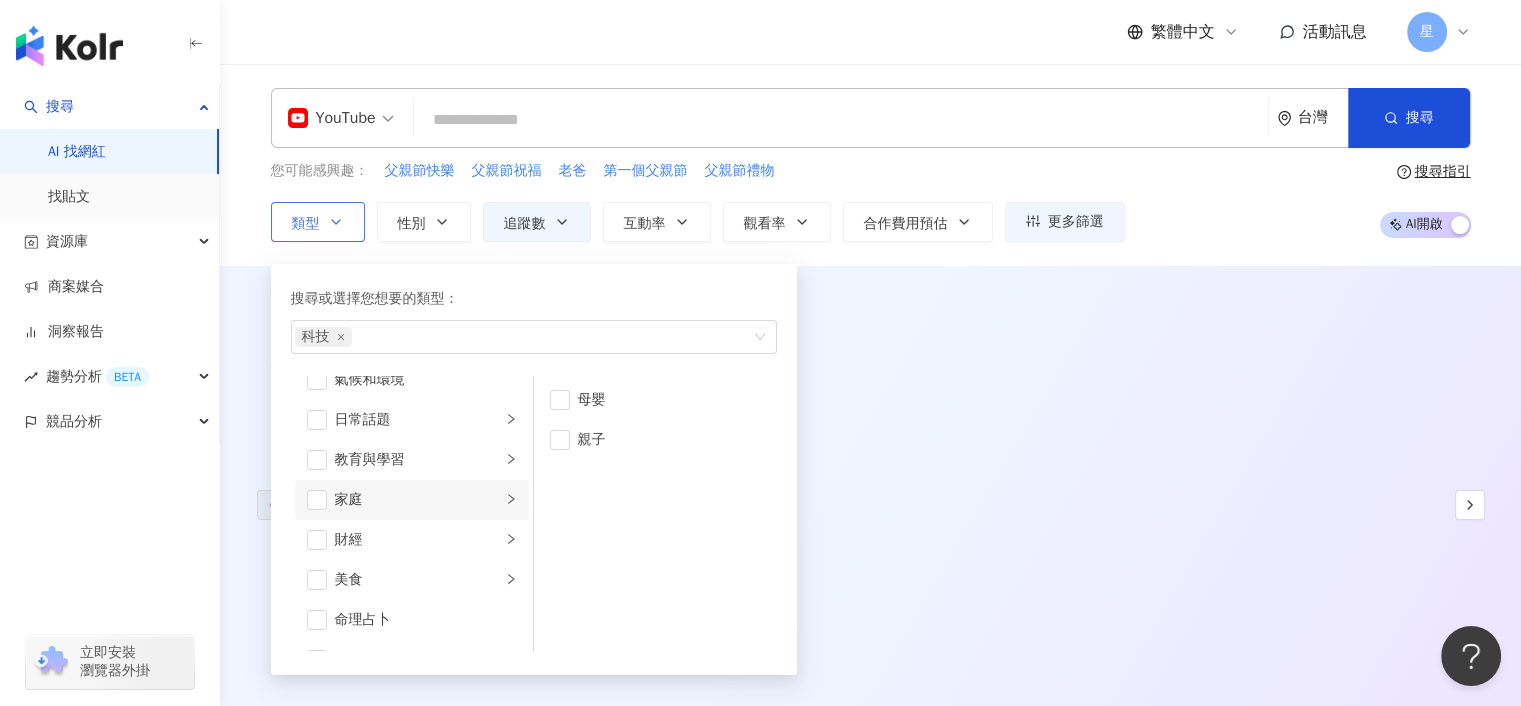 click 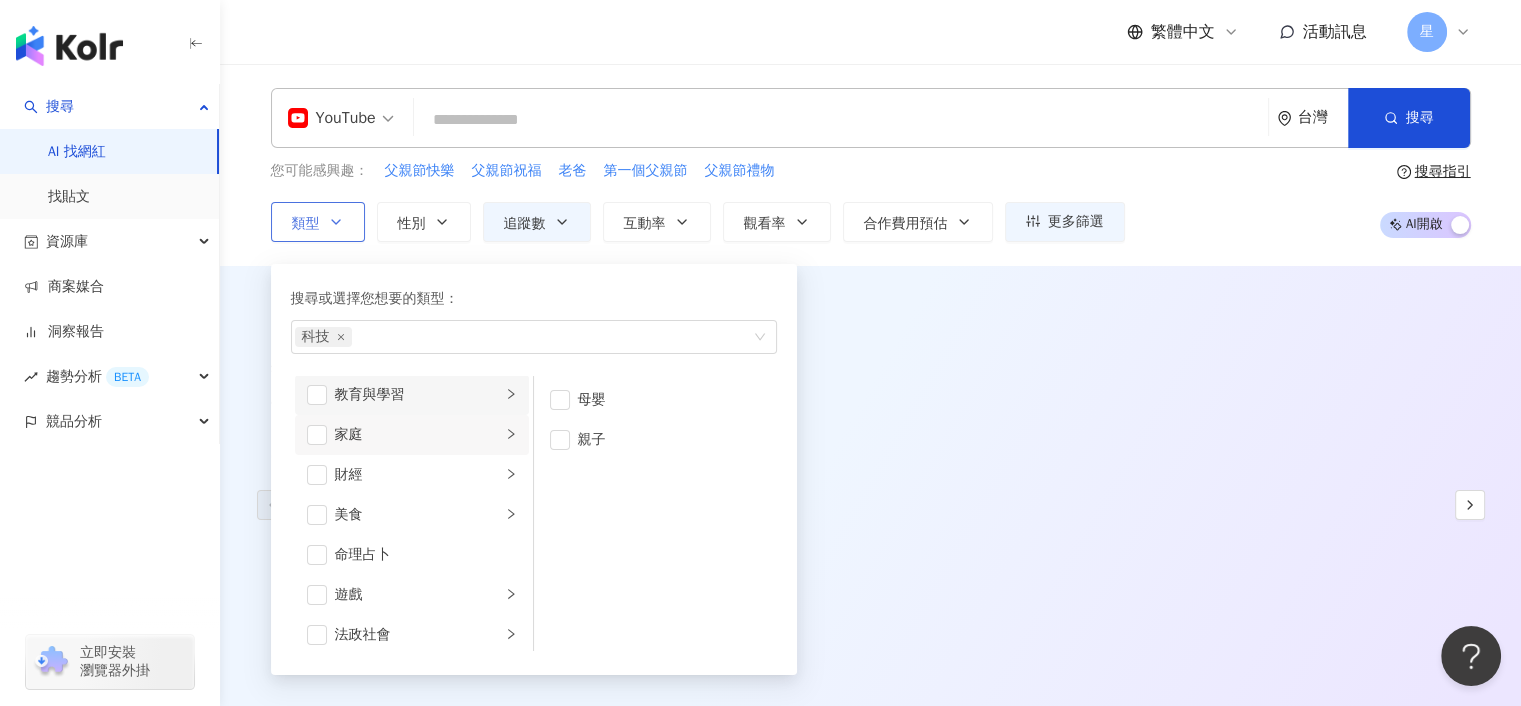 scroll, scrollTop: 200, scrollLeft: 0, axis: vertical 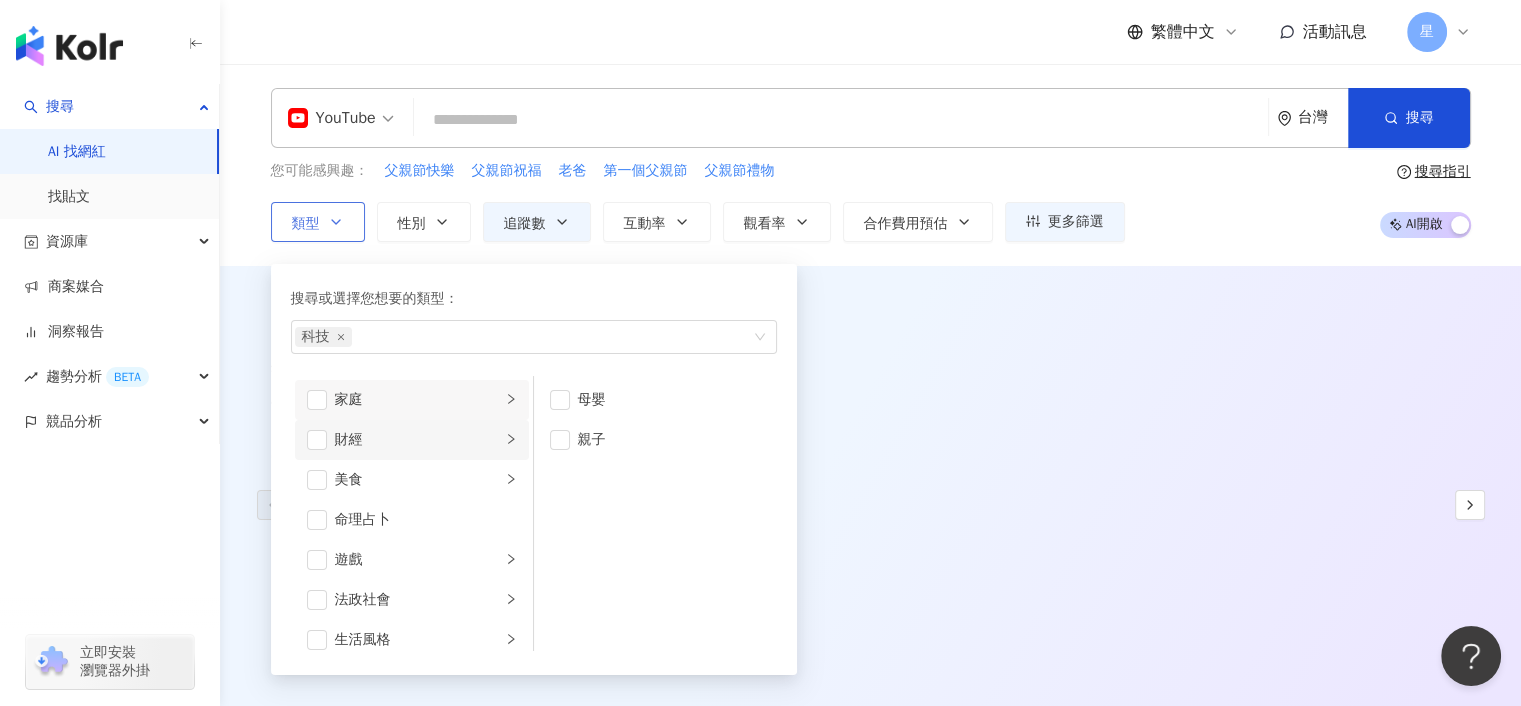 click 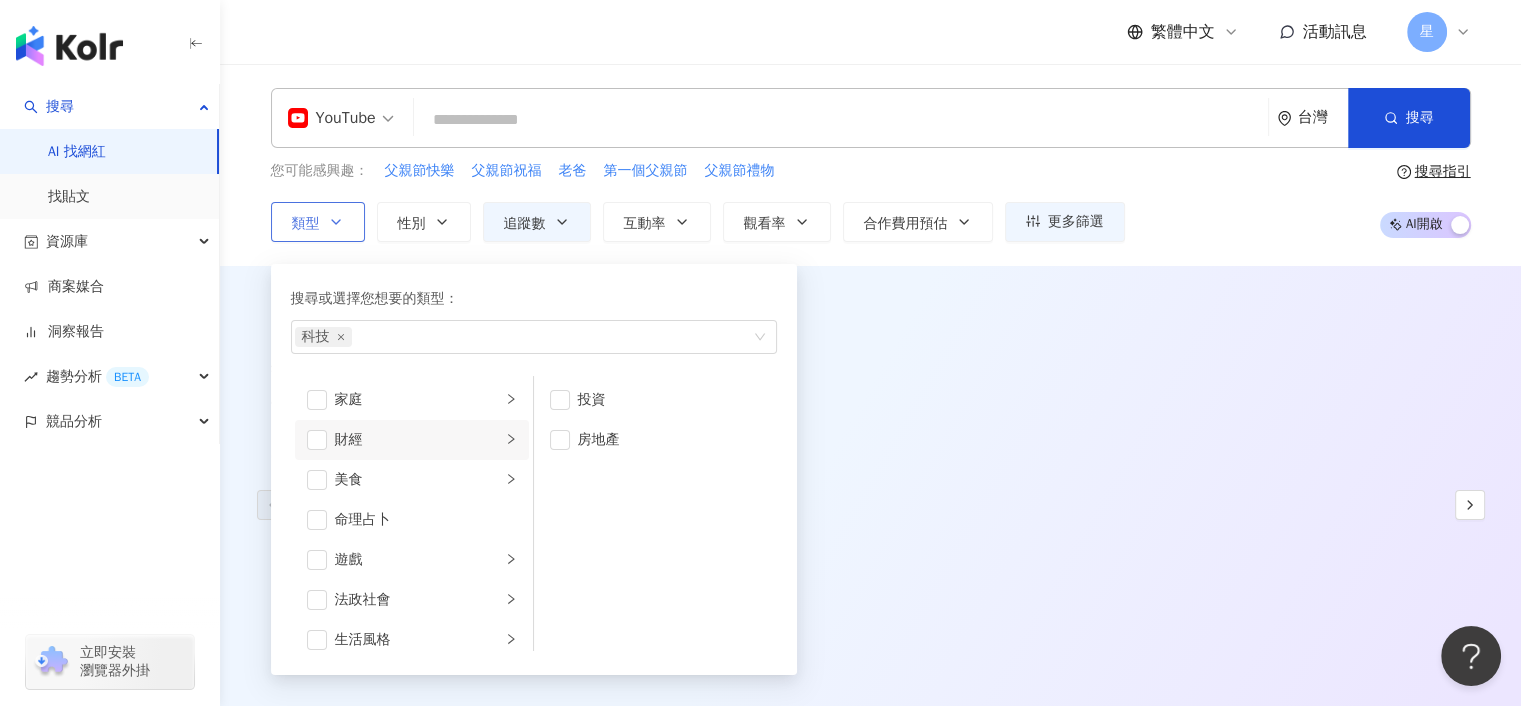 click 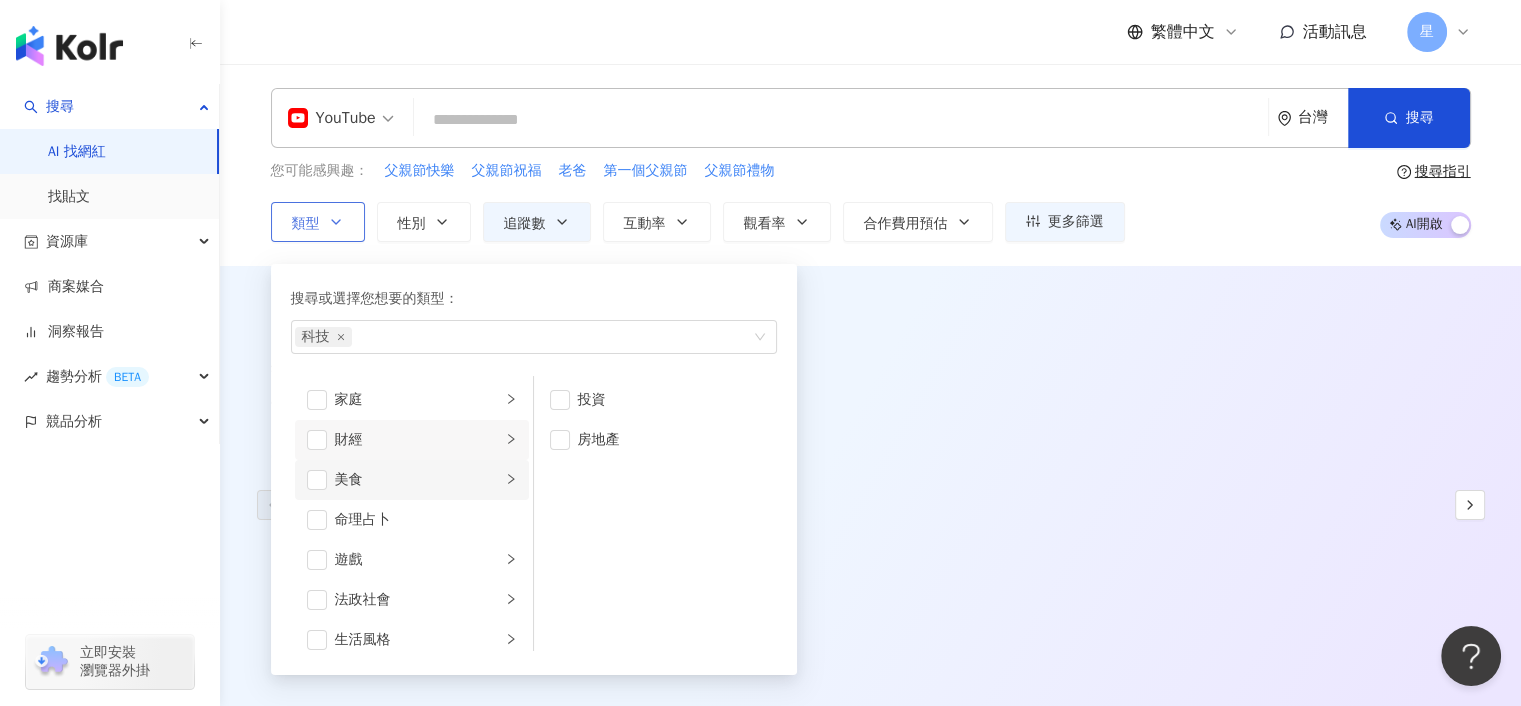 click 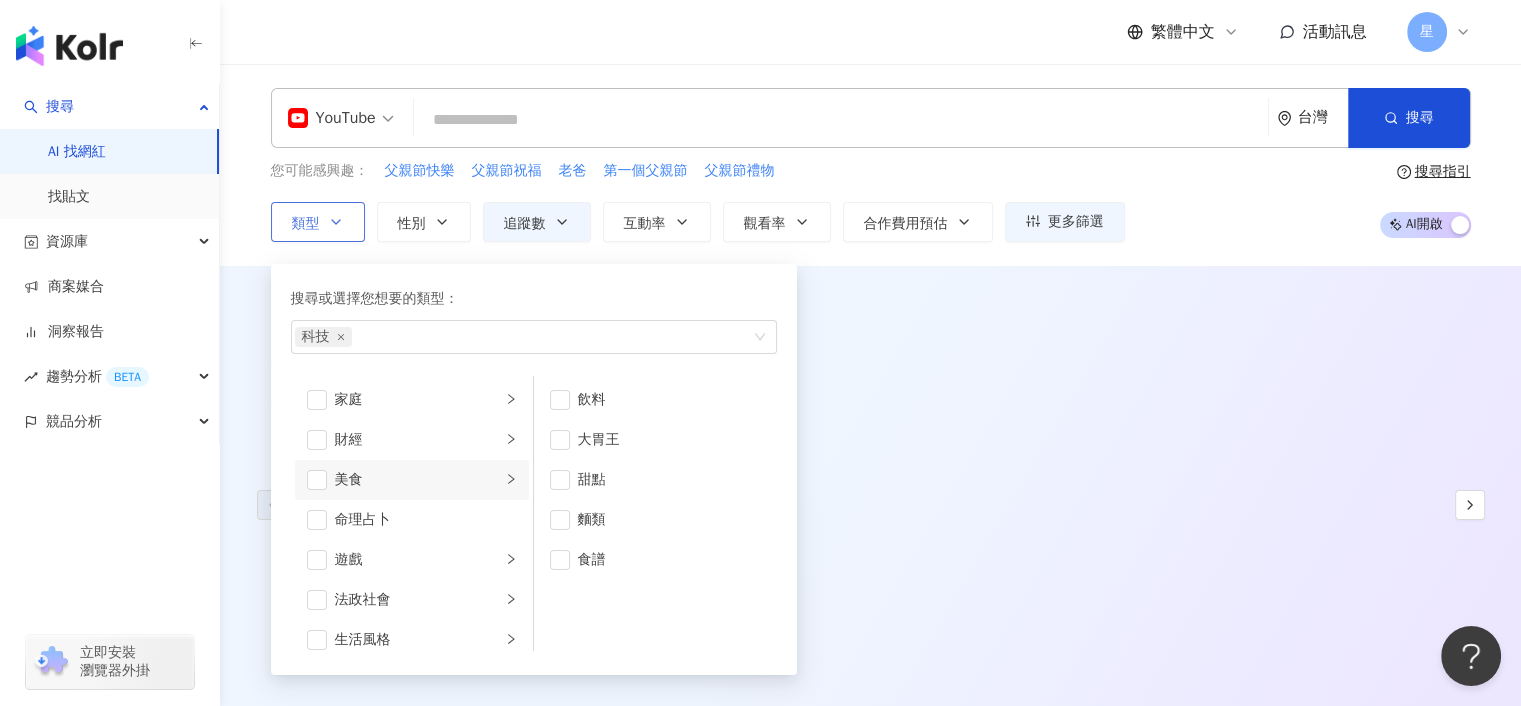 click 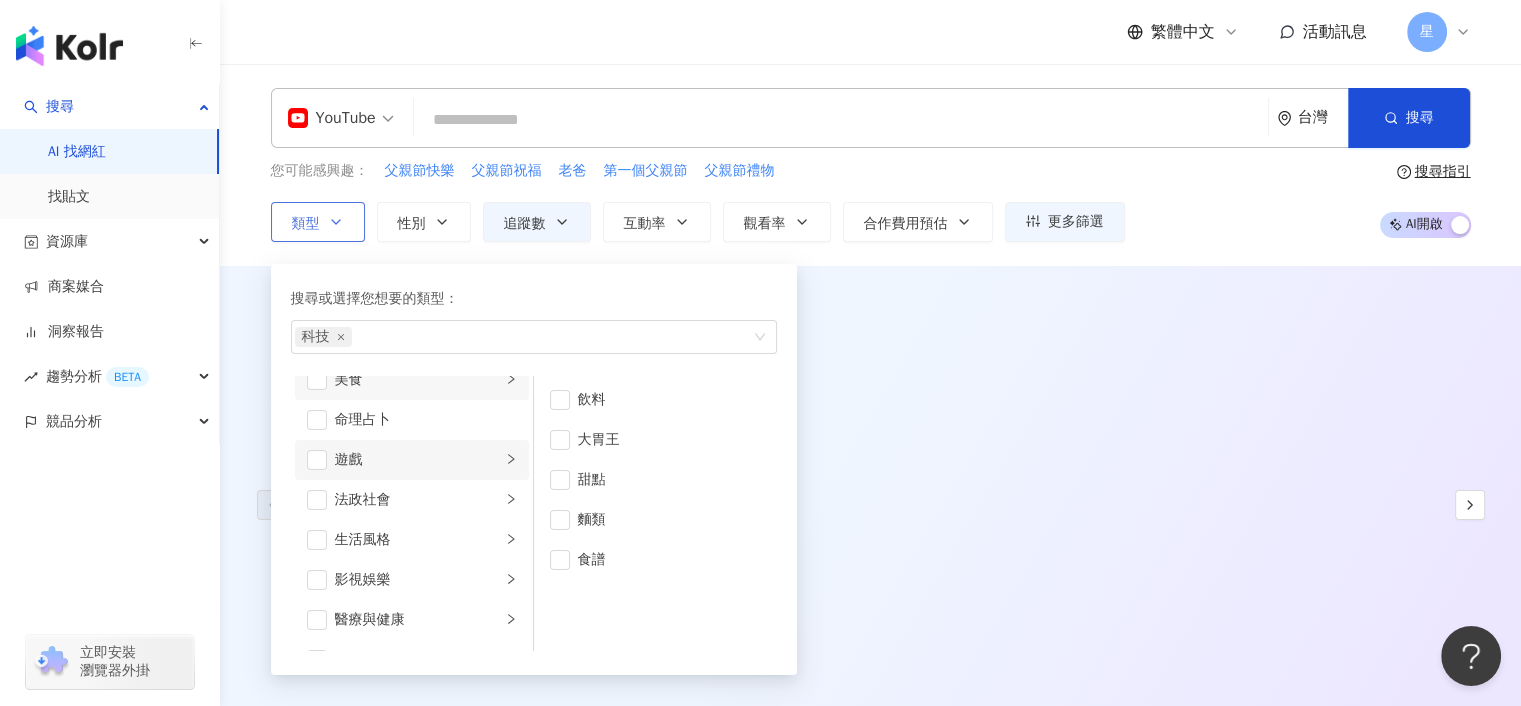 click 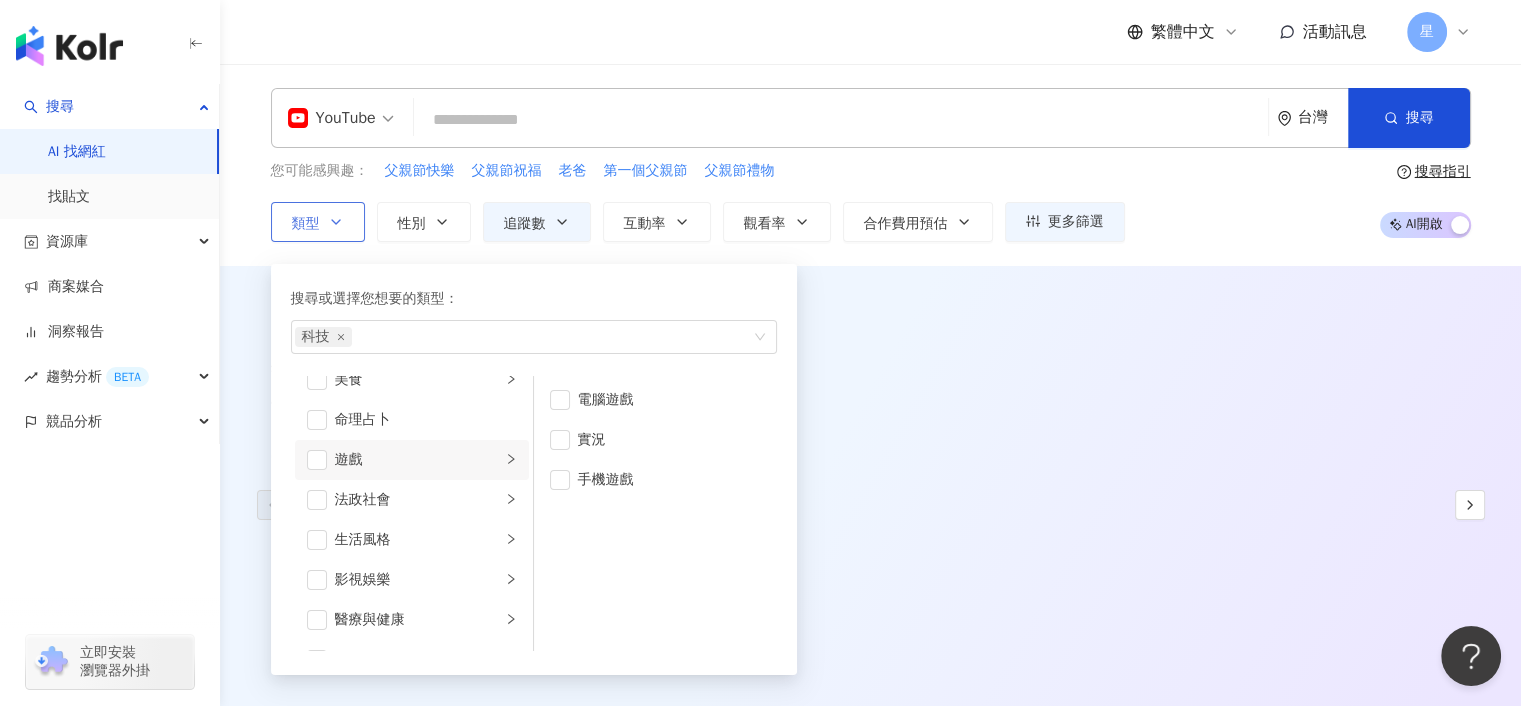 click 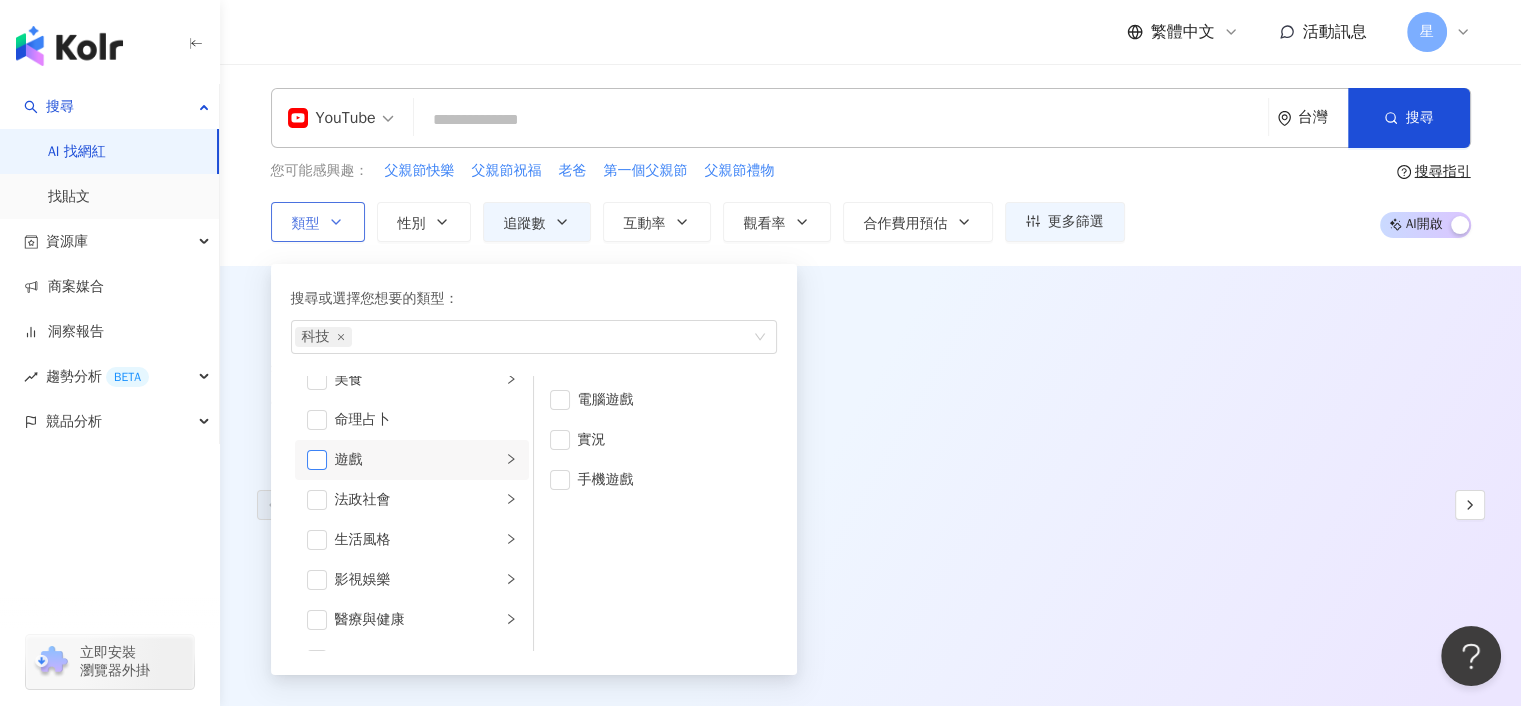 click at bounding box center [317, 460] 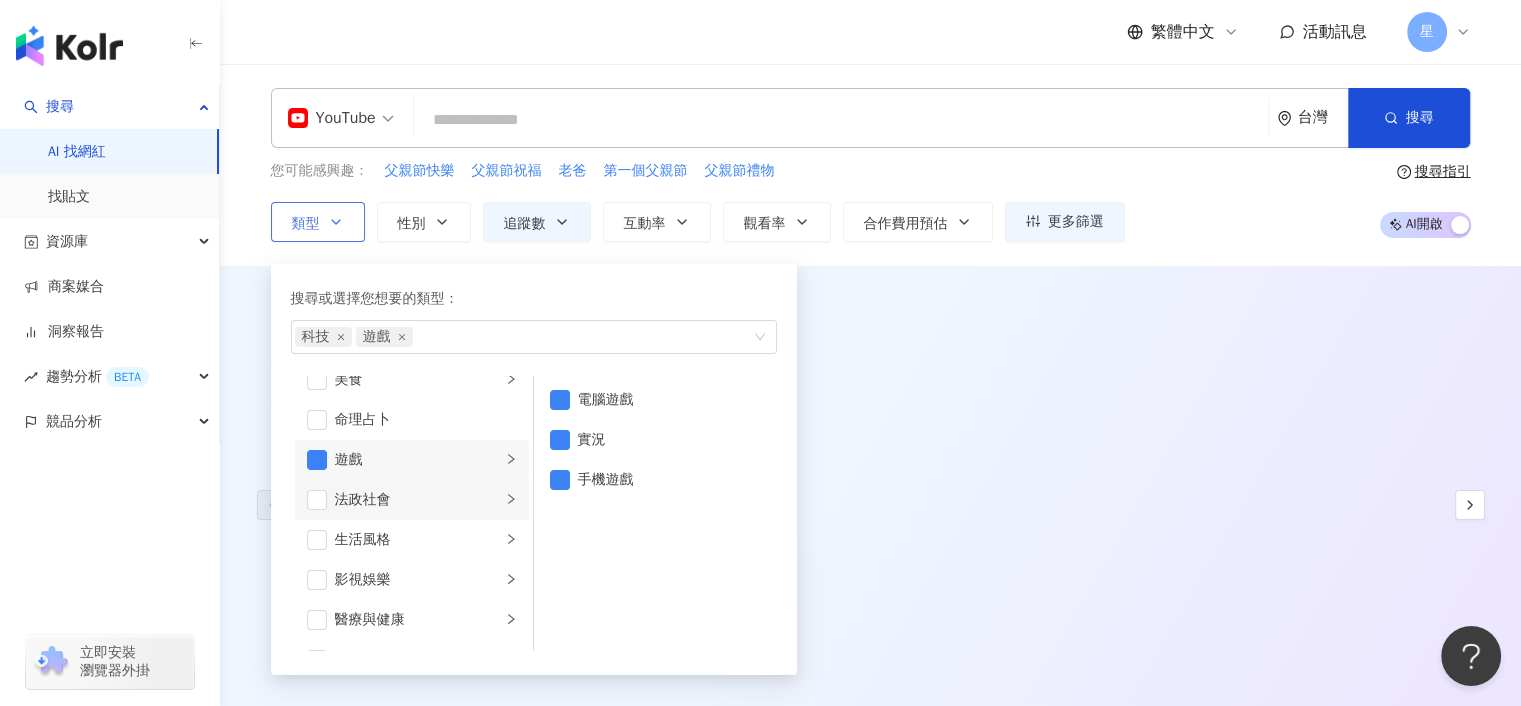 click 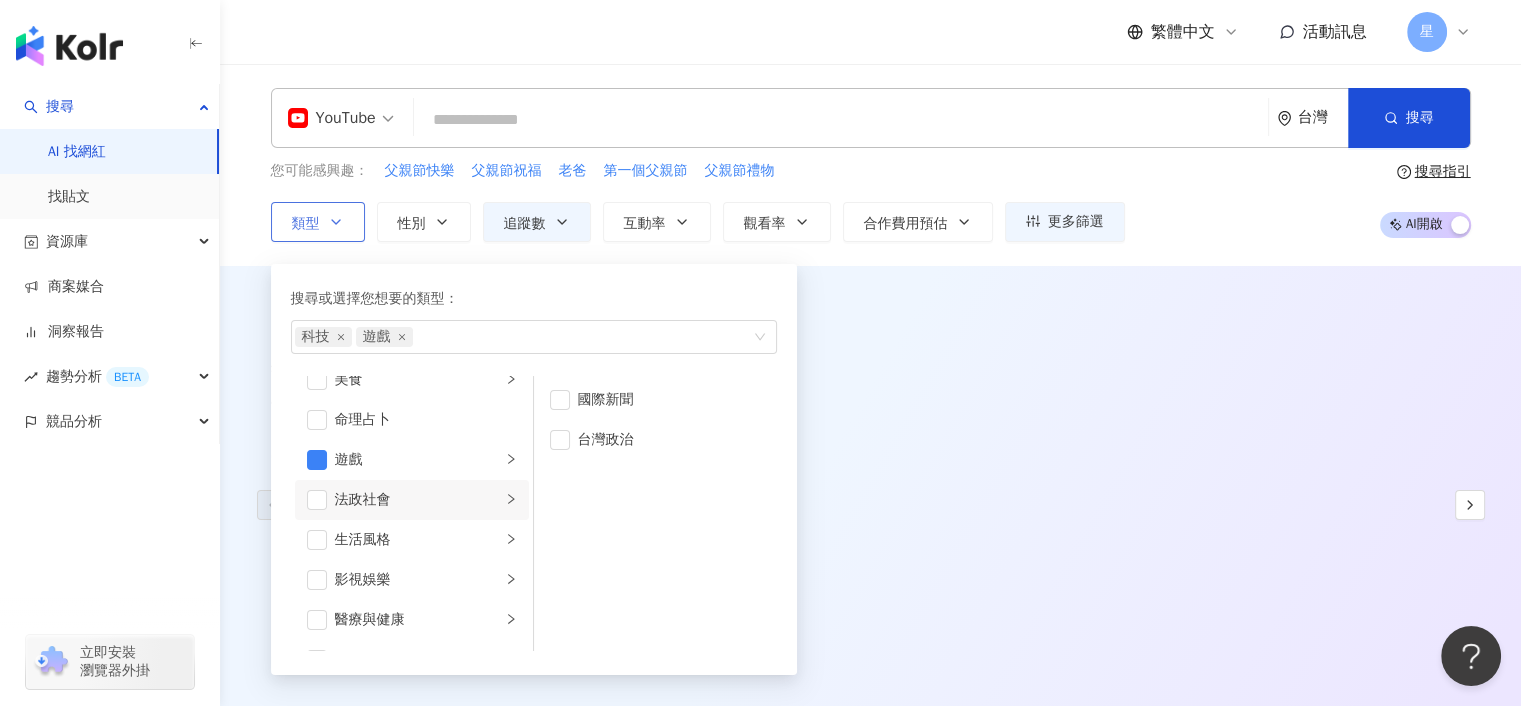 click 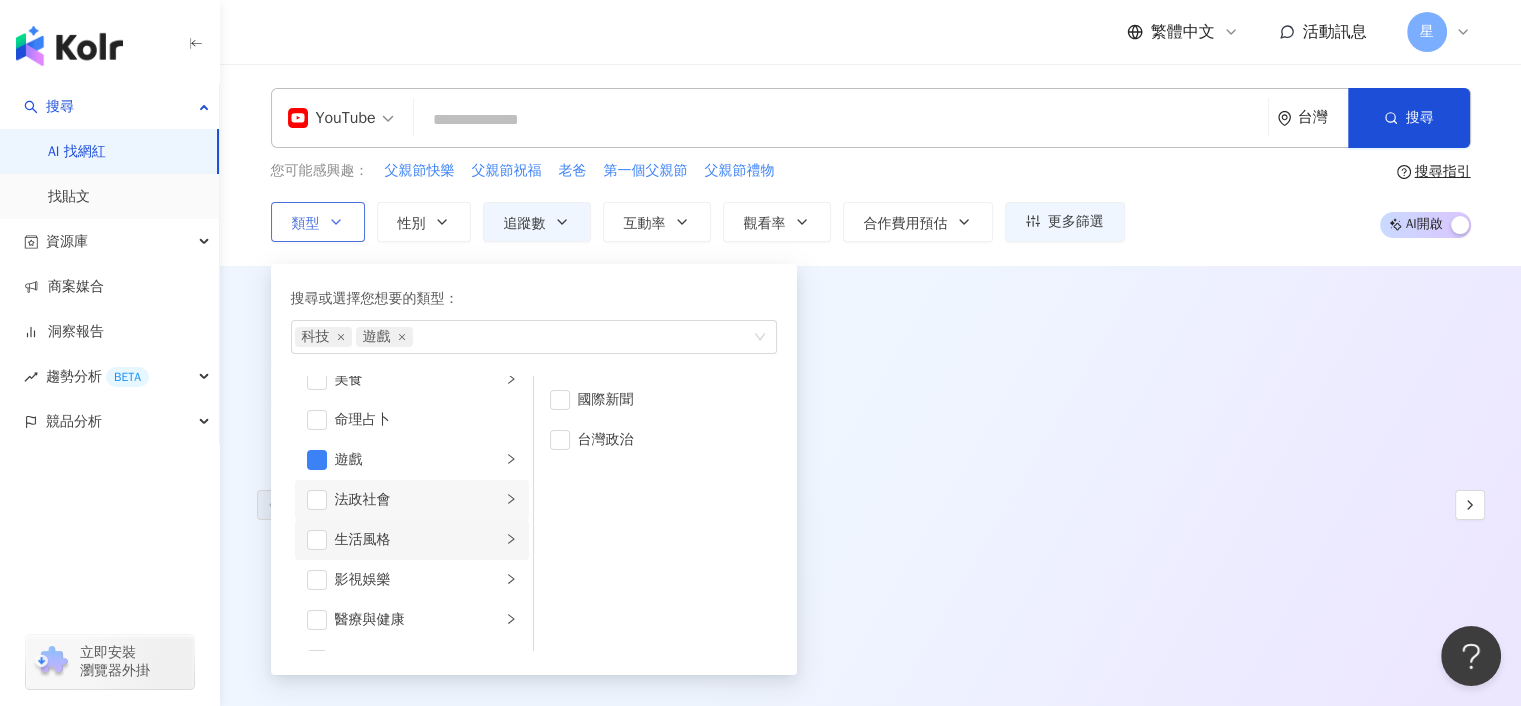 click 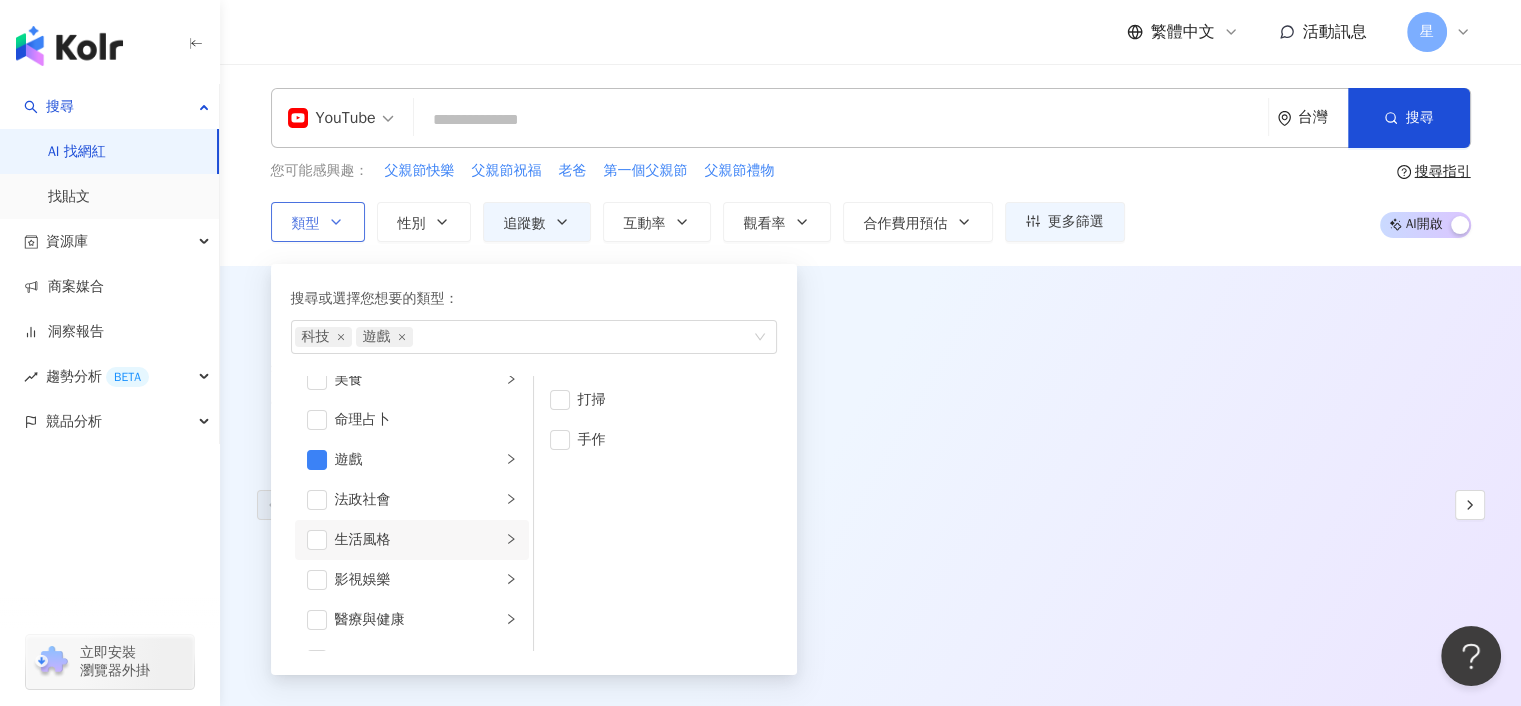 click 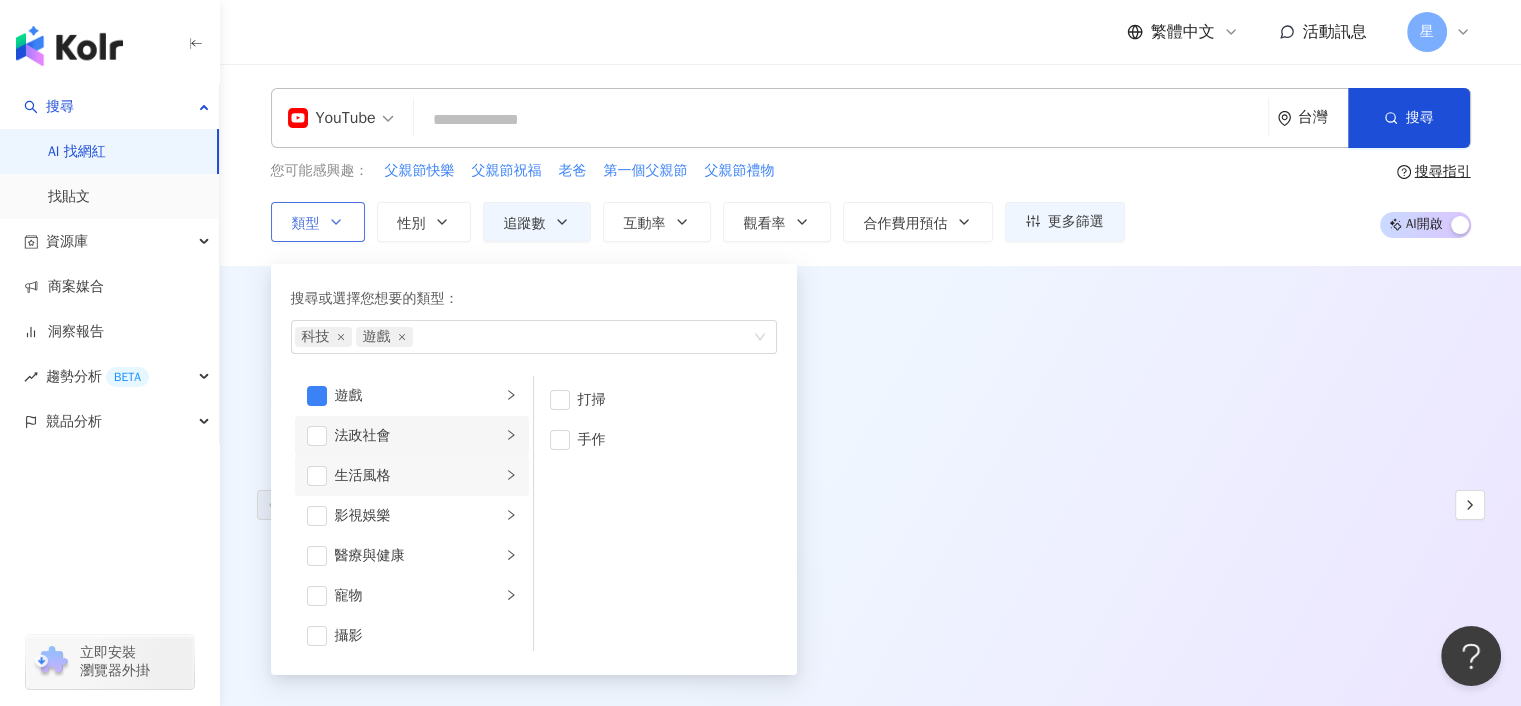 scroll, scrollTop: 400, scrollLeft: 0, axis: vertical 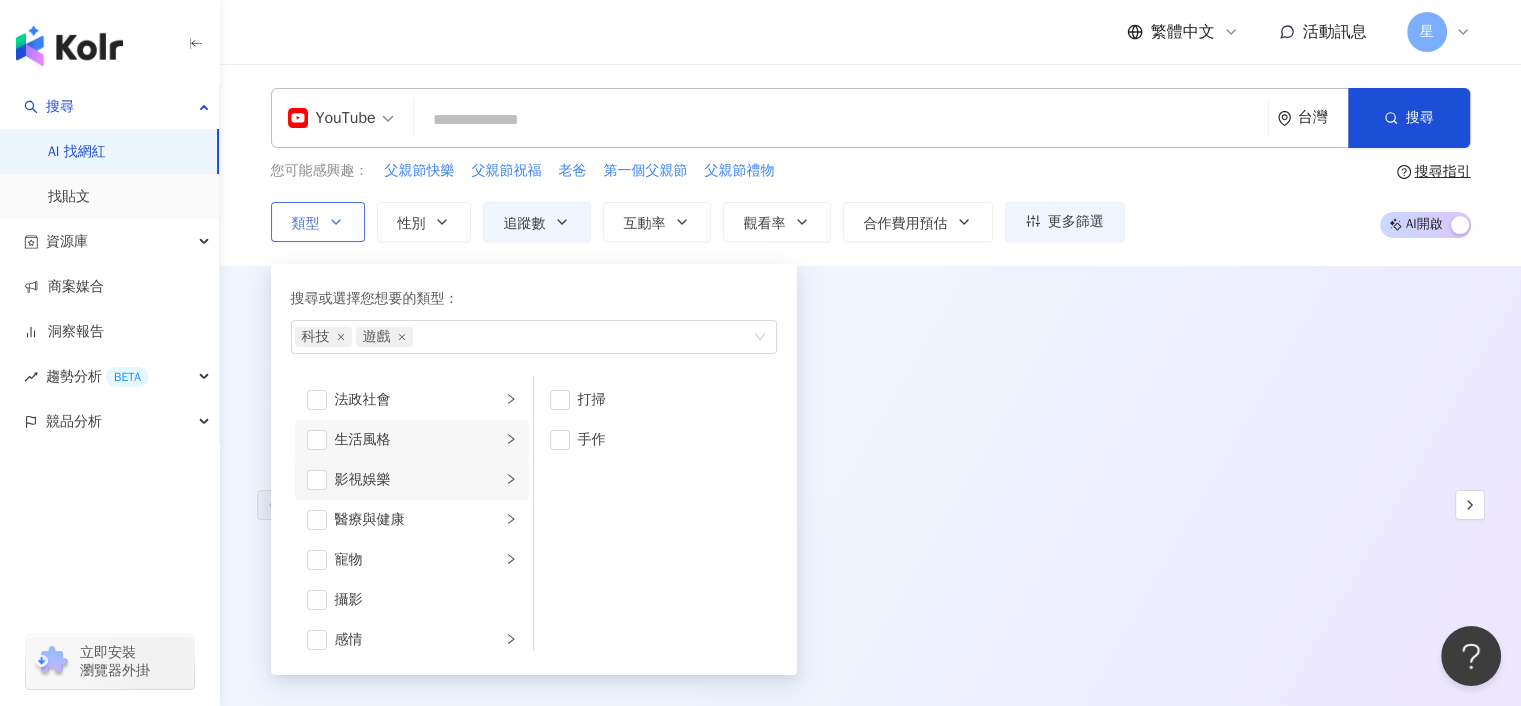 click 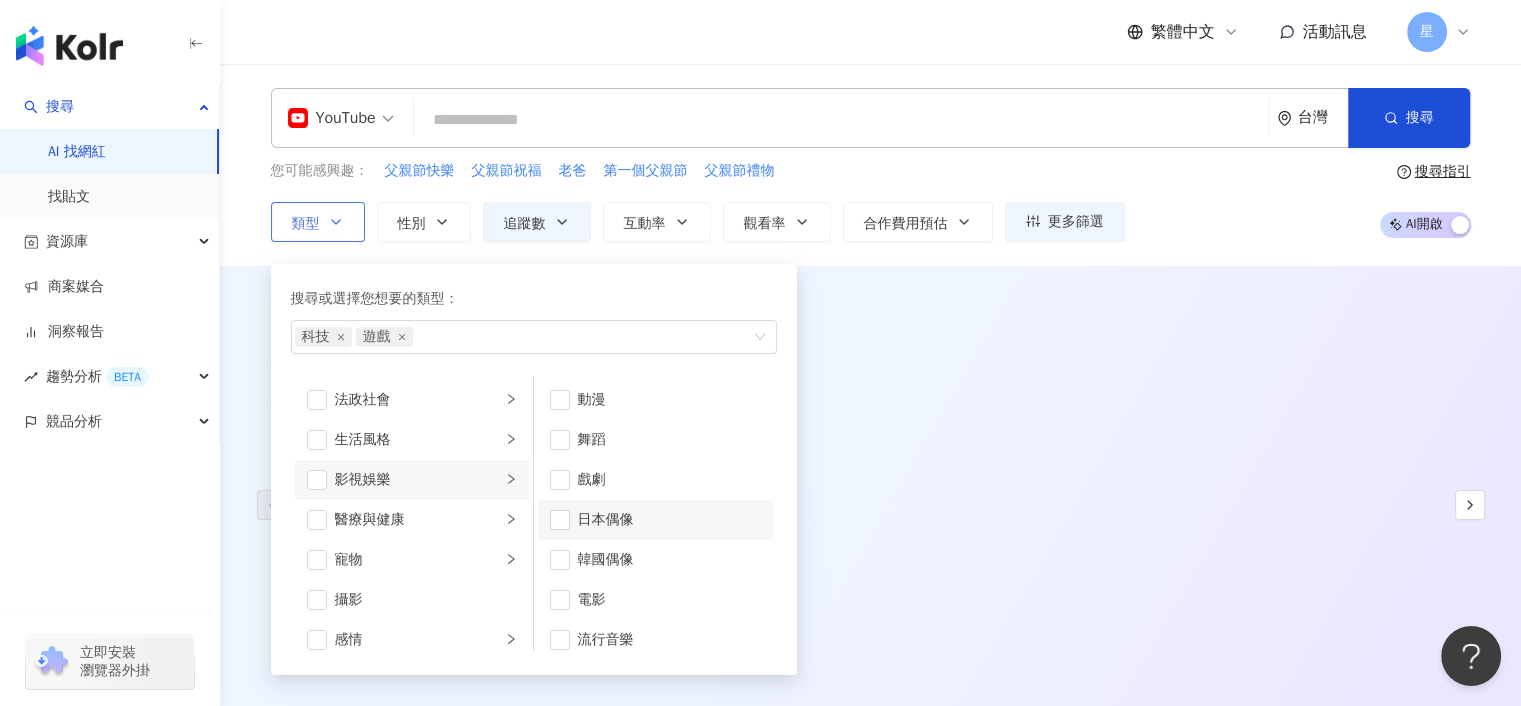 scroll, scrollTop: 52, scrollLeft: 0, axis: vertical 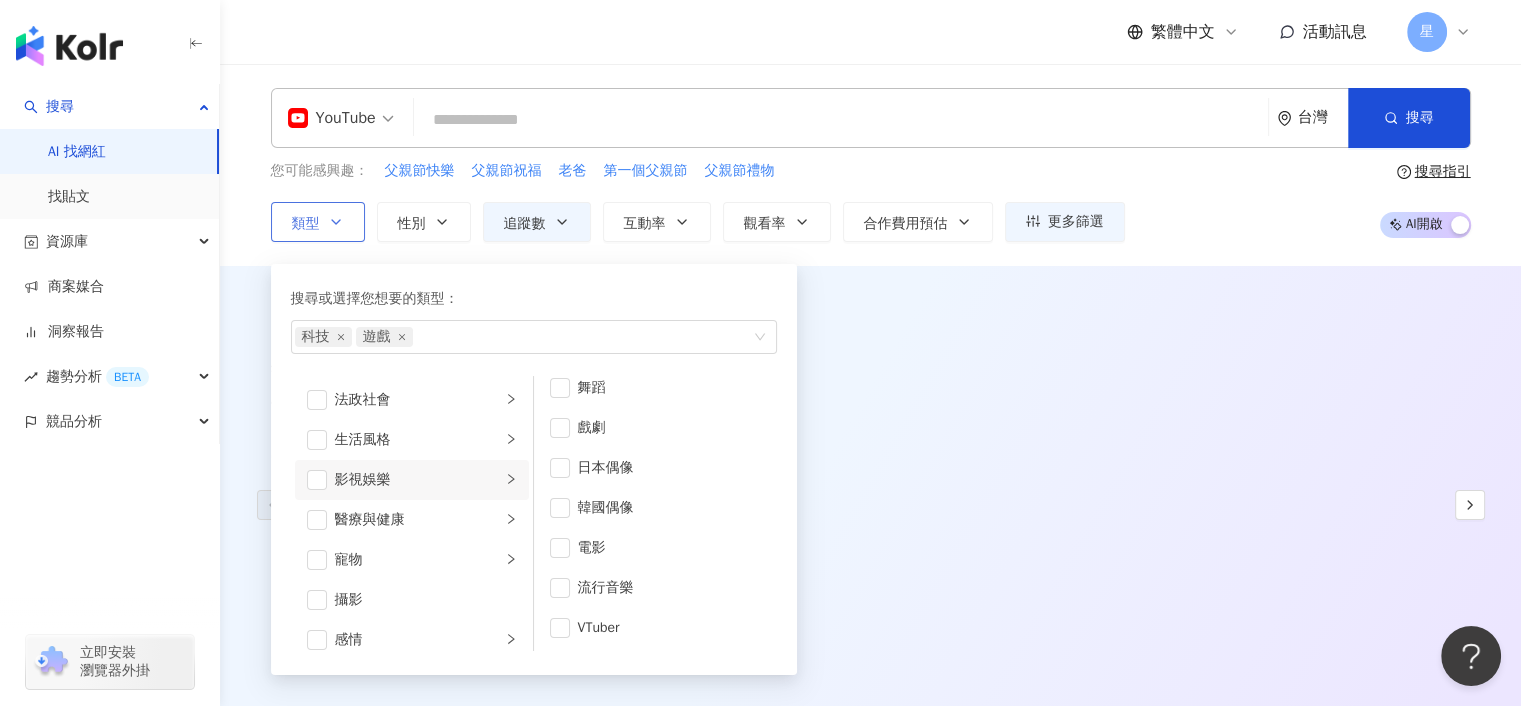 click on "影視娛樂" at bounding box center (412, 480) 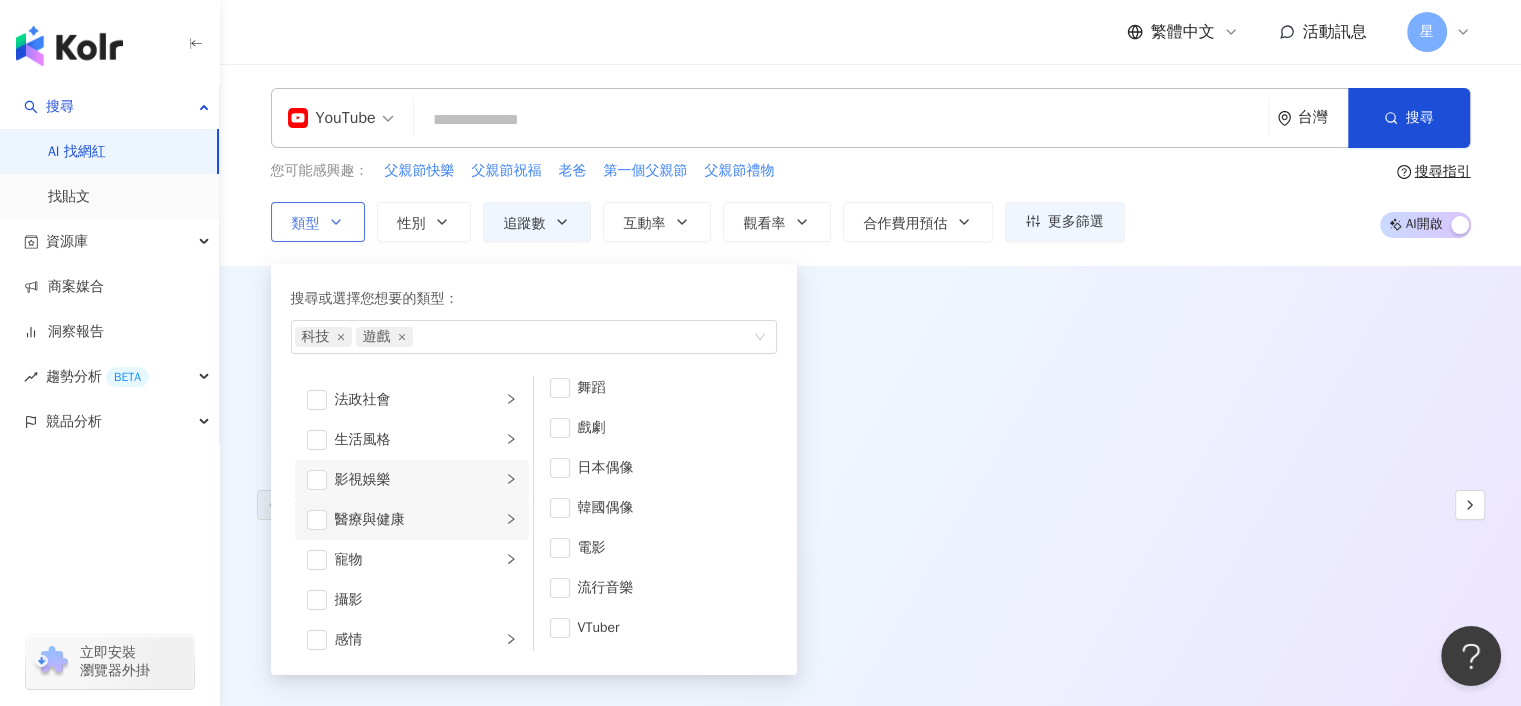 click 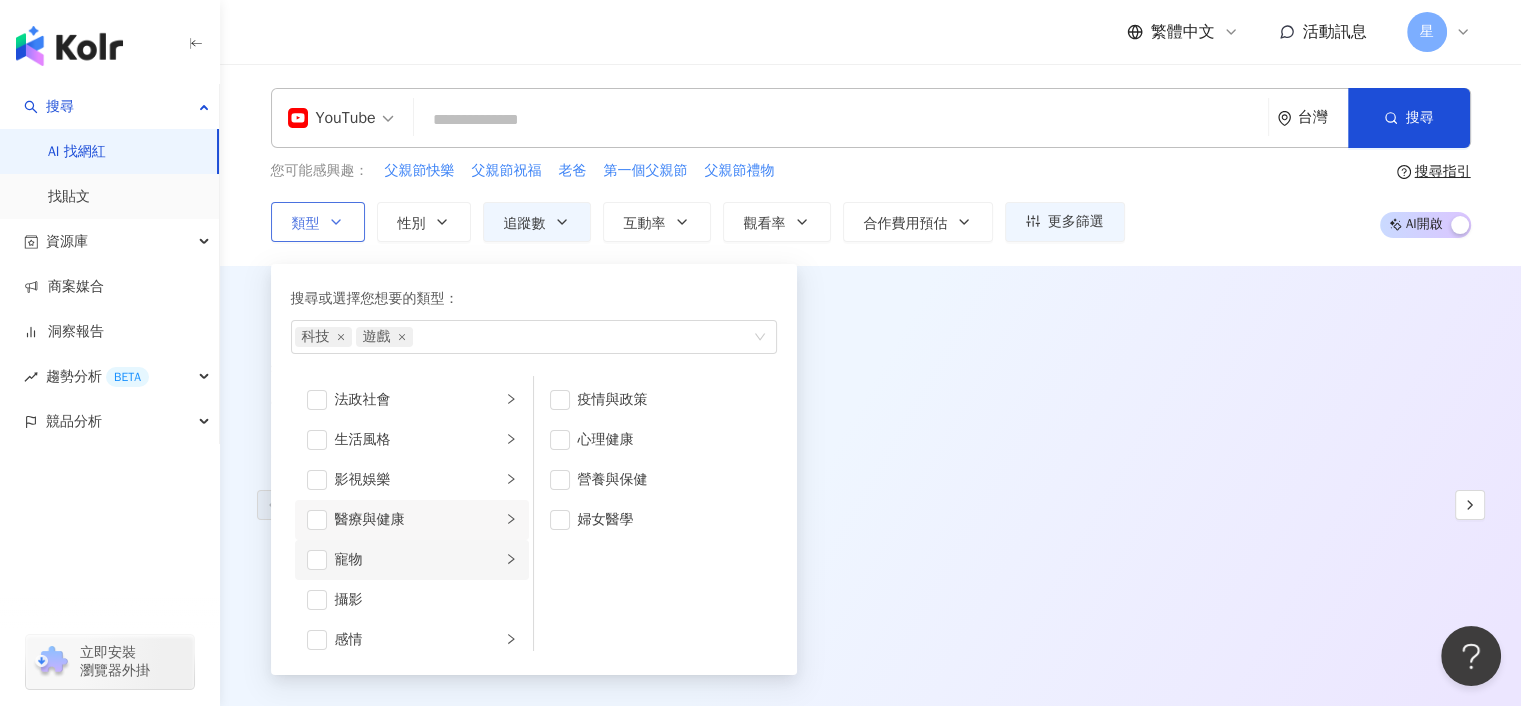 click at bounding box center (511, 559) 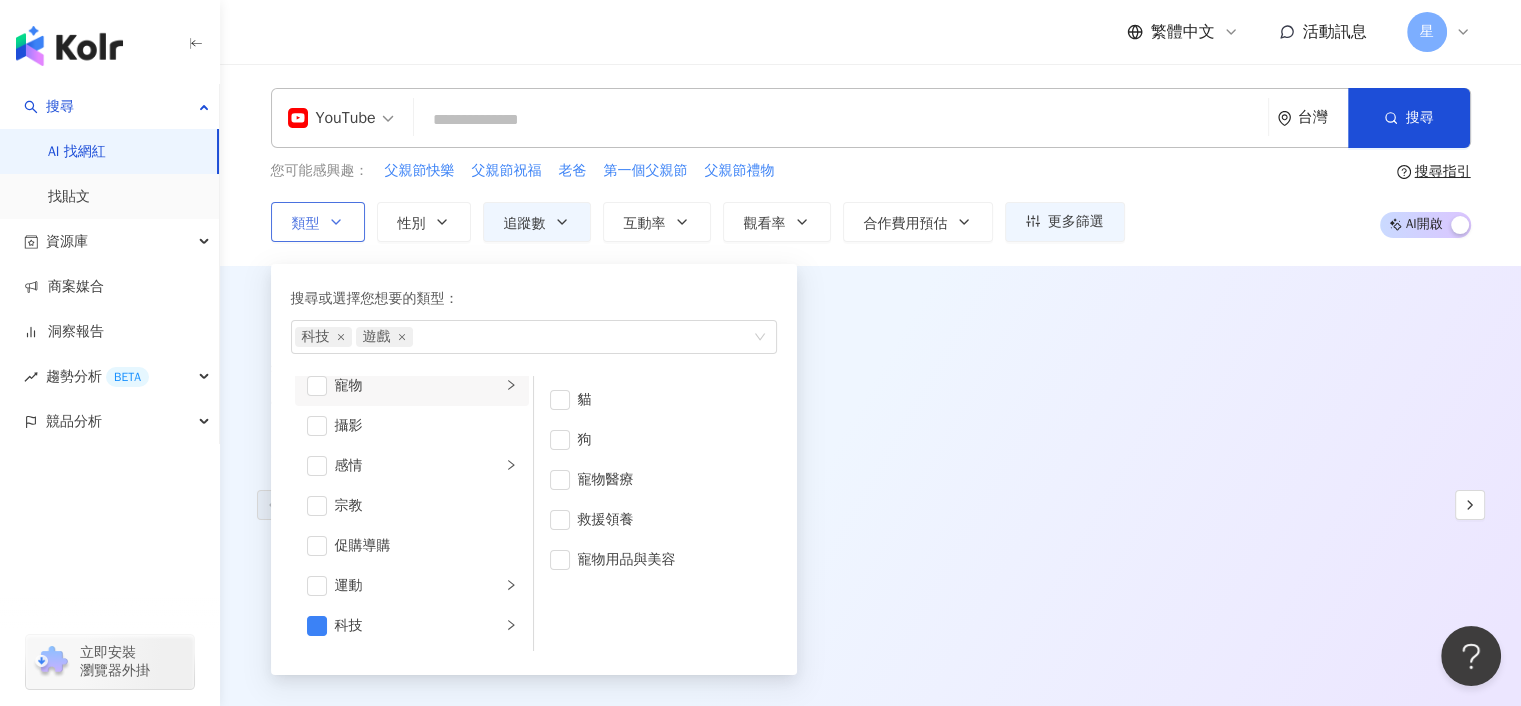 scroll, scrollTop: 600, scrollLeft: 0, axis: vertical 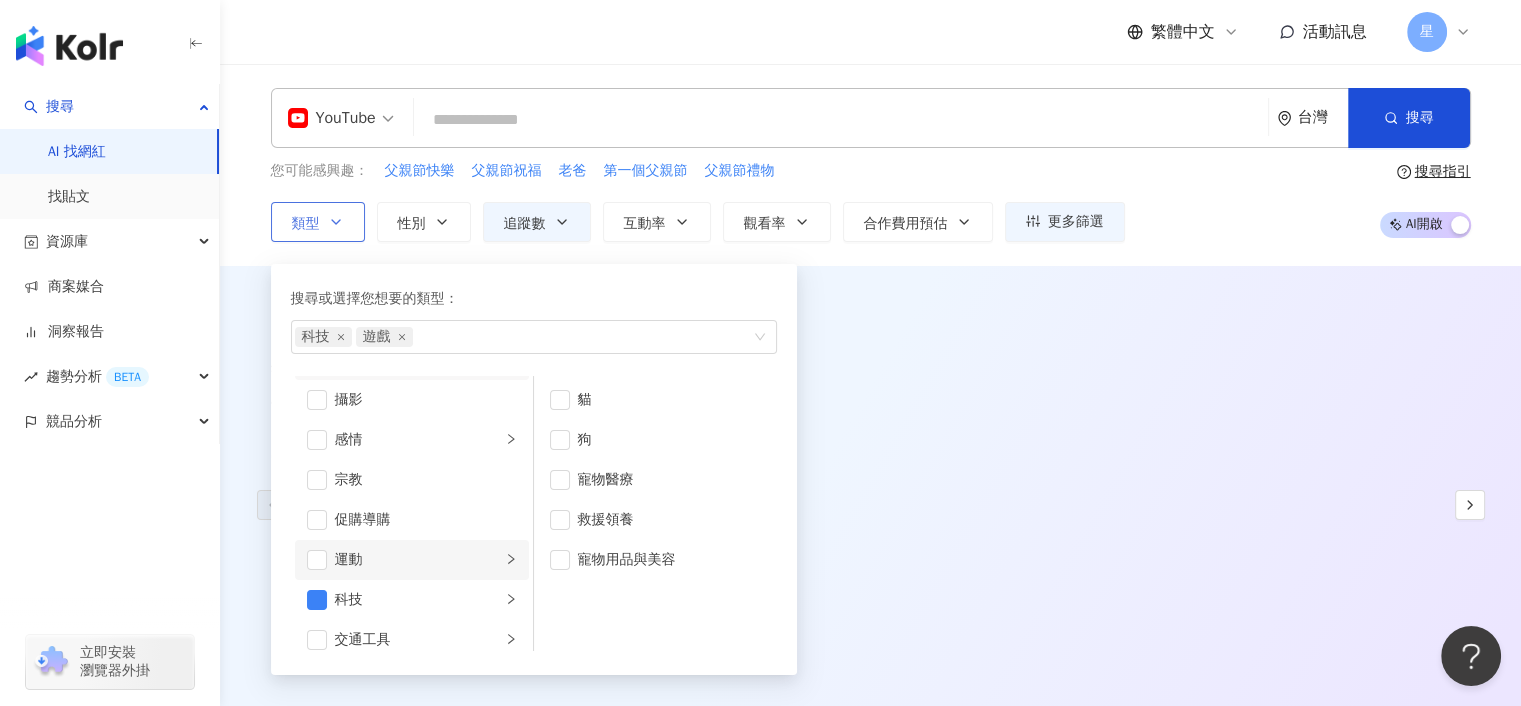 click 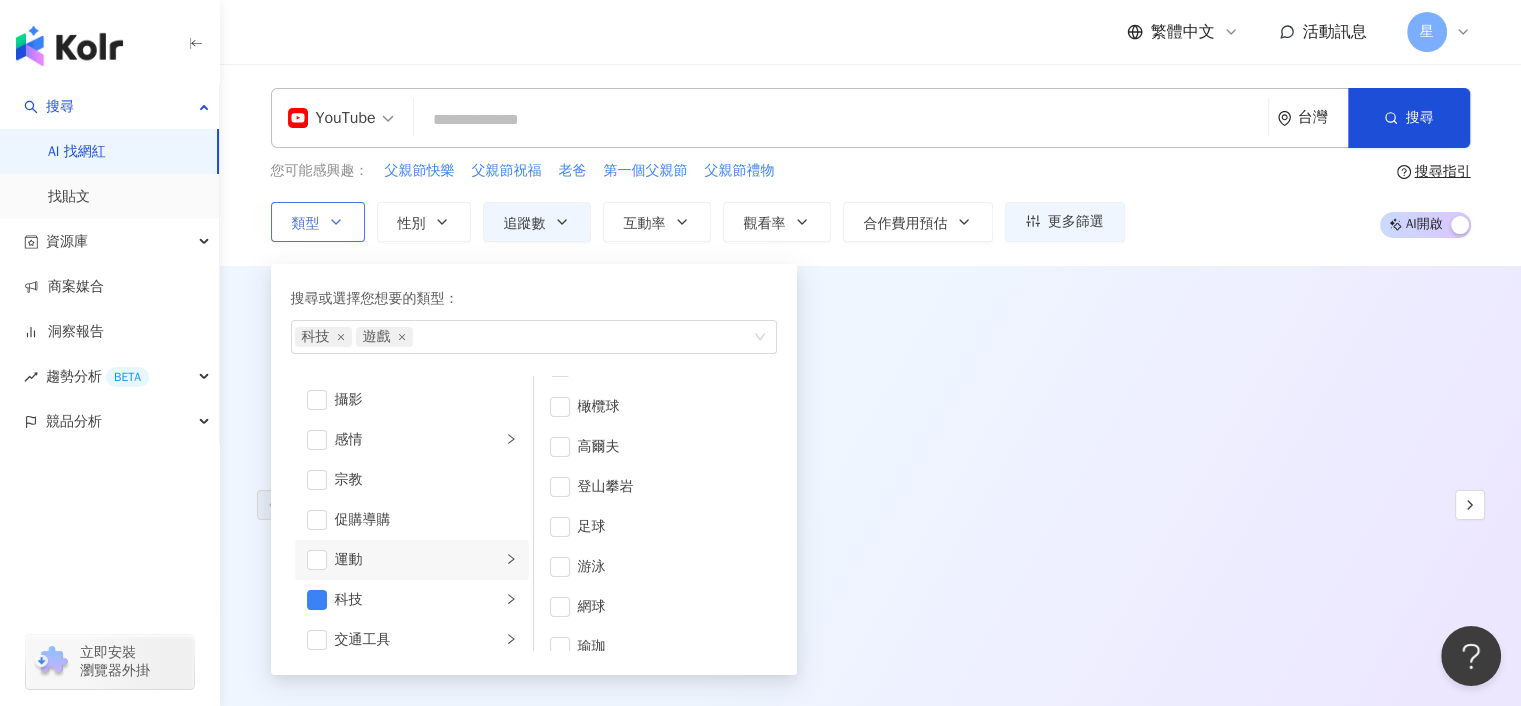 scroll, scrollTop: 252, scrollLeft: 0, axis: vertical 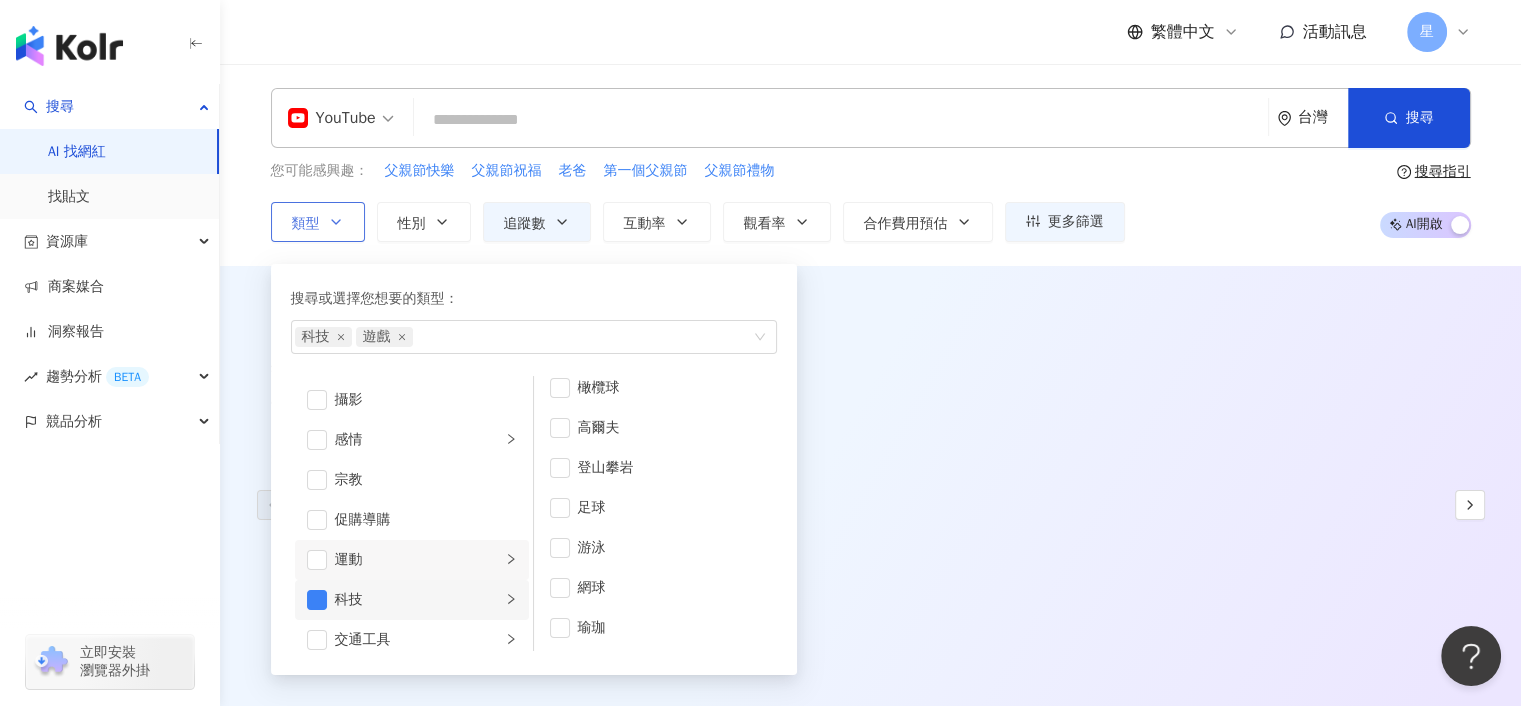 click 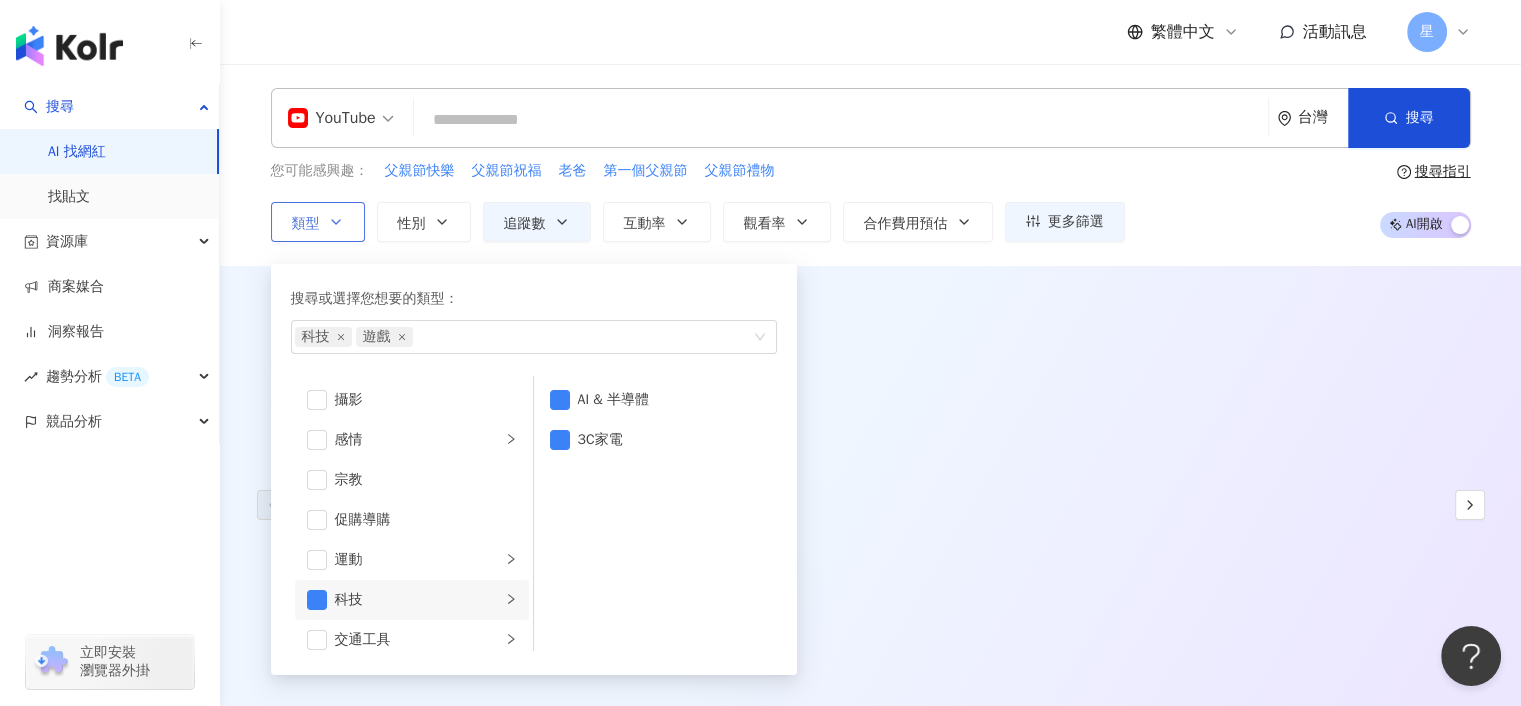 scroll, scrollTop: 0, scrollLeft: 0, axis: both 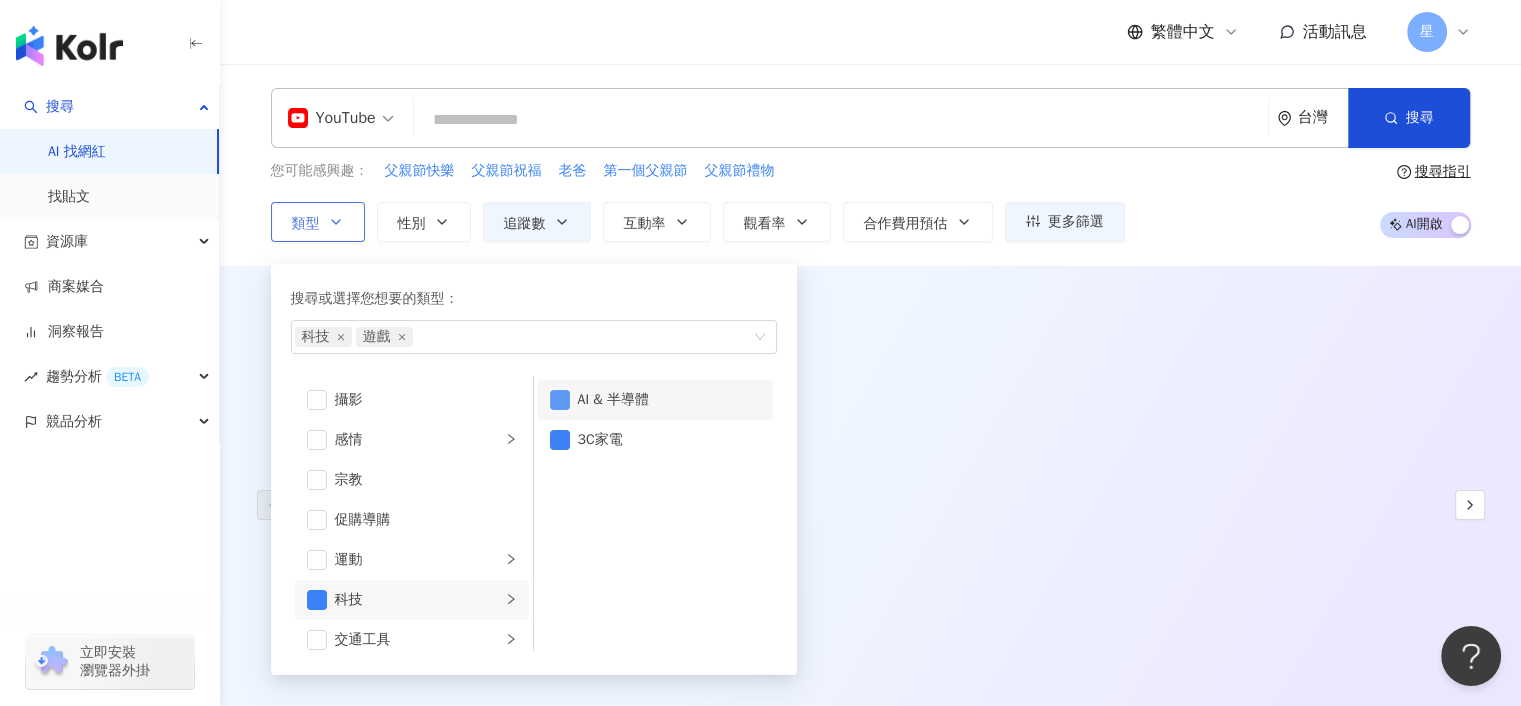 click at bounding box center (560, 400) 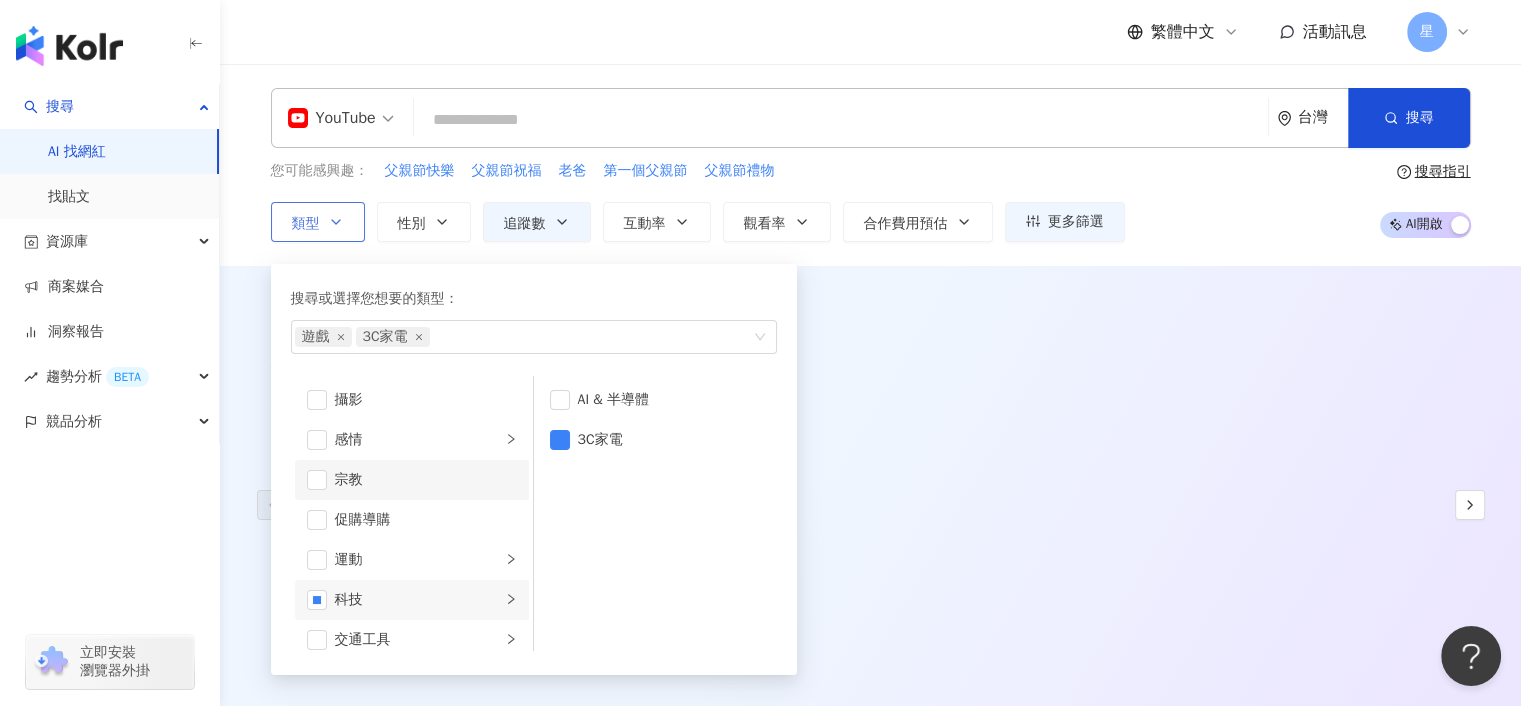 scroll, scrollTop: 692, scrollLeft: 0, axis: vertical 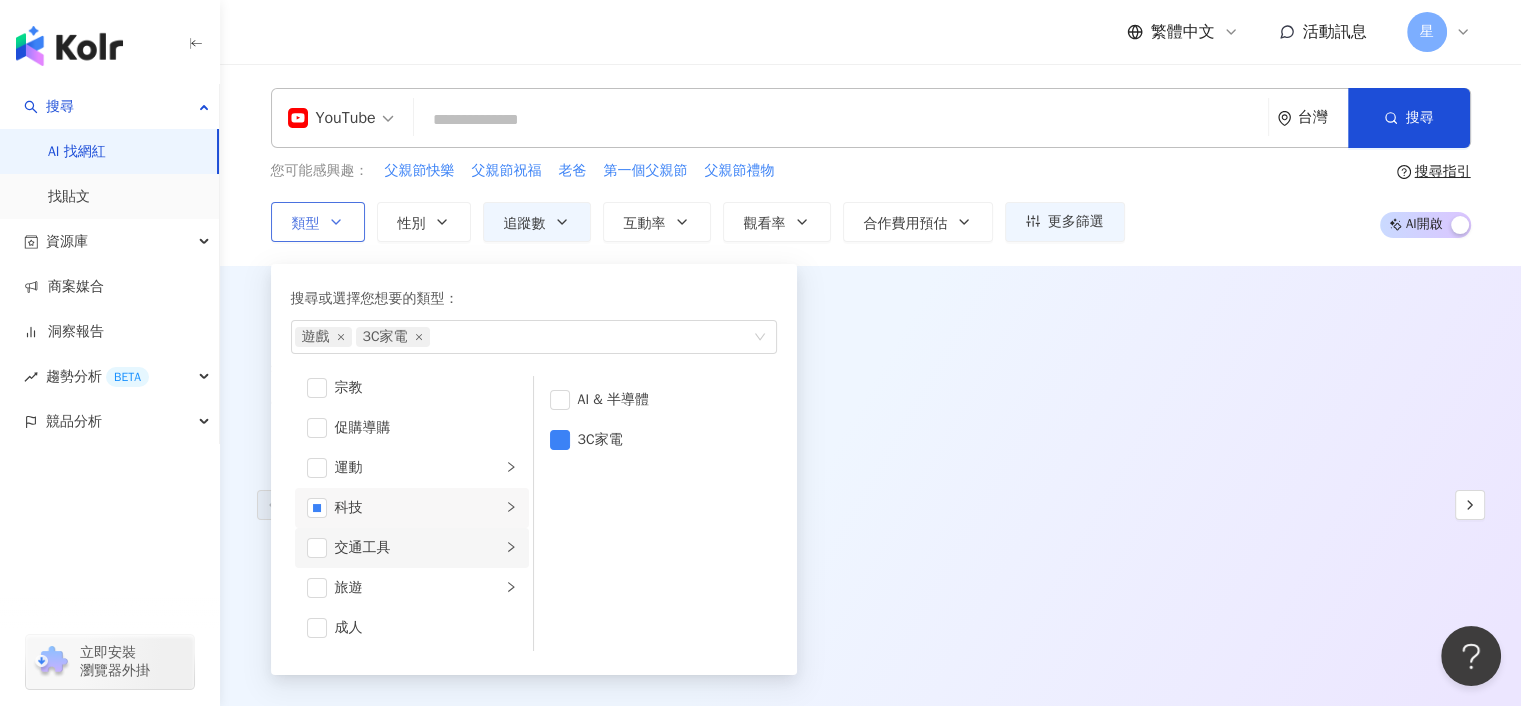 click 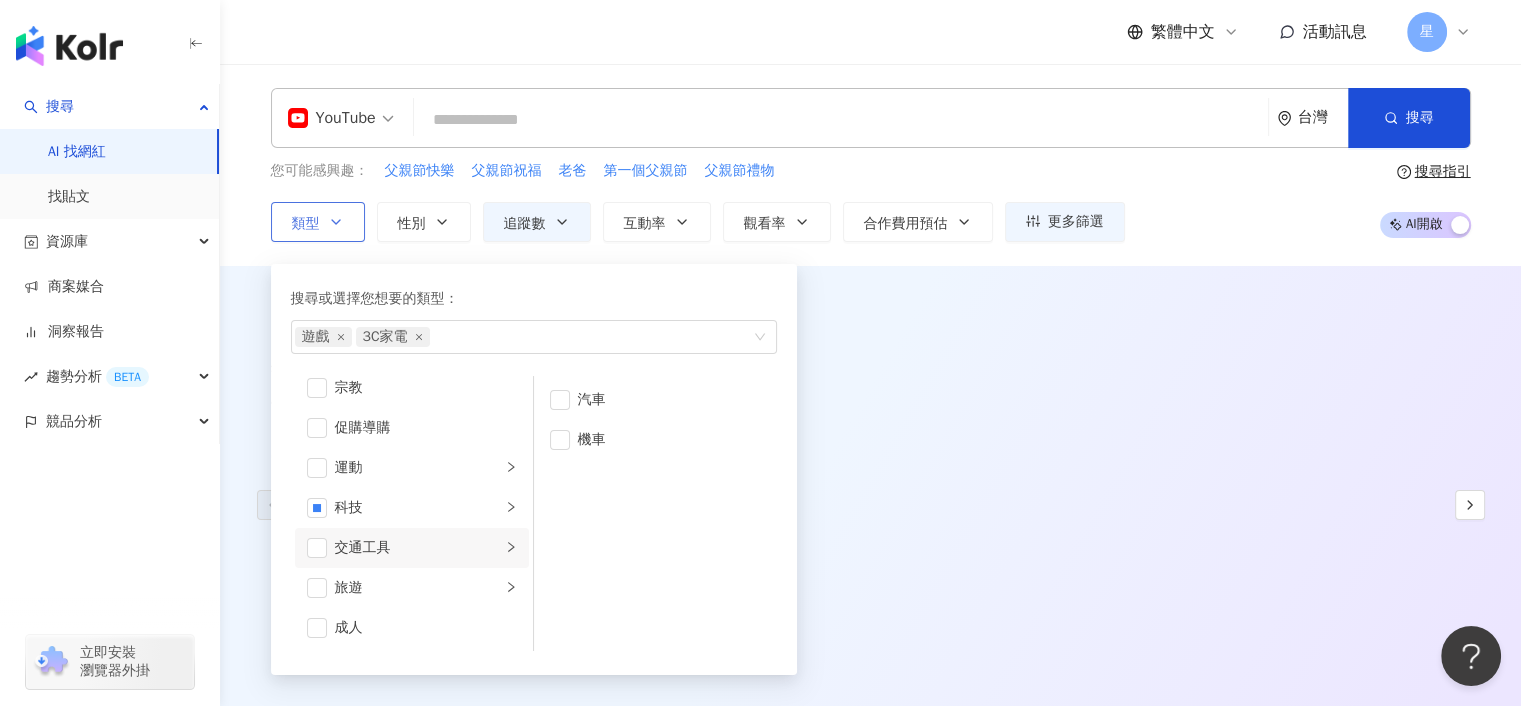 click 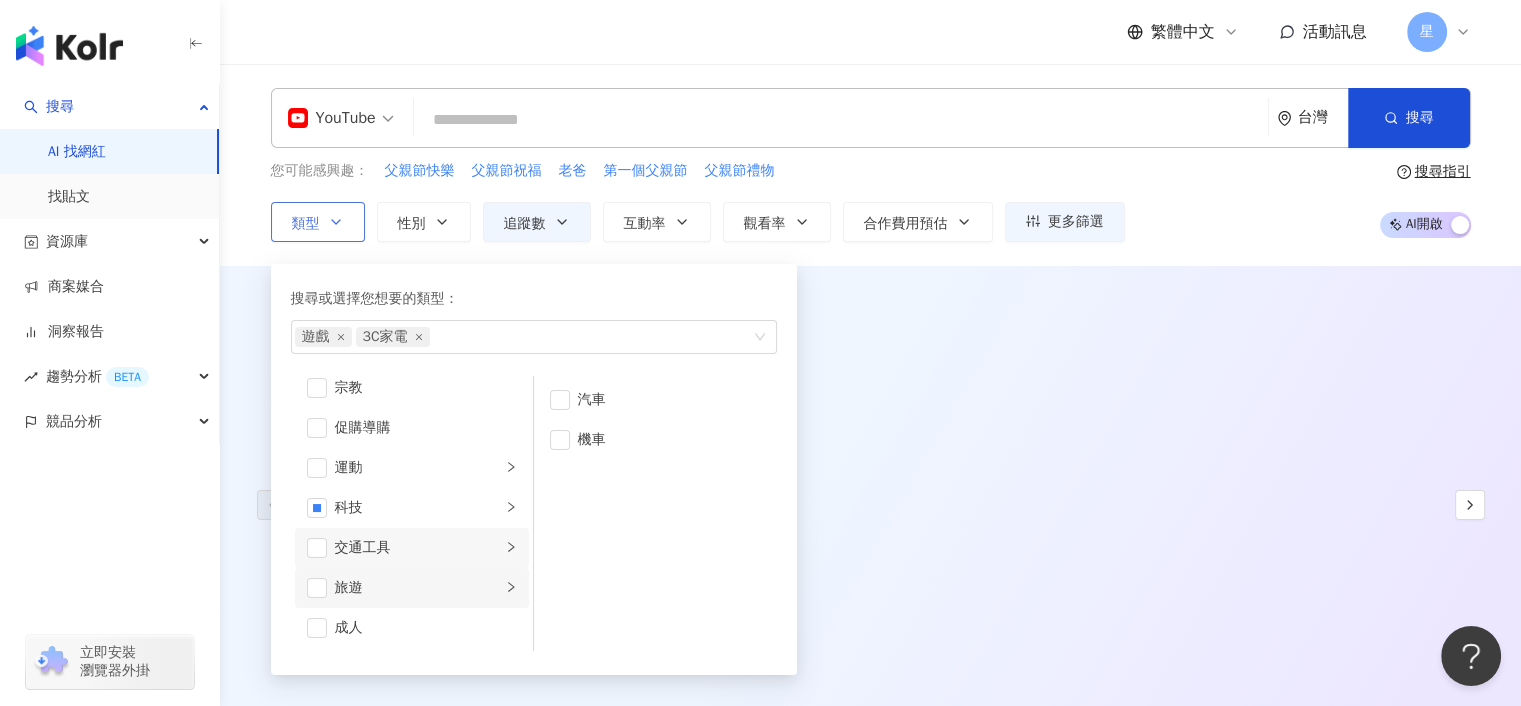 click 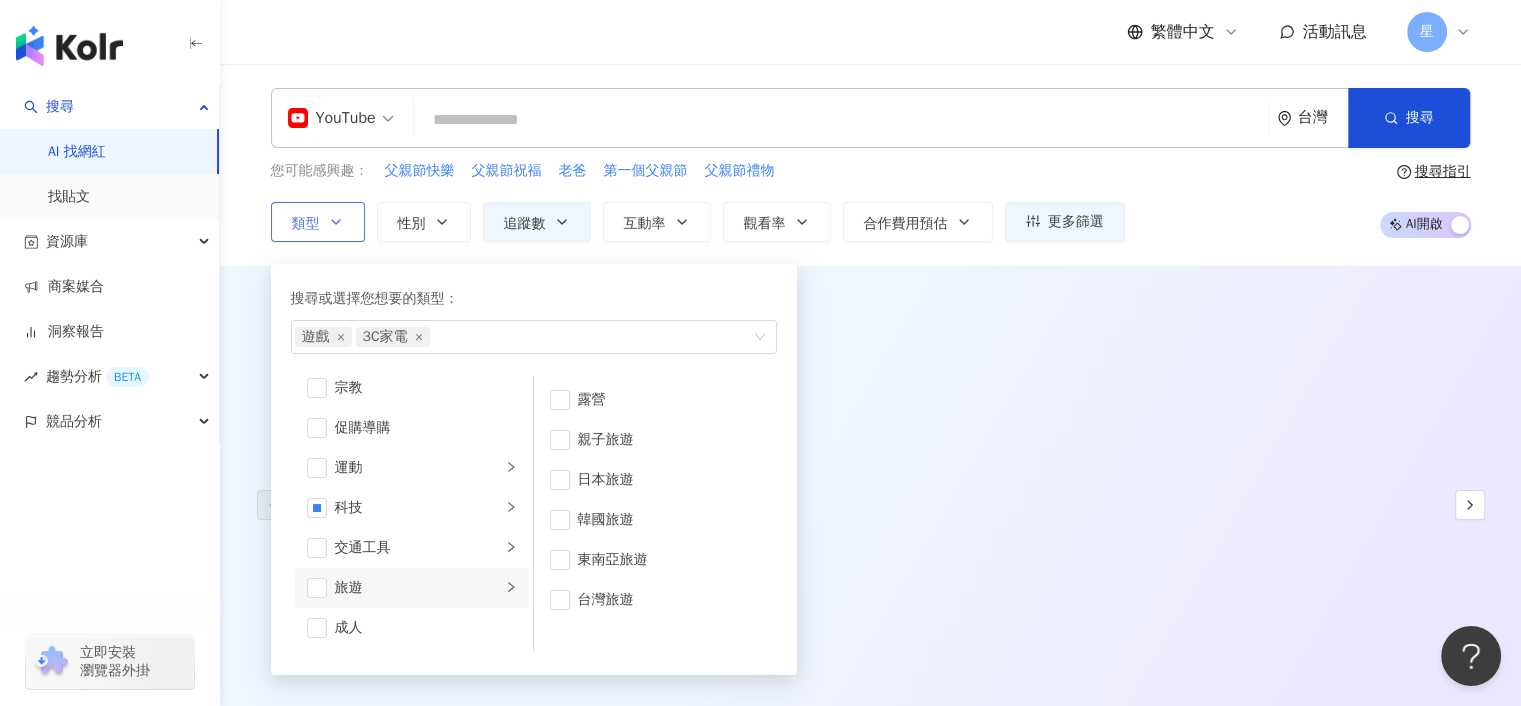 click 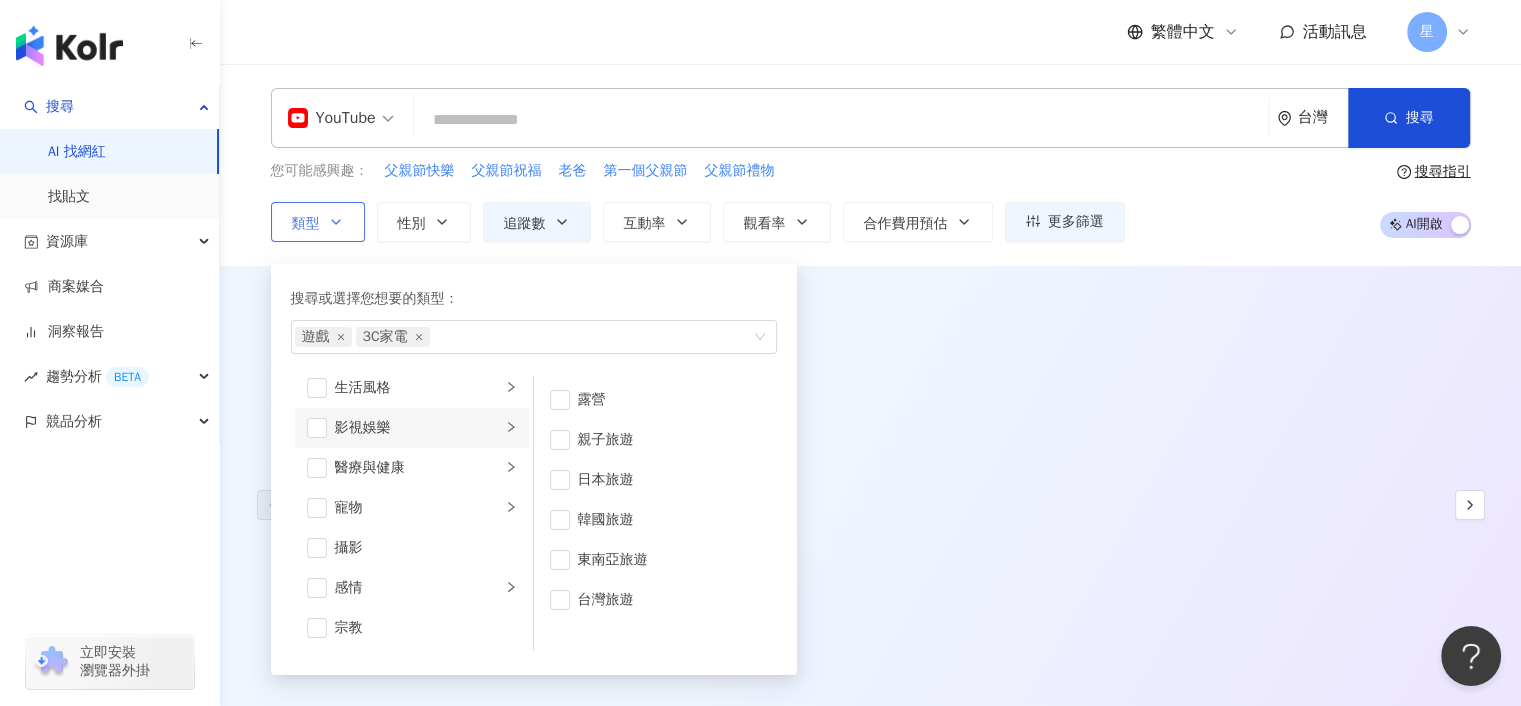 click 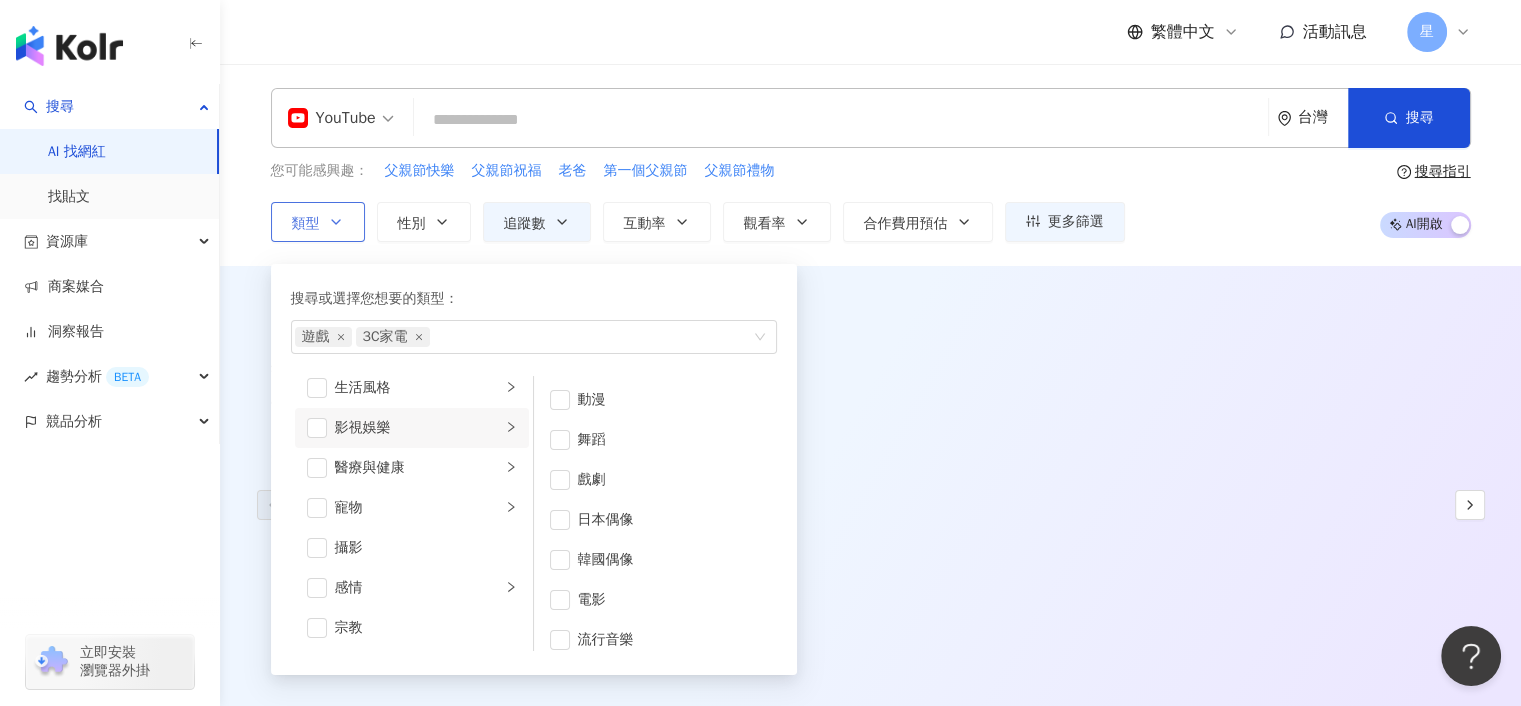 click 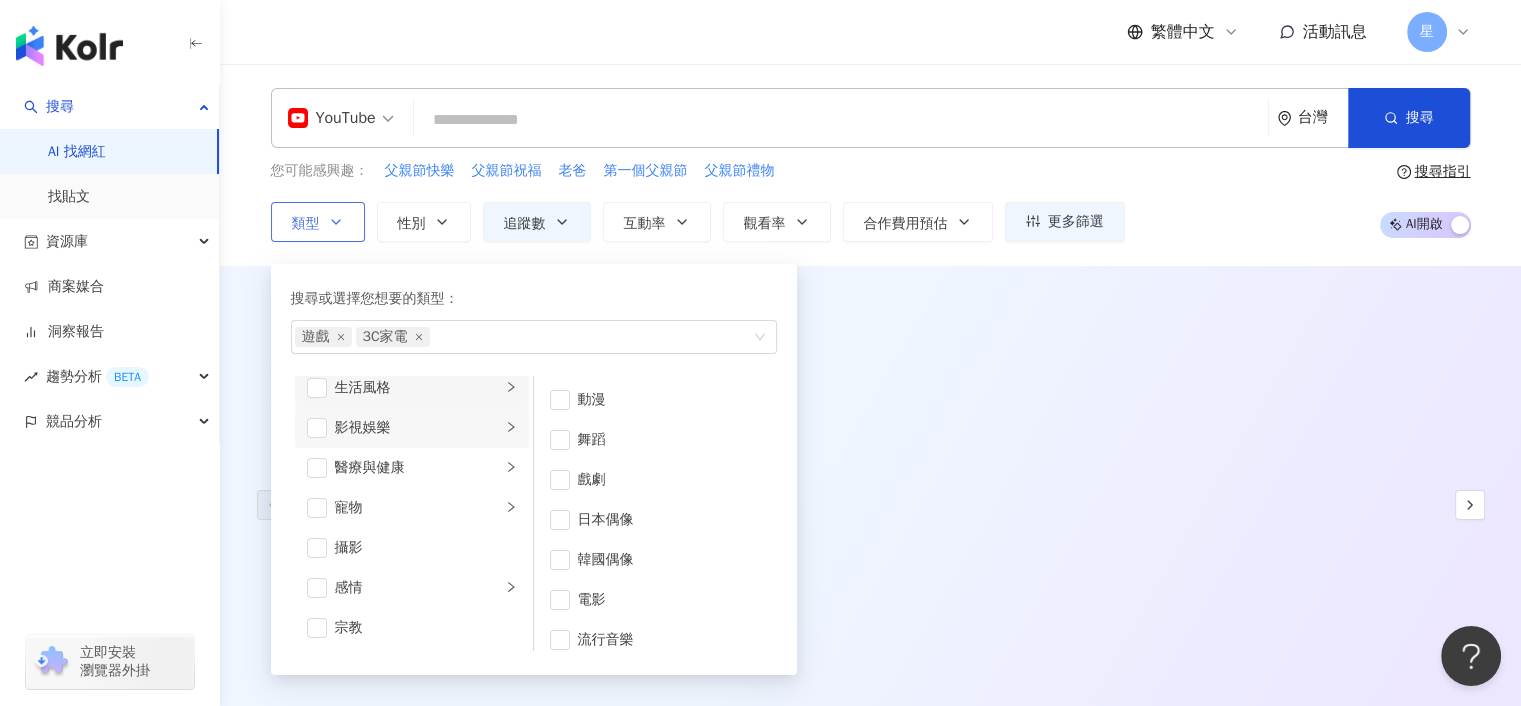 click 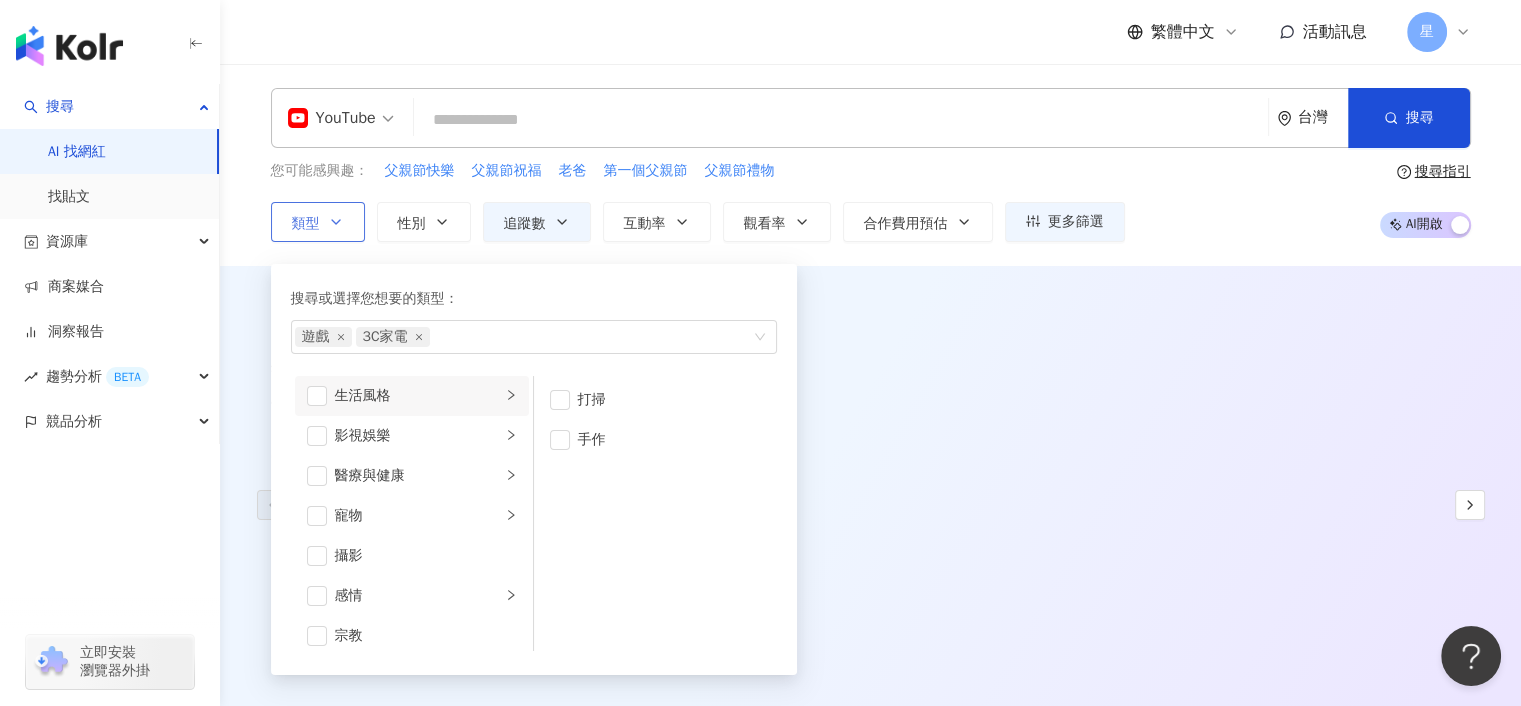 click 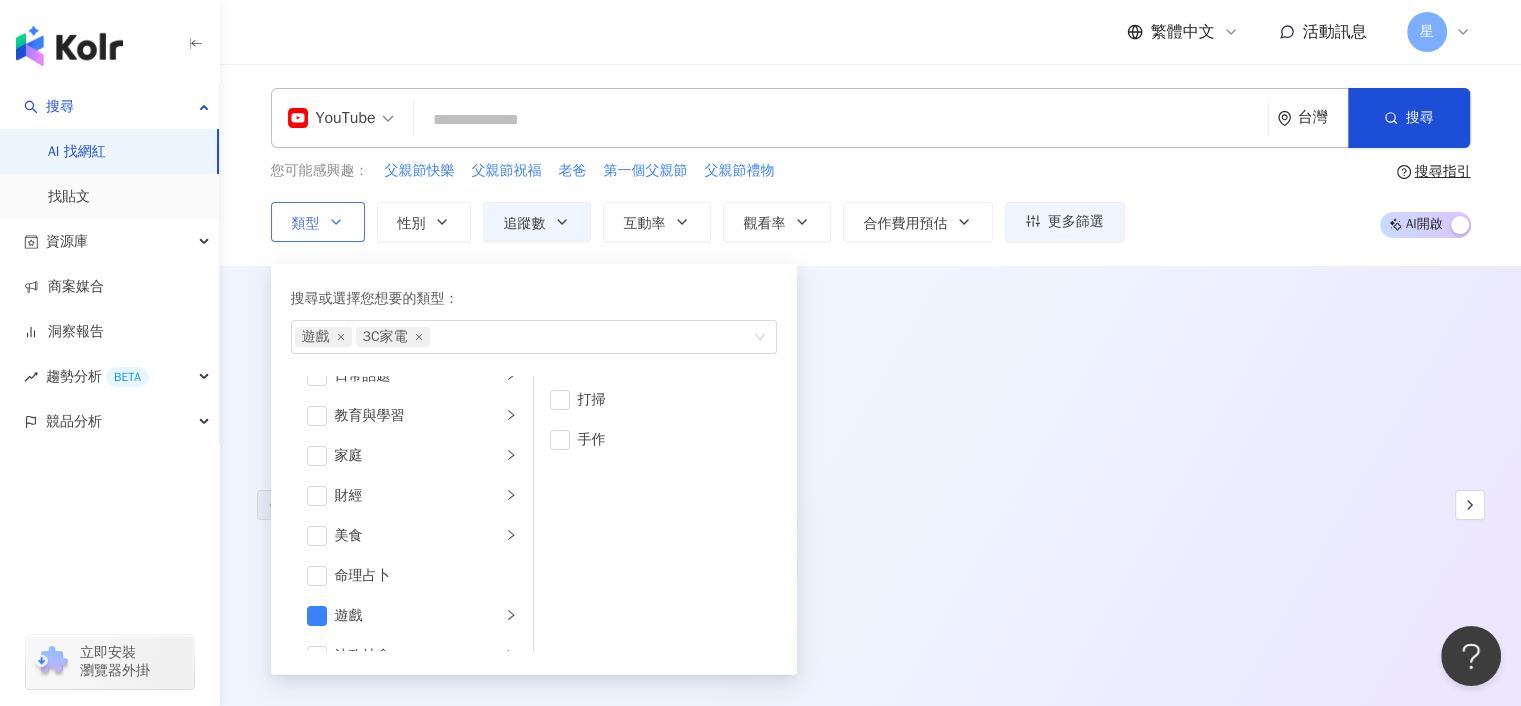 scroll, scrollTop: 0, scrollLeft: 0, axis: both 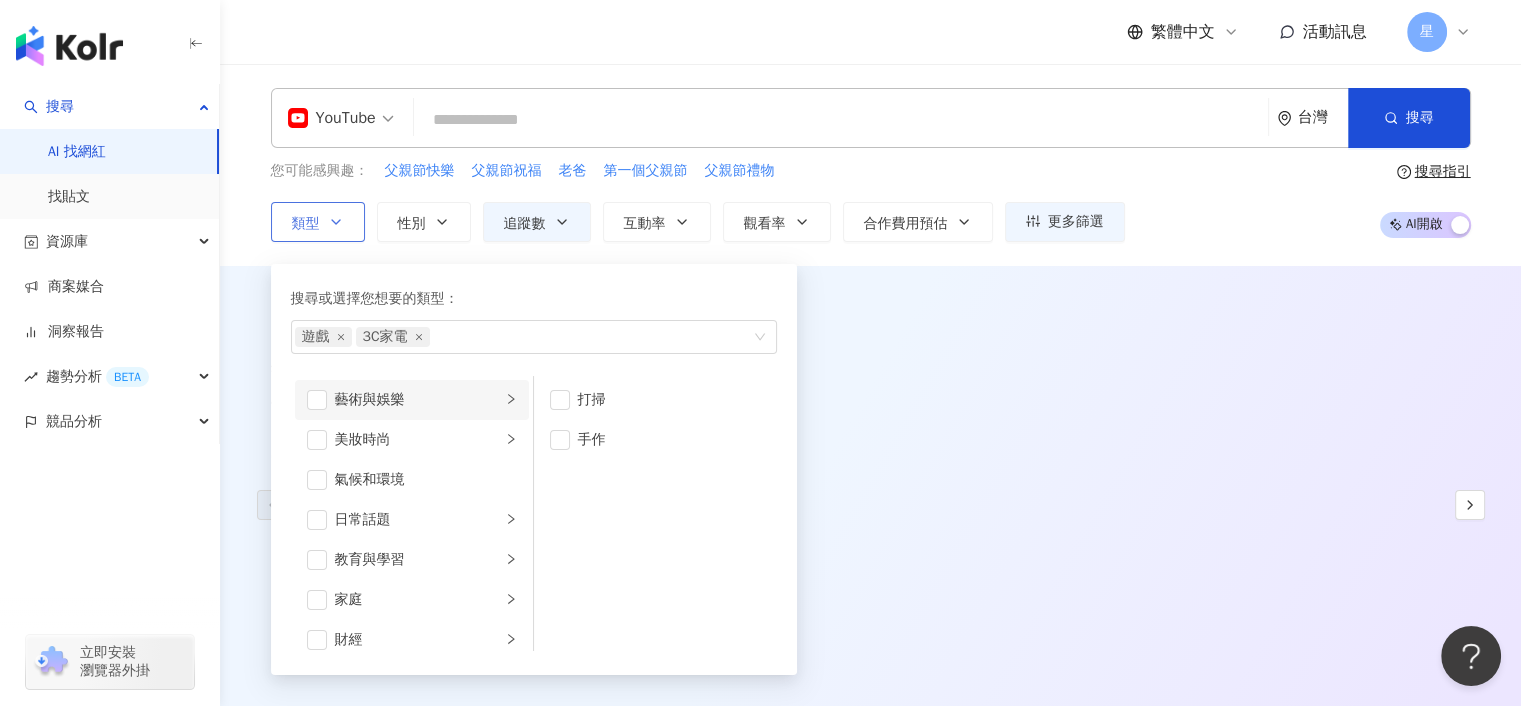 click 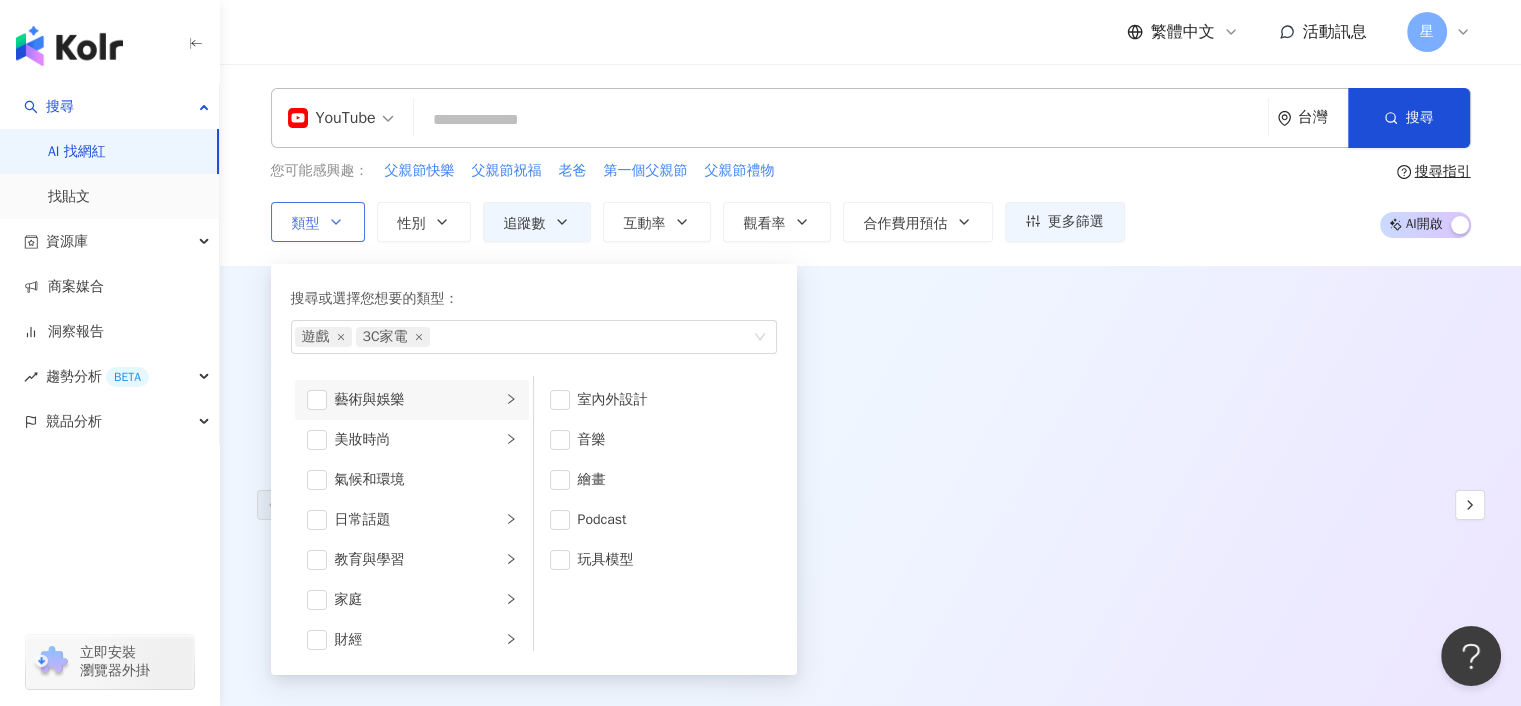 click 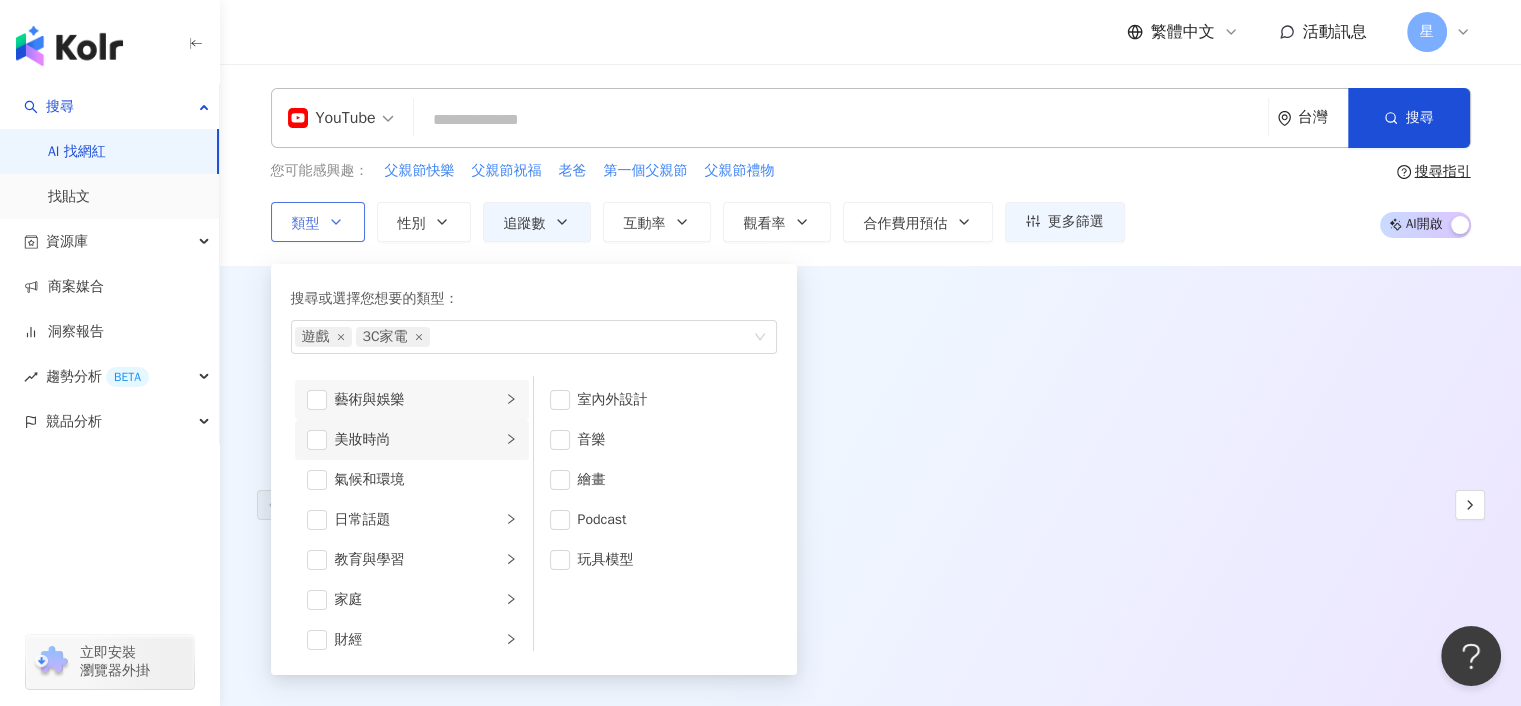 click 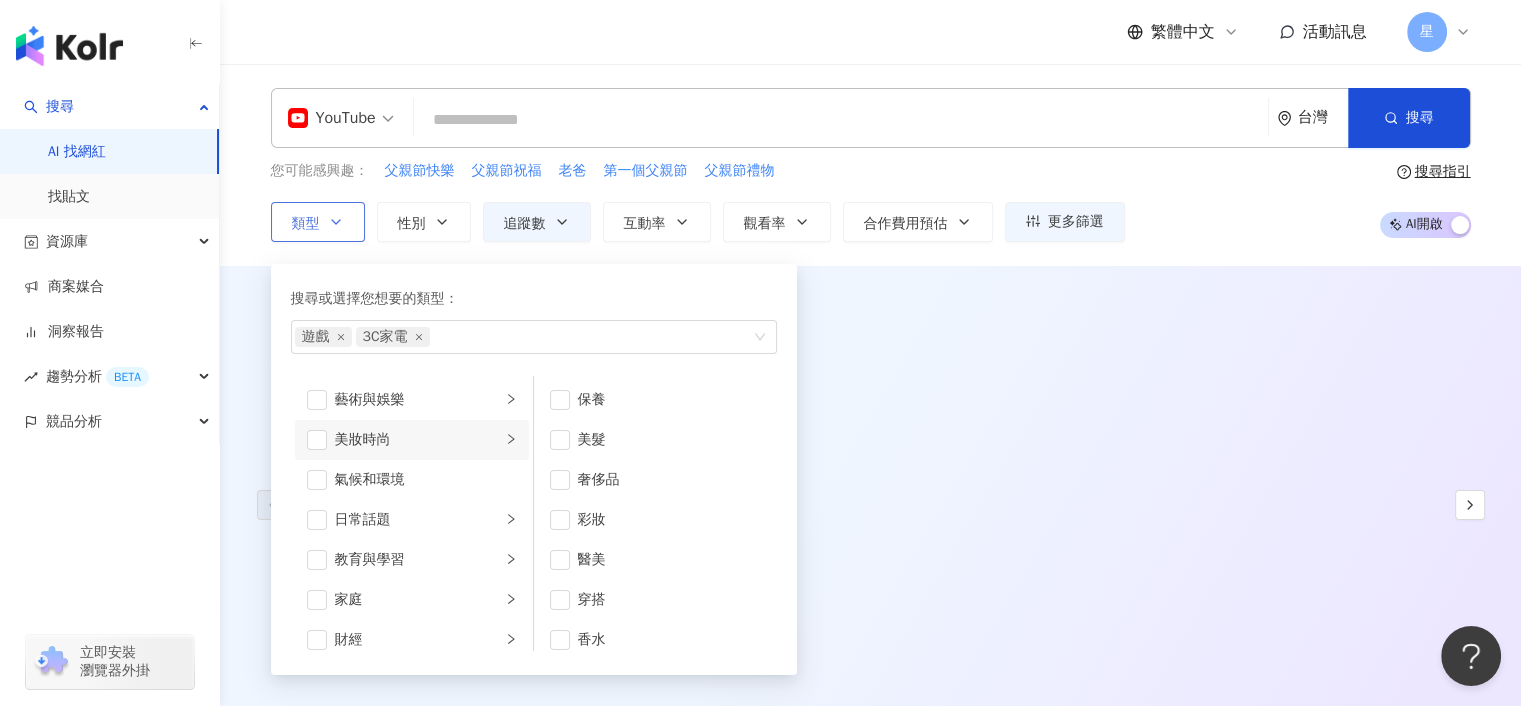 click 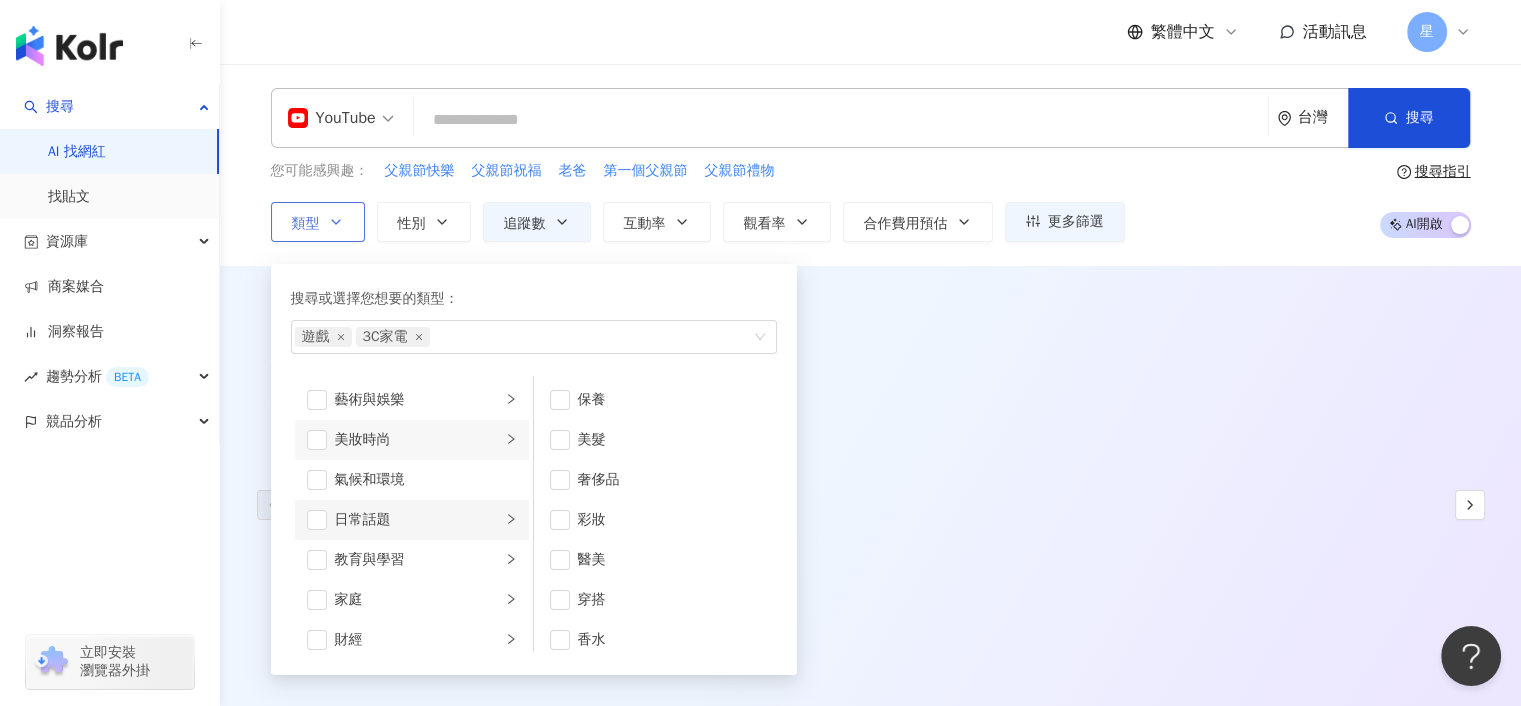 click 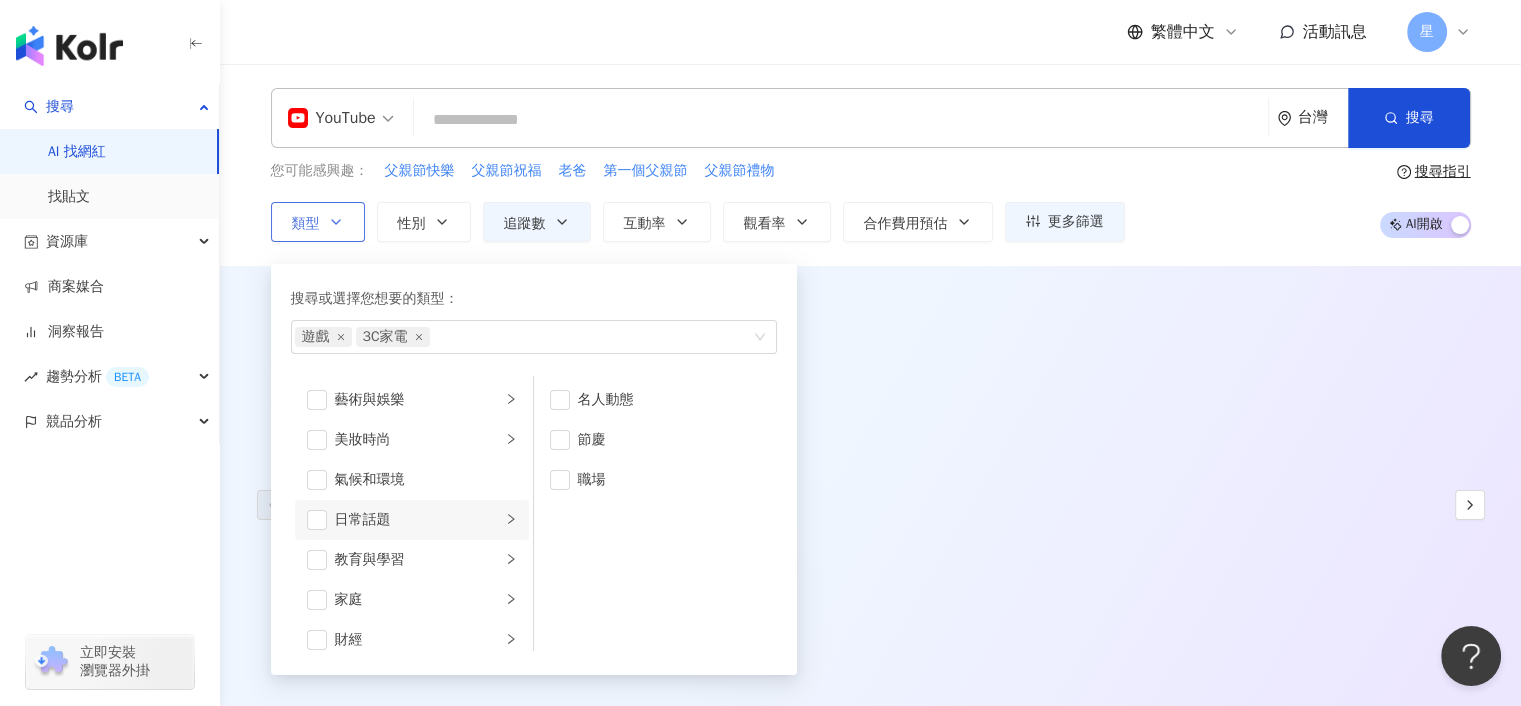 click 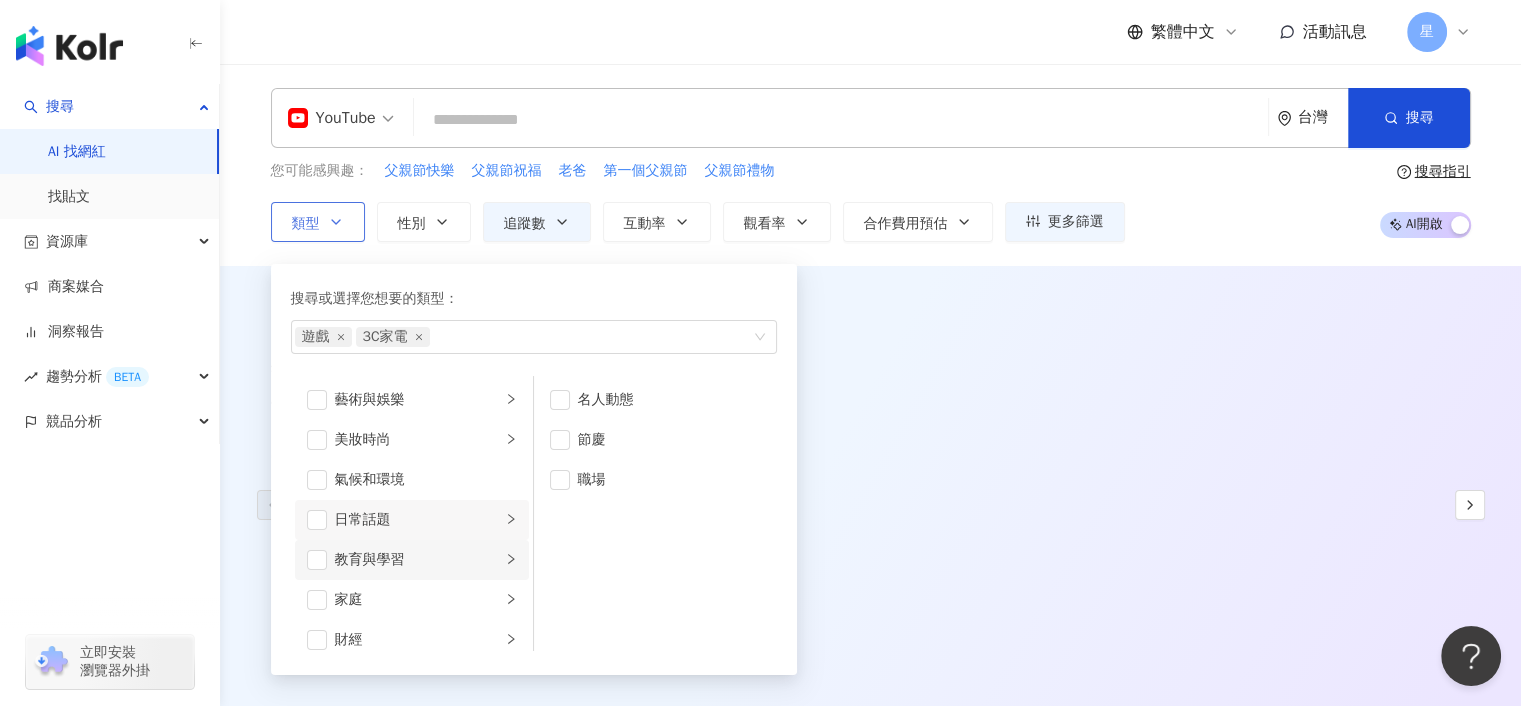 click at bounding box center (511, 559) 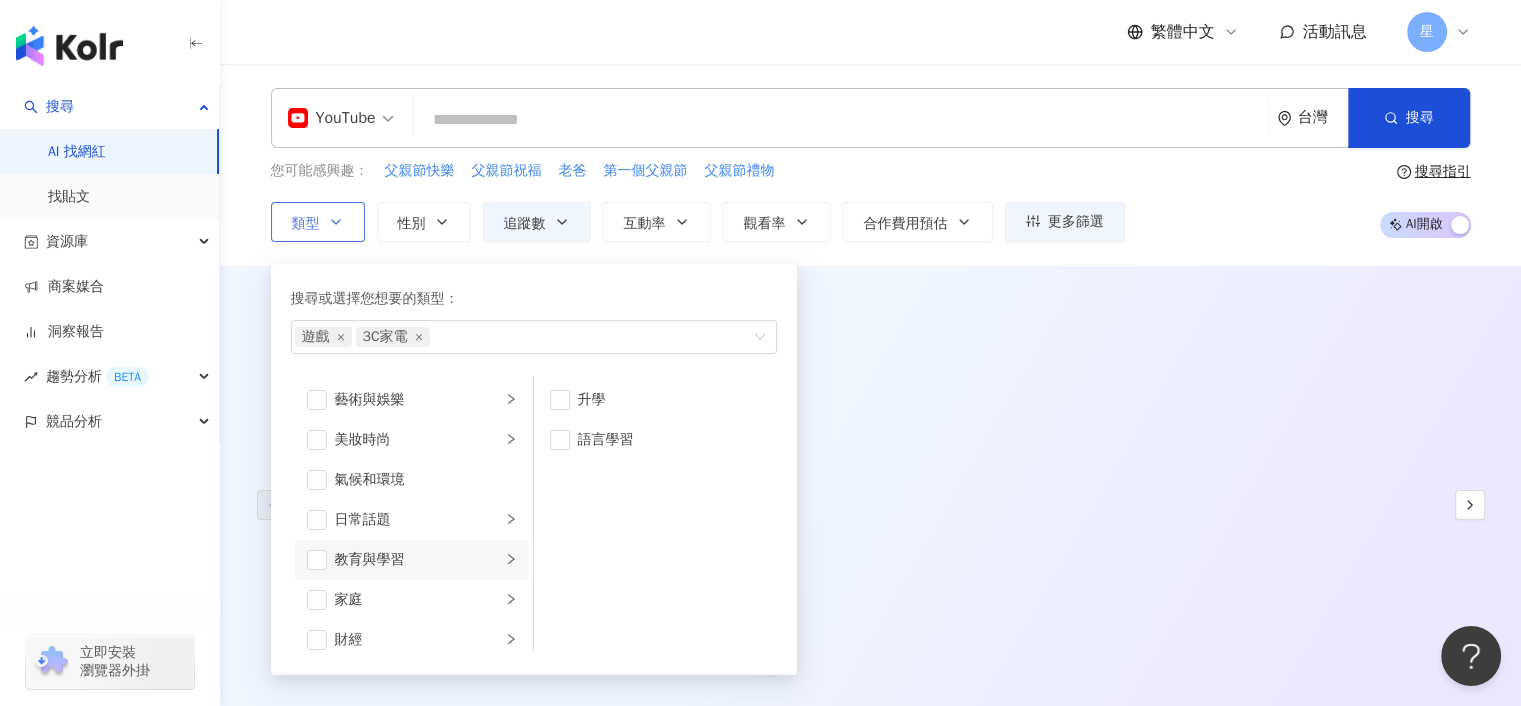 click at bounding box center [511, 559] 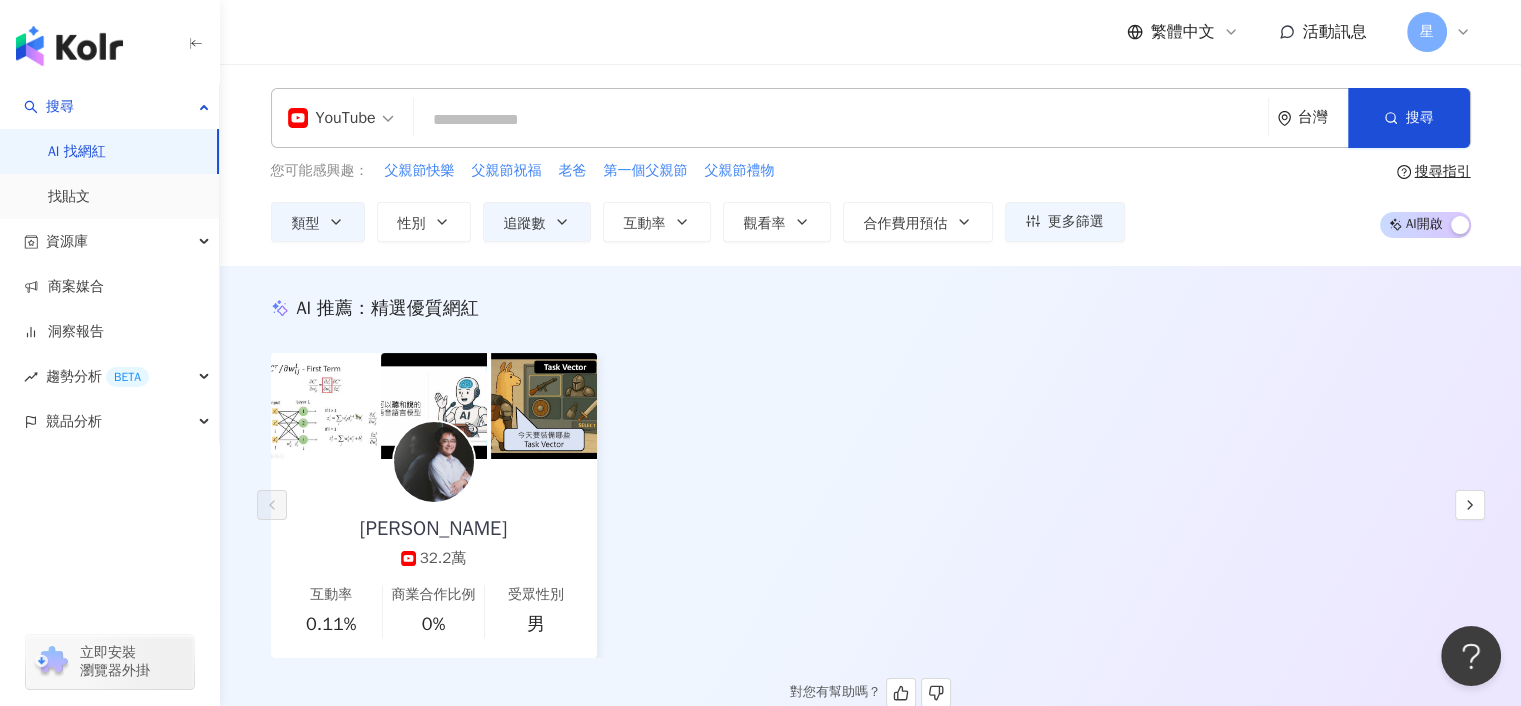 click on "Hung-yi Lee 32.2萬 互動率 0.11% 商業合作比例 0% 受眾性別 男" at bounding box center [871, 505] 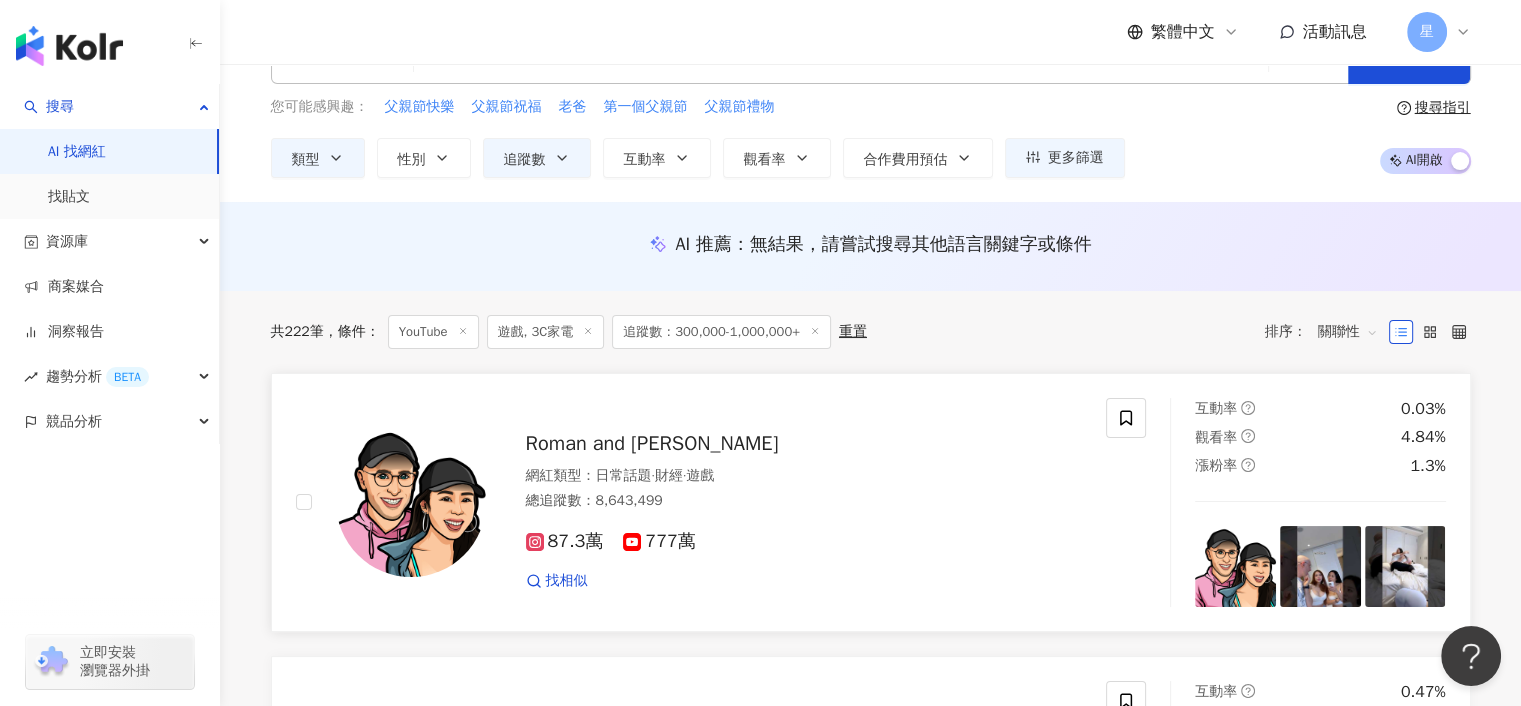 scroll, scrollTop: 100, scrollLeft: 0, axis: vertical 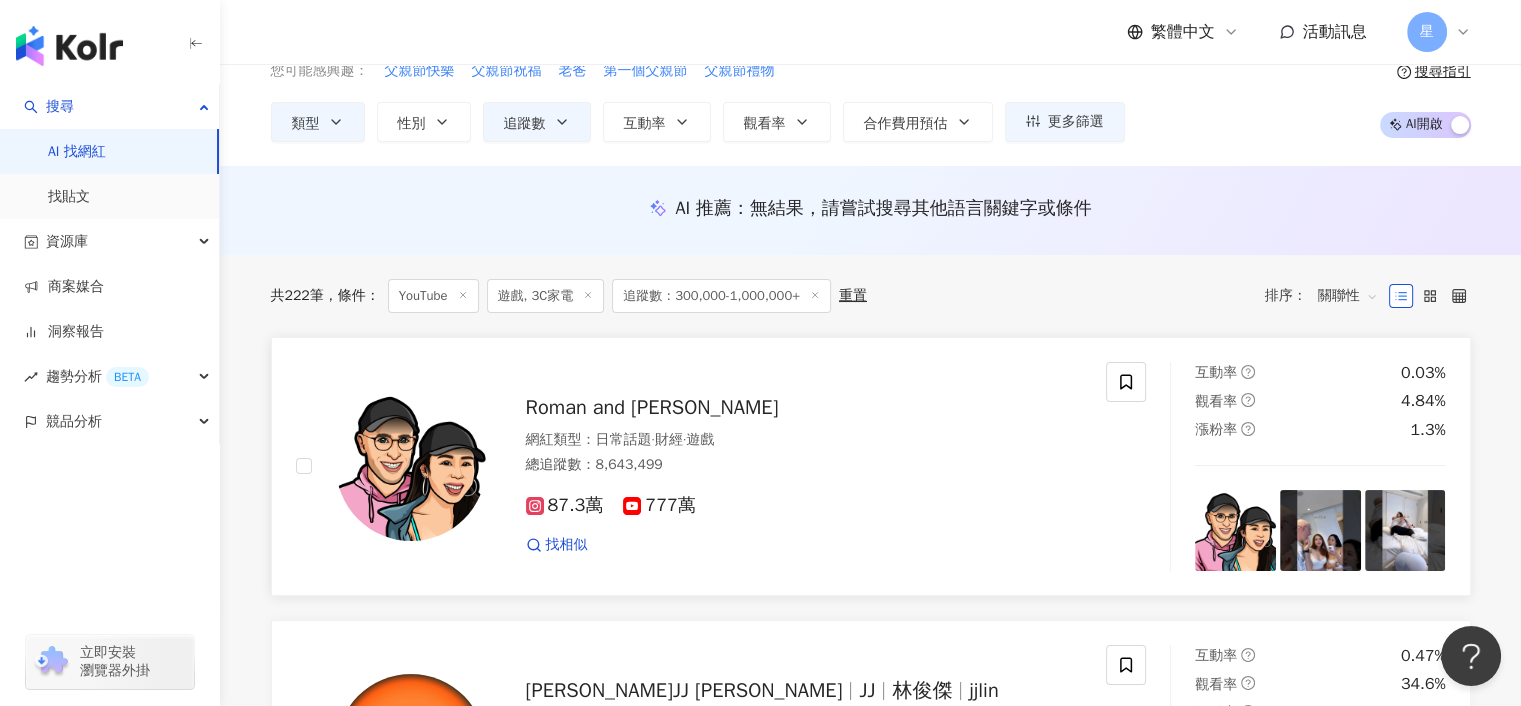 click on "Roman and Sharon" at bounding box center (652, 407) 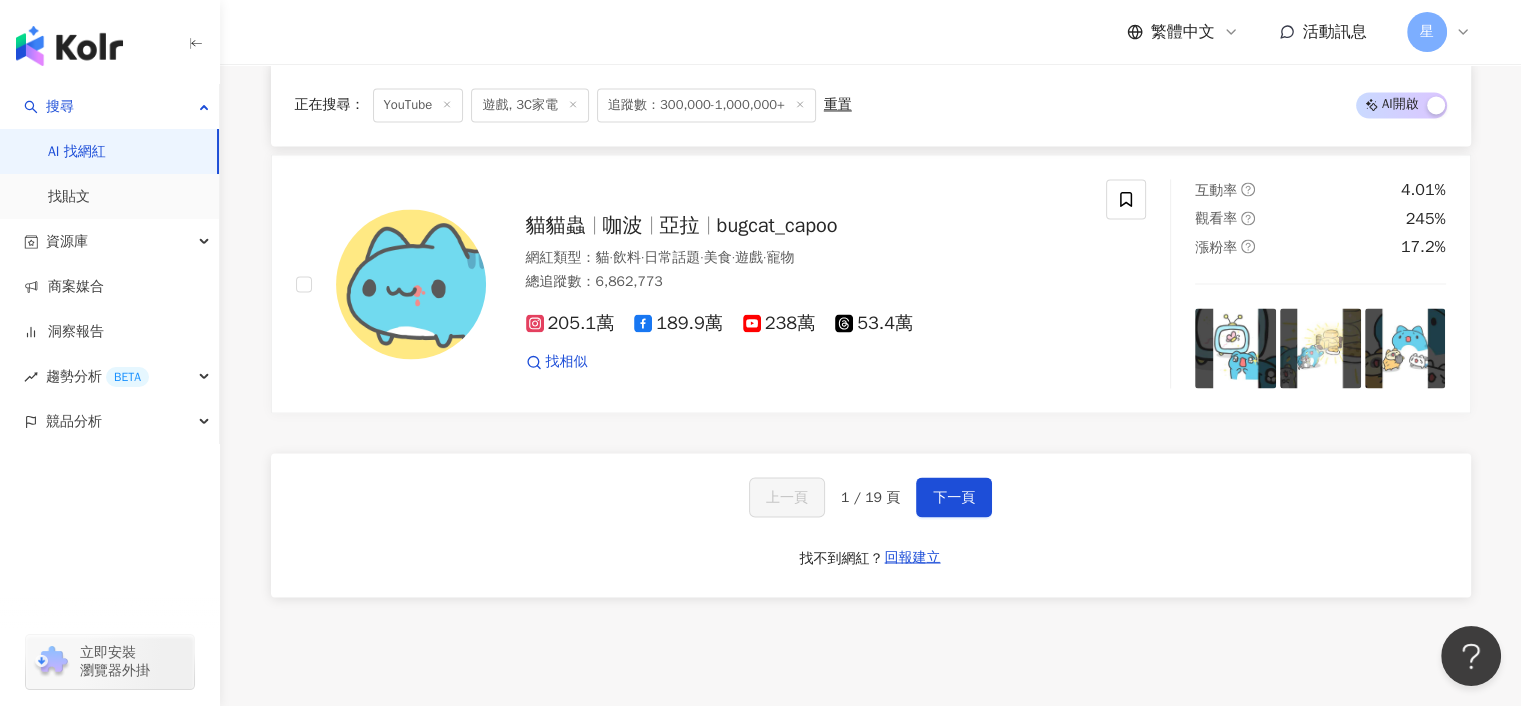scroll, scrollTop: 3400, scrollLeft: 0, axis: vertical 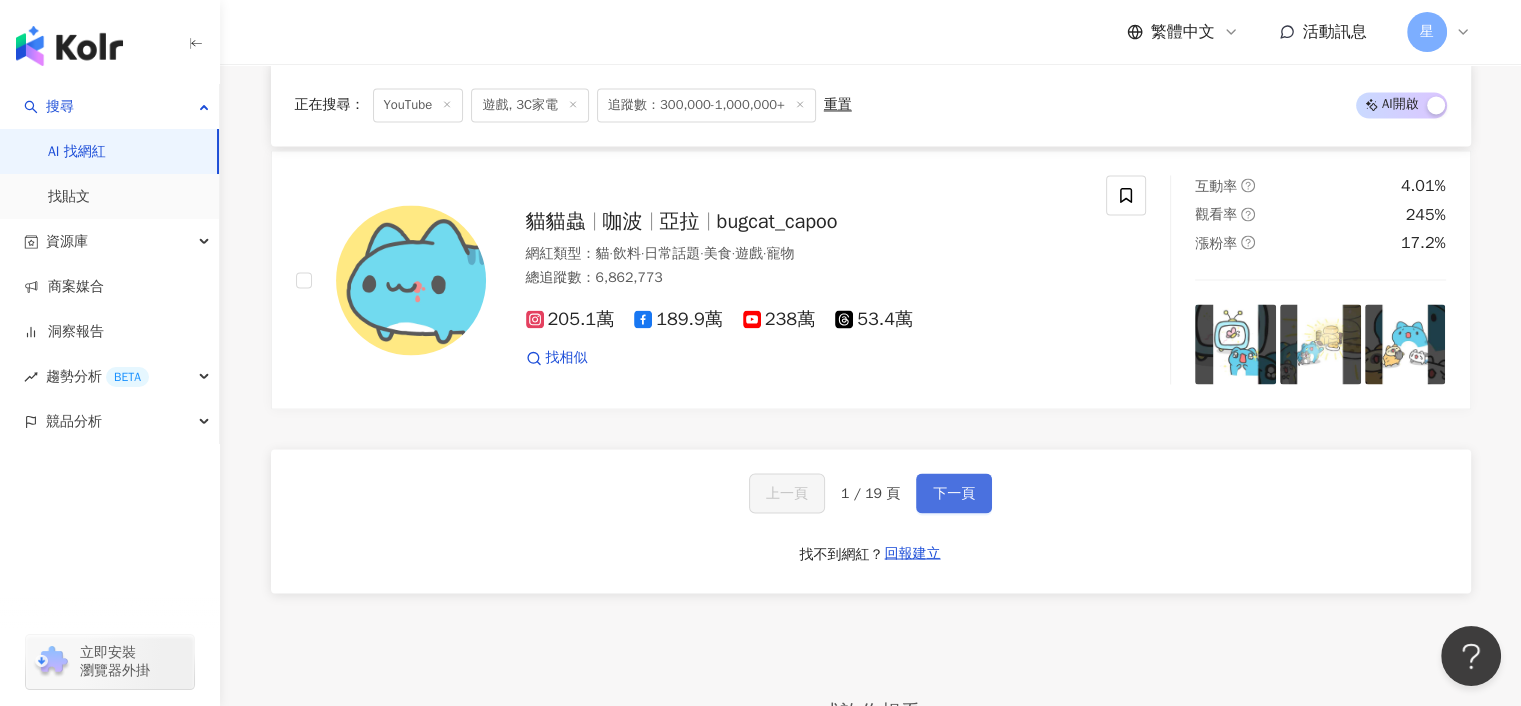 click on "下一頁" at bounding box center [954, 493] 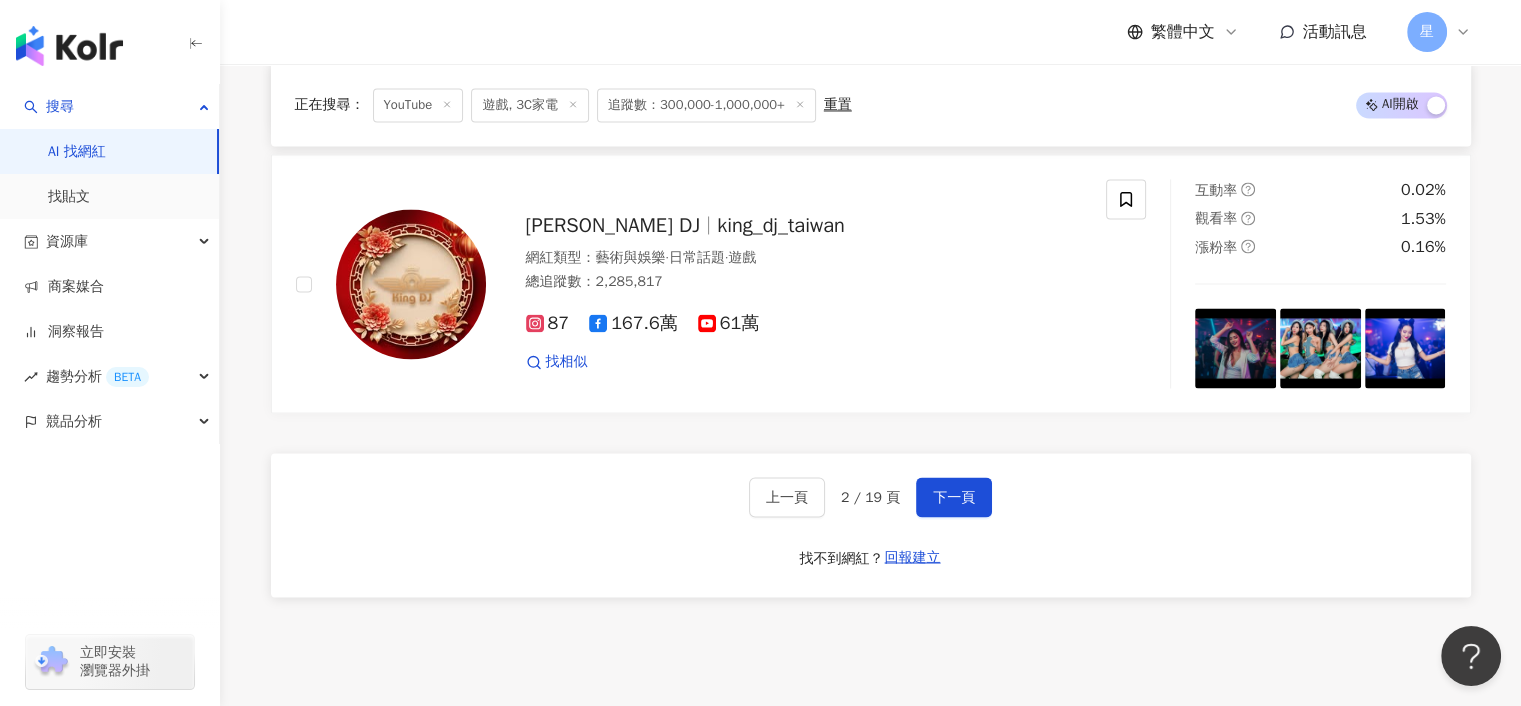 scroll, scrollTop: 3400, scrollLeft: 0, axis: vertical 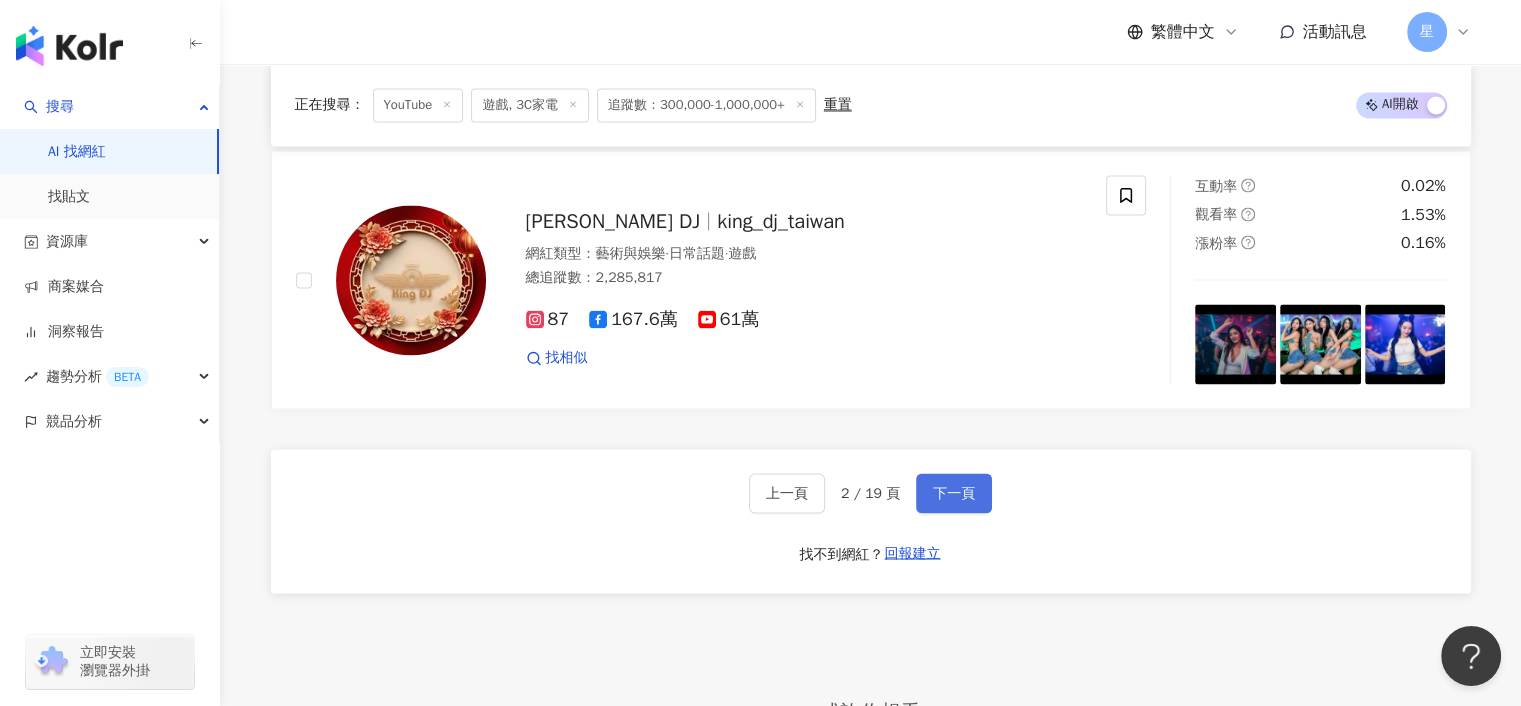 click on "下一頁" at bounding box center (954, 493) 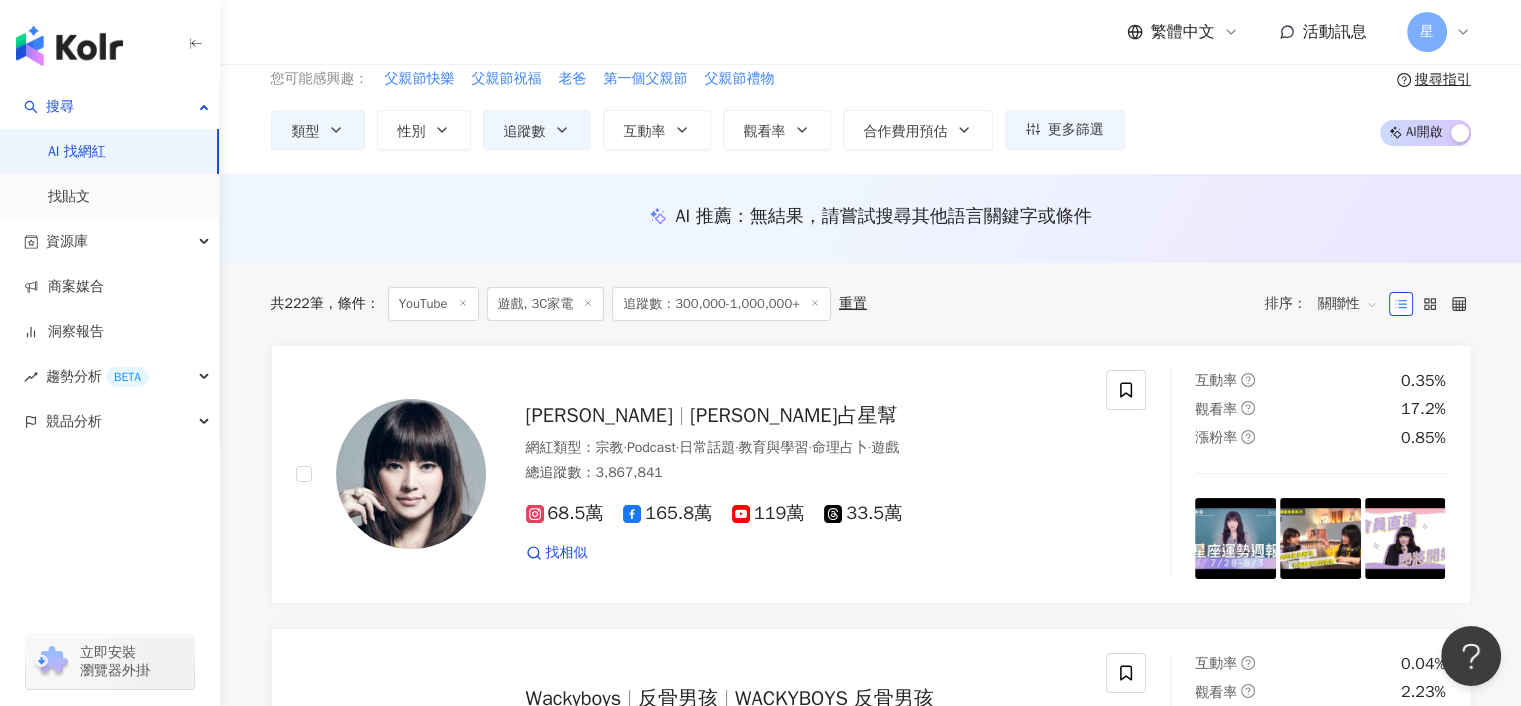 scroll, scrollTop: 0, scrollLeft: 0, axis: both 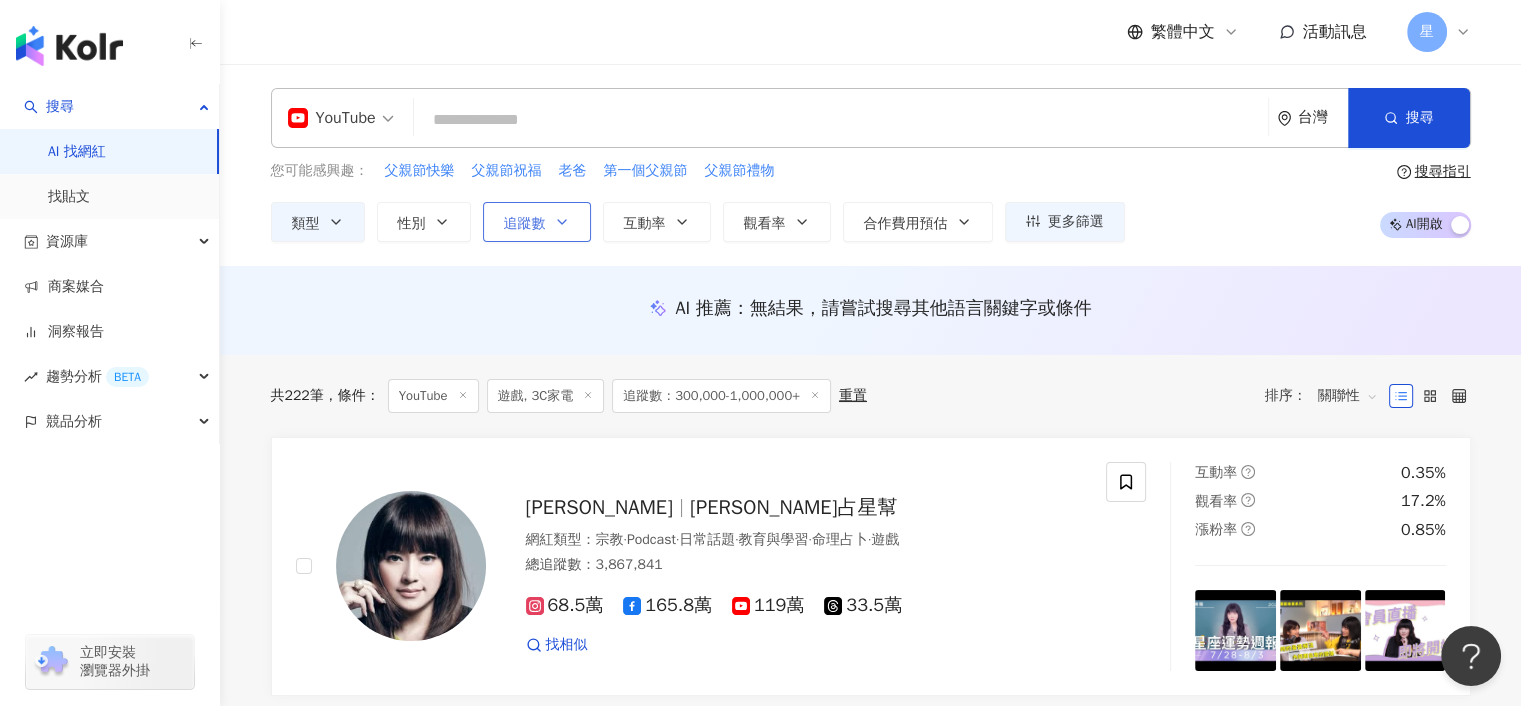 click on "追蹤數" at bounding box center [525, 224] 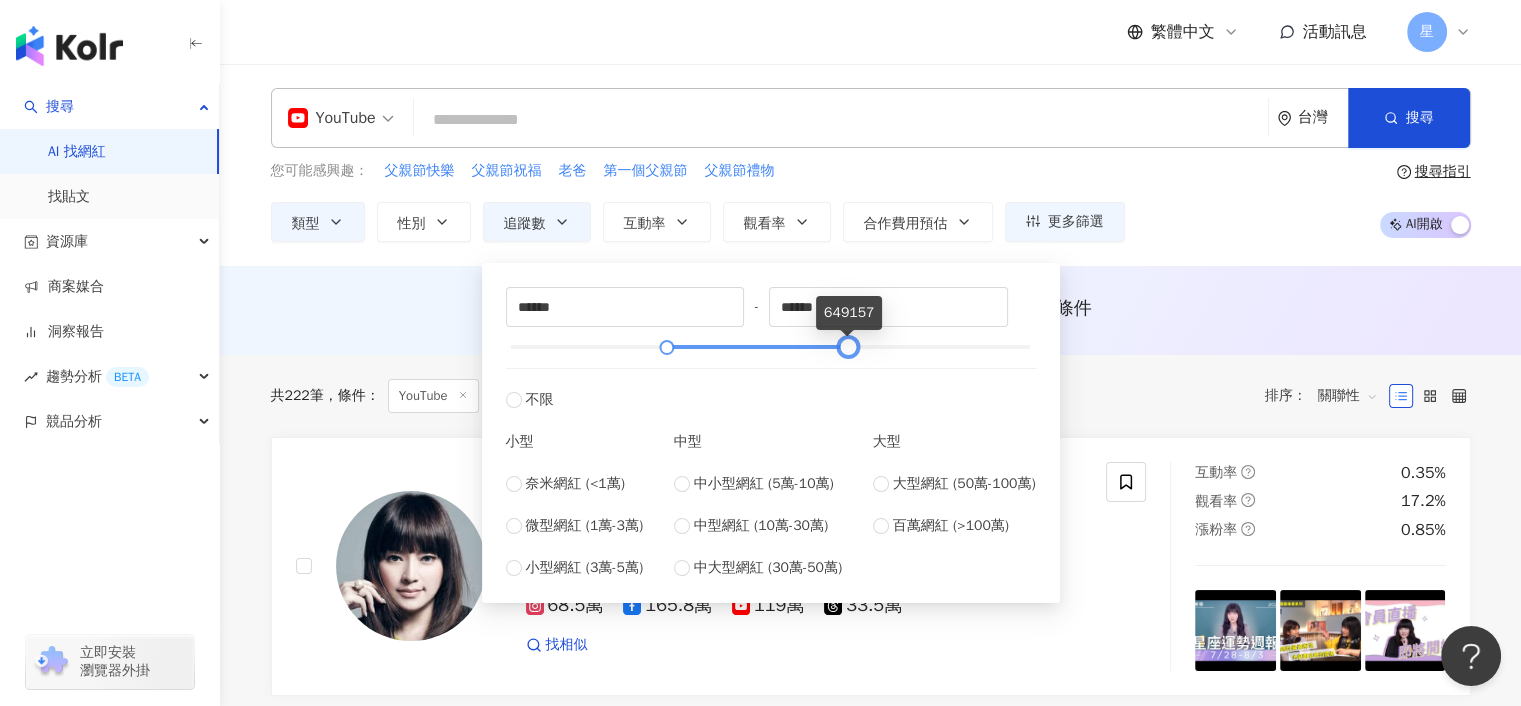type on "******" 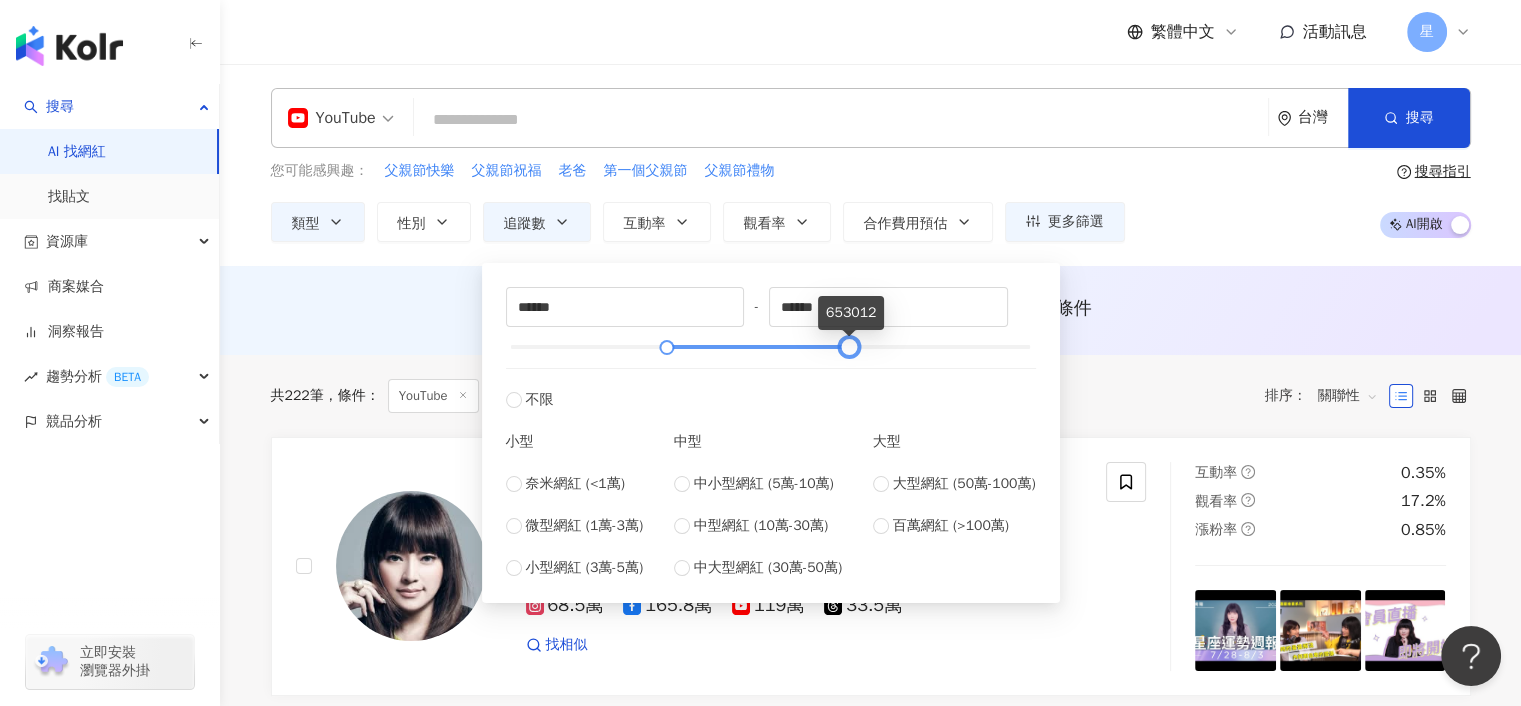 drag, startPoint x: 1032, startPoint y: 348, endPoint x: 852, endPoint y: 351, distance: 180.025 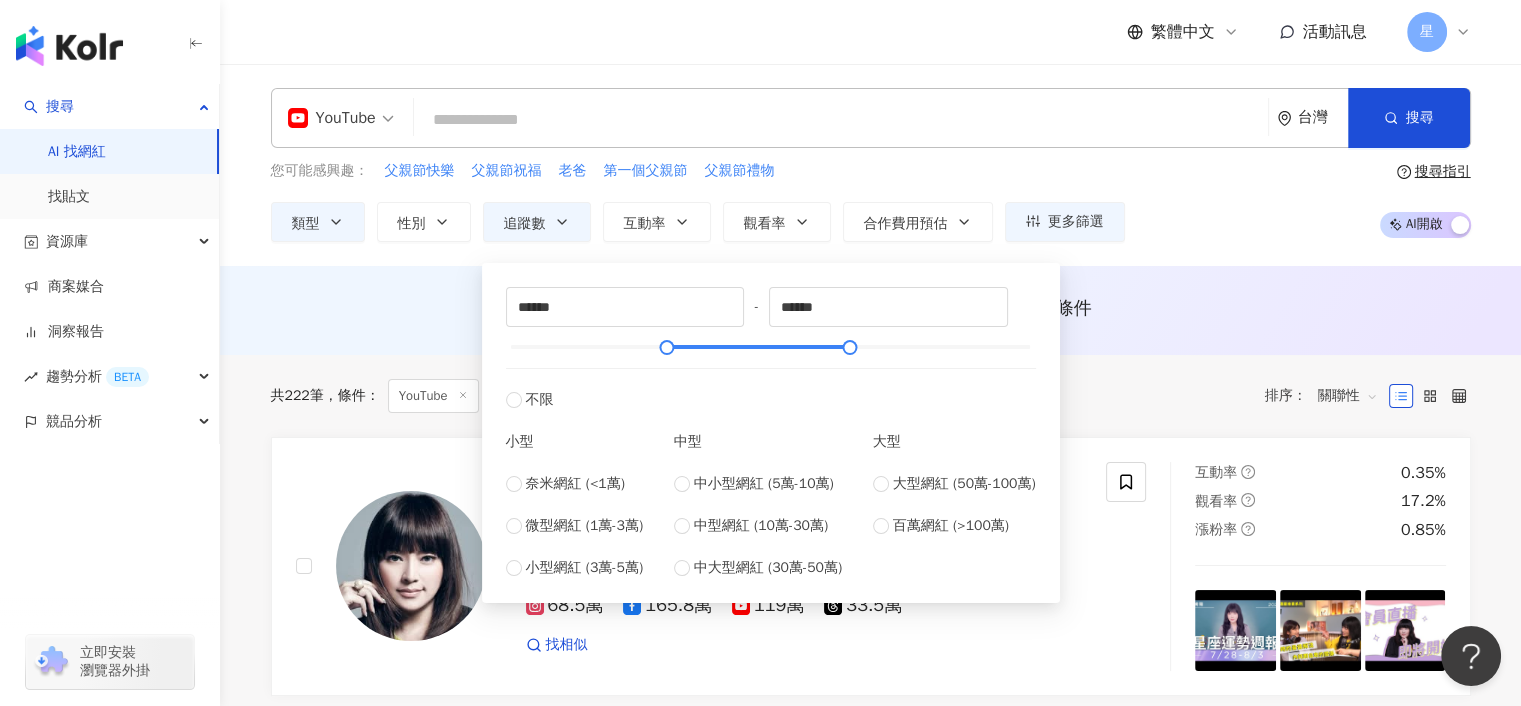 click on "AI 推薦 ： 無結果，請嘗試搜尋其他語言關鍵字或條件" at bounding box center (870, 310) 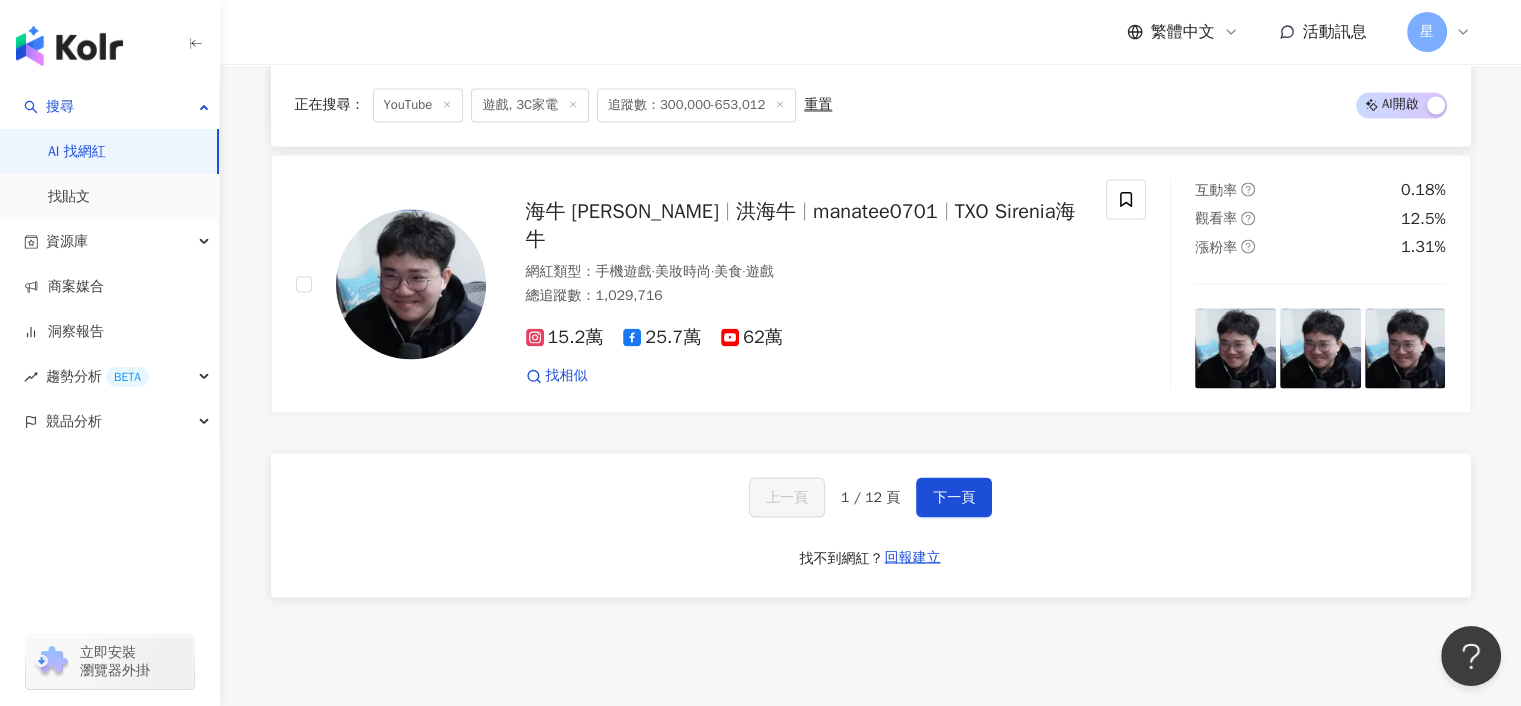 scroll, scrollTop: 3400, scrollLeft: 0, axis: vertical 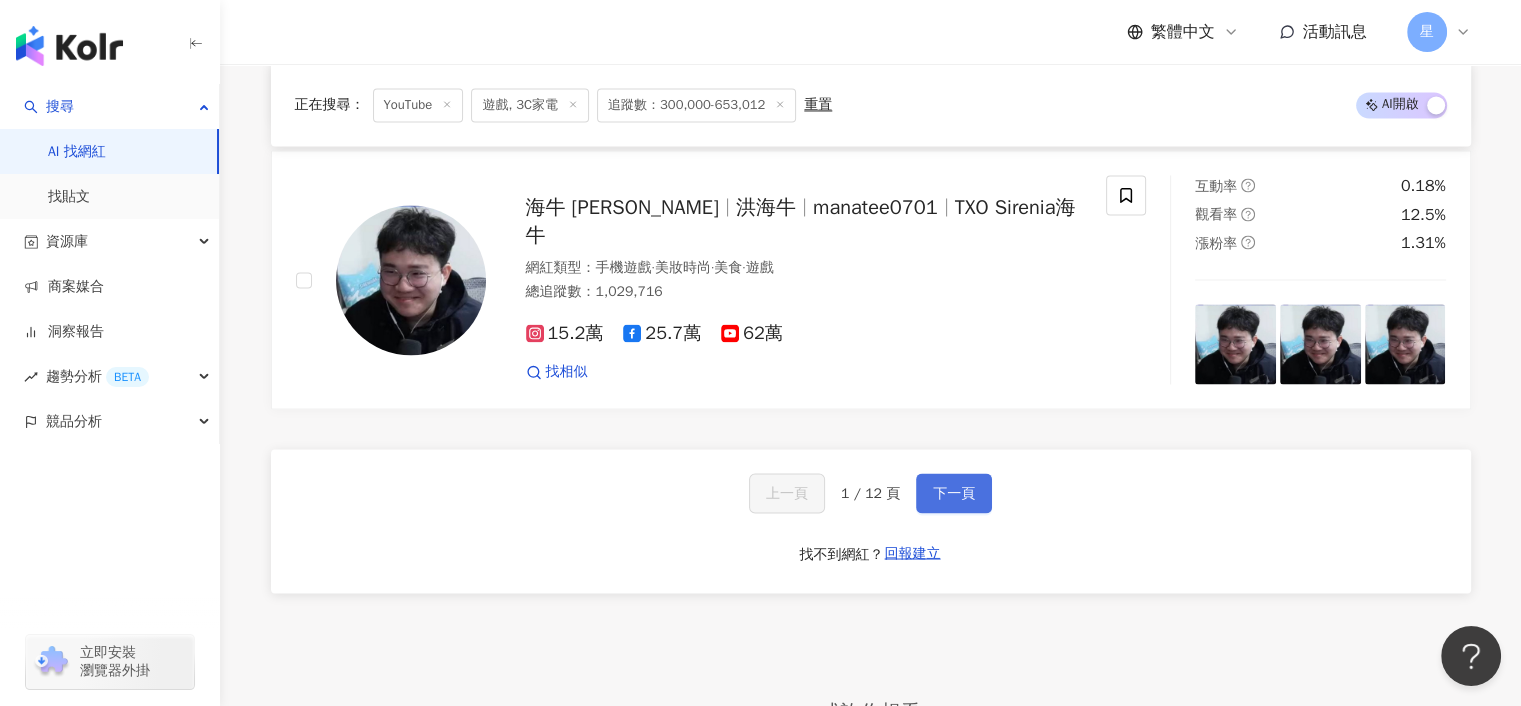 click on "下一頁" at bounding box center (954, 493) 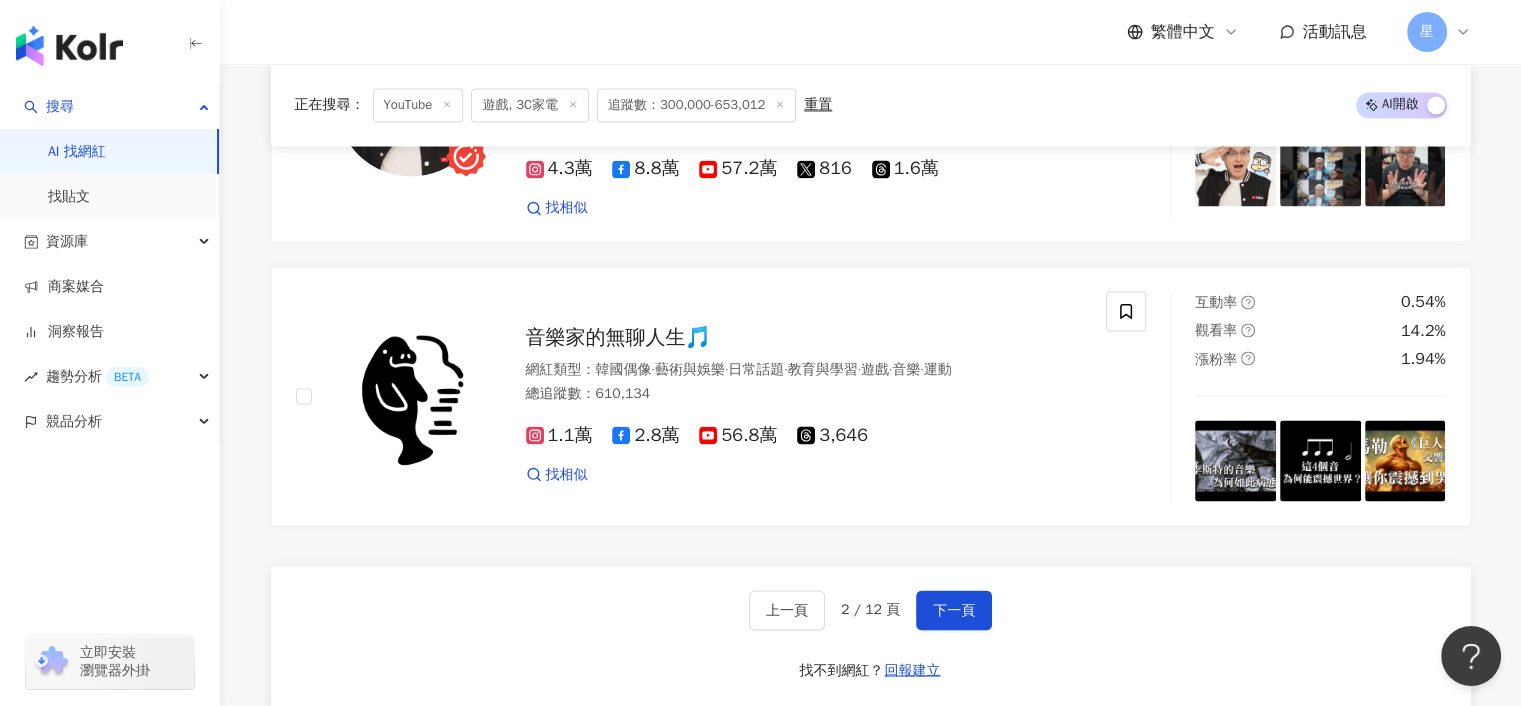 scroll, scrollTop: 3500, scrollLeft: 0, axis: vertical 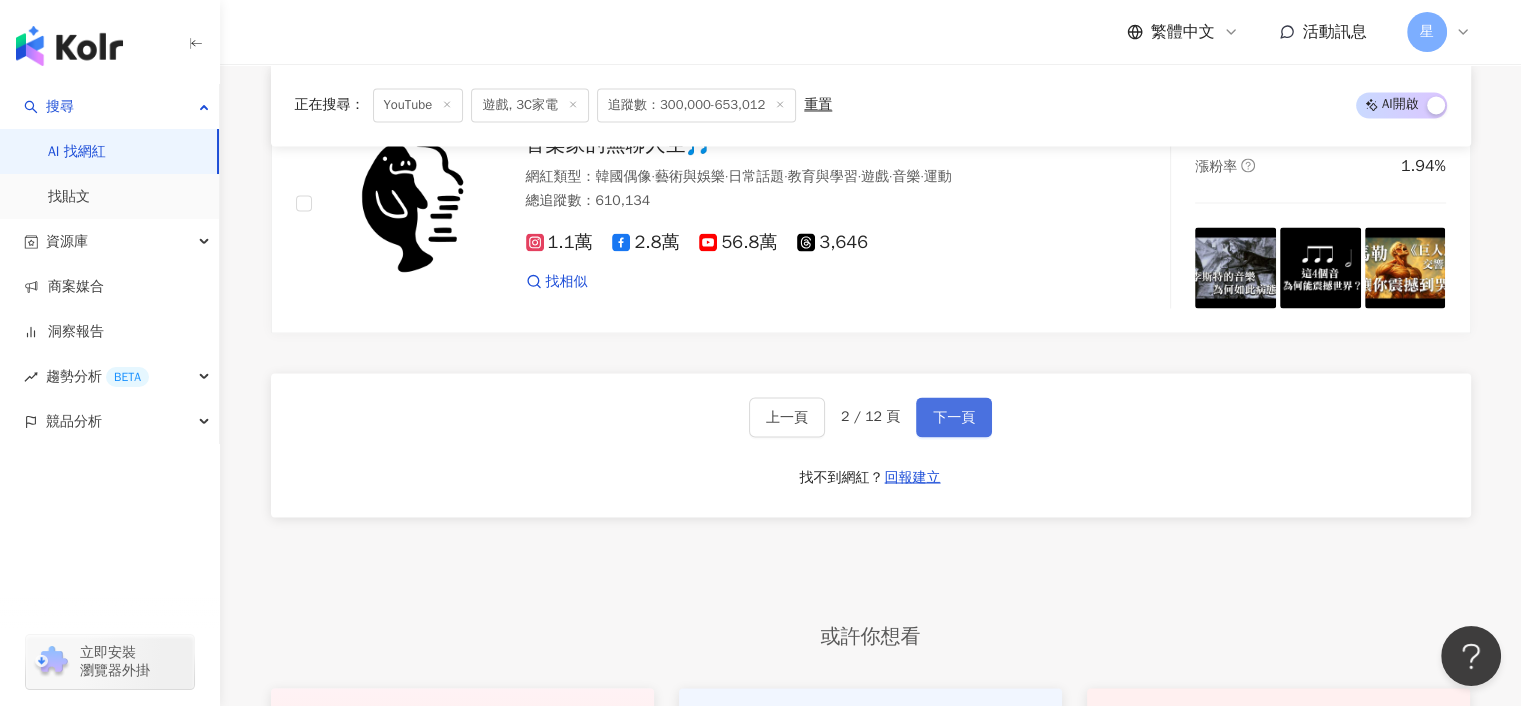 click on "下一頁" at bounding box center [954, 417] 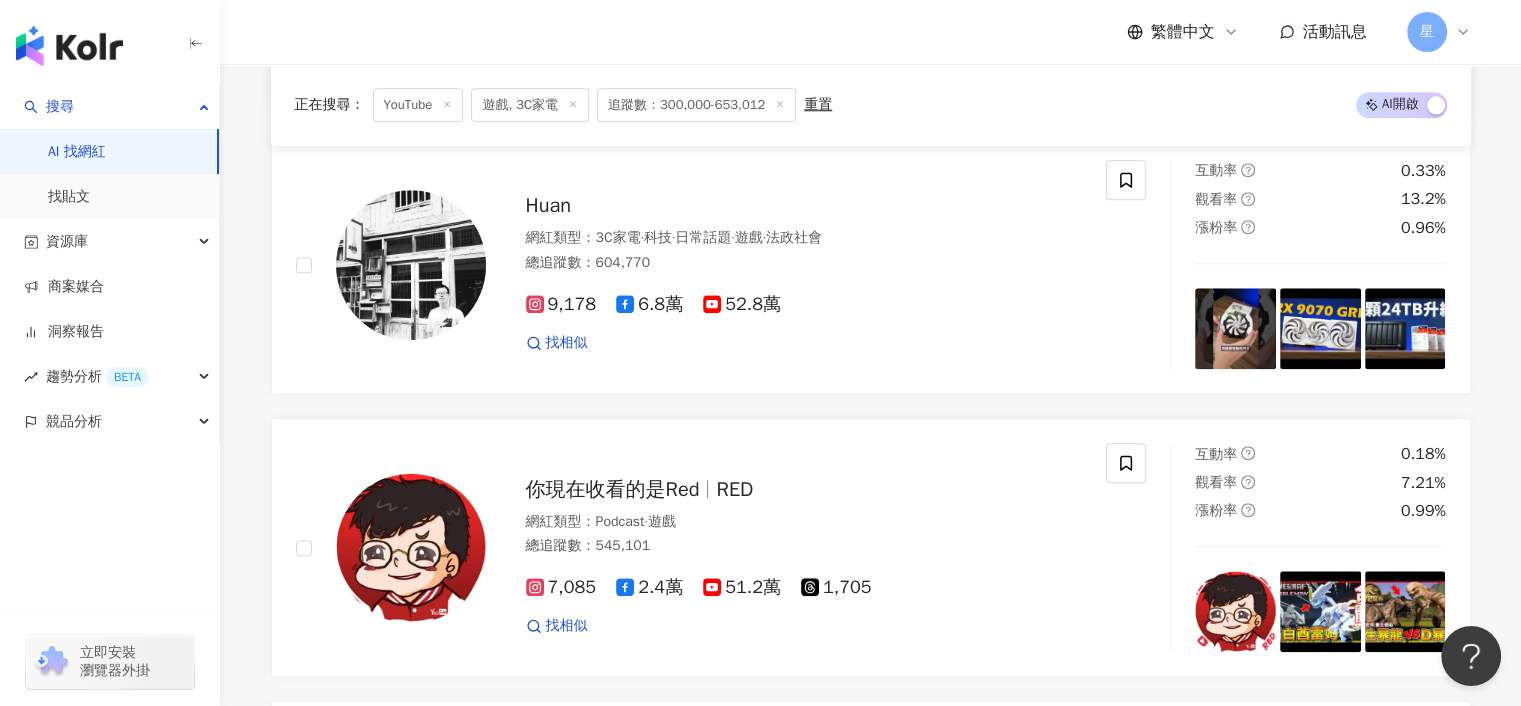 scroll, scrollTop: 2200, scrollLeft: 0, axis: vertical 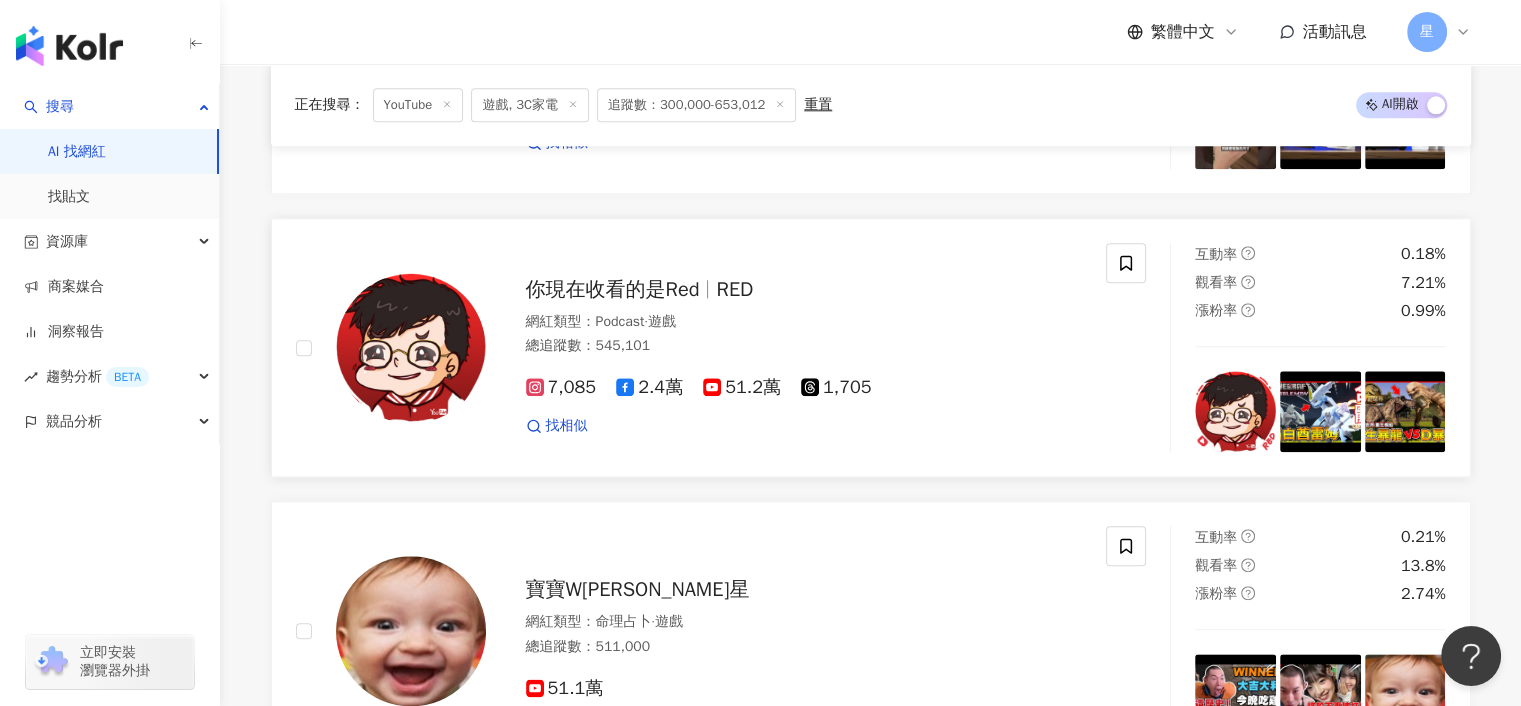 click on "你現在收看的是Red" at bounding box center [613, 289] 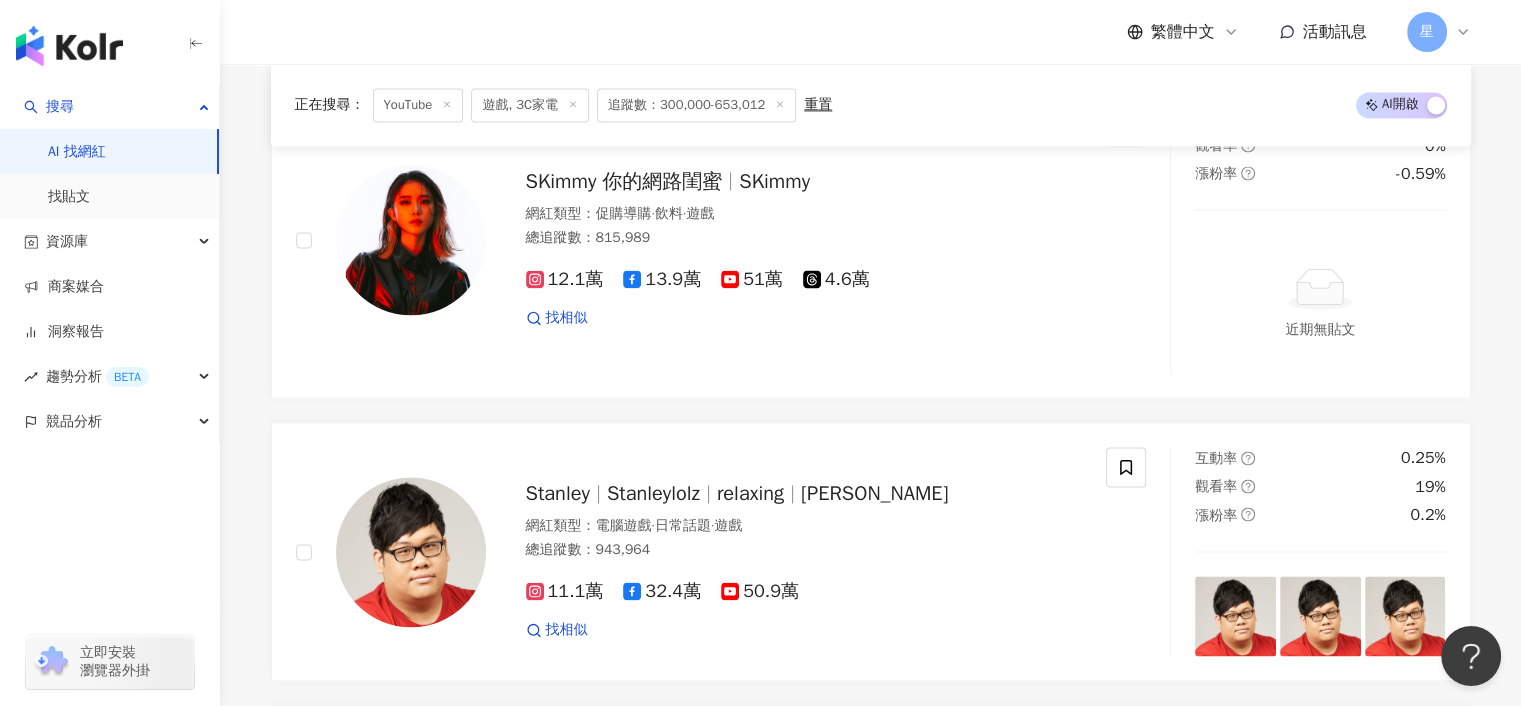 scroll, scrollTop: 3100, scrollLeft: 0, axis: vertical 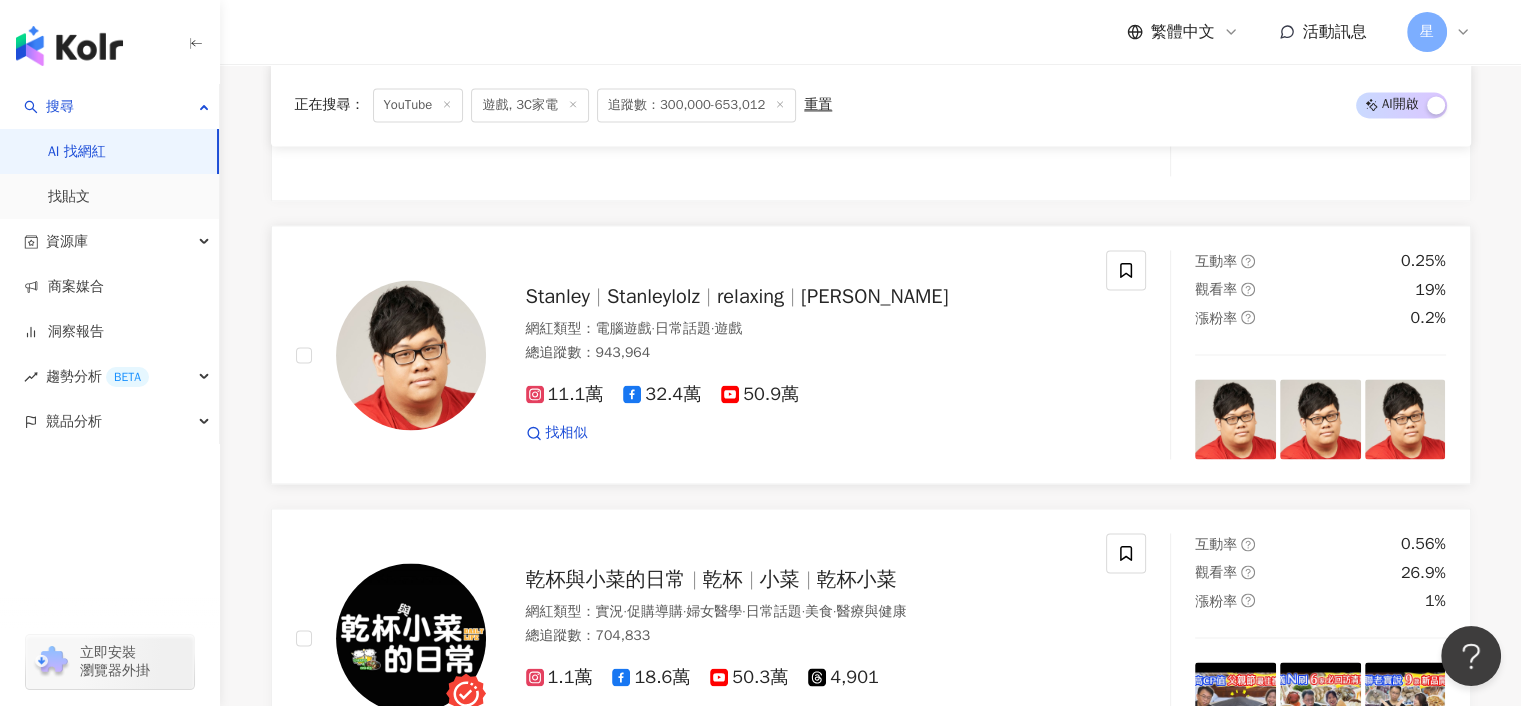 click on "Stanleylolz" at bounding box center (653, 296) 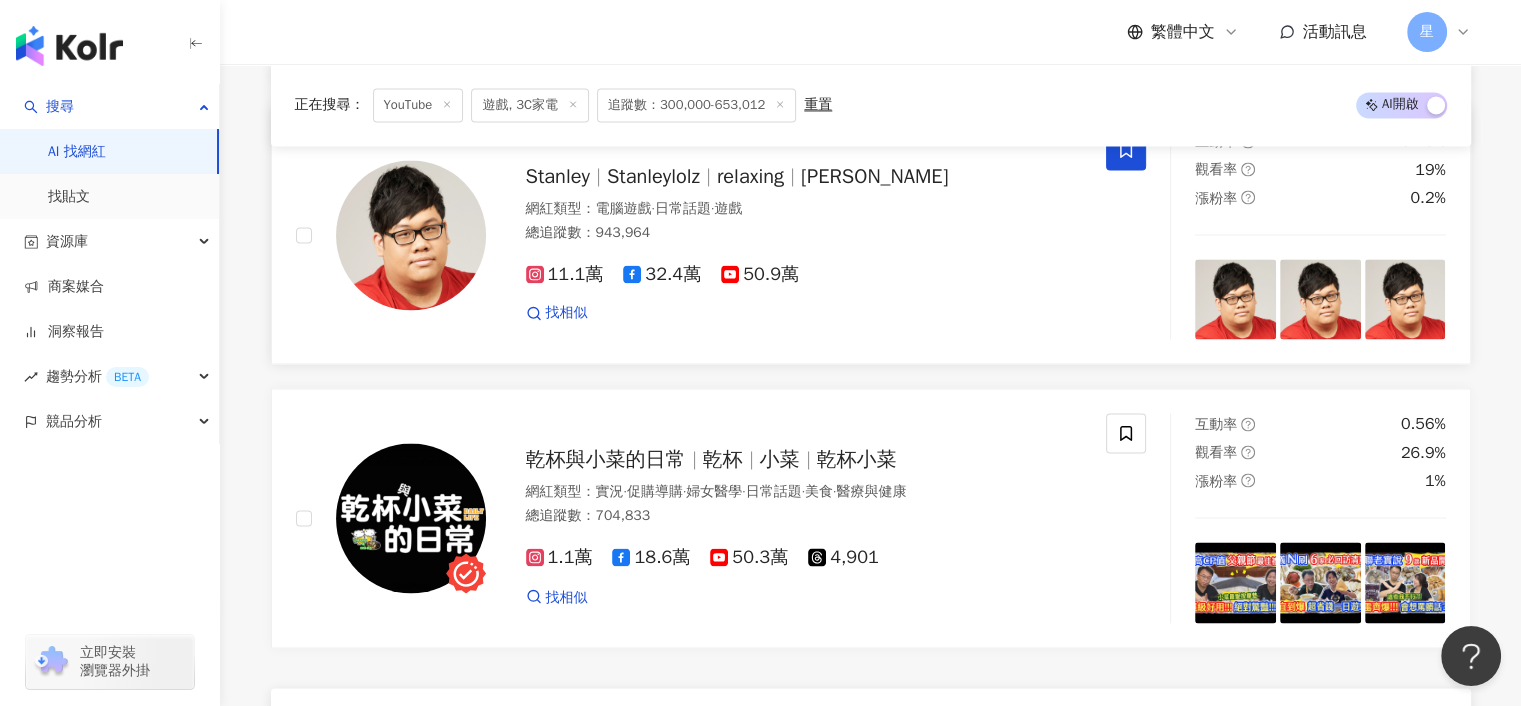 scroll, scrollTop: 3400, scrollLeft: 0, axis: vertical 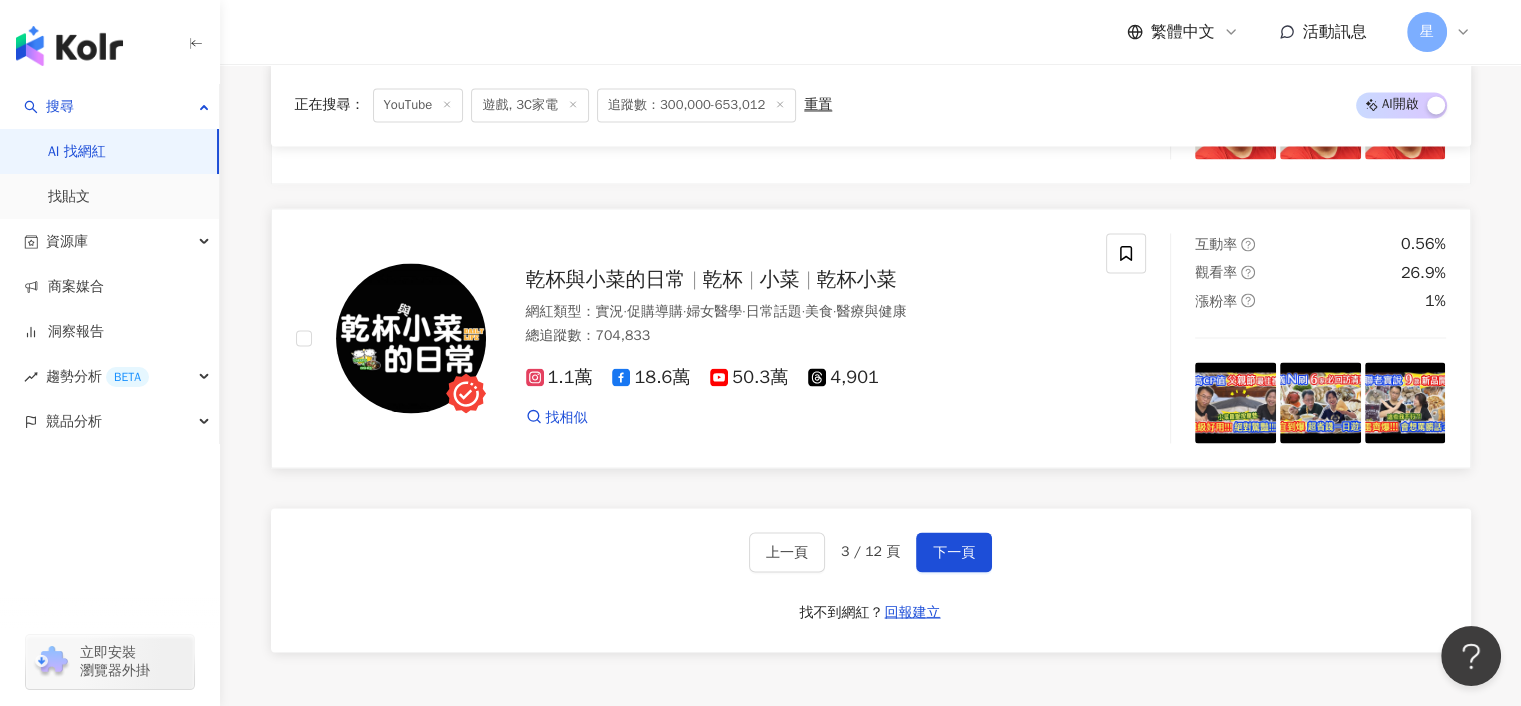 click on "乾杯" at bounding box center (723, 279) 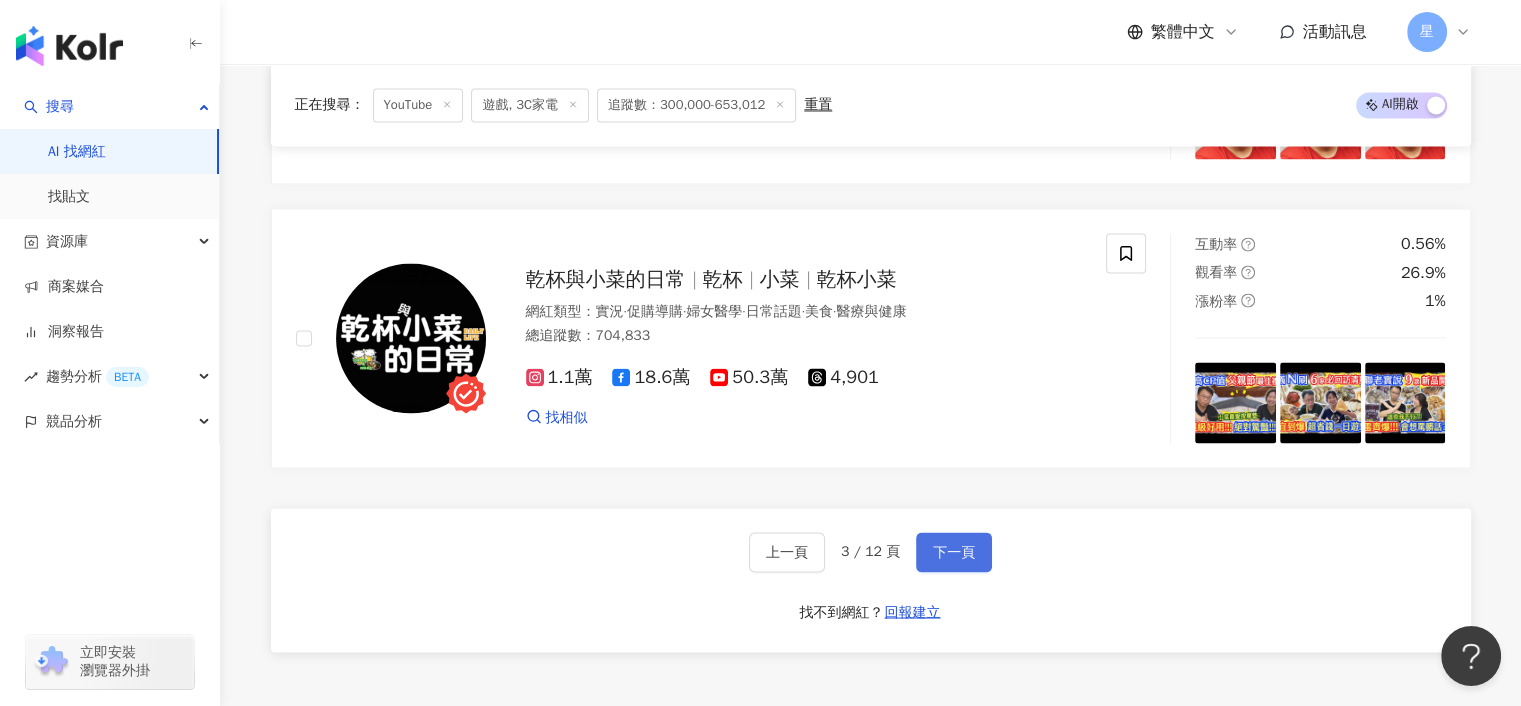 click on "下一頁" at bounding box center [954, 552] 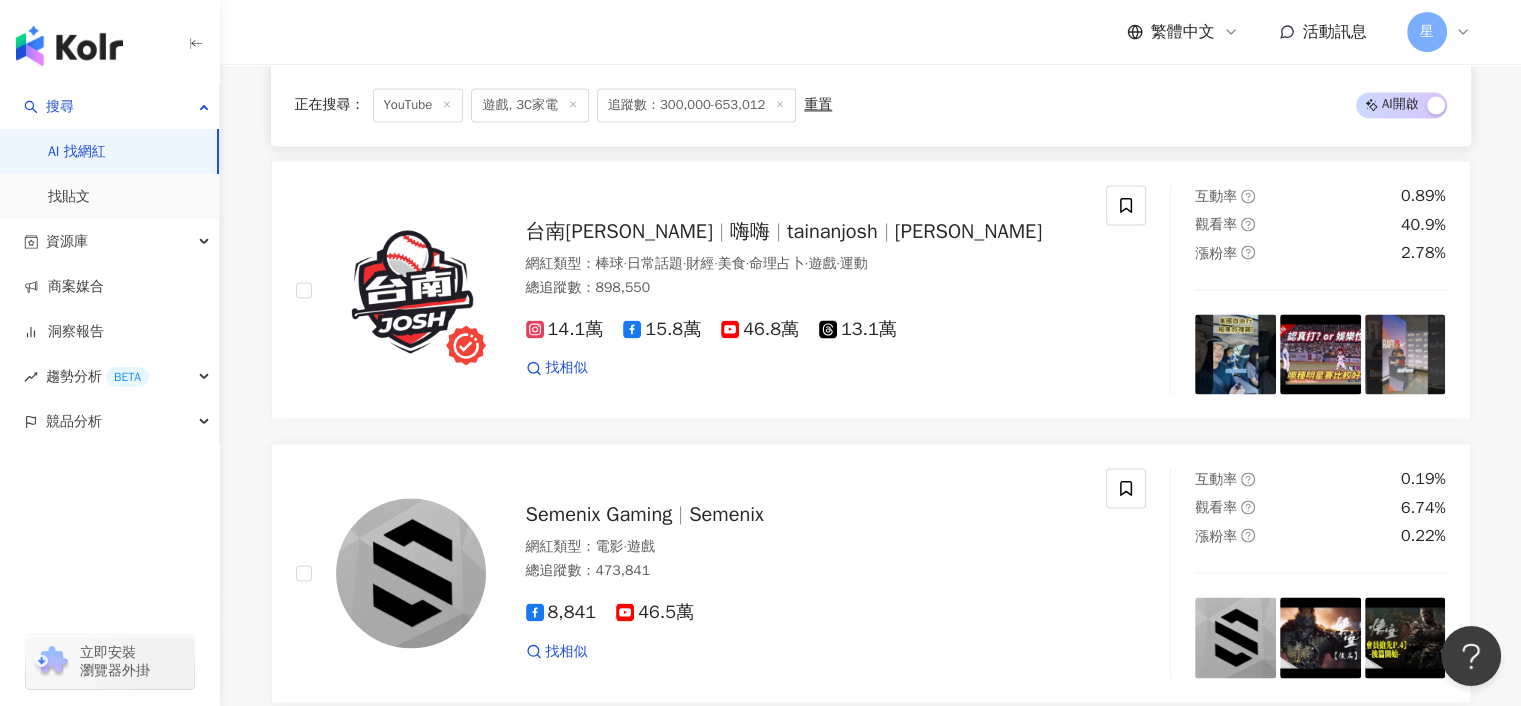scroll, scrollTop: 3241, scrollLeft: 0, axis: vertical 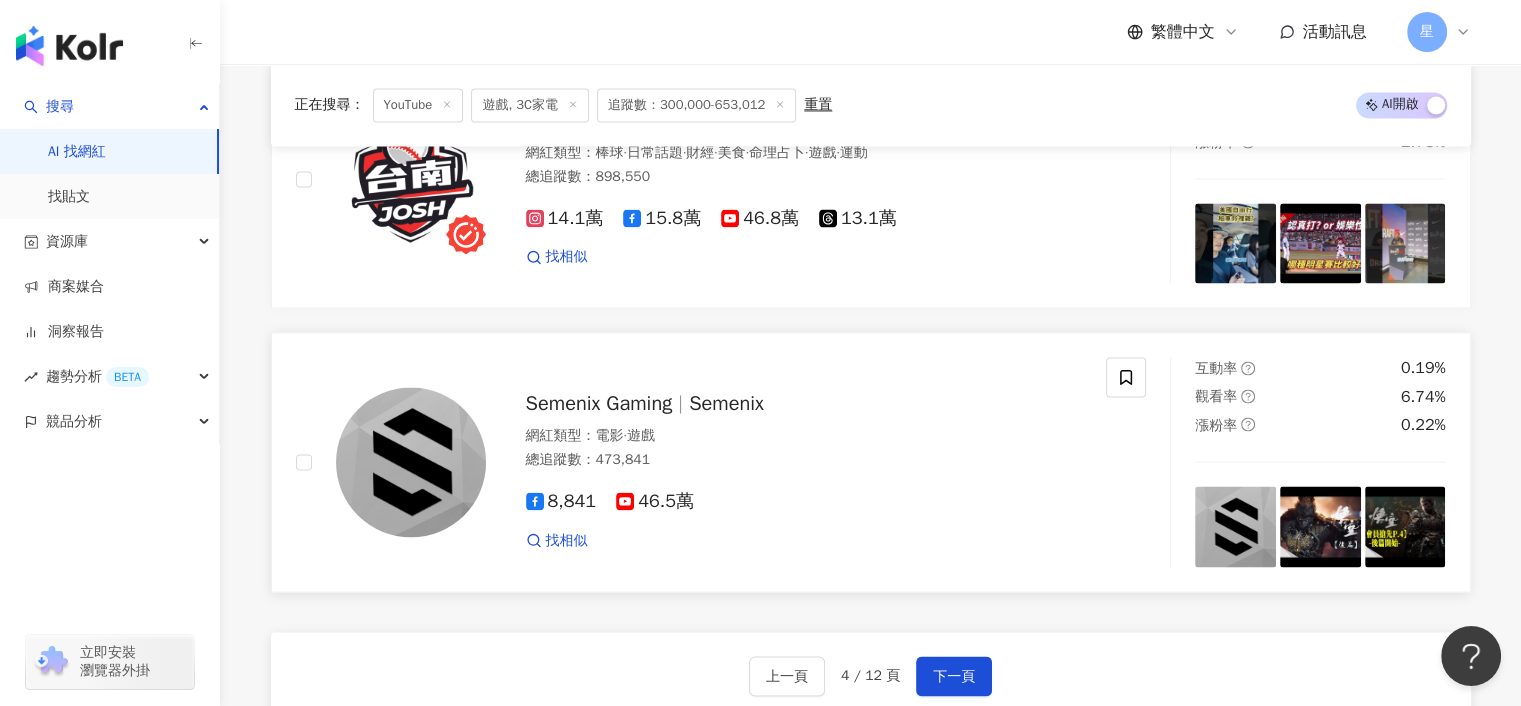 click on "8,841 46.5萬 找相似" at bounding box center (804, 512) 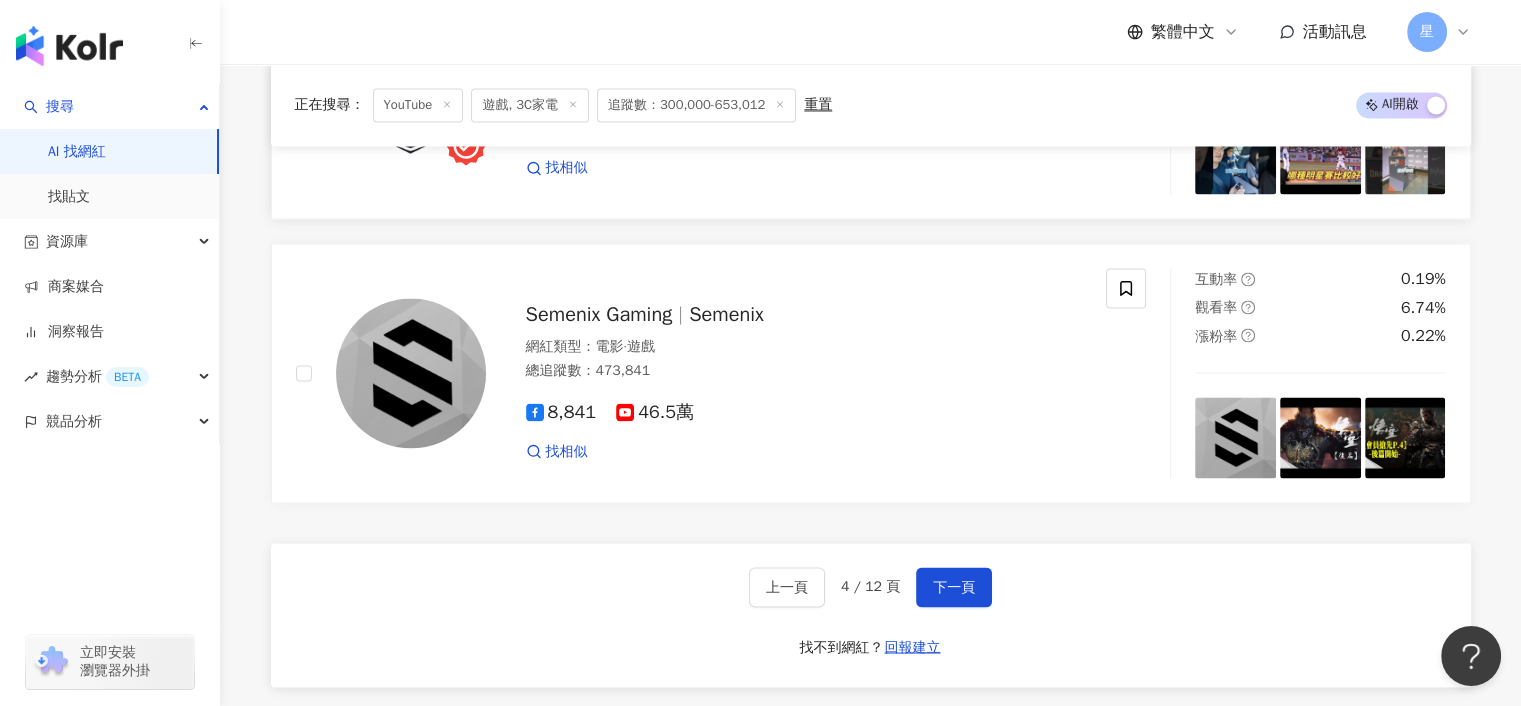scroll, scrollTop: 3341, scrollLeft: 0, axis: vertical 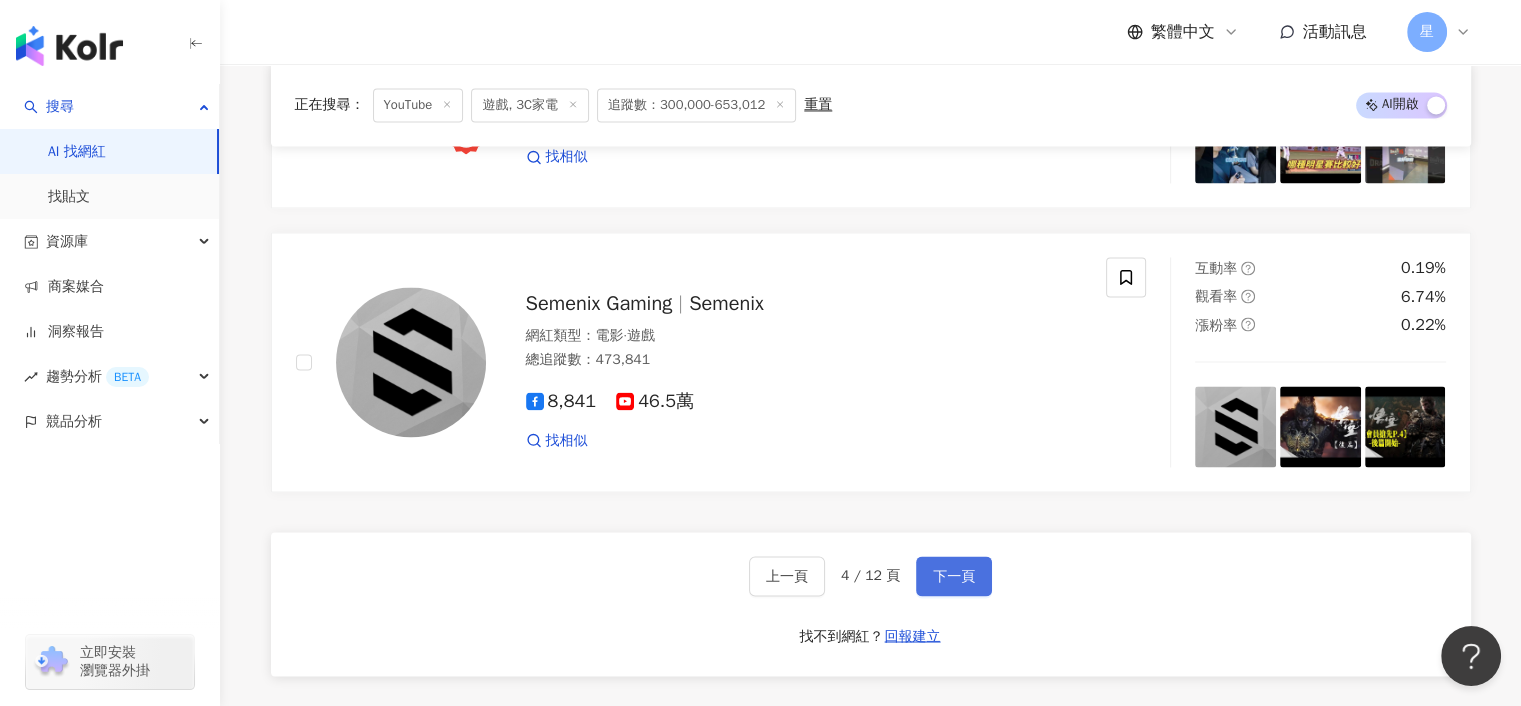 click on "下一頁" at bounding box center (954, 576) 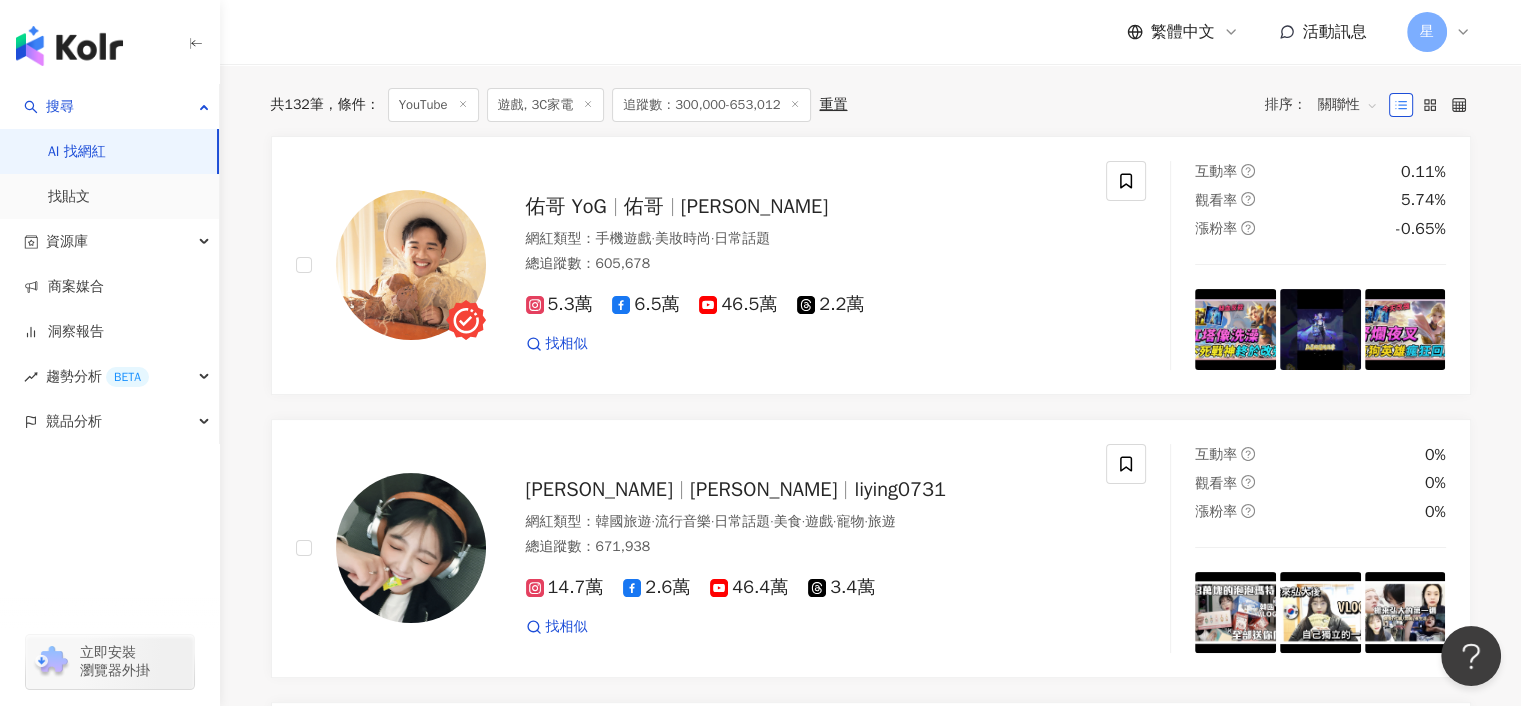 scroll, scrollTop: 155, scrollLeft: 0, axis: vertical 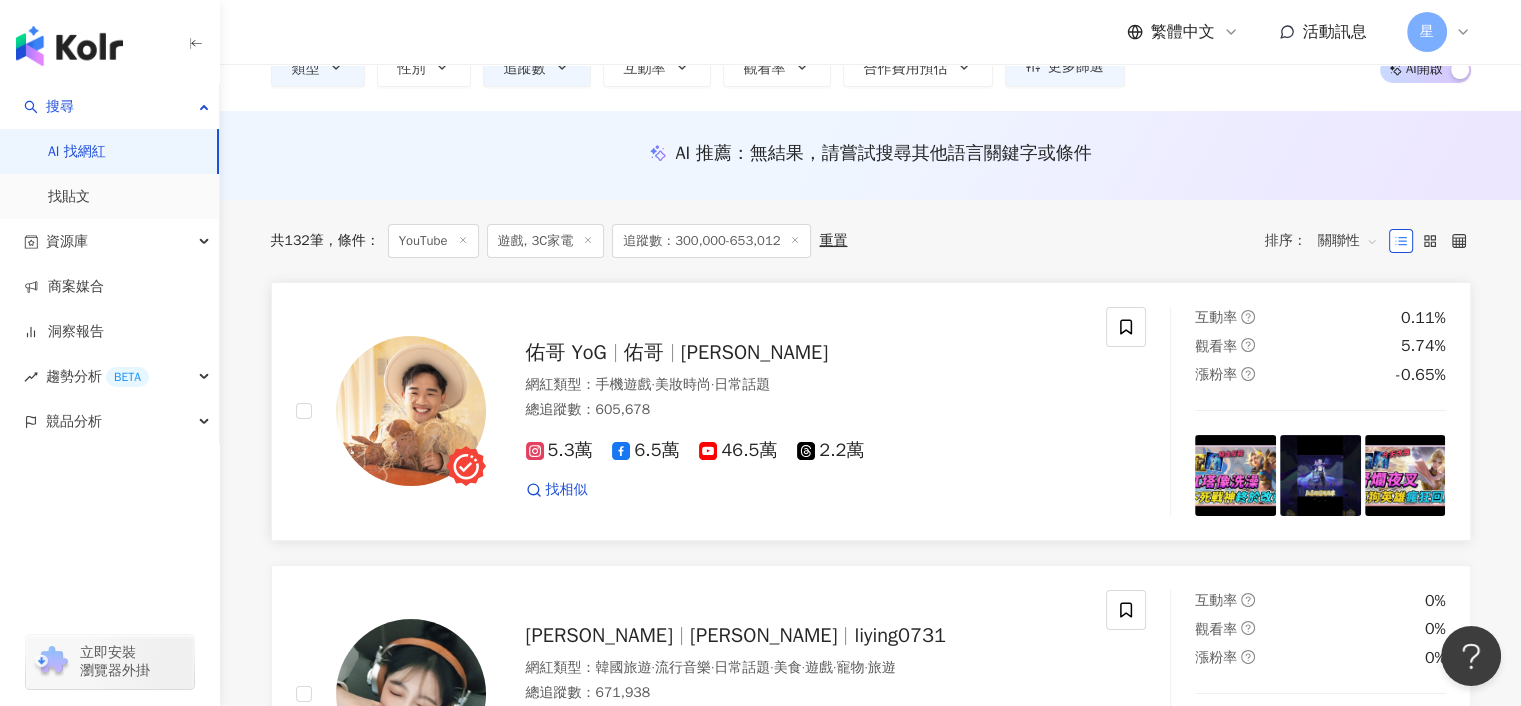 click on "Yogurt佑哥" at bounding box center [754, 352] 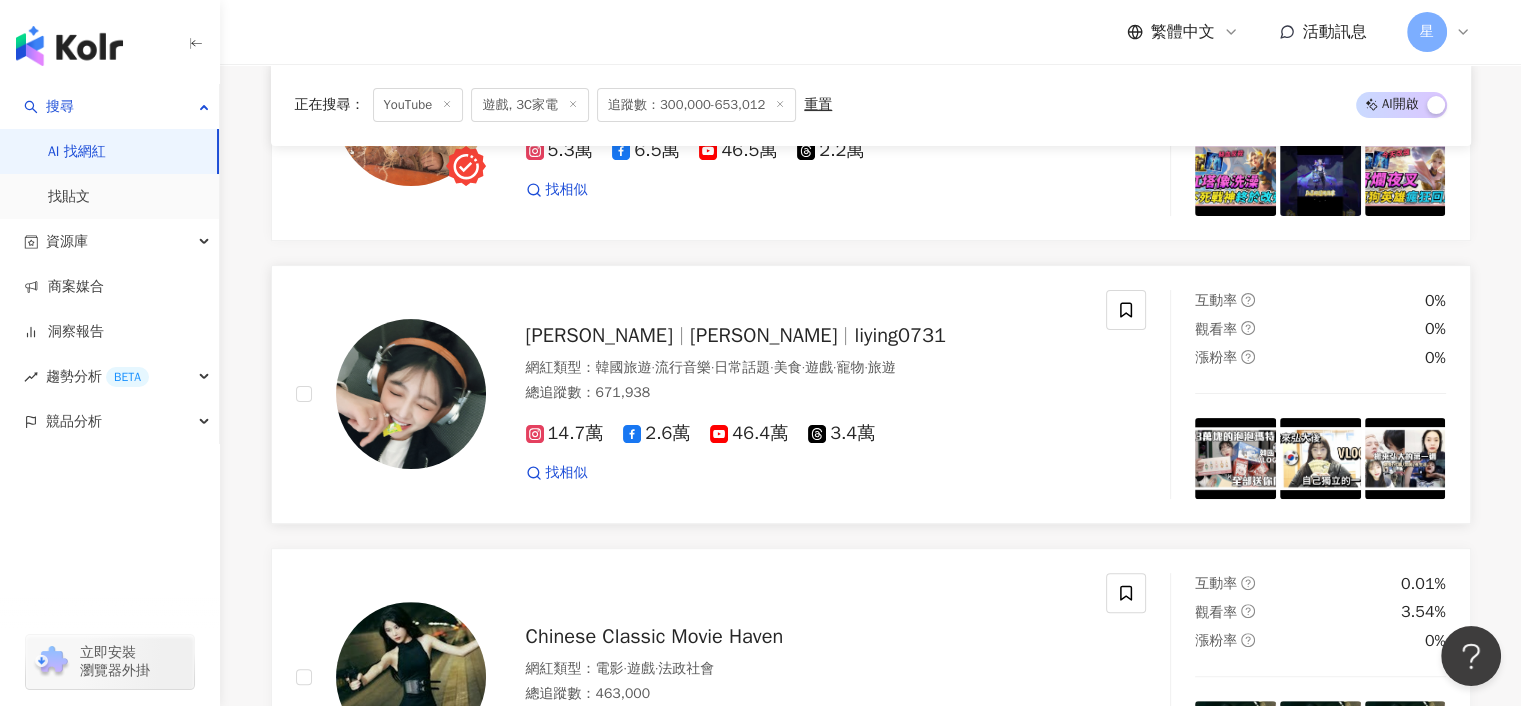 click on "liying0731" at bounding box center (900, 335) 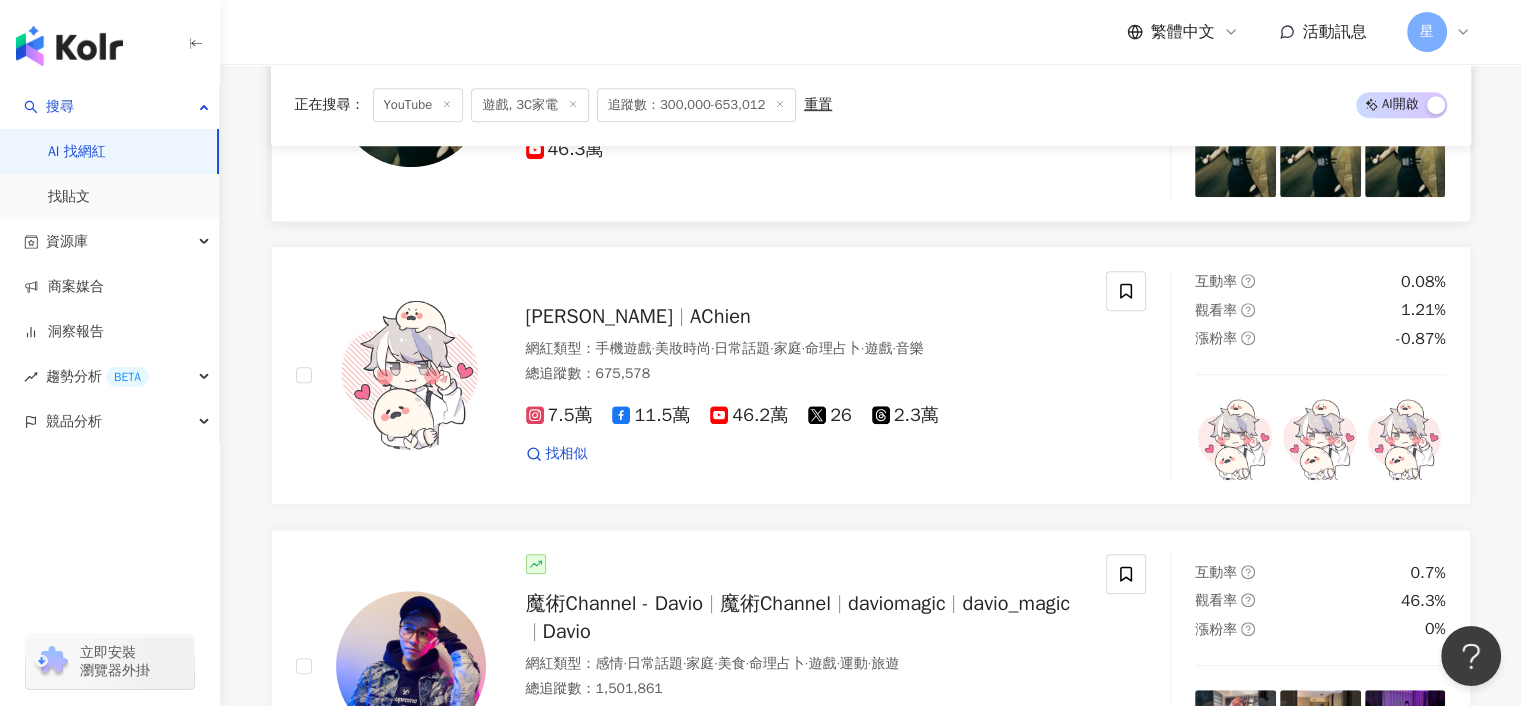scroll, scrollTop: 1055, scrollLeft: 0, axis: vertical 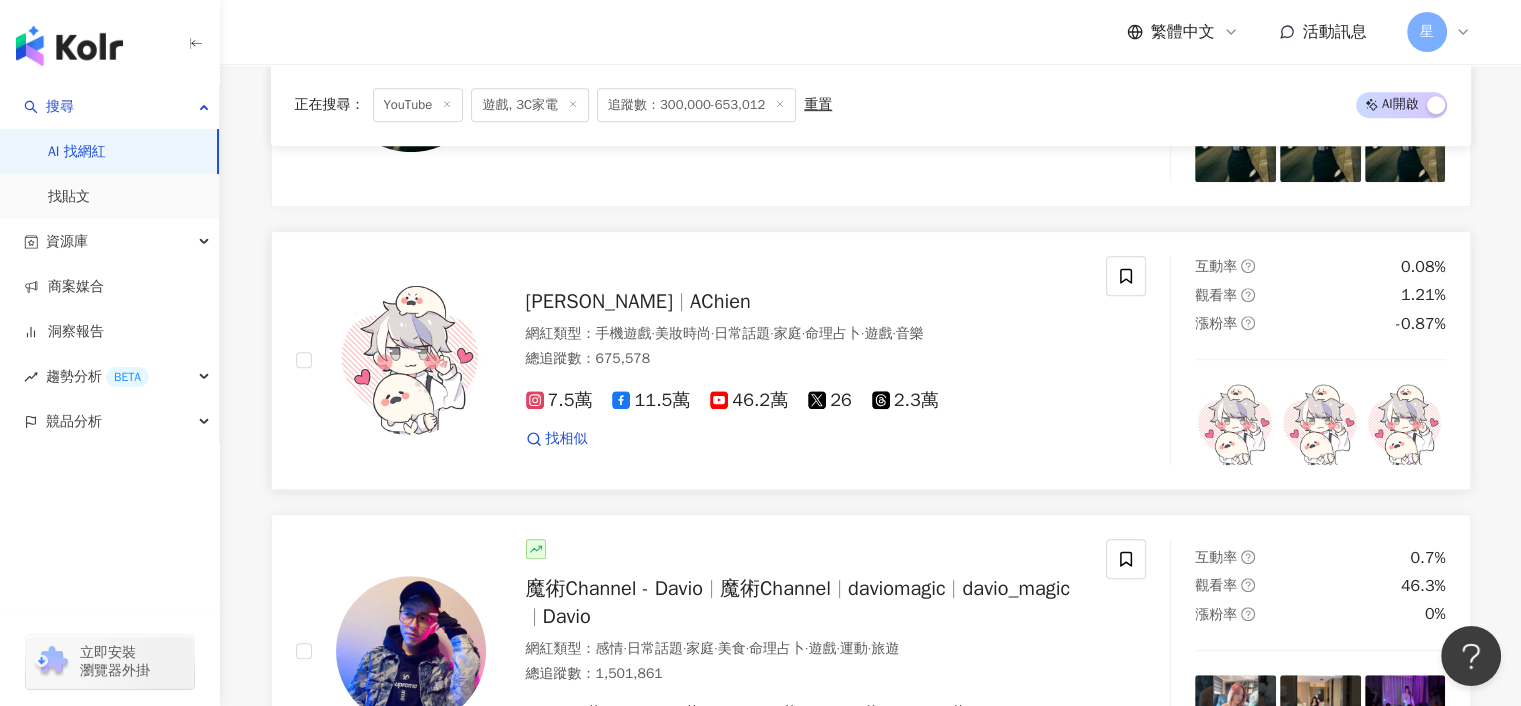 click on "AChien" at bounding box center [720, 301] 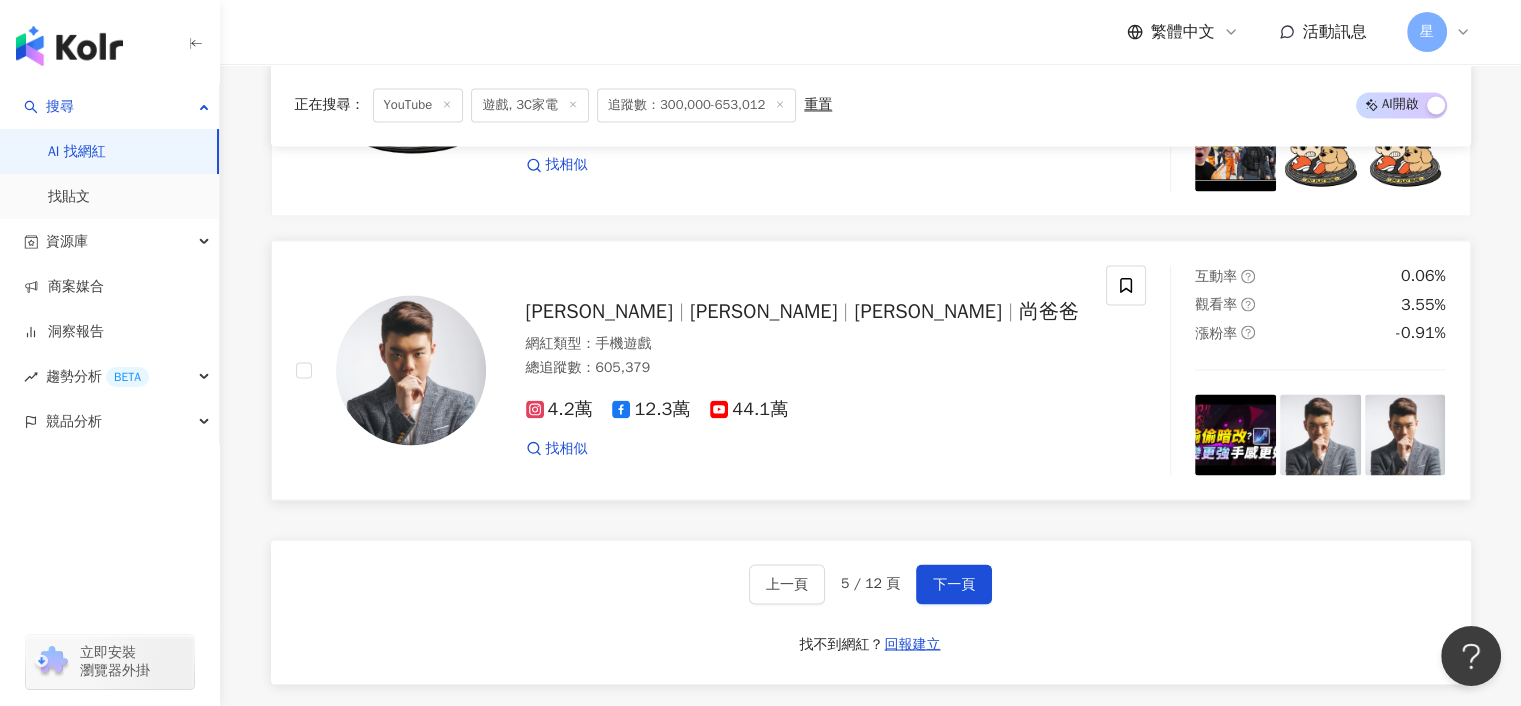 scroll, scrollTop: 3555, scrollLeft: 0, axis: vertical 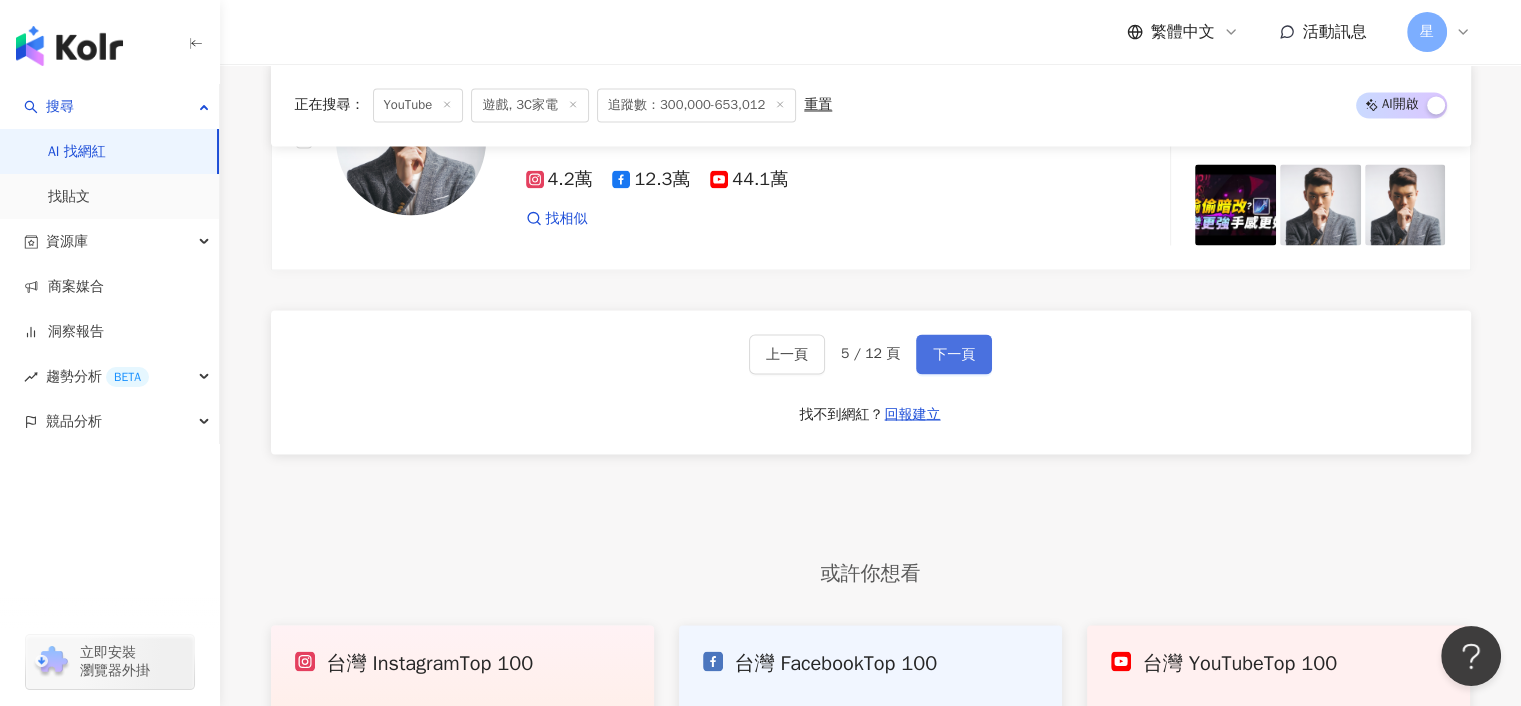 click on "下一頁" at bounding box center [954, 354] 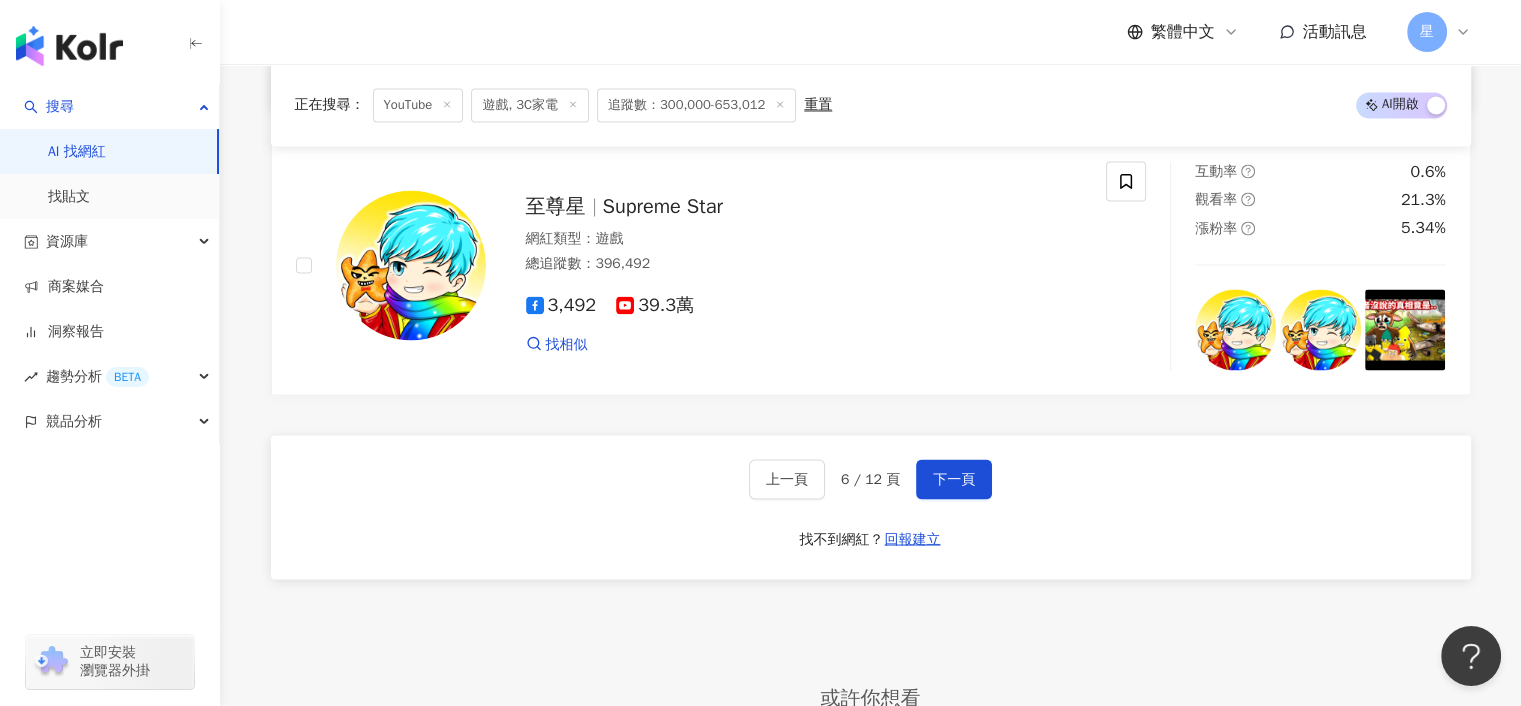 scroll, scrollTop: 3500, scrollLeft: 0, axis: vertical 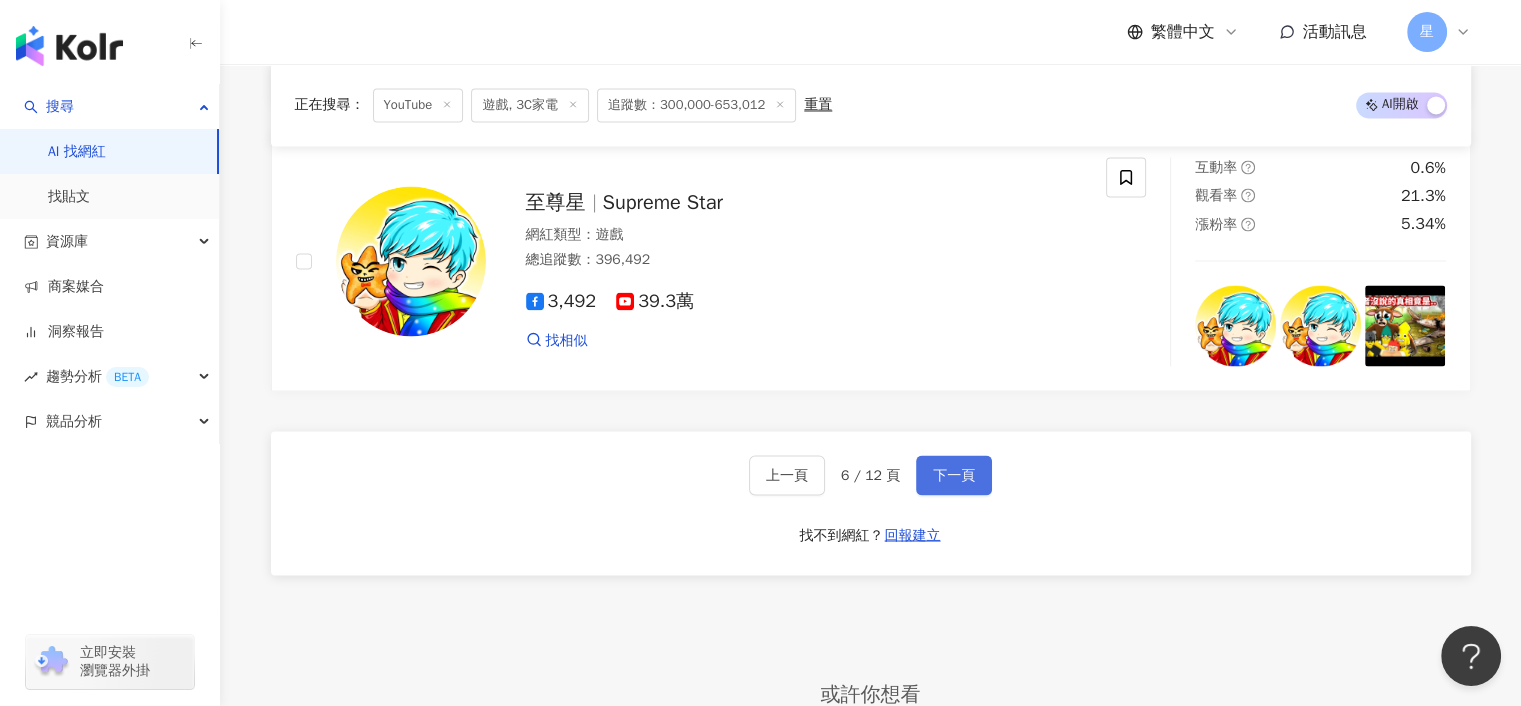 click on "下一頁" at bounding box center (954, 475) 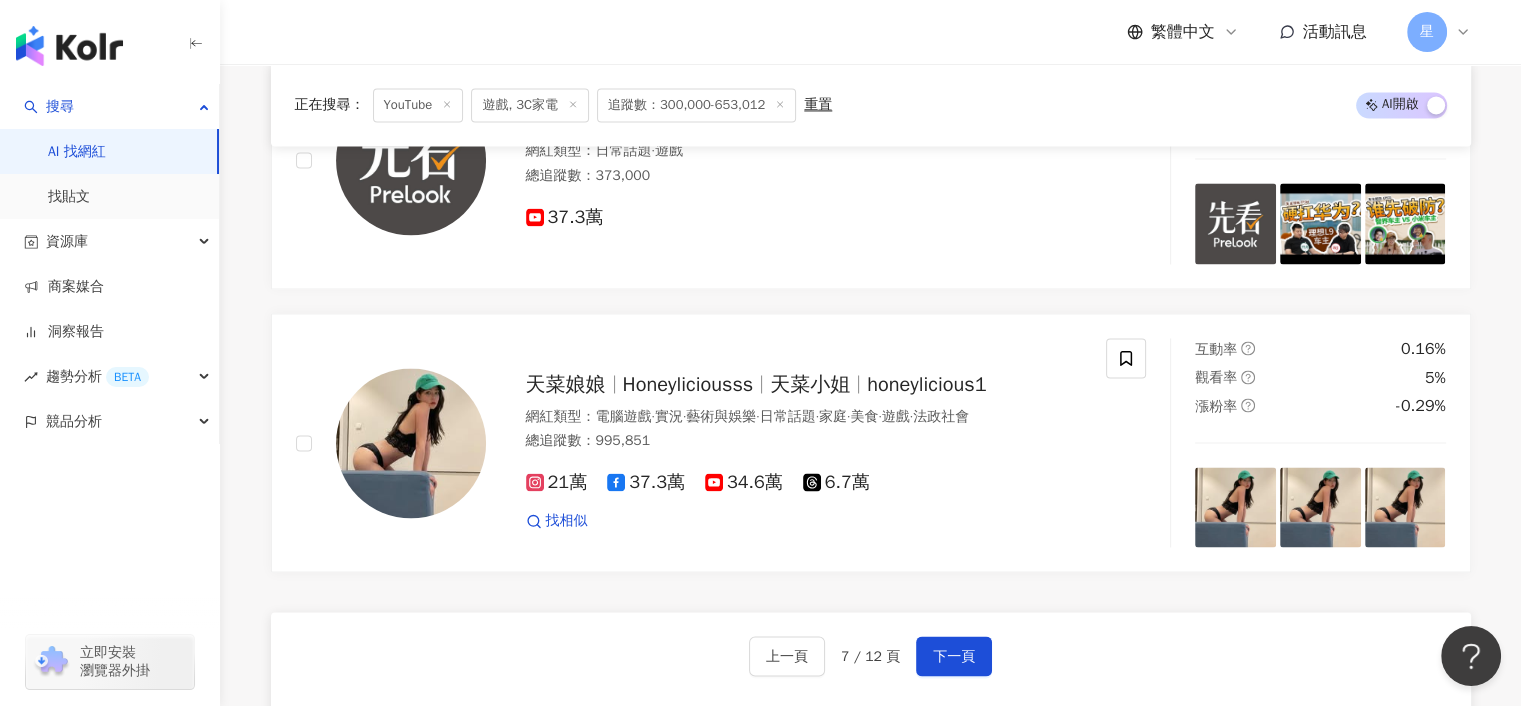 scroll, scrollTop: 3300, scrollLeft: 0, axis: vertical 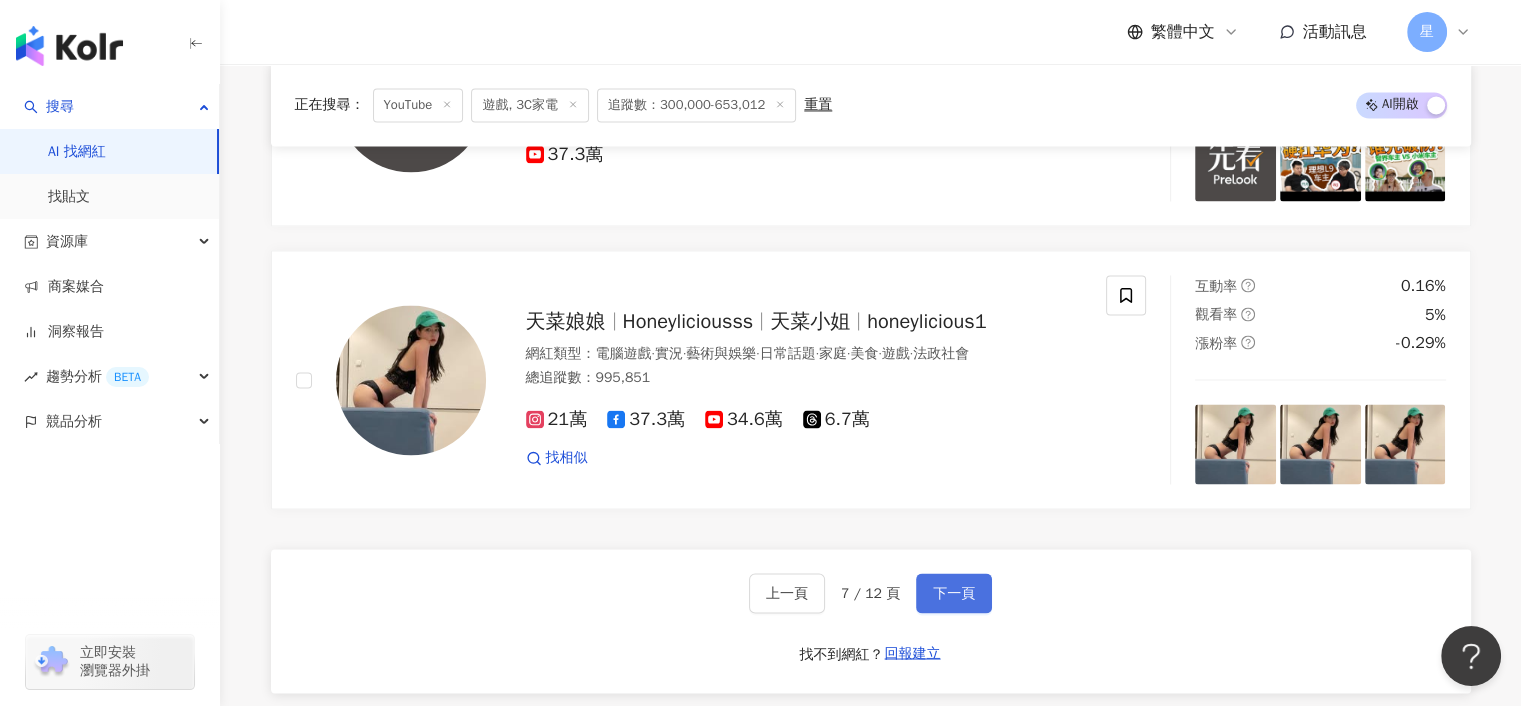 click on "下一頁" at bounding box center [954, 593] 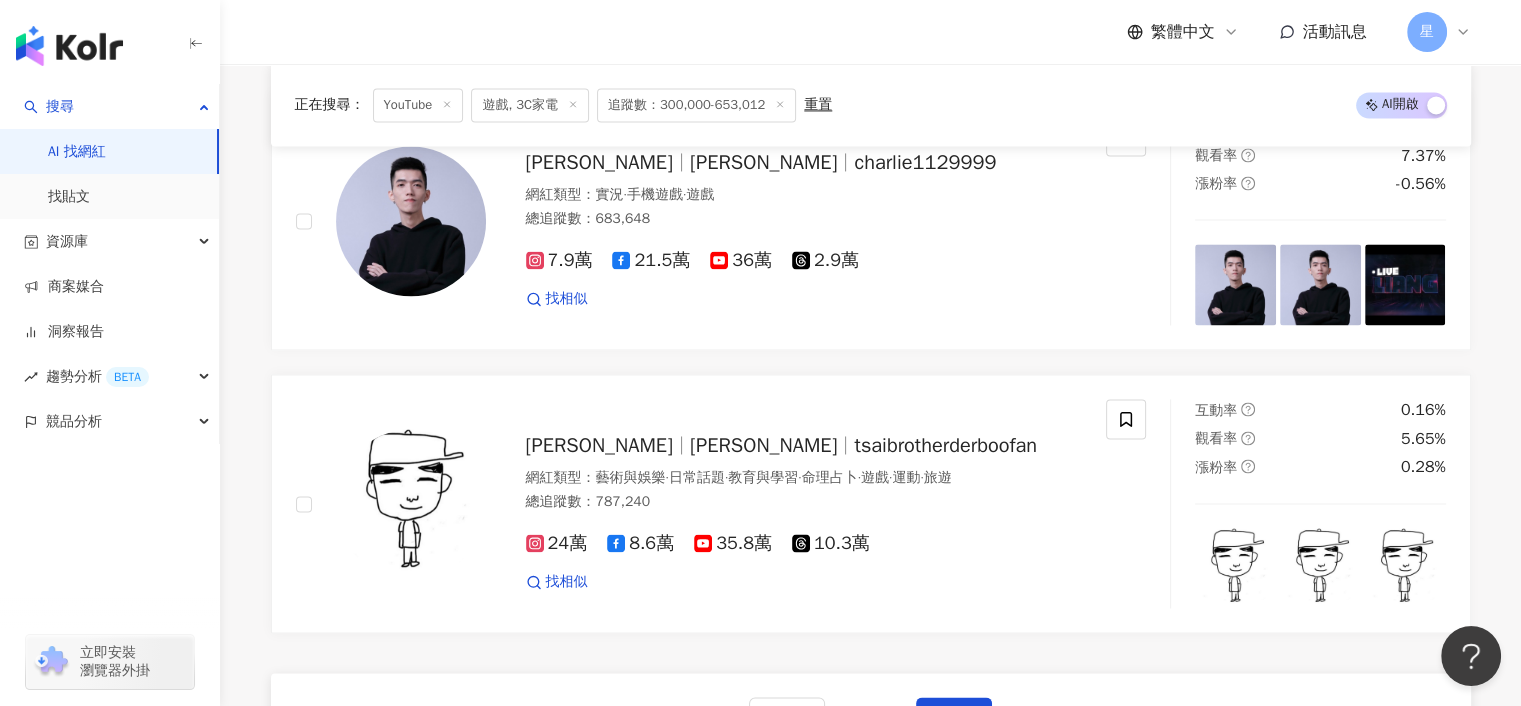 scroll, scrollTop: 3300, scrollLeft: 0, axis: vertical 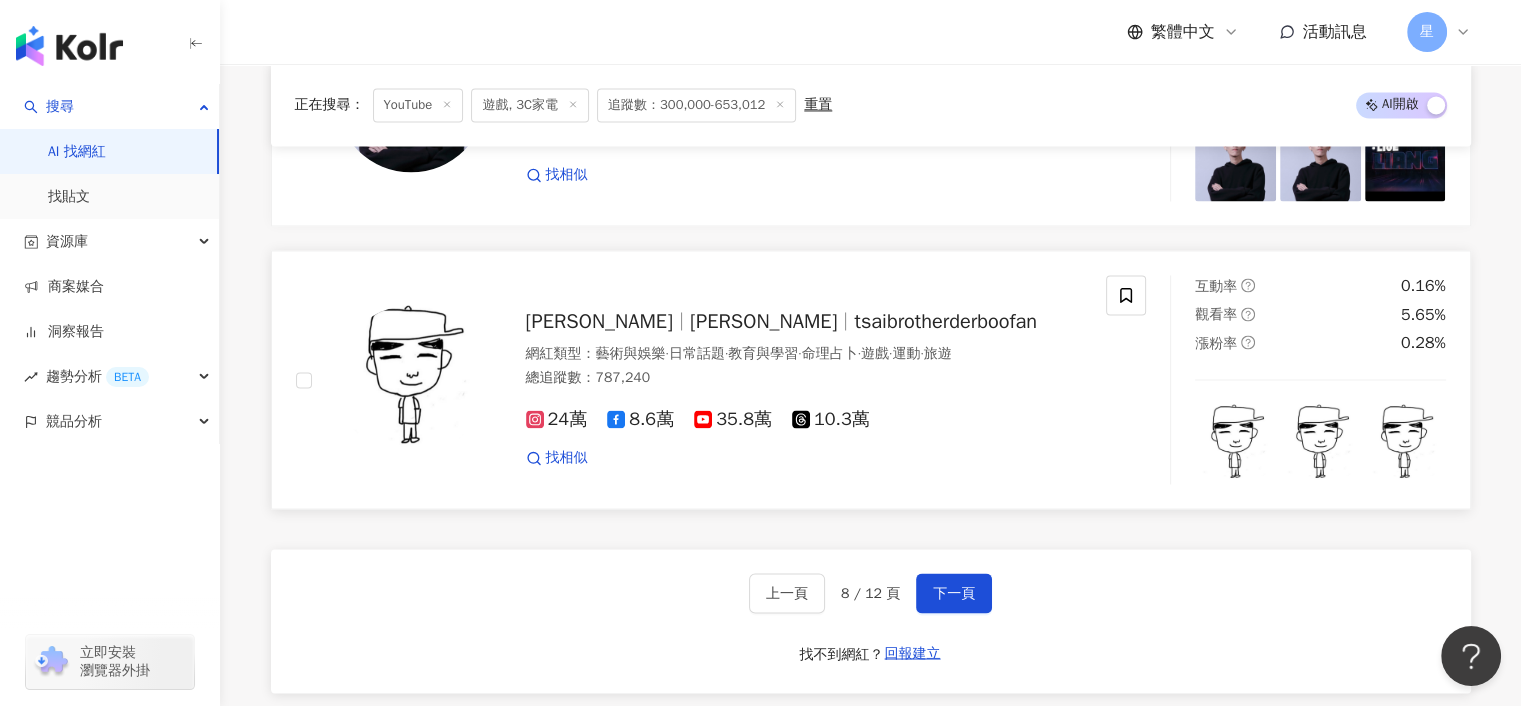 click on "tsaibrotherderboofan" at bounding box center [945, 321] 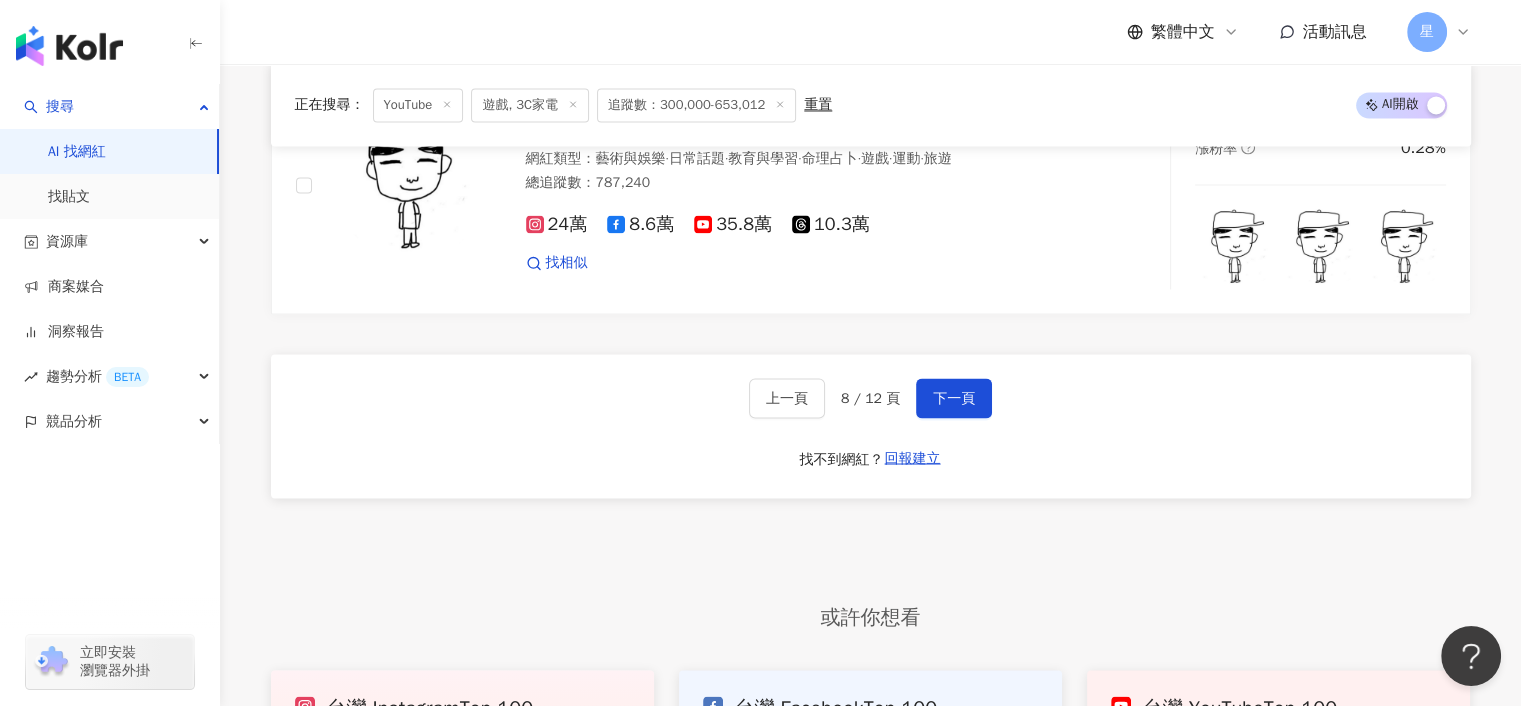 scroll, scrollTop: 3500, scrollLeft: 0, axis: vertical 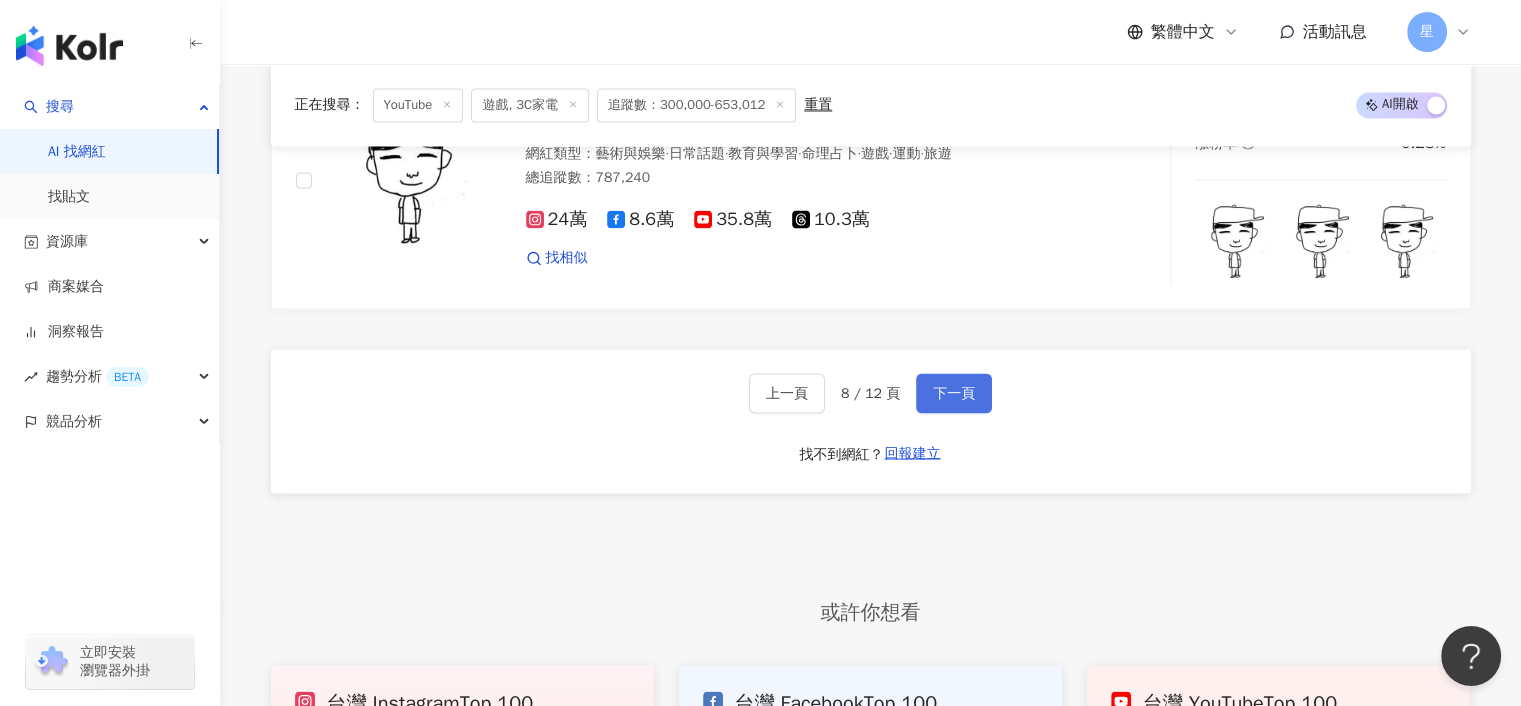 click on "下一頁" at bounding box center (954, 393) 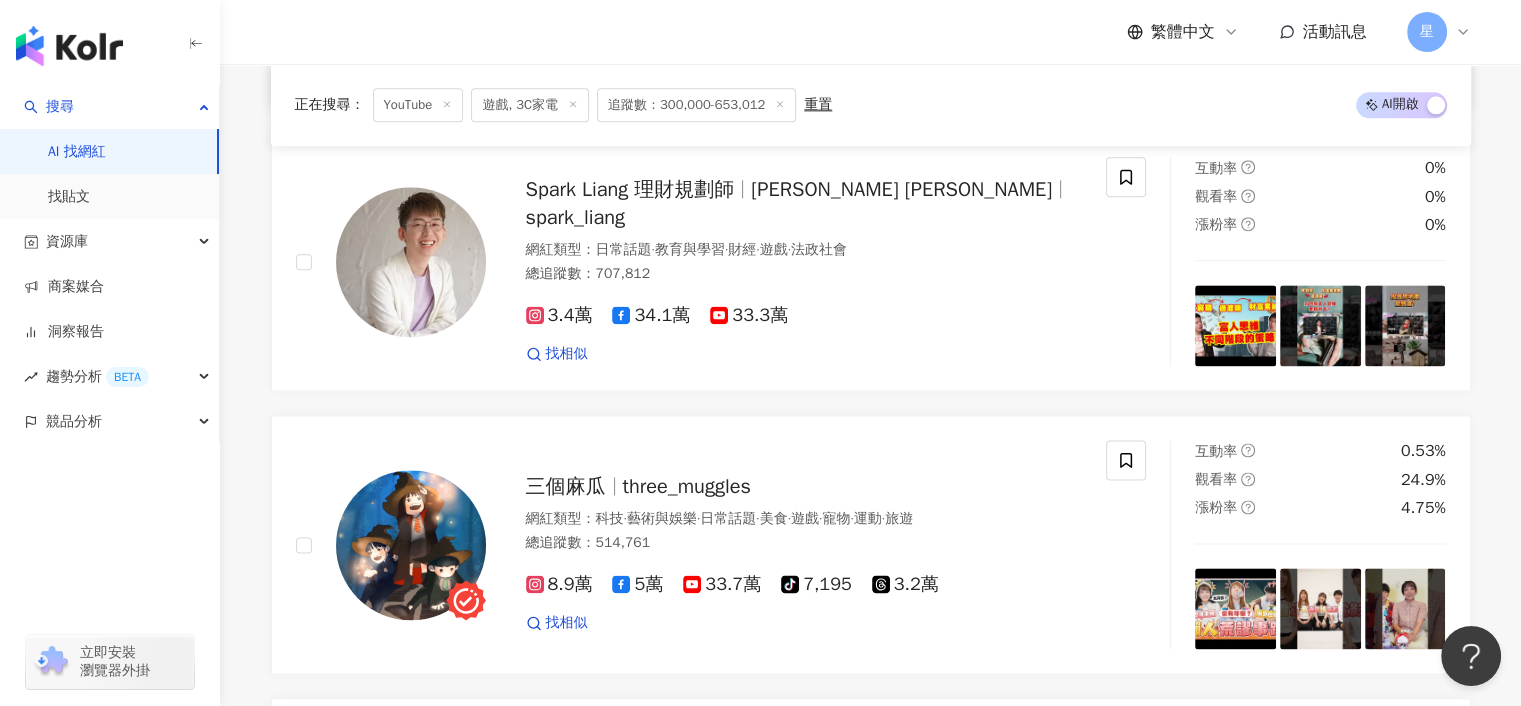 scroll, scrollTop: 2769, scrollLeft: 0, axis: vertical 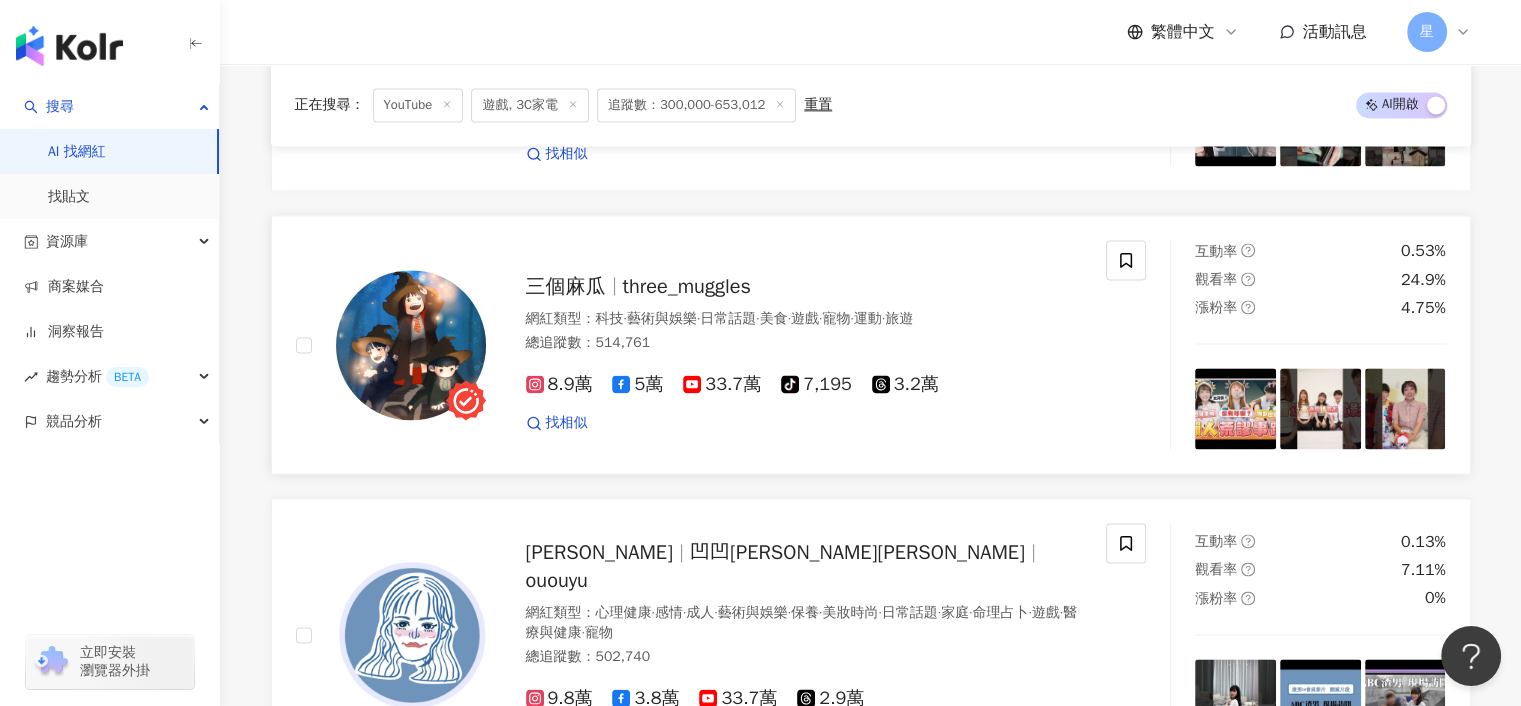 click on "three_muggles" at bounding box center (687, 286) 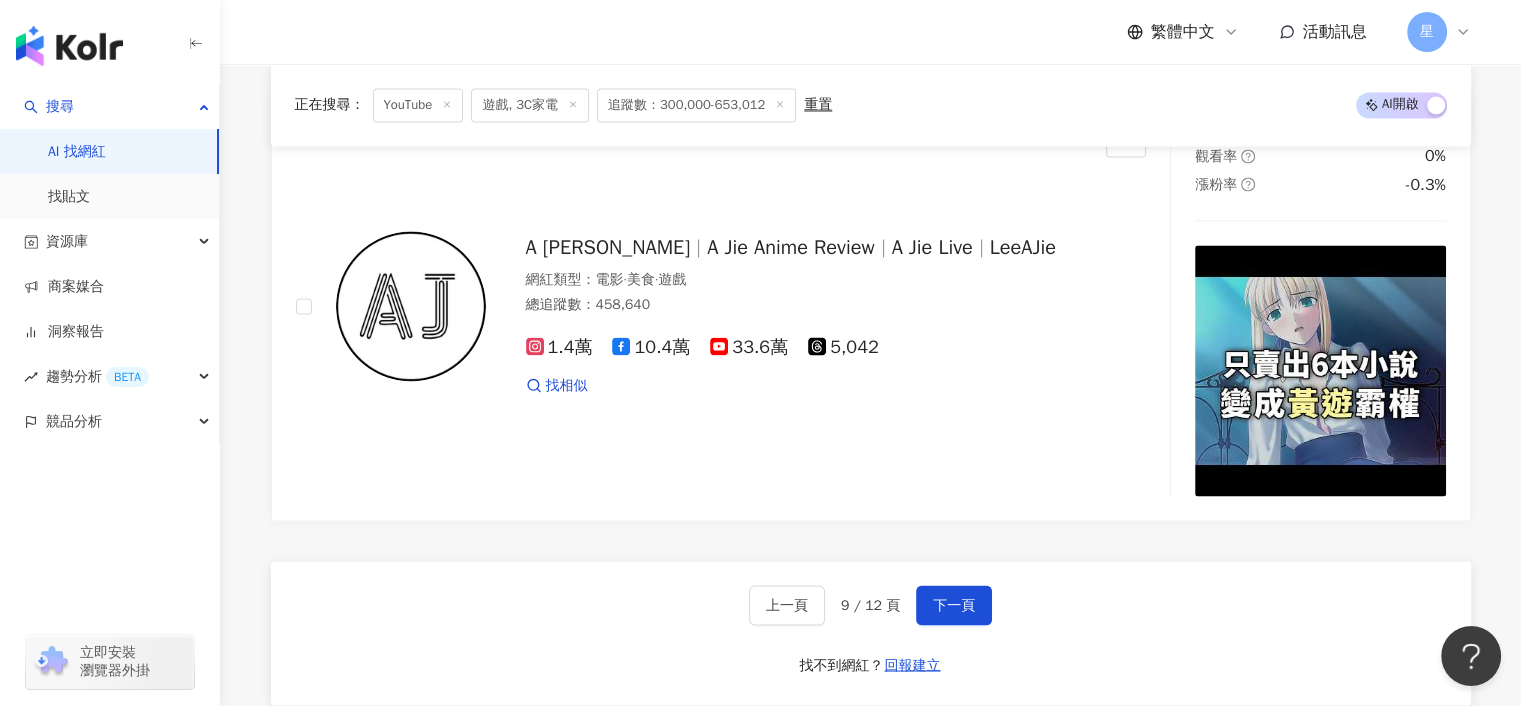 scroll, scrollTop: 3669, scrollLeft: 0, axis: vertical 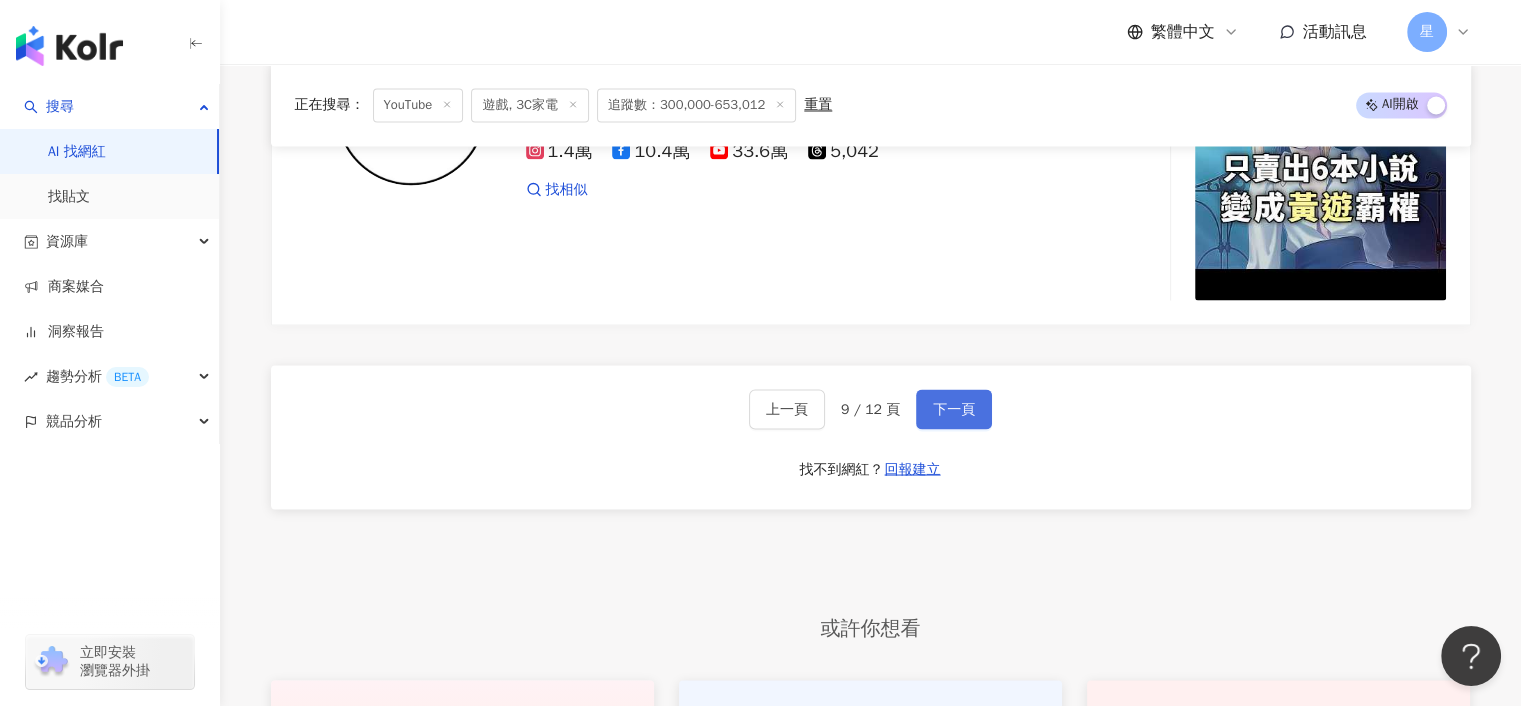 click on "下一頁" at bounding box center [954, 409] 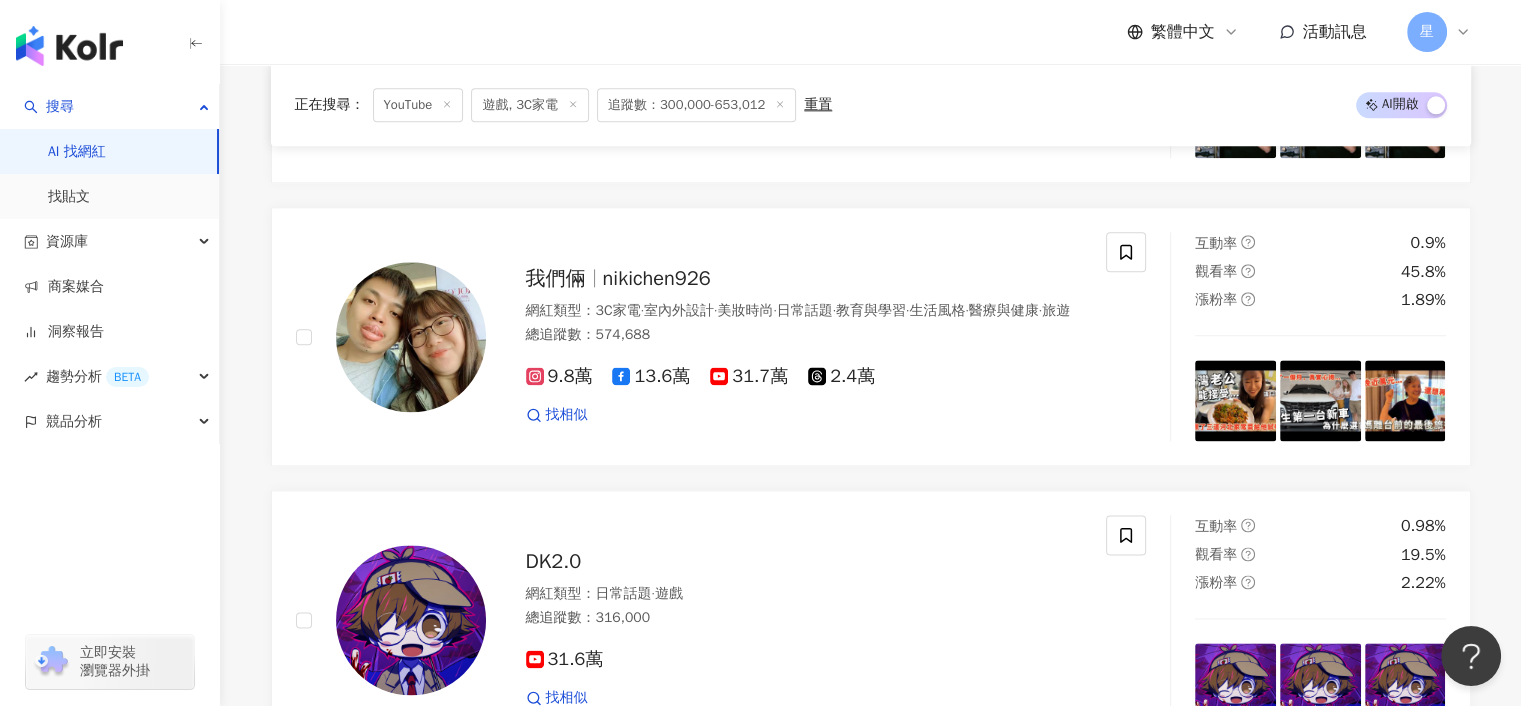 scroll, scrollTop: 2500, scrollLeft: 0, axis: vertical 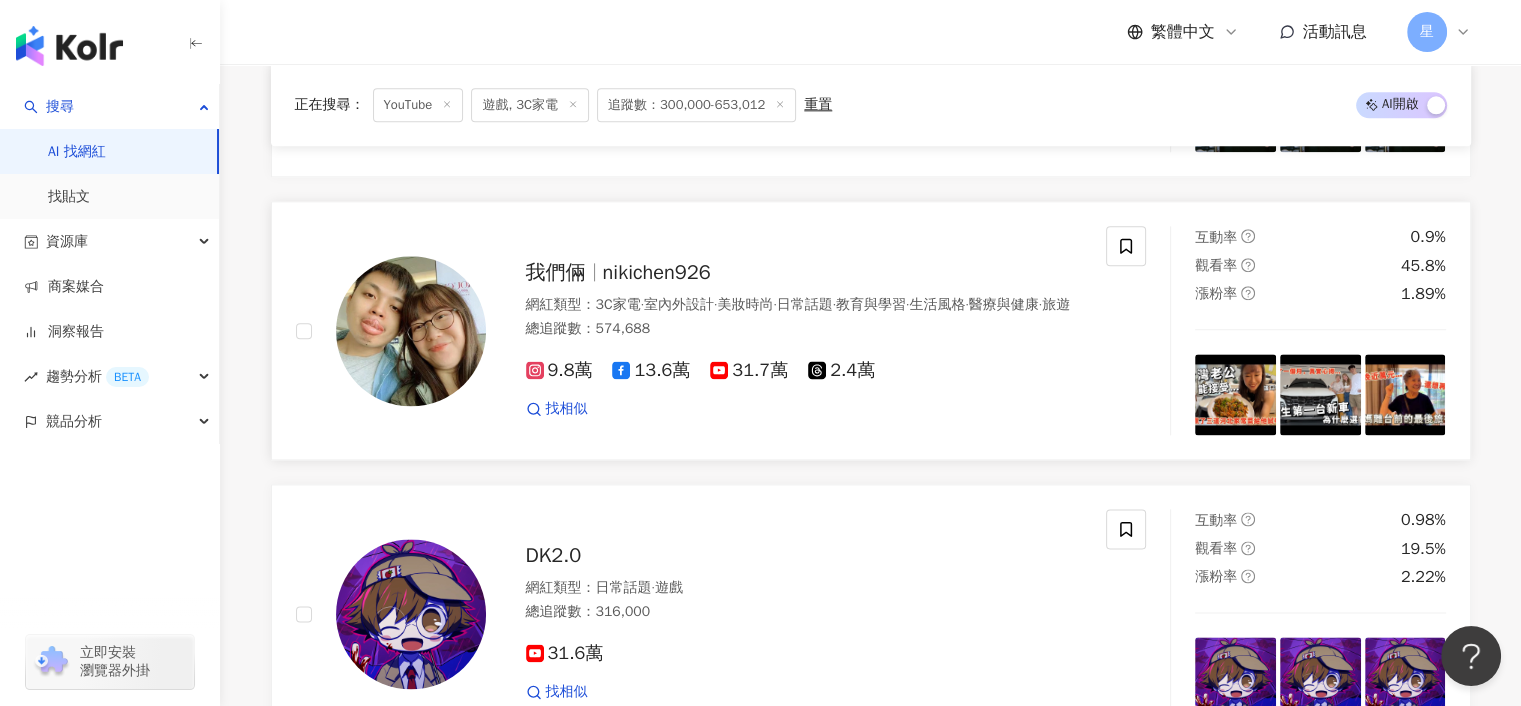 click on "nikichen926" at bounding box center [657, 272] 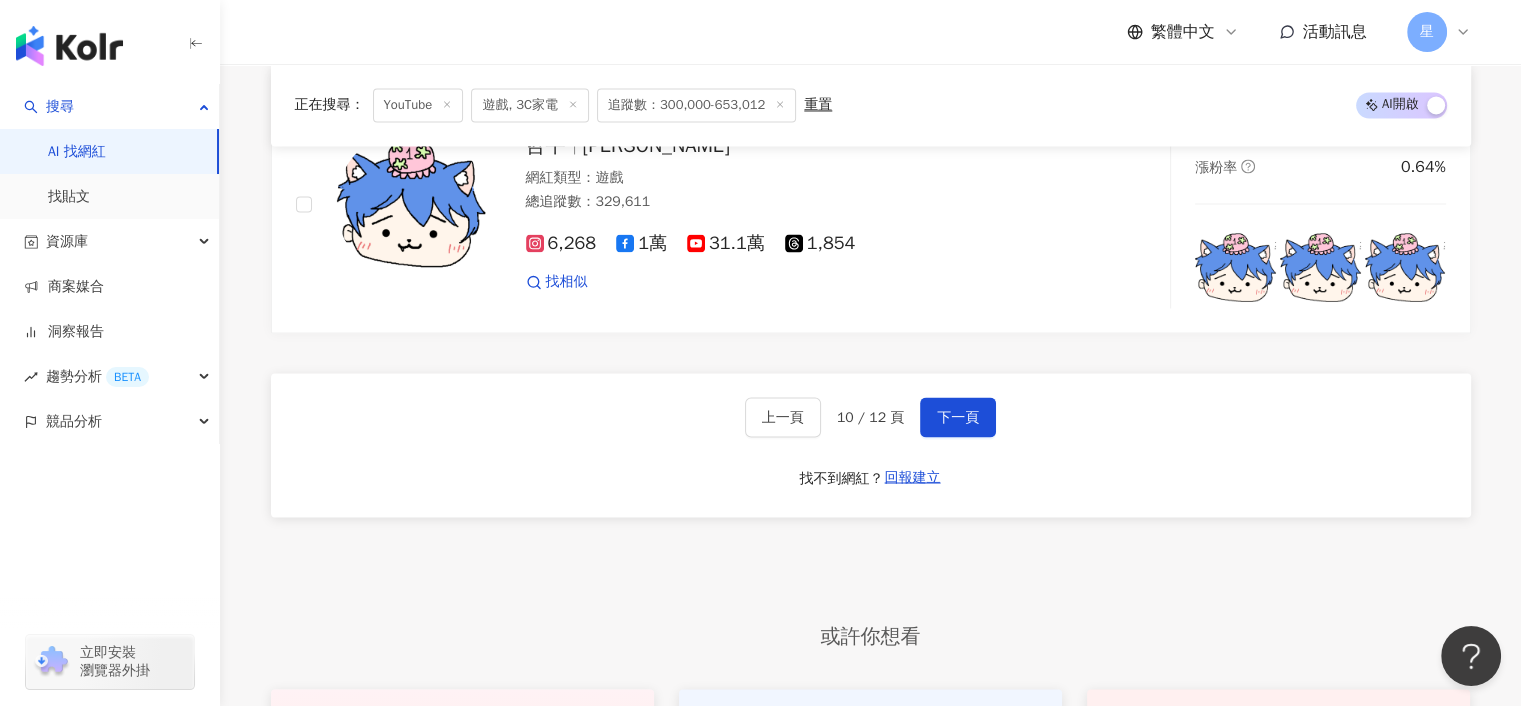 scroll, scrollTop: 3500, scrollLeft: 0, axis: vertical 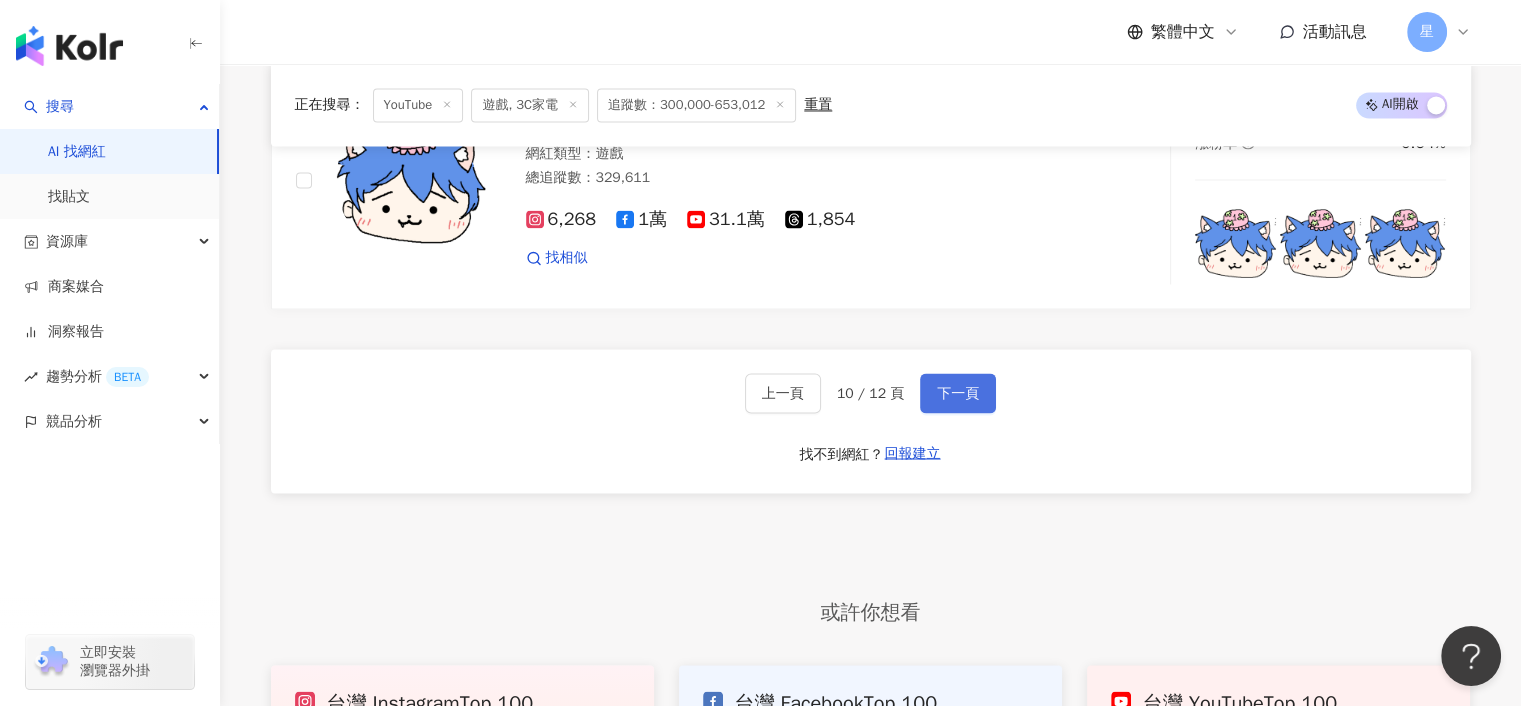 click on "下一頁" at bounding box center [958, 393] 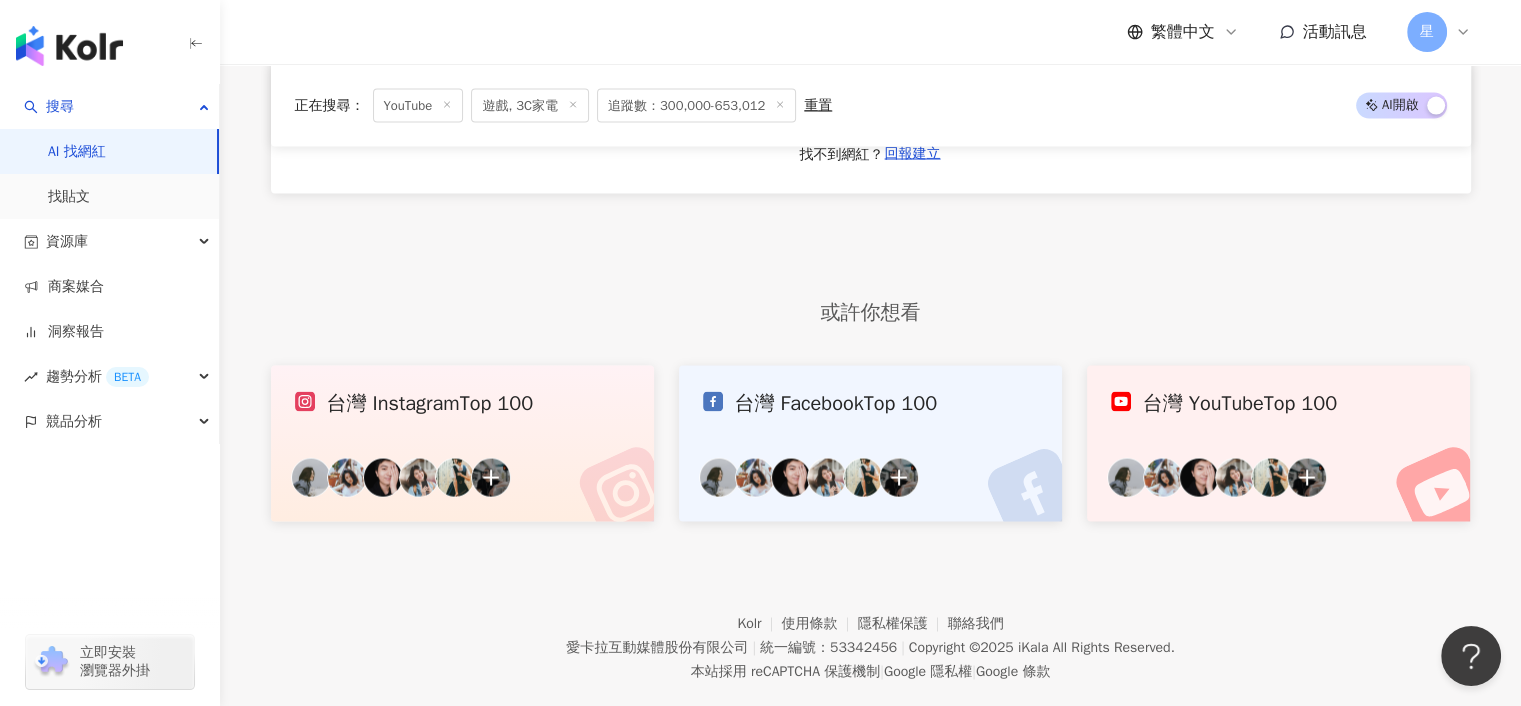 scroll, scrollTop: 3500, scrollLeft: 0, axis: vertical 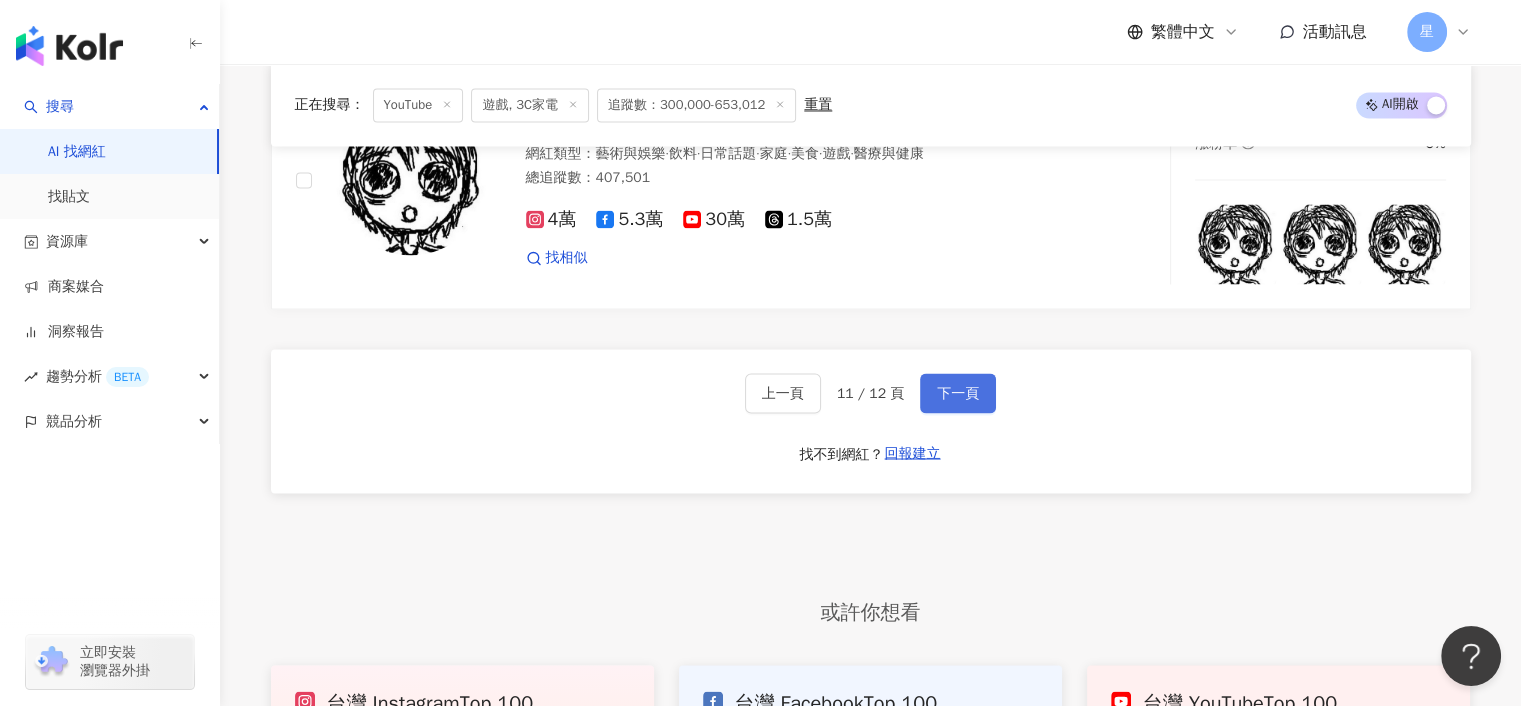 click on "下一頁" at bounding box center [958, 393] 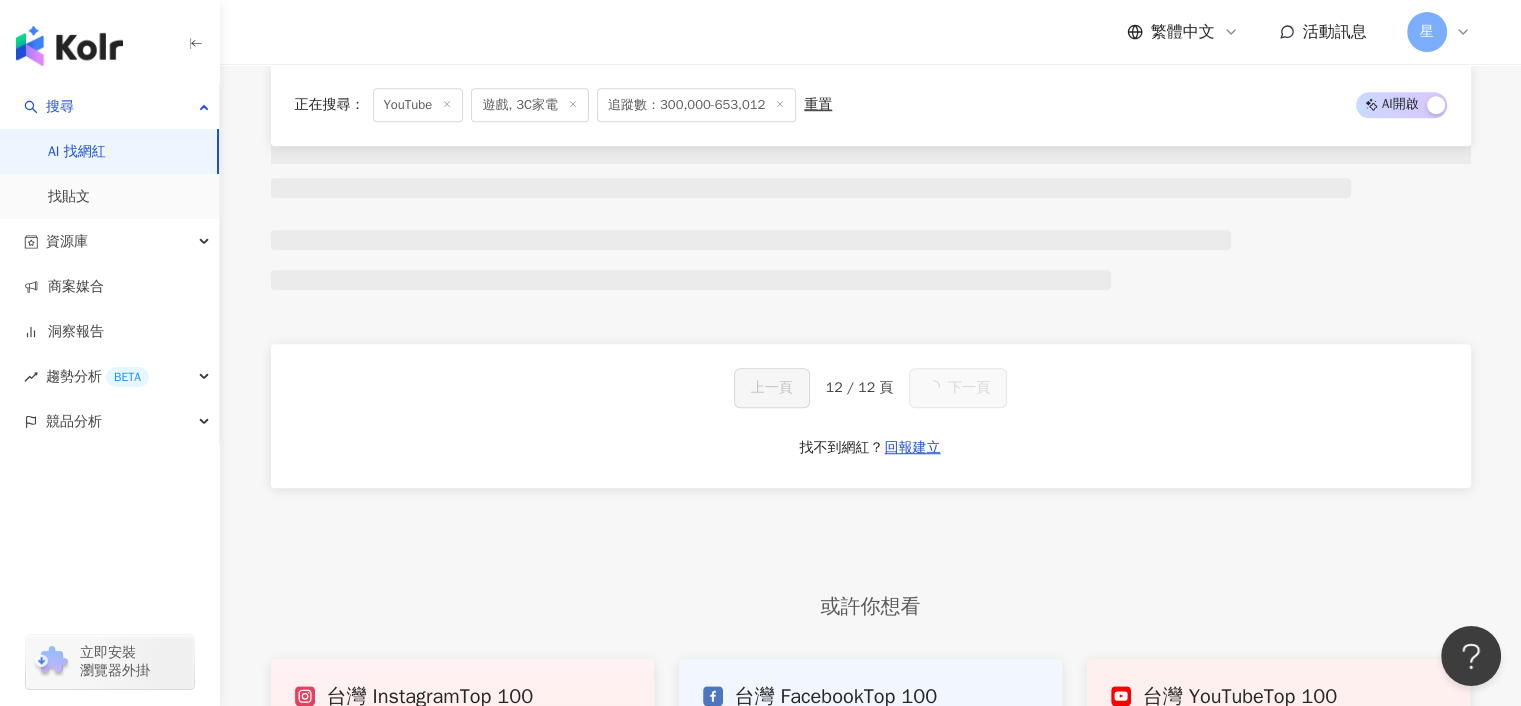scroll, scrollTop: 362, scrollLeft: 0, axis: vertical 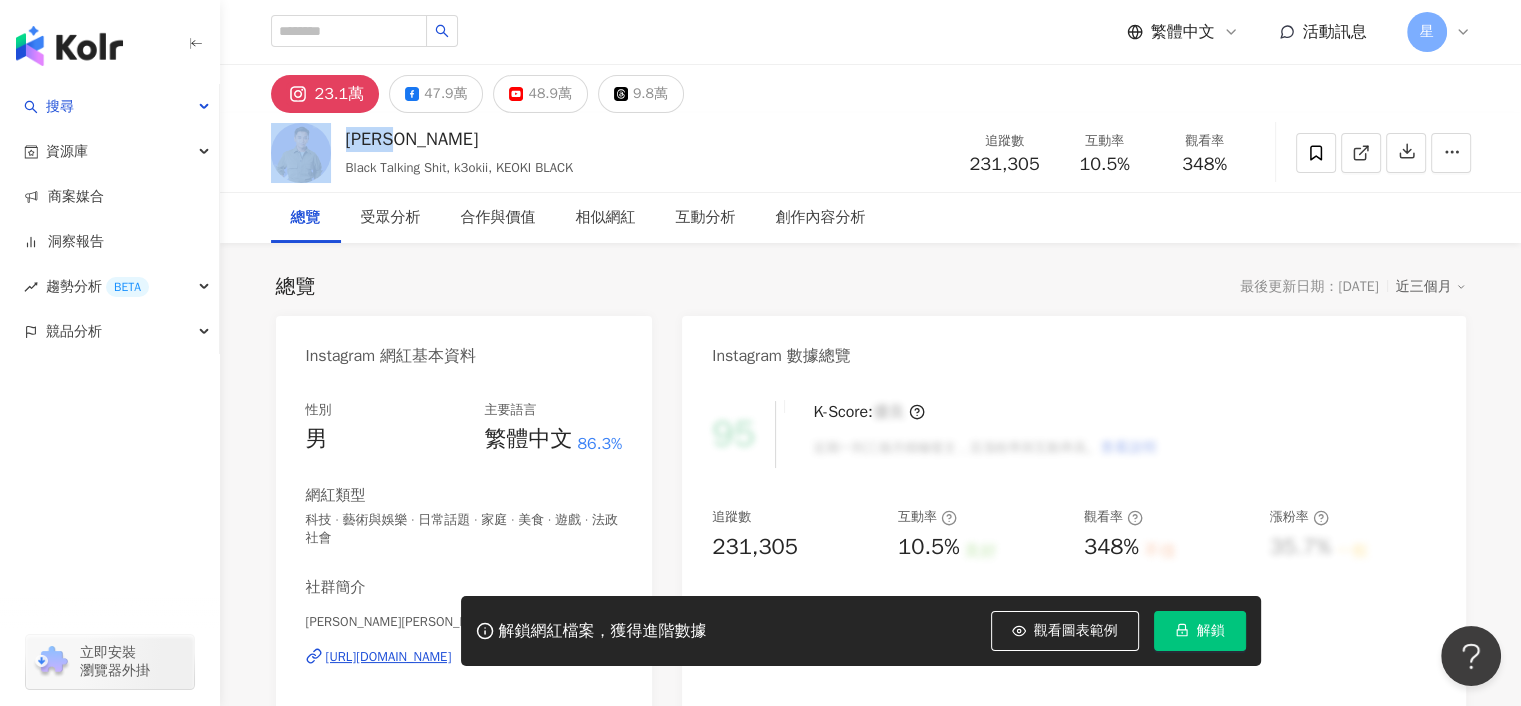 drag, startPoint x: 406, startPoint y: 143, endPoint x: 333, endPoint y: 143, distance: 73 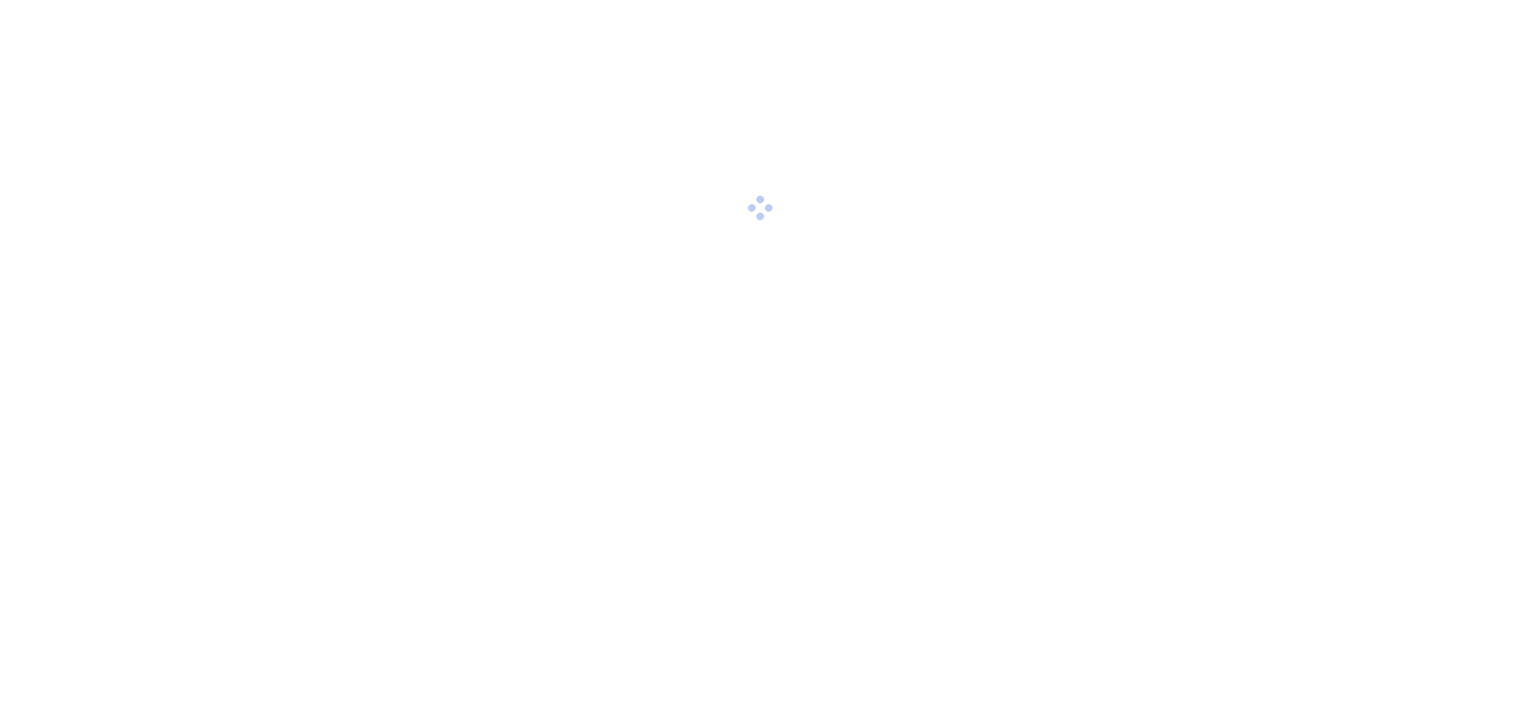 scroll, scrollTop: 0, scrollLeft: 0, axis: both 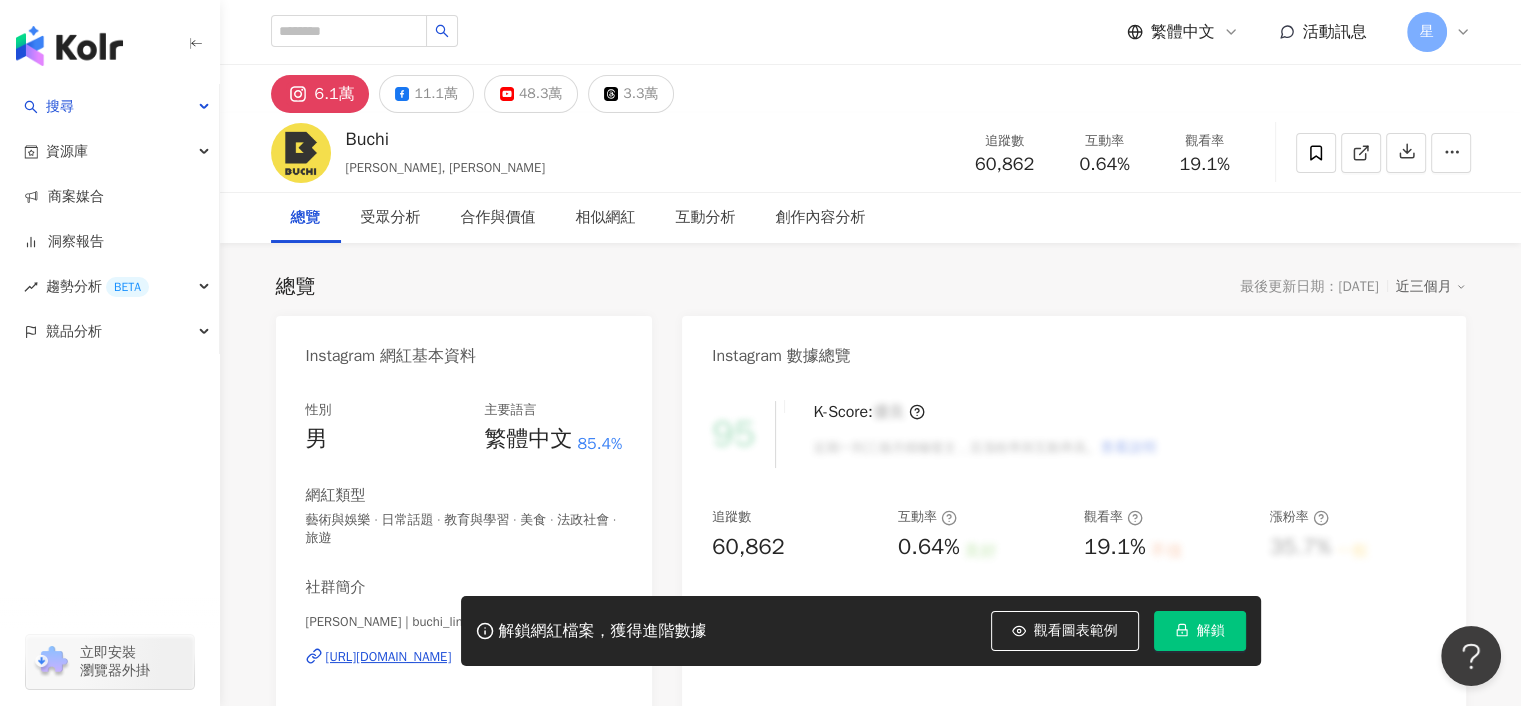 click on "Buchi 林辰, 林辰 Buchi 追蹤數 60,862 互動率 0.64% 觀看率 19.1%" at bounding box center (871, 152) 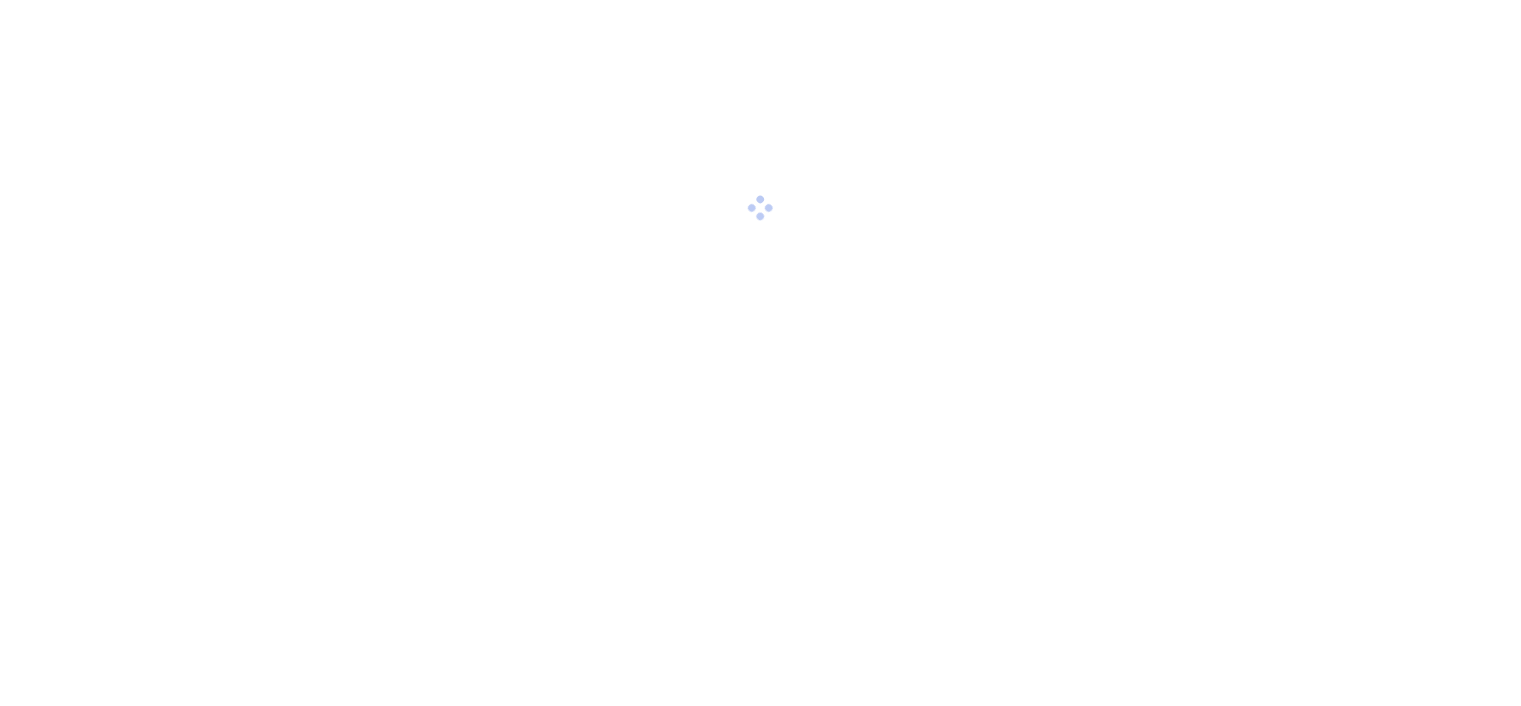 scroll, scrollTop: 0, scrollLeft: 0, axis: both 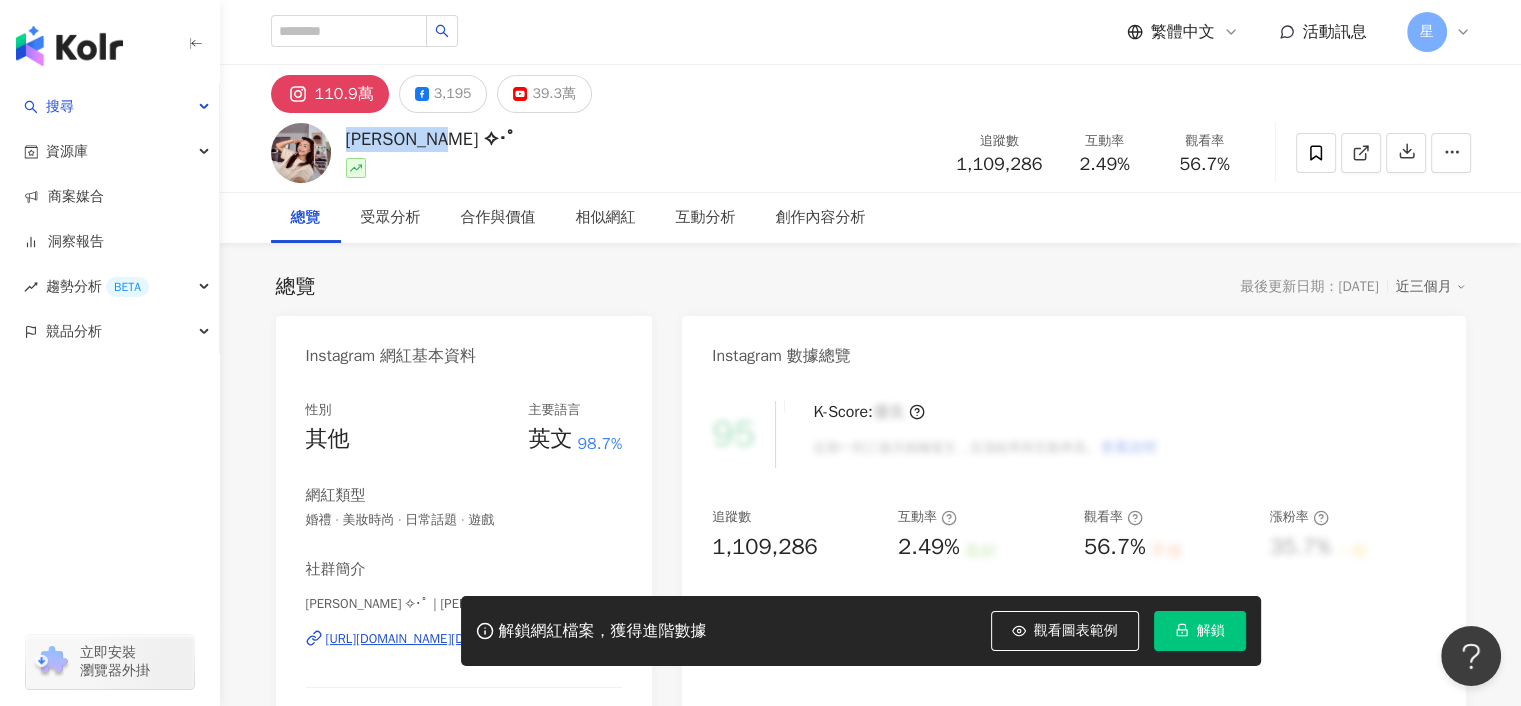 drag, startPoint x: 436, startPoint y: 139, endPoint x: 342, endPoint y: 141, distance: 94.02127 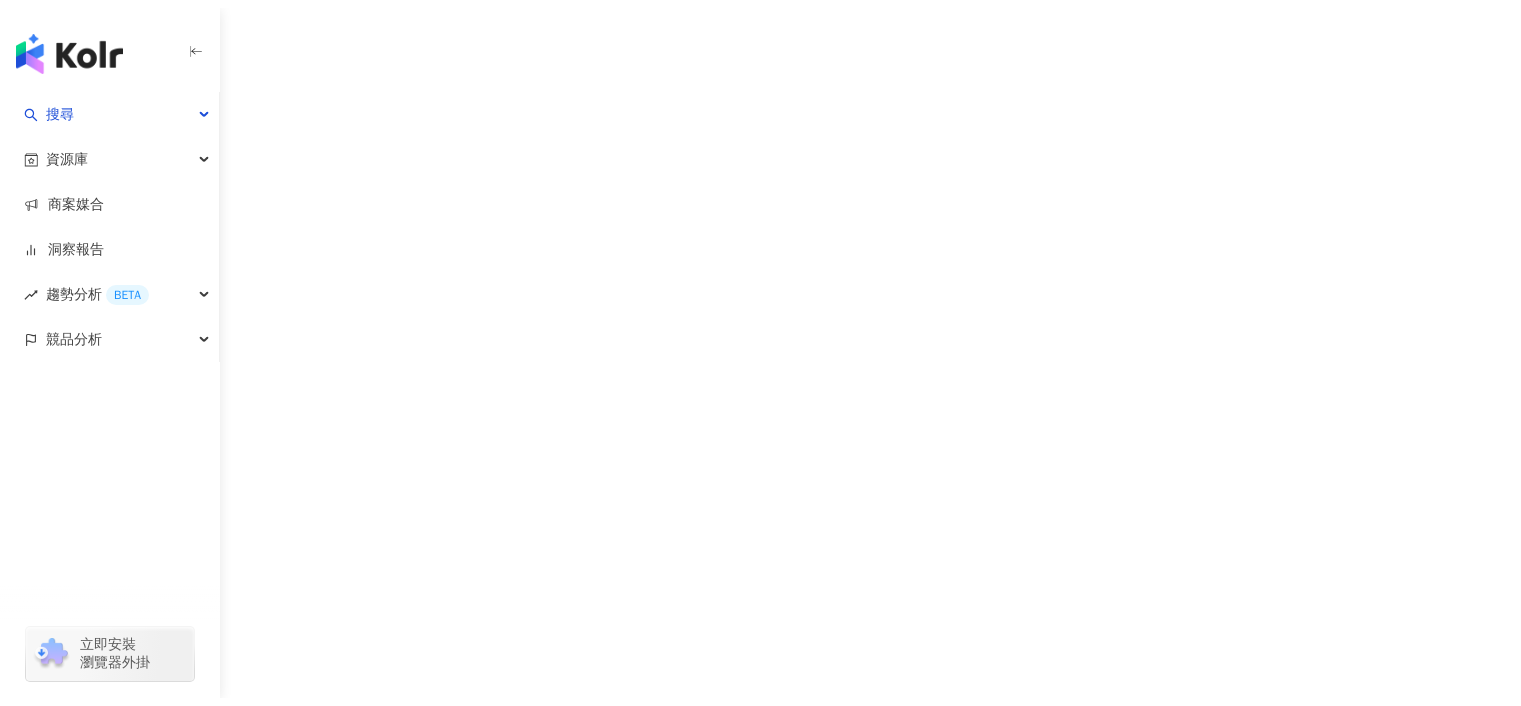 scroll, scrollTop: 0, scrollLeft: 0, axis: both 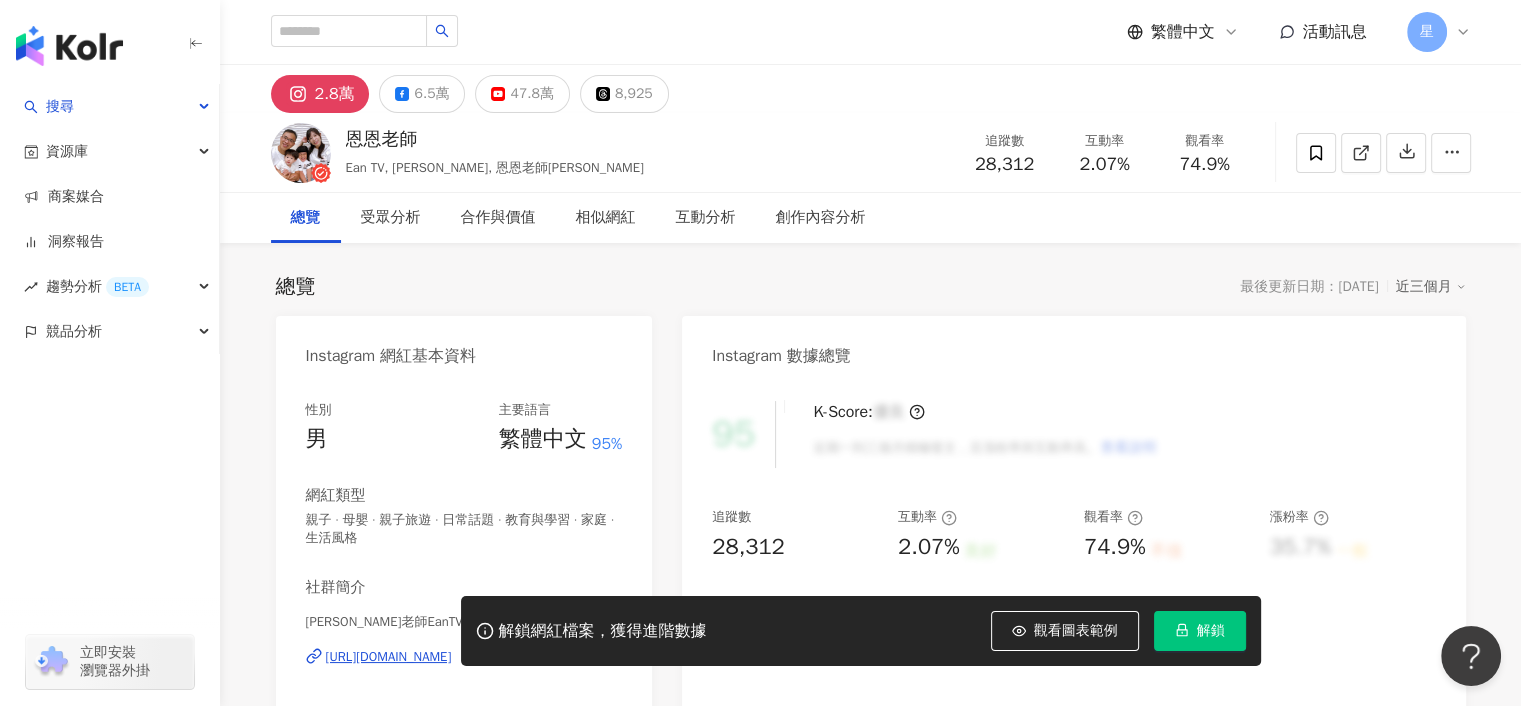 drag, startPoint x: 420, startPoint y: 139, endPoint x: 394, endPoint y: 147, distance: 27.202942 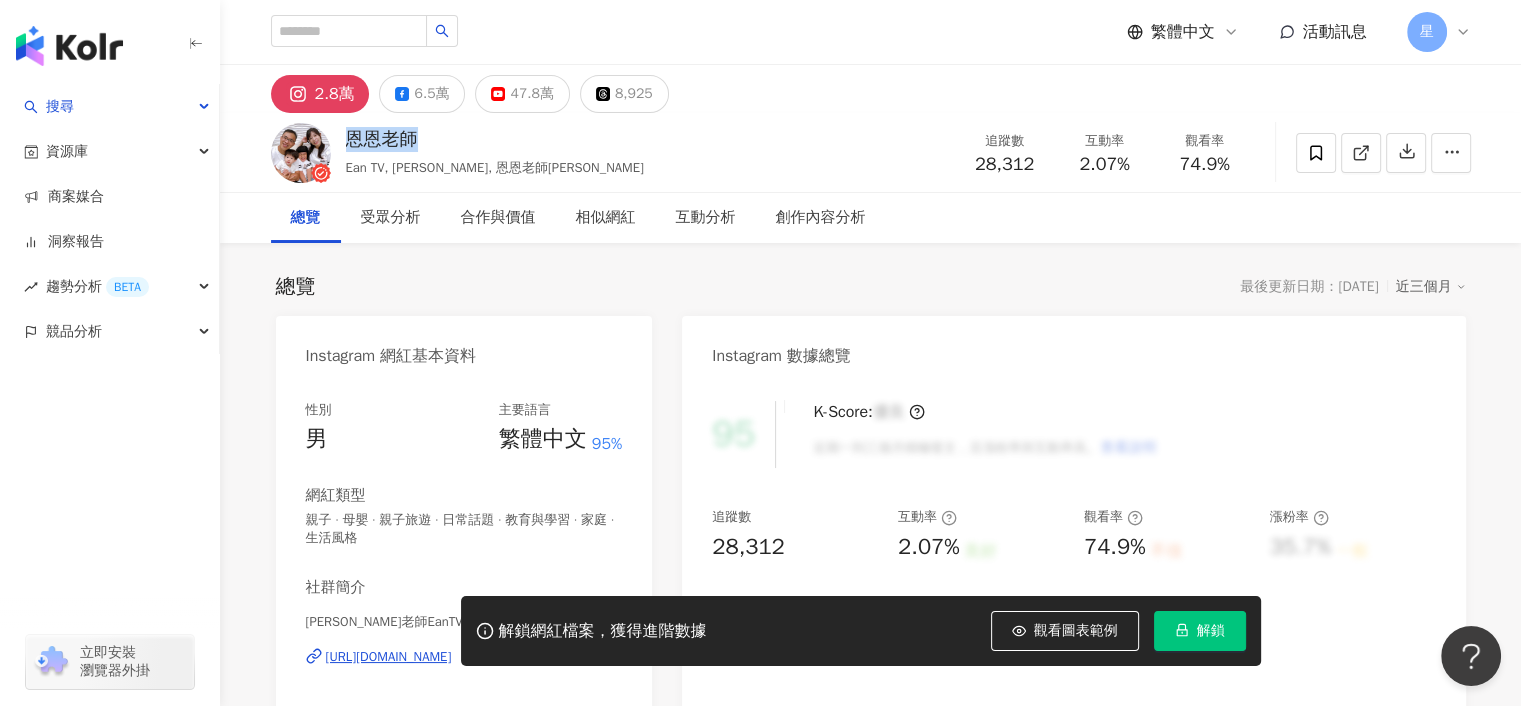 copy on "恩恩老師" 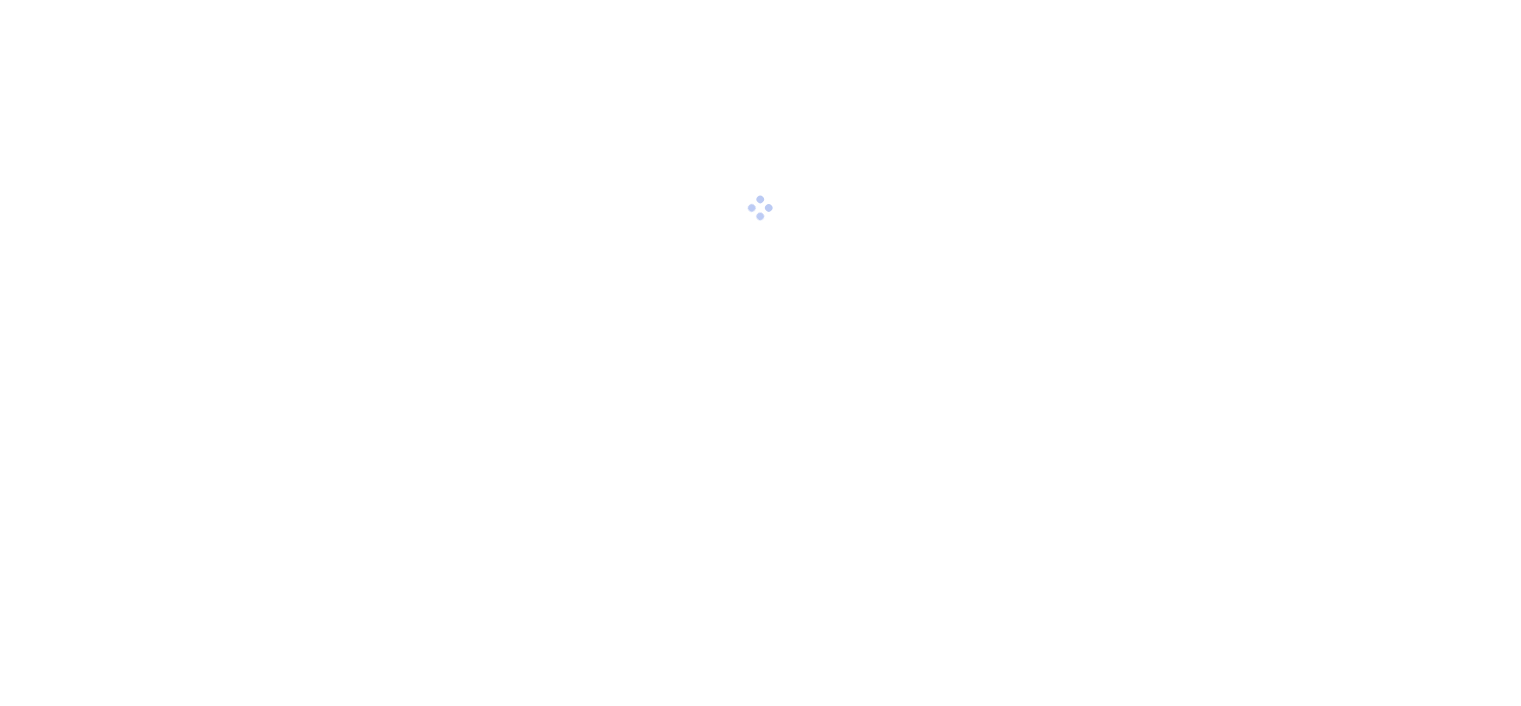 scroll, scrollTop: 0, scrollLeft: 0, axis: both 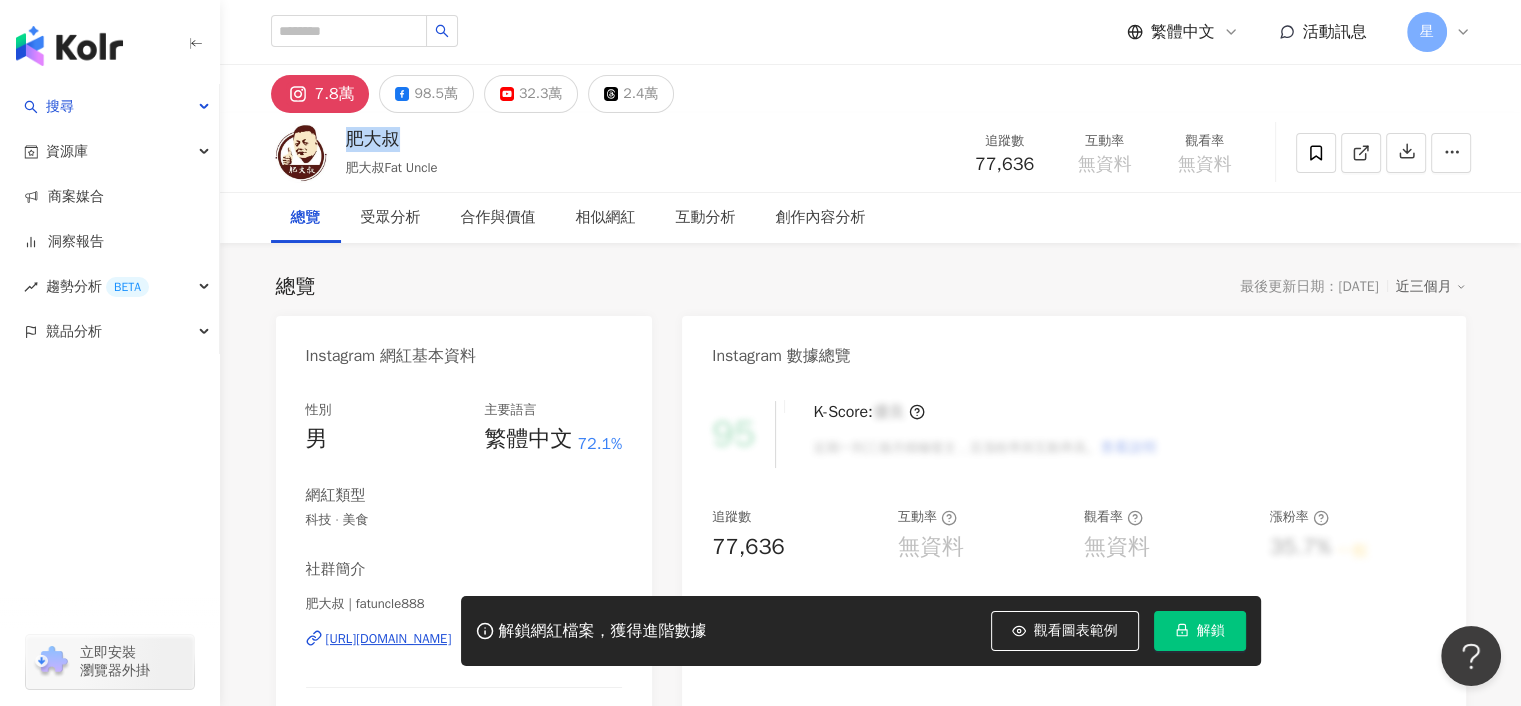 drag, startPoint x: 416, startPoint y: 138, endPoint x: 347, endPoint y: 138, distance: 69 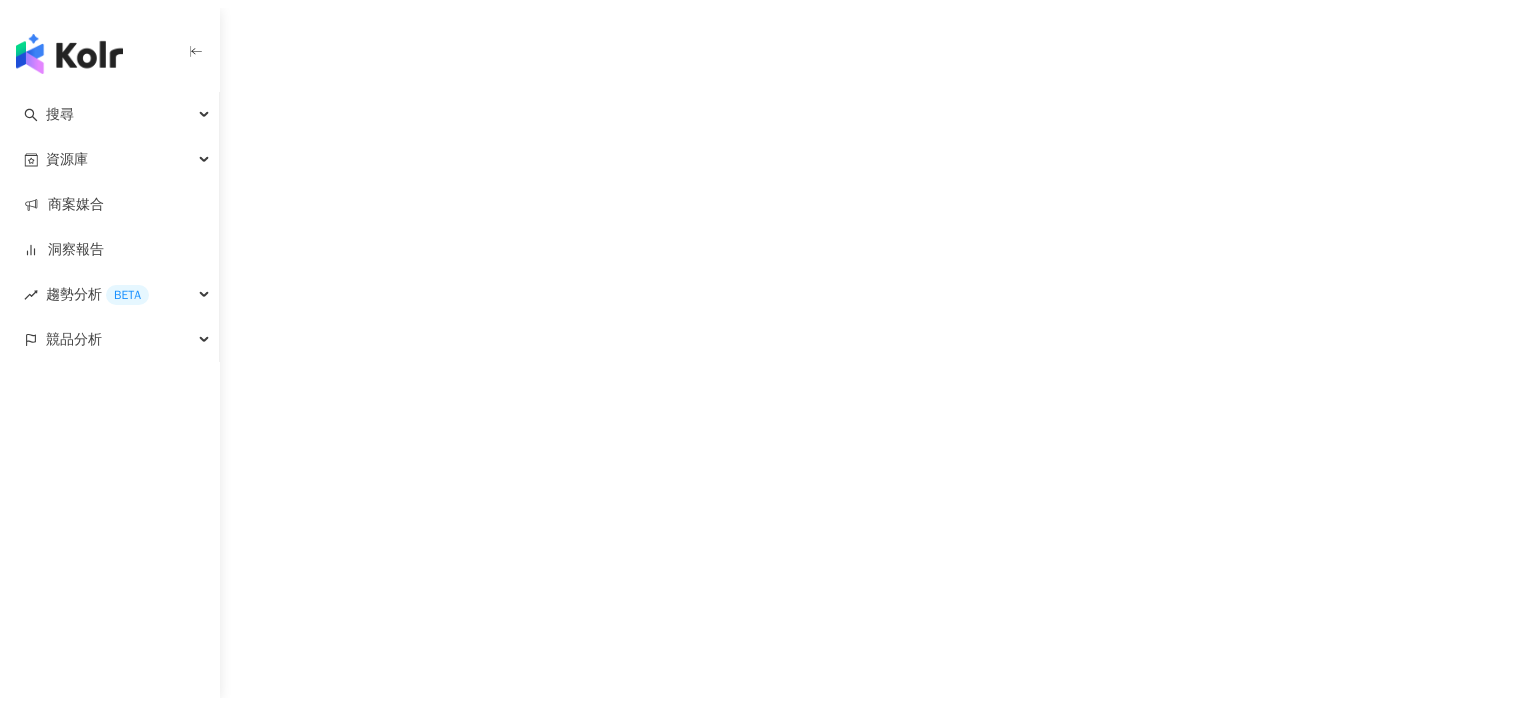 scroll, scrollTop: 0, scrollLeft: 0, axis: both 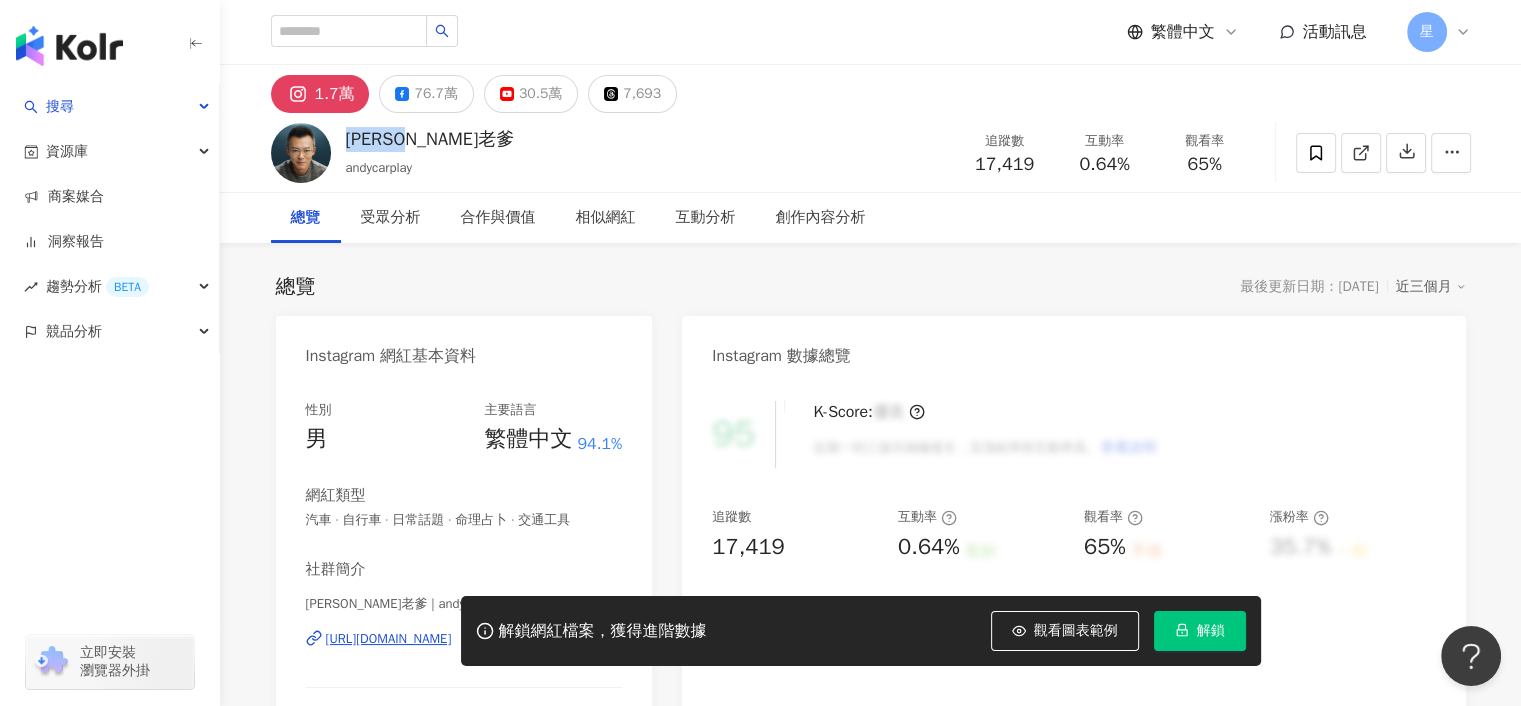 drag, startPoint x: 448, startPoint y: 136, endPoint x: 476, endPoint y: 151, distance: 31.764761 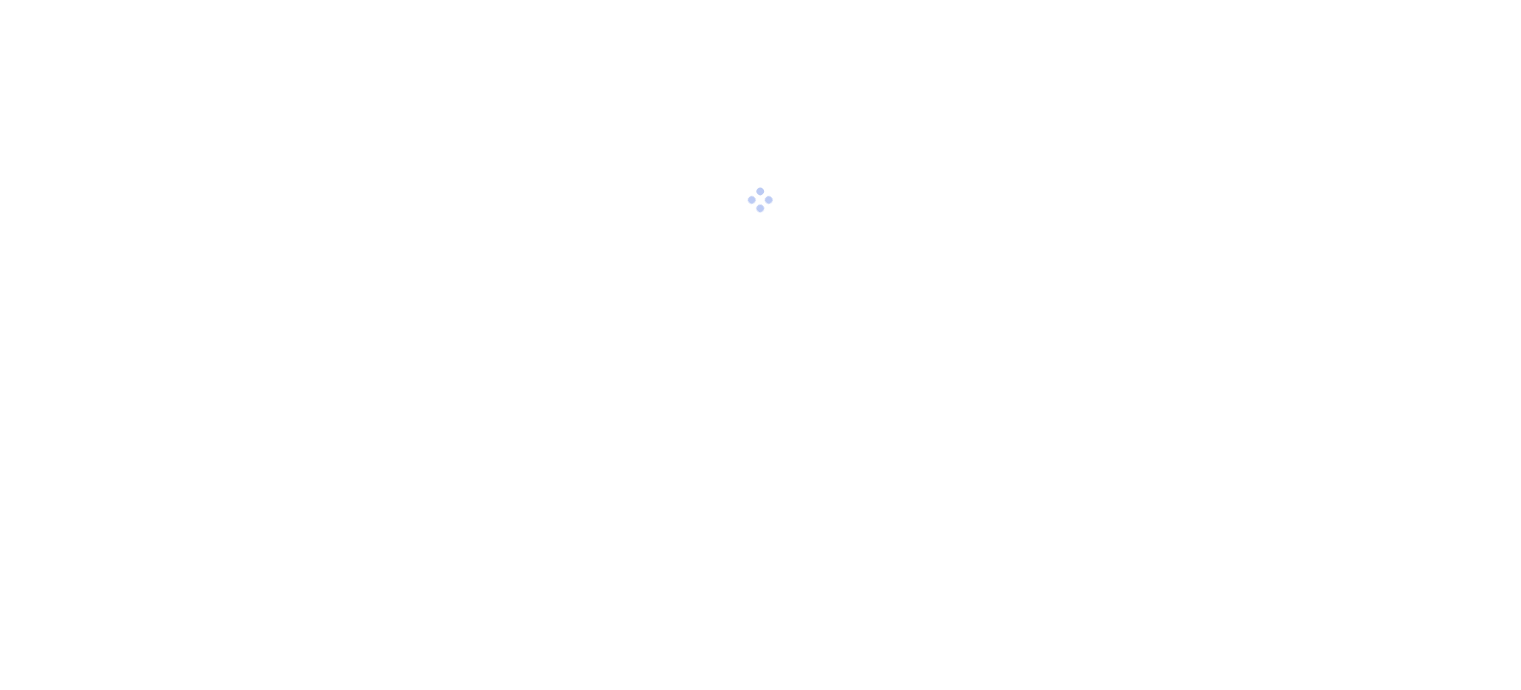scroll, scrollTop: 0, scrollLeft: 0, axis: both 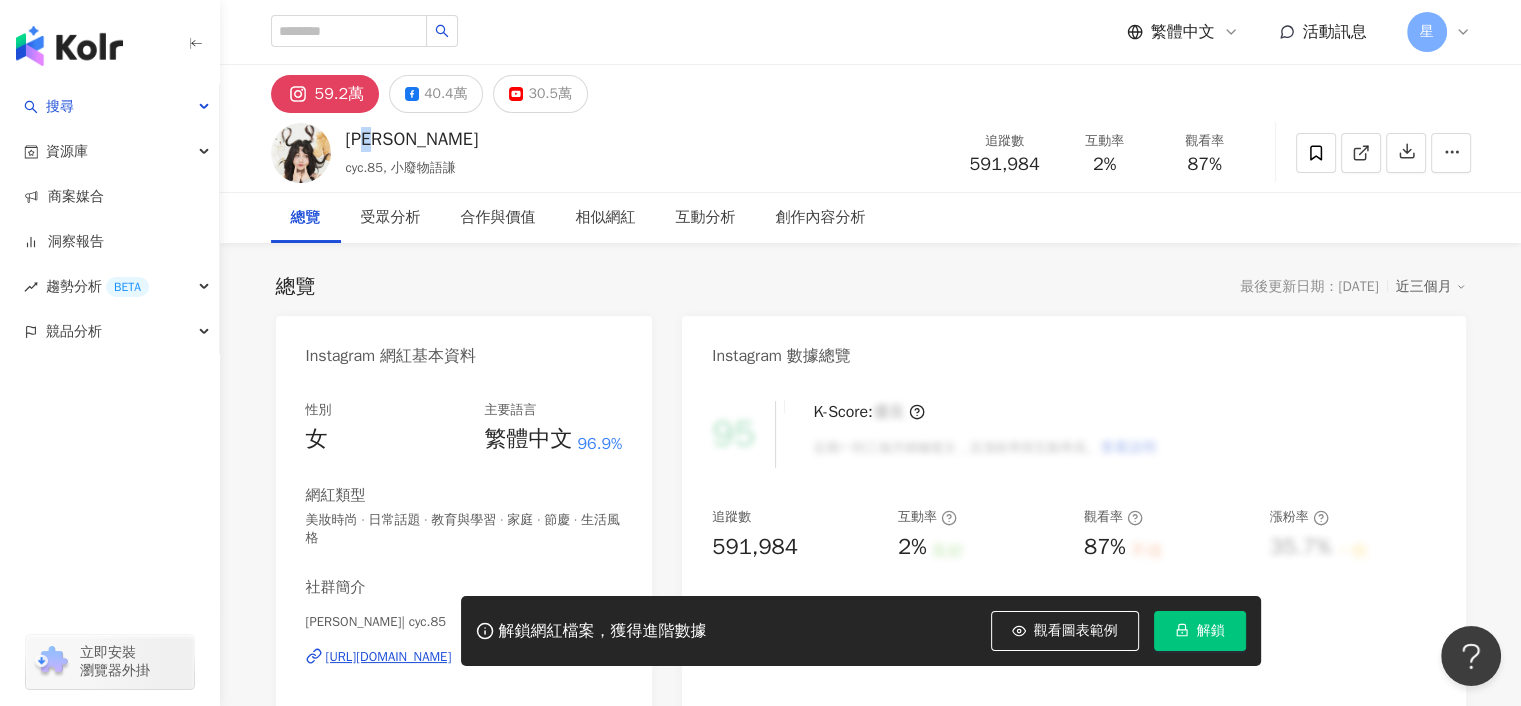 drag, startPoint x: 426, startPoint y: 136, endPoint x: 490, endPoint y: 141, distance: 64.195015 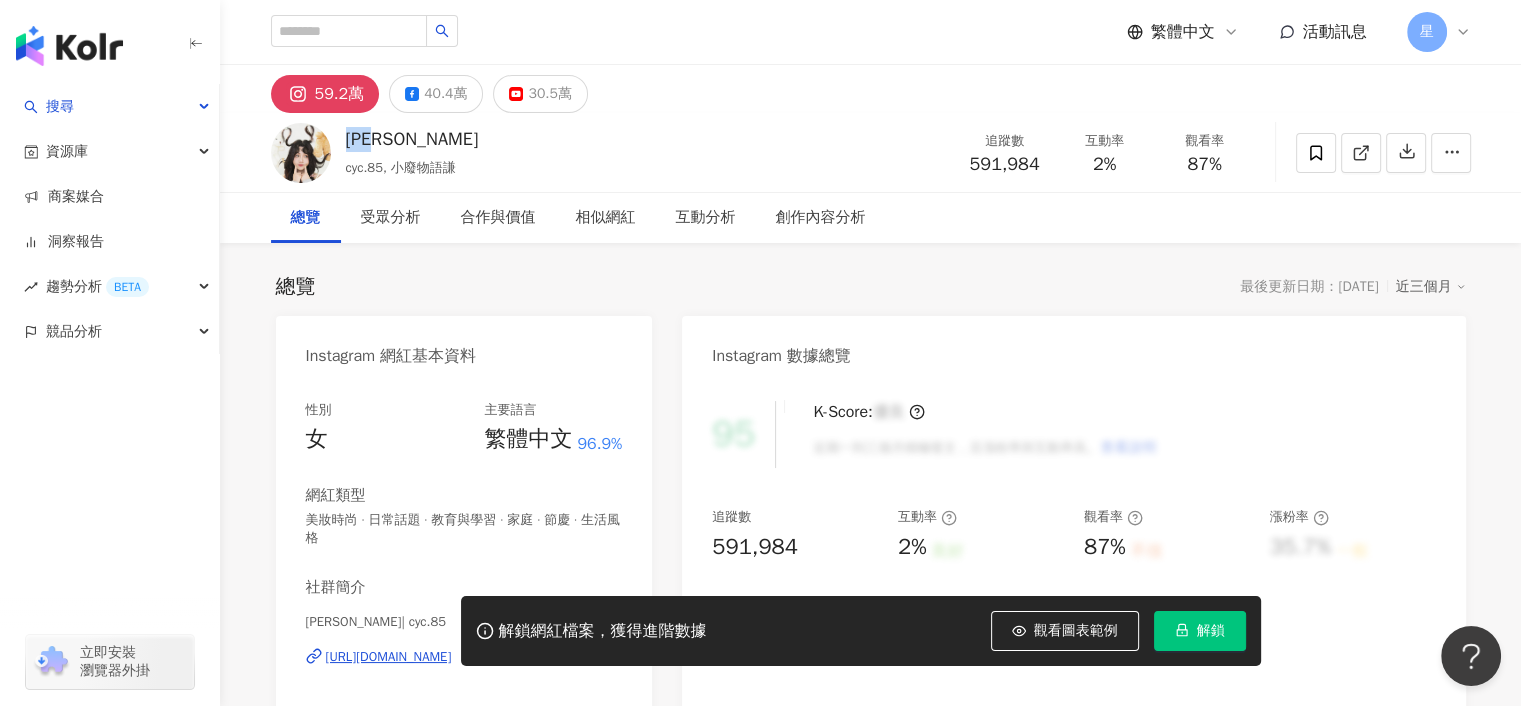 copy on "[PERSON_NAME]" 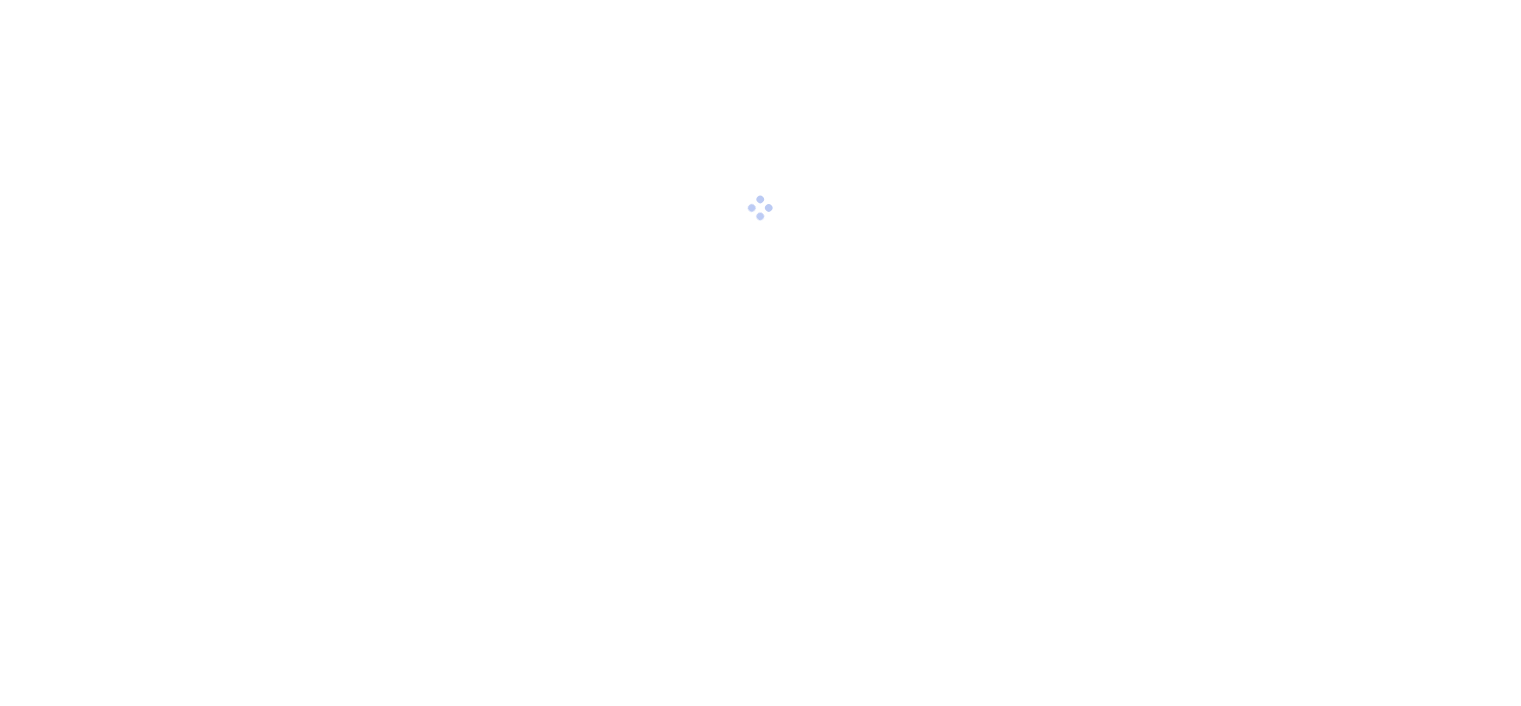 scroll, scrollTop: 0, scrollLeft: 0, axis: both 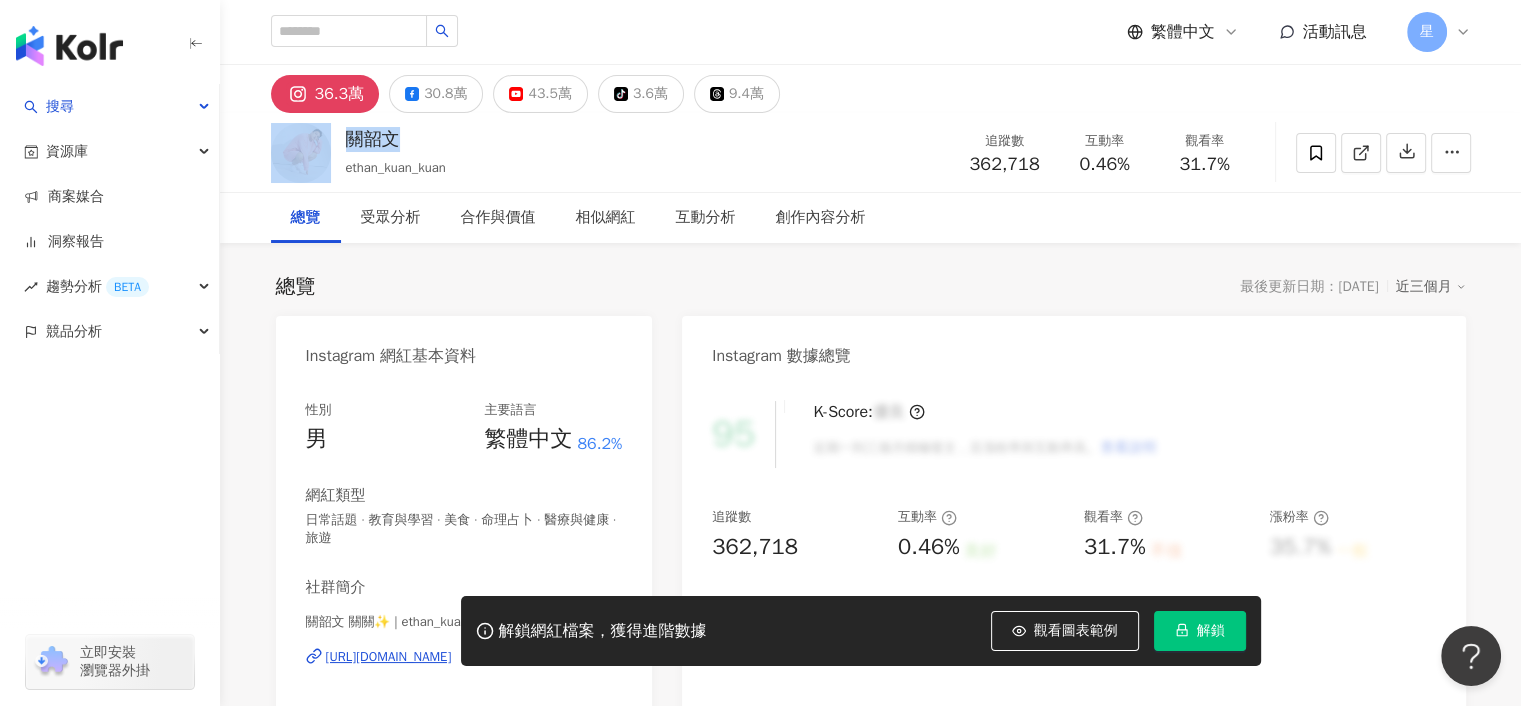 drag, startPoint x: 415, startPoint y: 135, endPoint x: 324, endPoint y: 134, distance: 91.00549 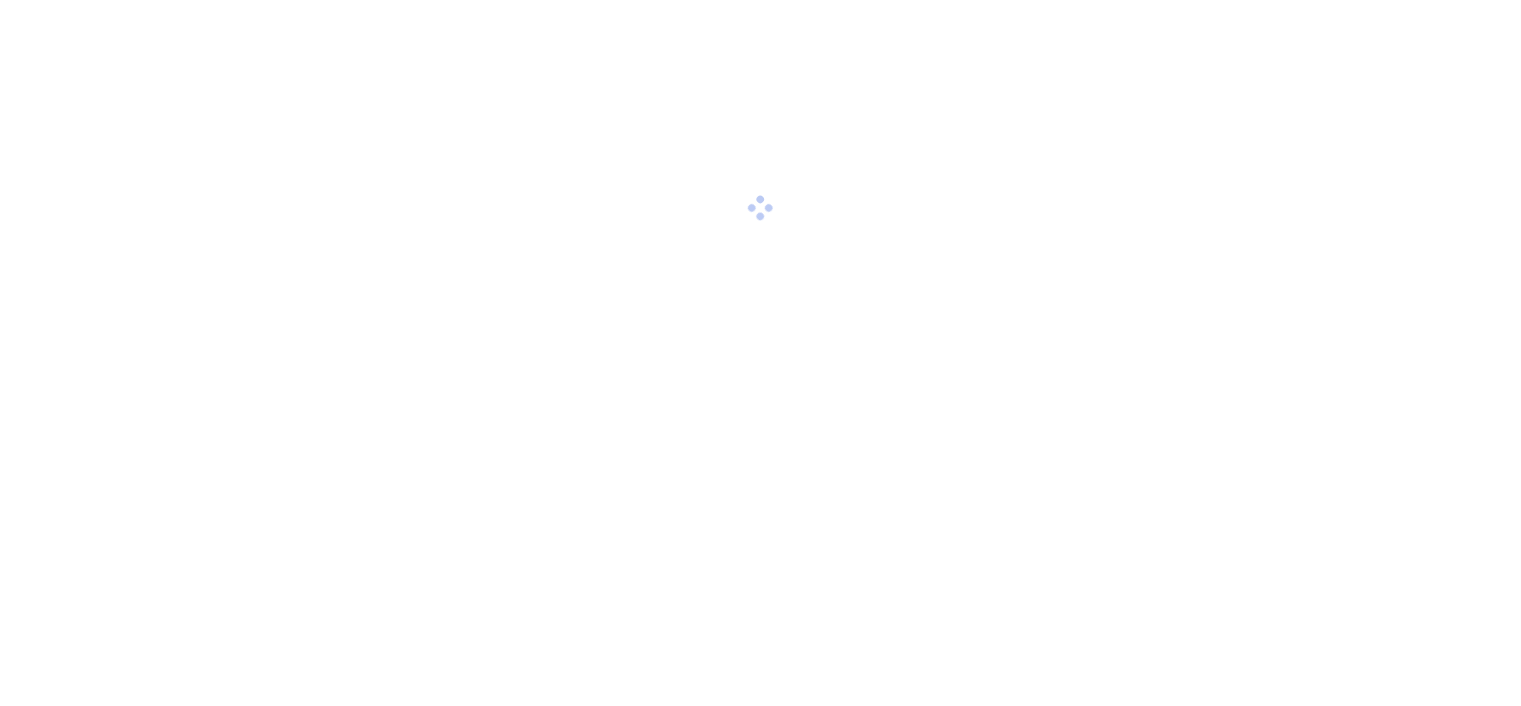 scroll, scrollTop: 0, scrollLeft: 0, axis: both 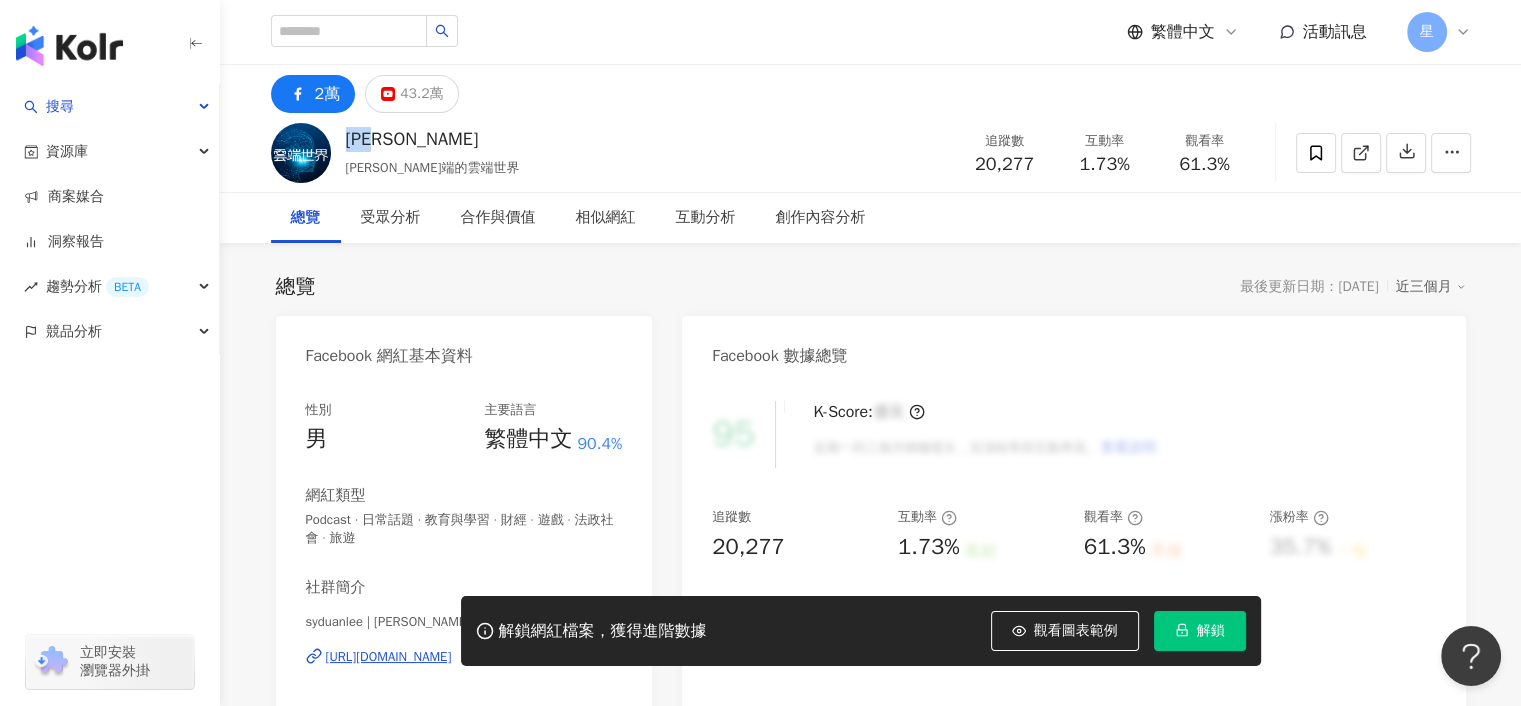 drag, startPoint x: 418, startPoint y: 142, endPoint x: 345, endPoint y: 140, distance: 73.02739 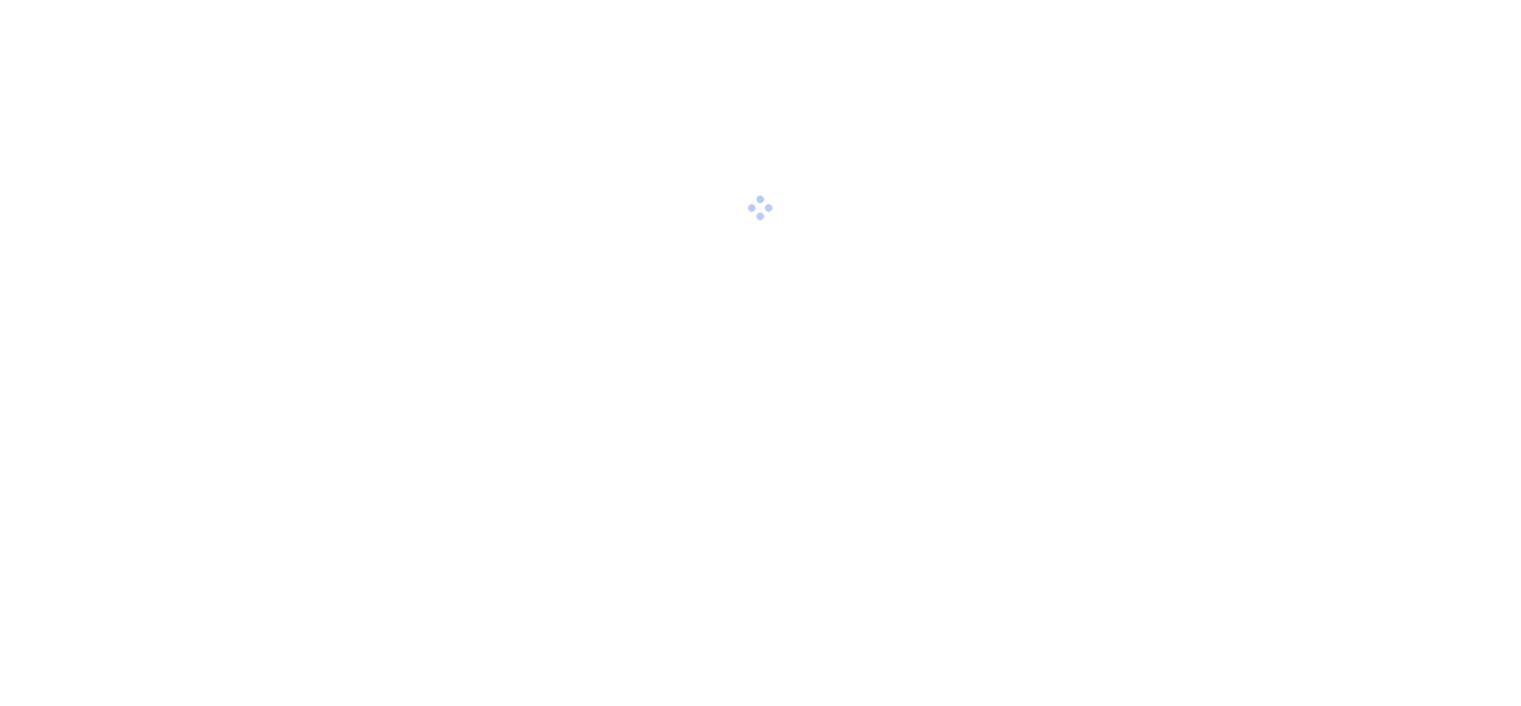 scroll, scrollTop: 0, scrollLeft: 0, axis: both 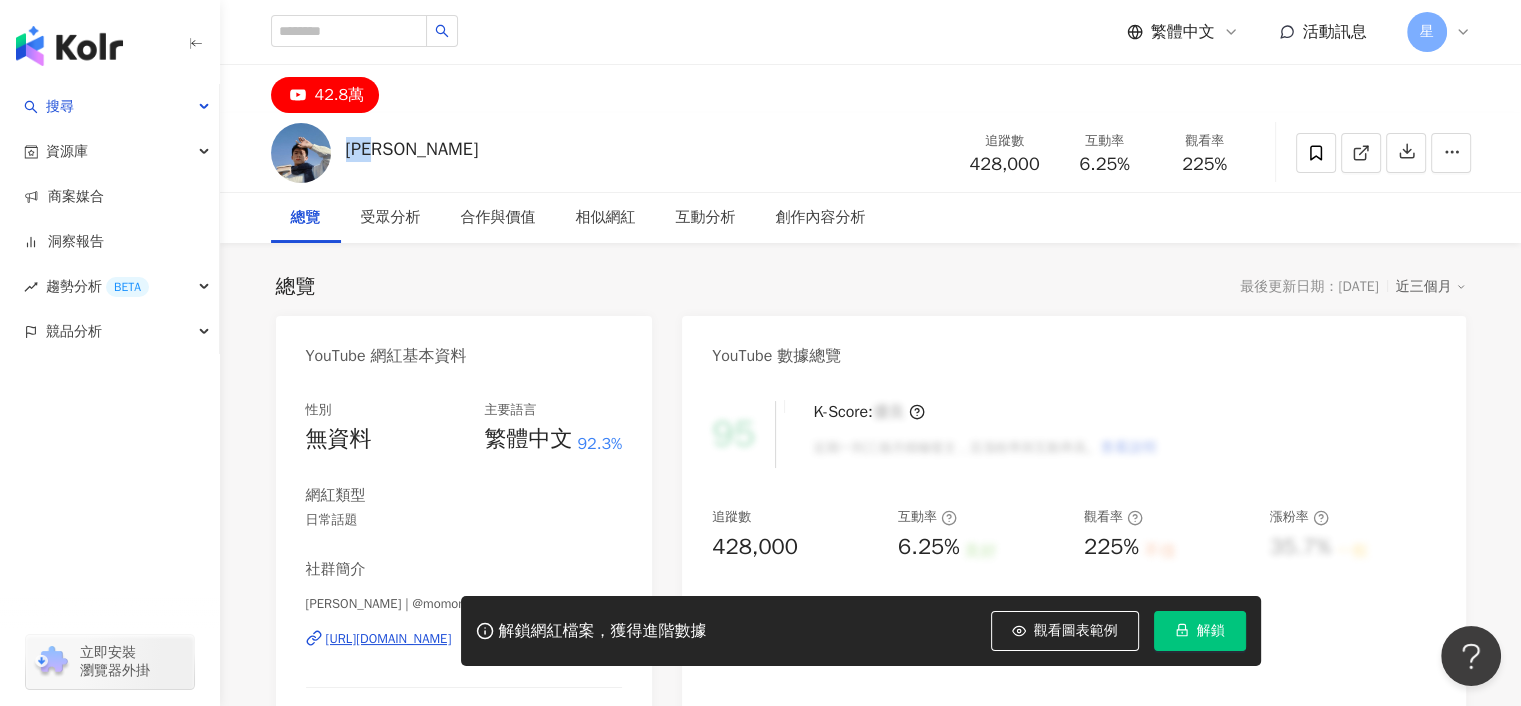 drag, startPoint x: 458, startPoint y: 155, endPoint x: 348, endPoint y: 155, distance: 110 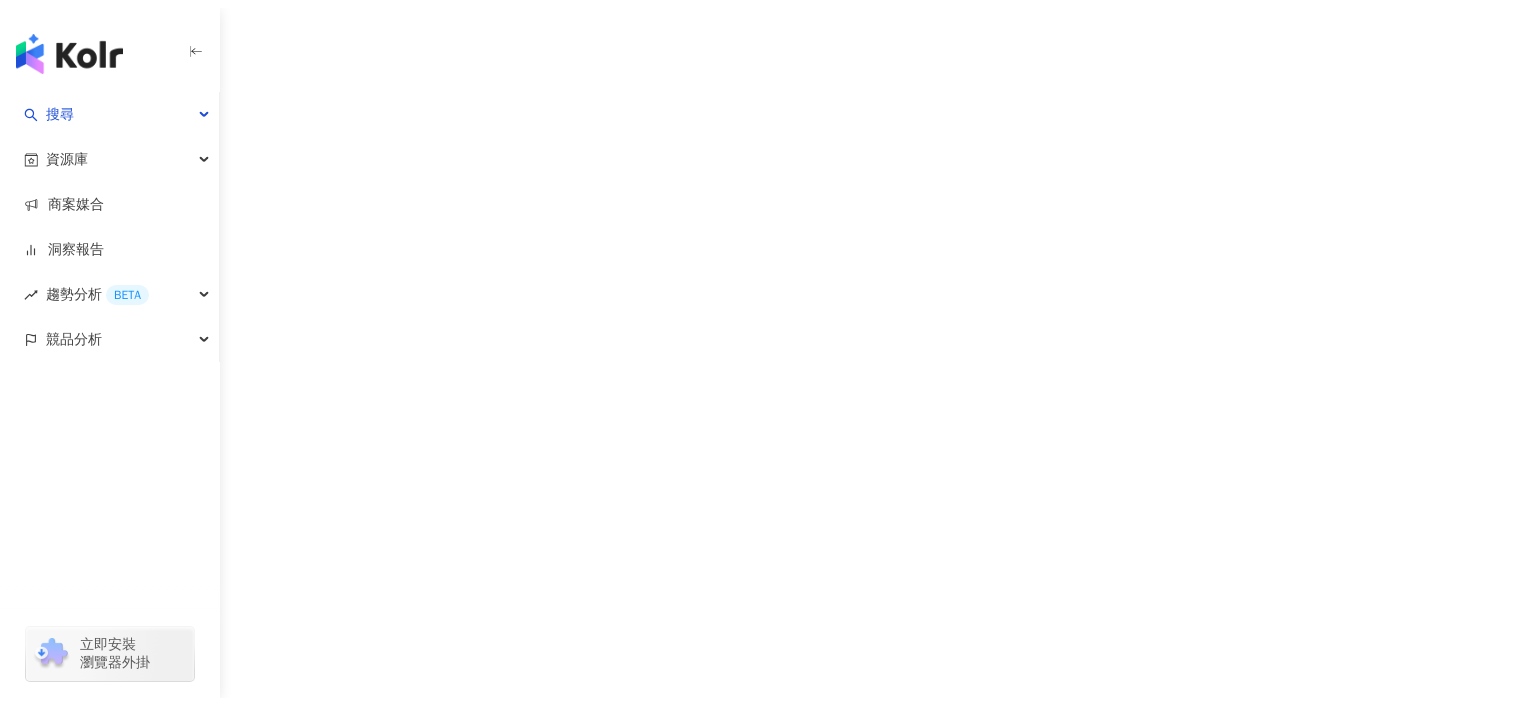 scroll, scrollTop: 0, scrollLeft: 0, axis: both 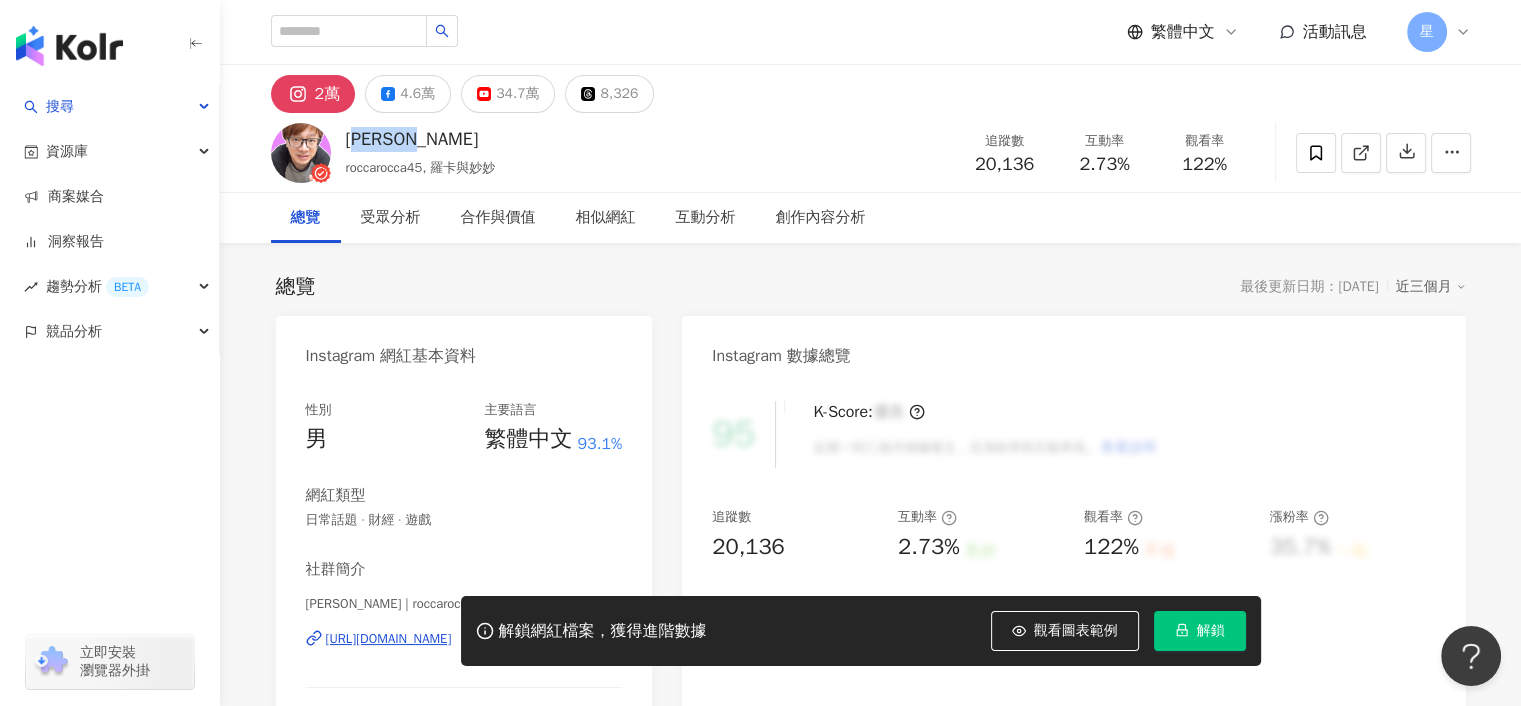 drag, startPoint x: 456, startPoint y: 142, endPoint x: 580, endPoint y: 161, distance: 125.4472 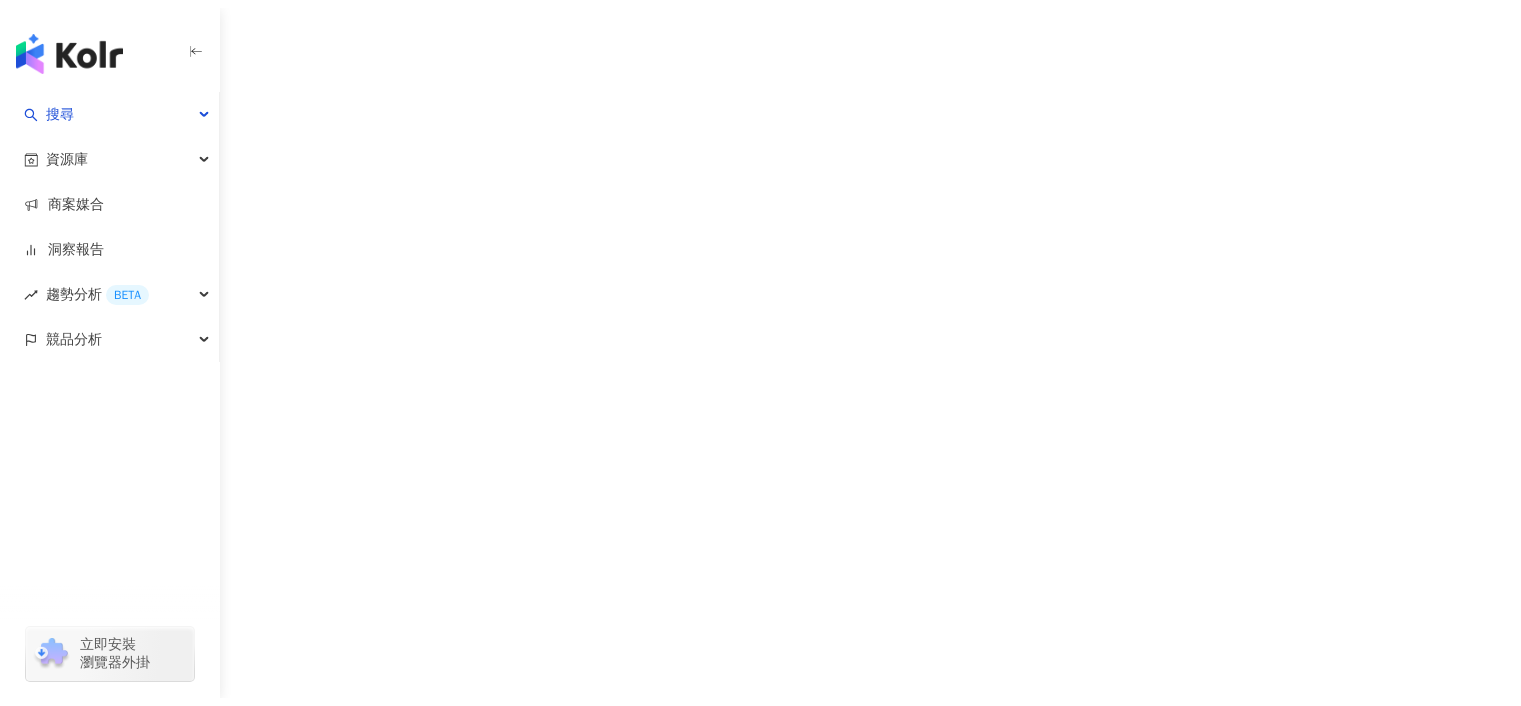 scroll, scrollTop: 0, scrollLeft: 0, axis: both 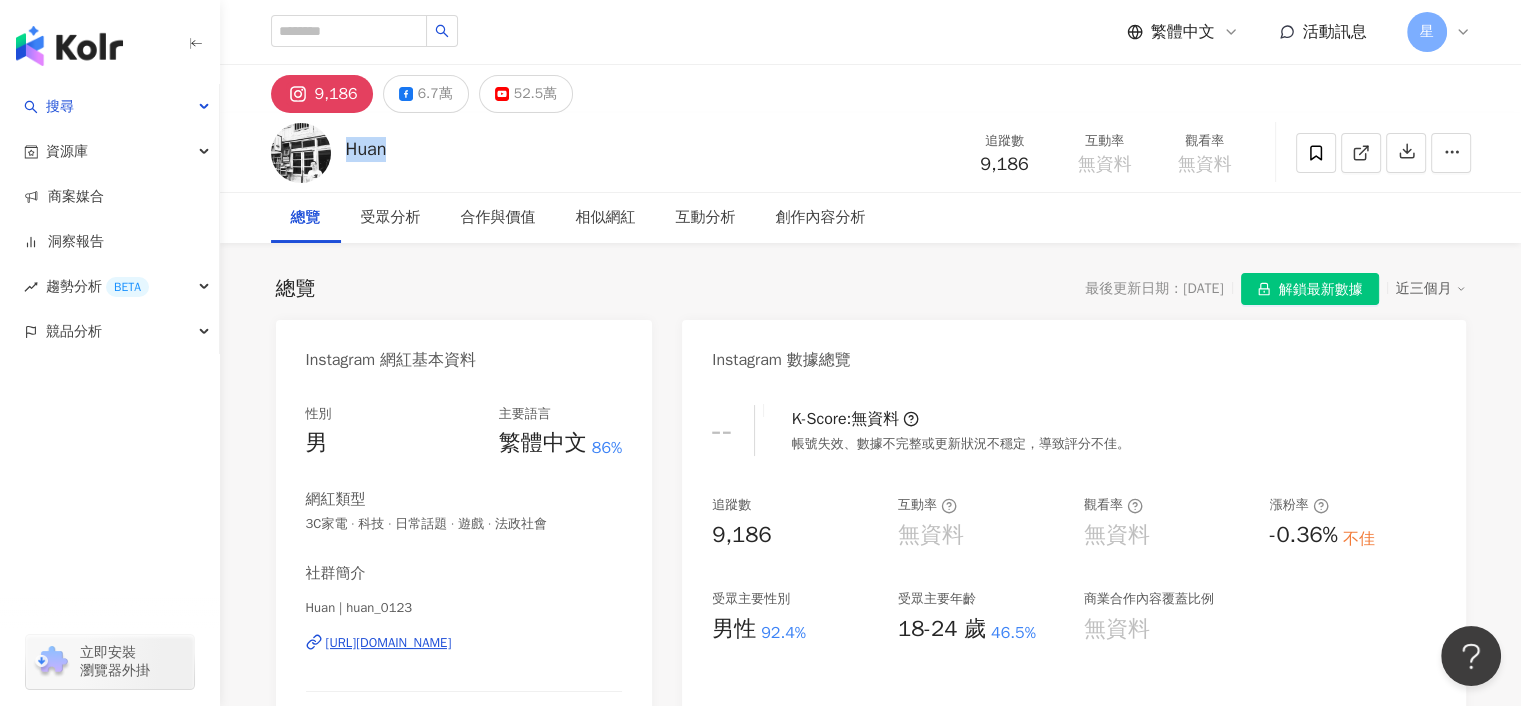 drag, startPoint x: 429, startPoint y: 153, endPoint x: 343, endPoint y: 150, distance: 86.05231 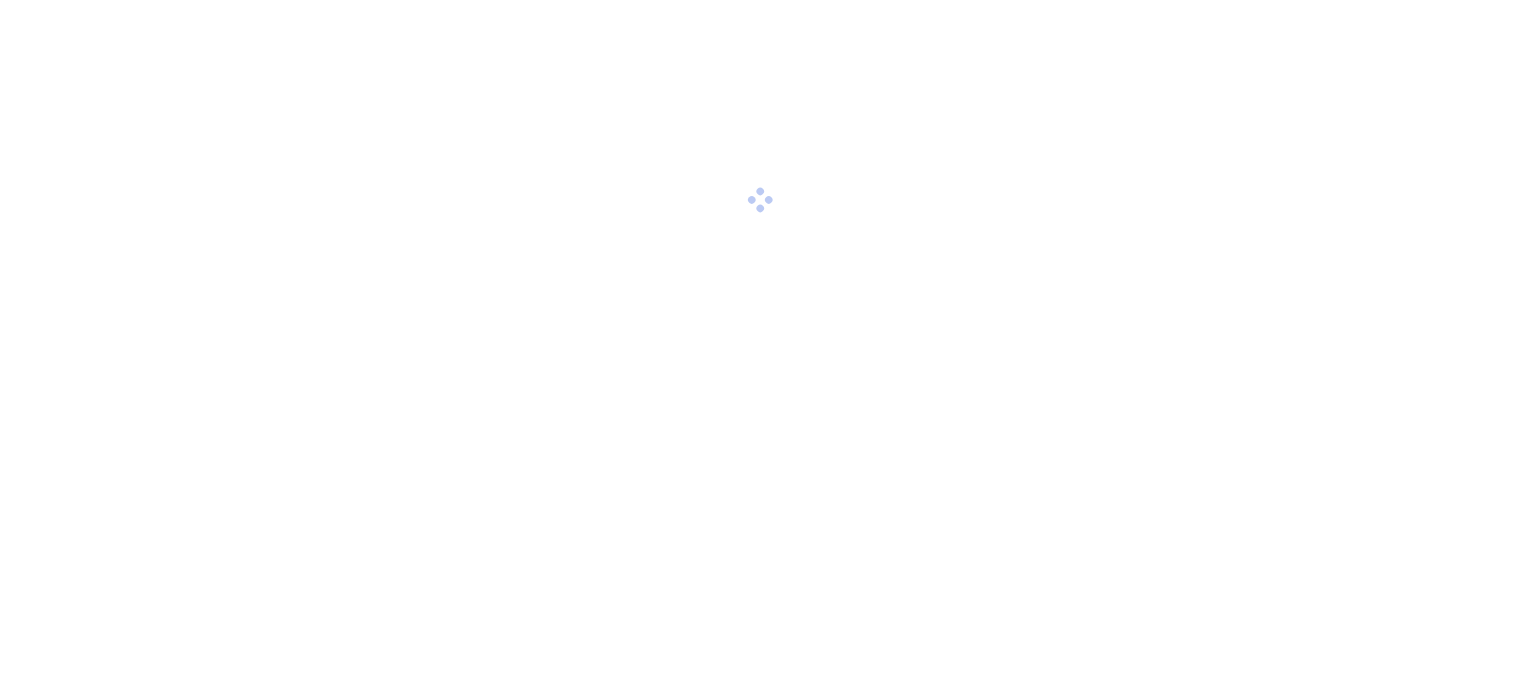 scroll, scrollTop: 0, scrollLeft: 0, axis: both 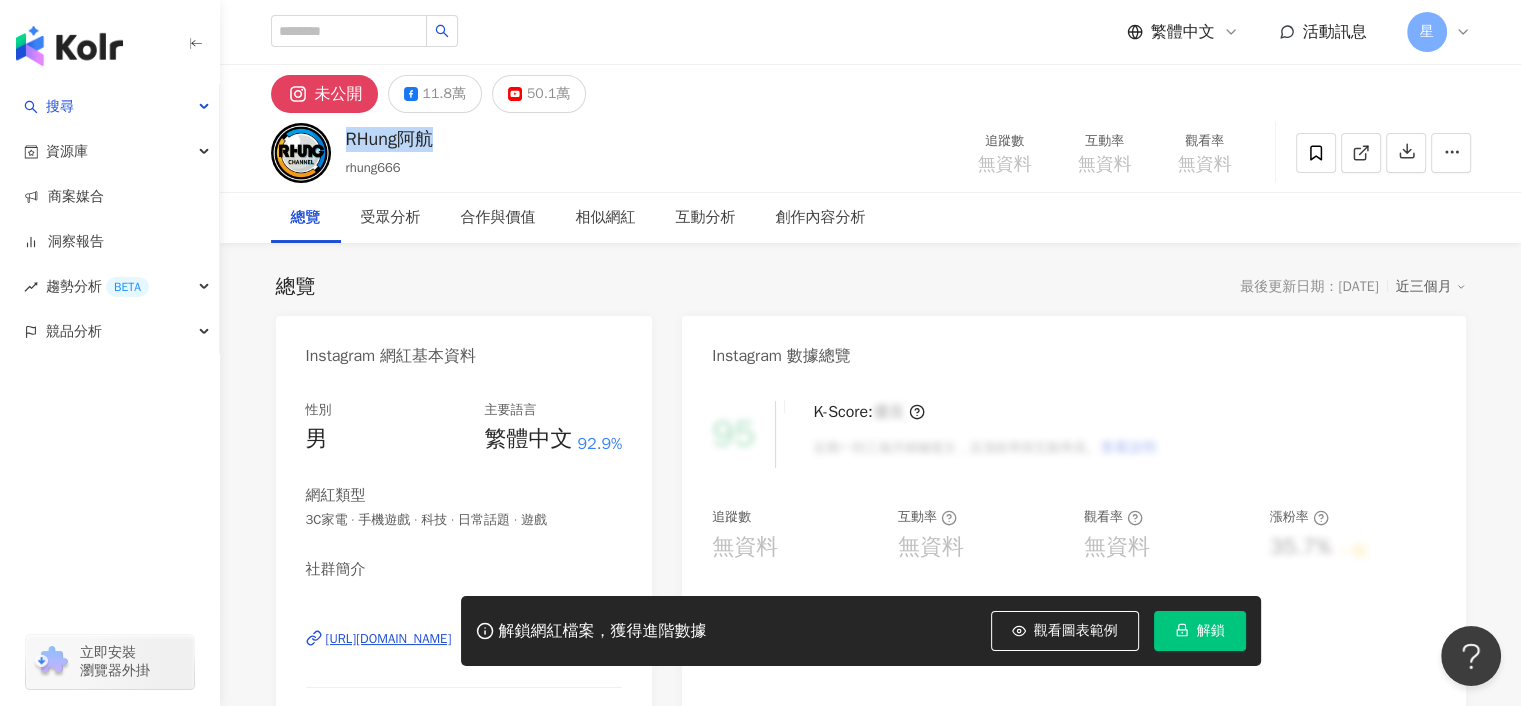 drag, startPoint x: 452, startPoint y: 142, endPoint x: 343, endPoint y: 139, distance: 109.041275 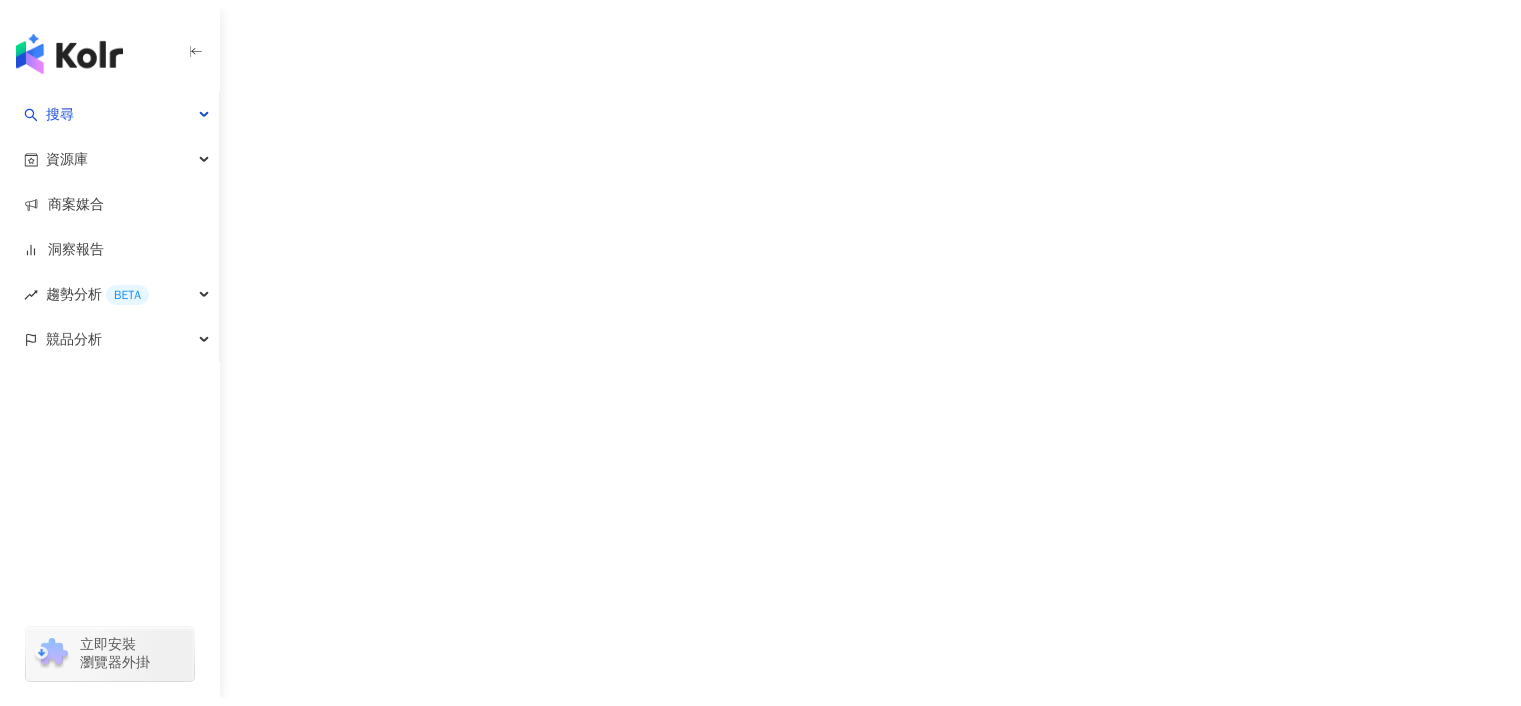 scroll, scrollTop: 0, scrollLeft: 0, axis: both 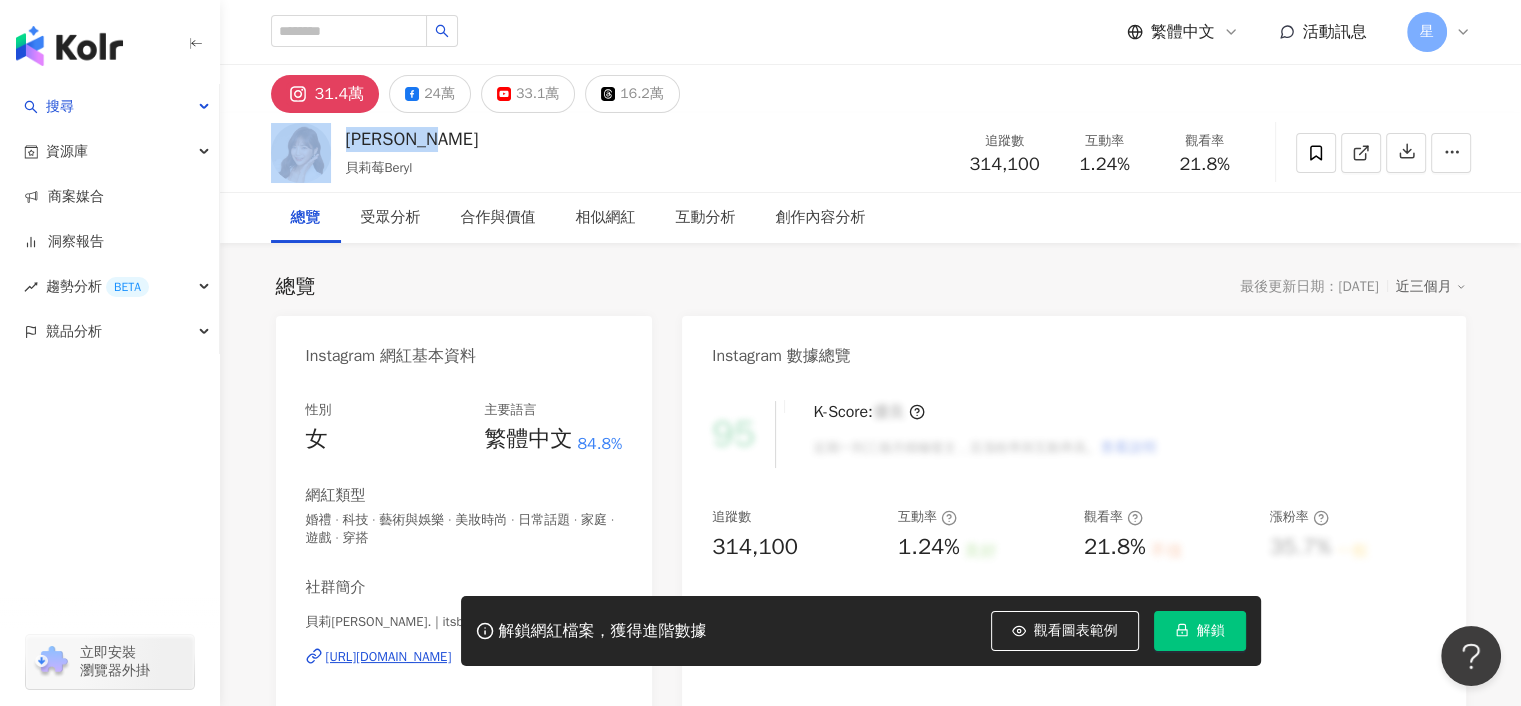 drag, startPoint x: 476, startPoint y: 139, endPoint x: 327, endPoint y: 140, distance: 149.00336 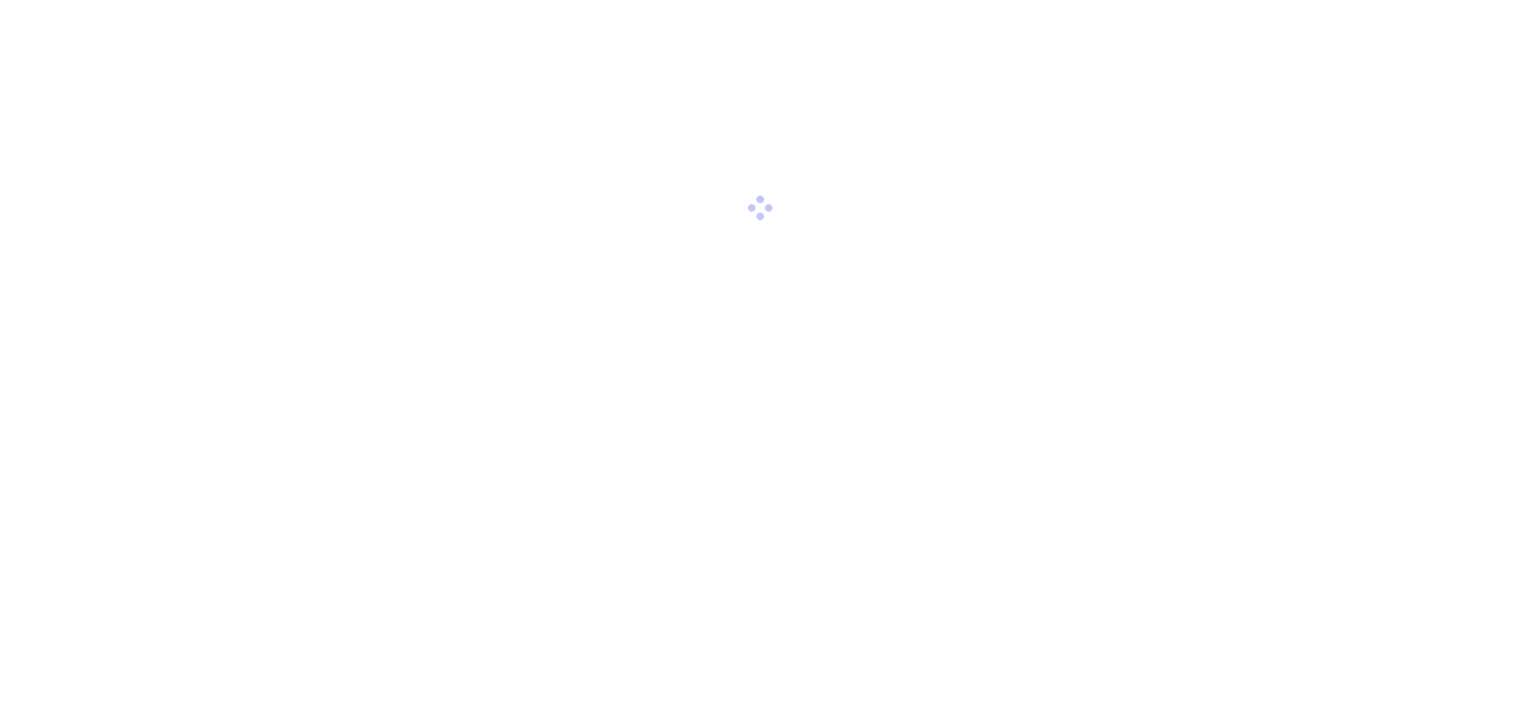 scroll, scrollTop: 0, scrollLeft: 0, axis: both 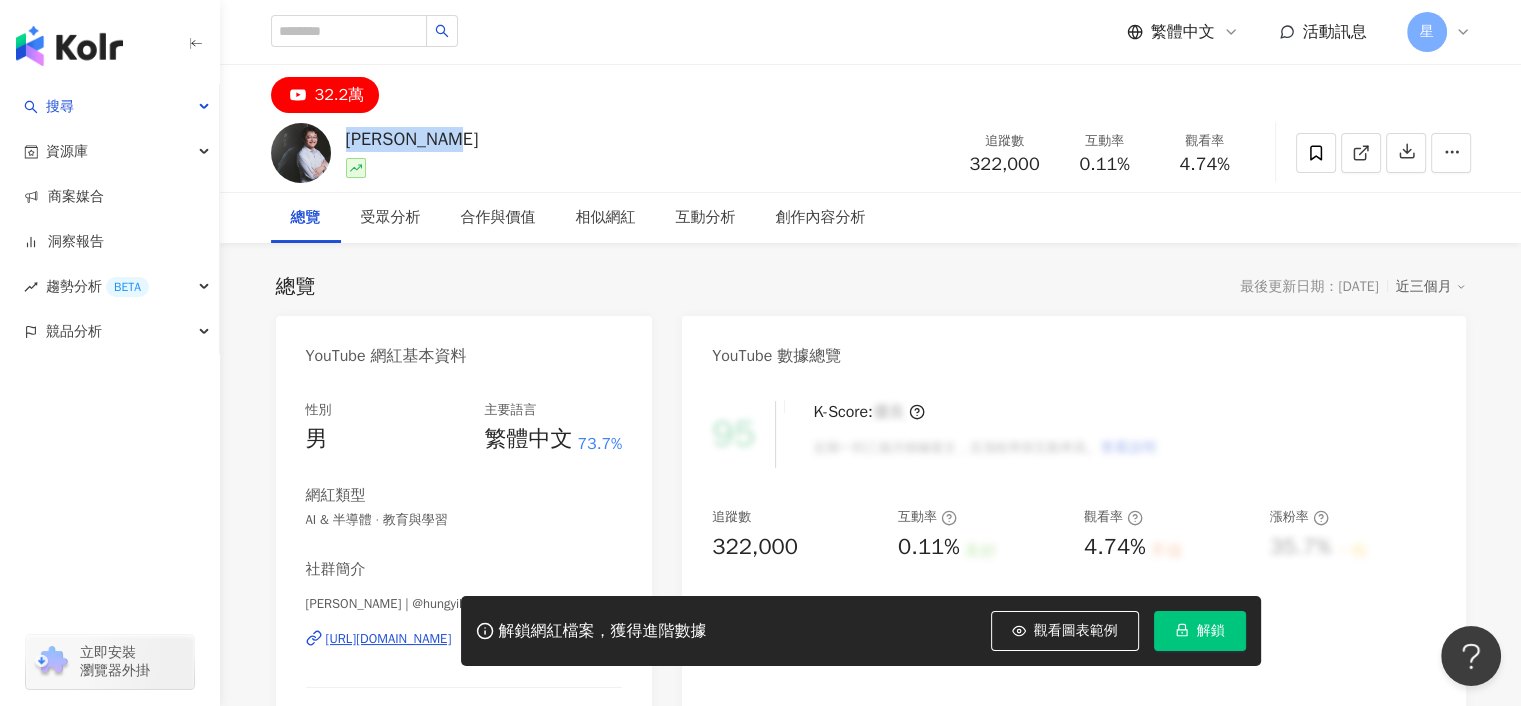 drag, startPoint x: 468, startPoint y: 139, endPoint x: 341, endPoint y: 139, distance: 127 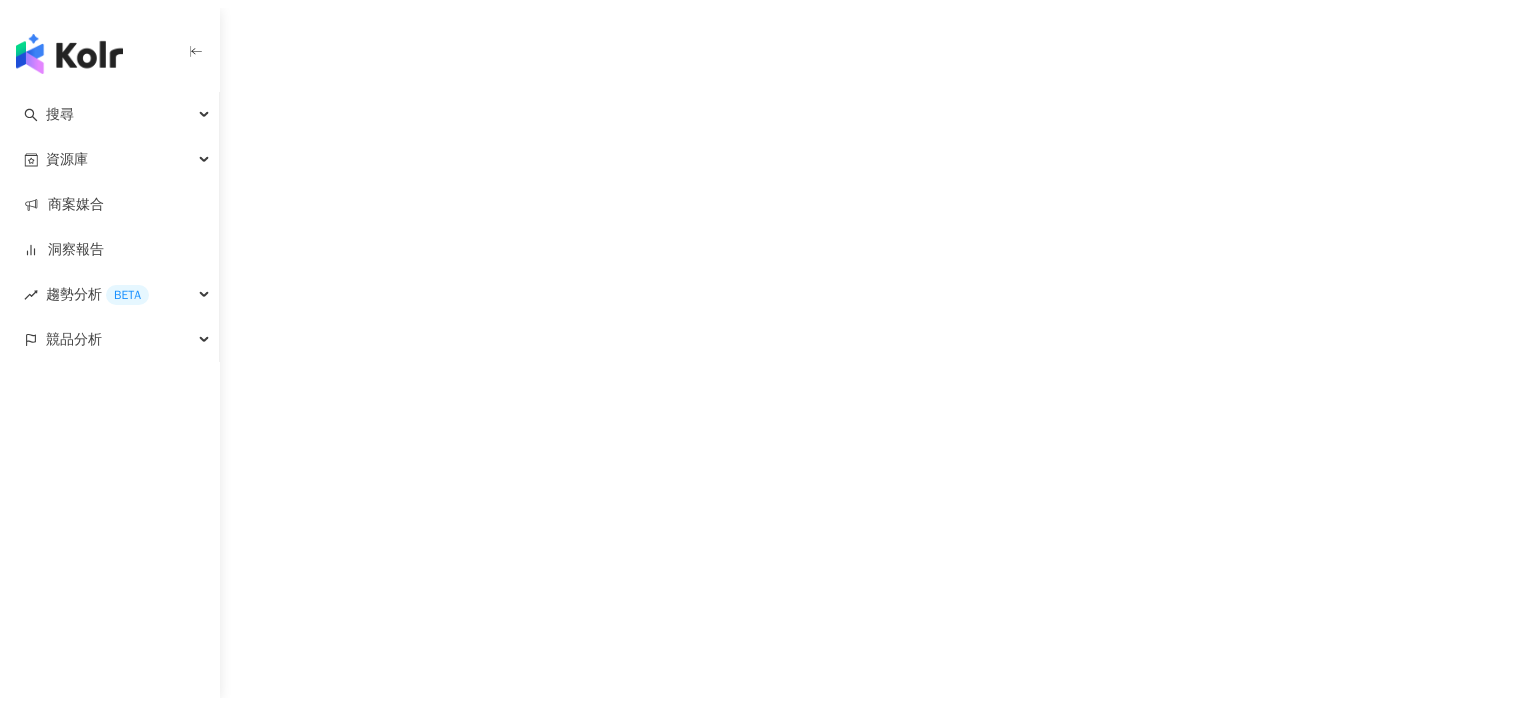 scroll, scrollTop: 0, scrollLeft: 0, axis: both 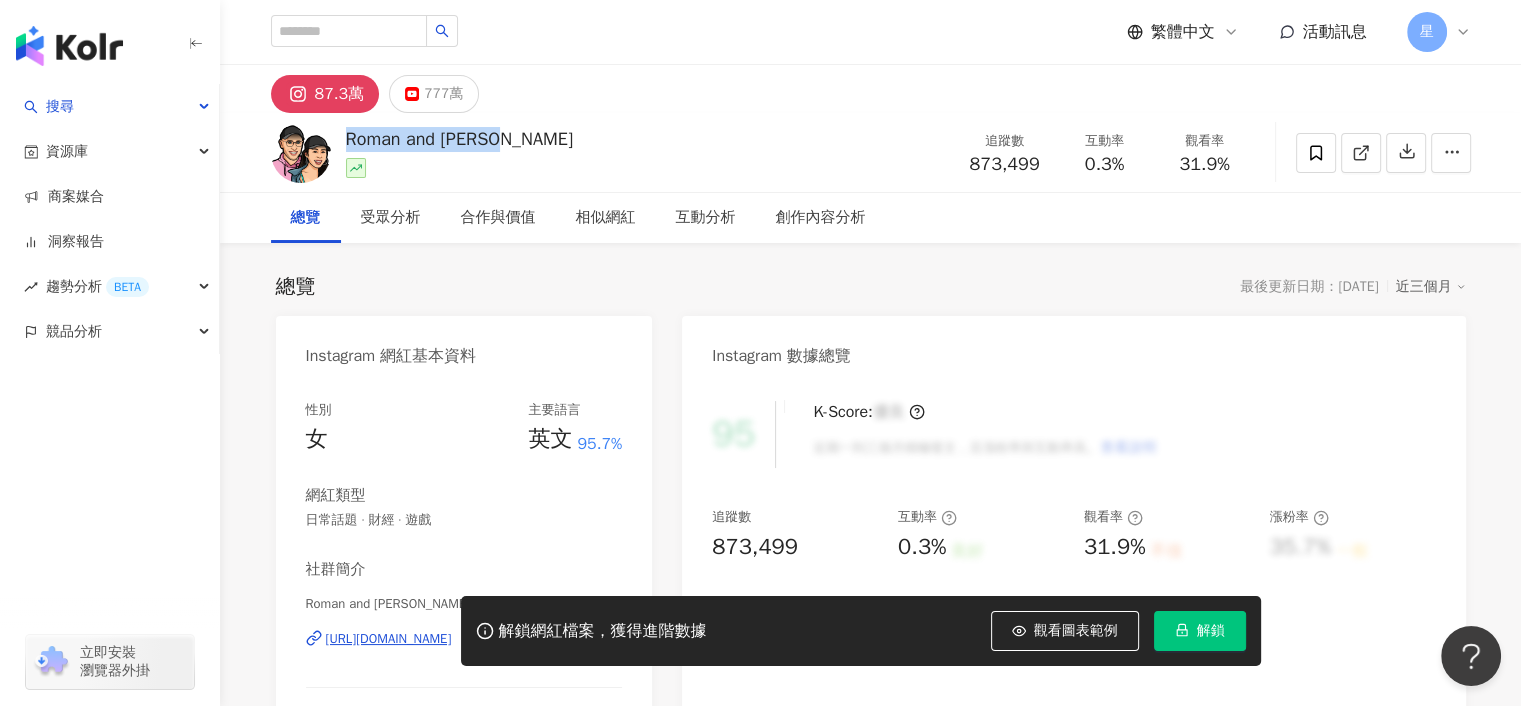 drag, startPoint x: 541, startPoint y: 139, endPoint x: 426, endPoint y: 150, distance: 115.52489 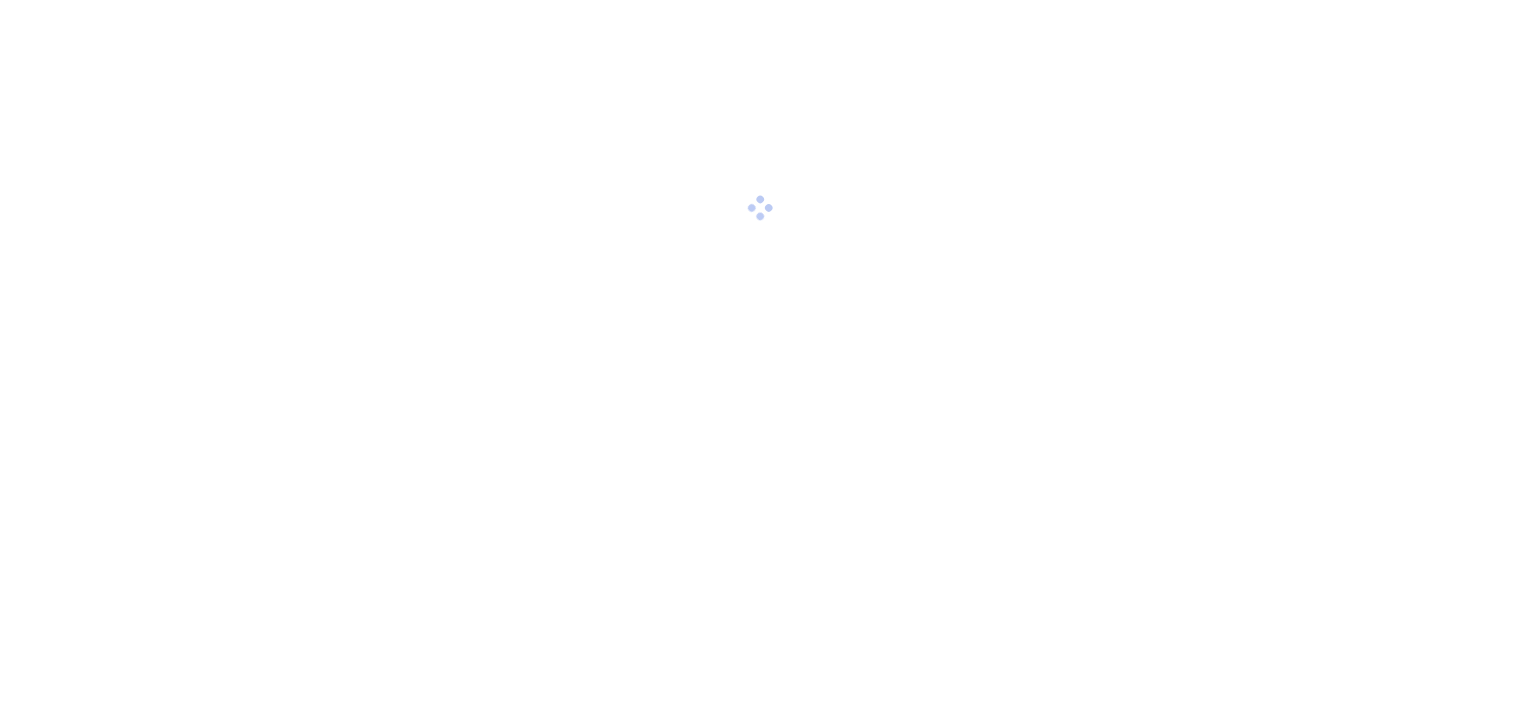 scroll, scrollTop: 0, scrollLeft: 0, axis: both 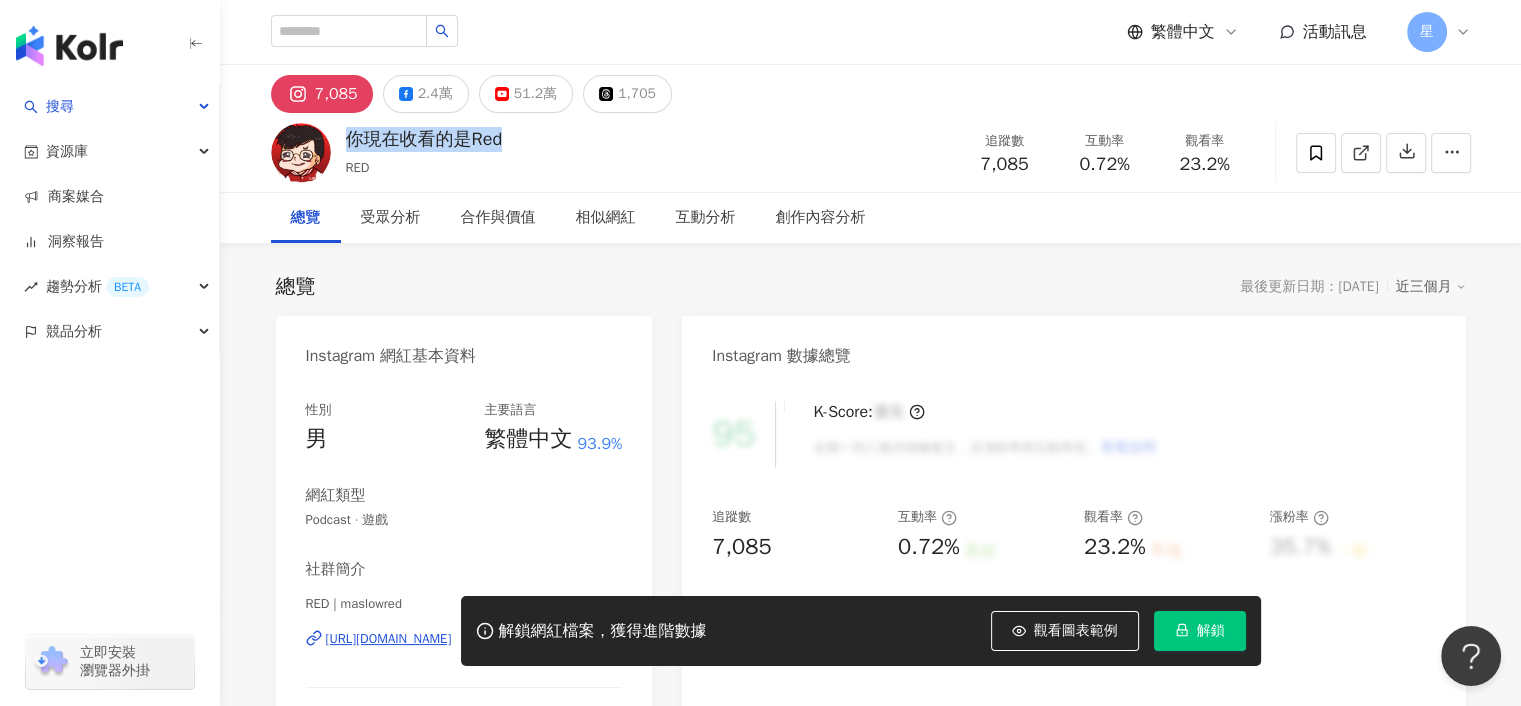 drag, startPoint x: 518, startPoint y: 139, endPoint x: 341, endPoint y: 138, distance: 177.00282 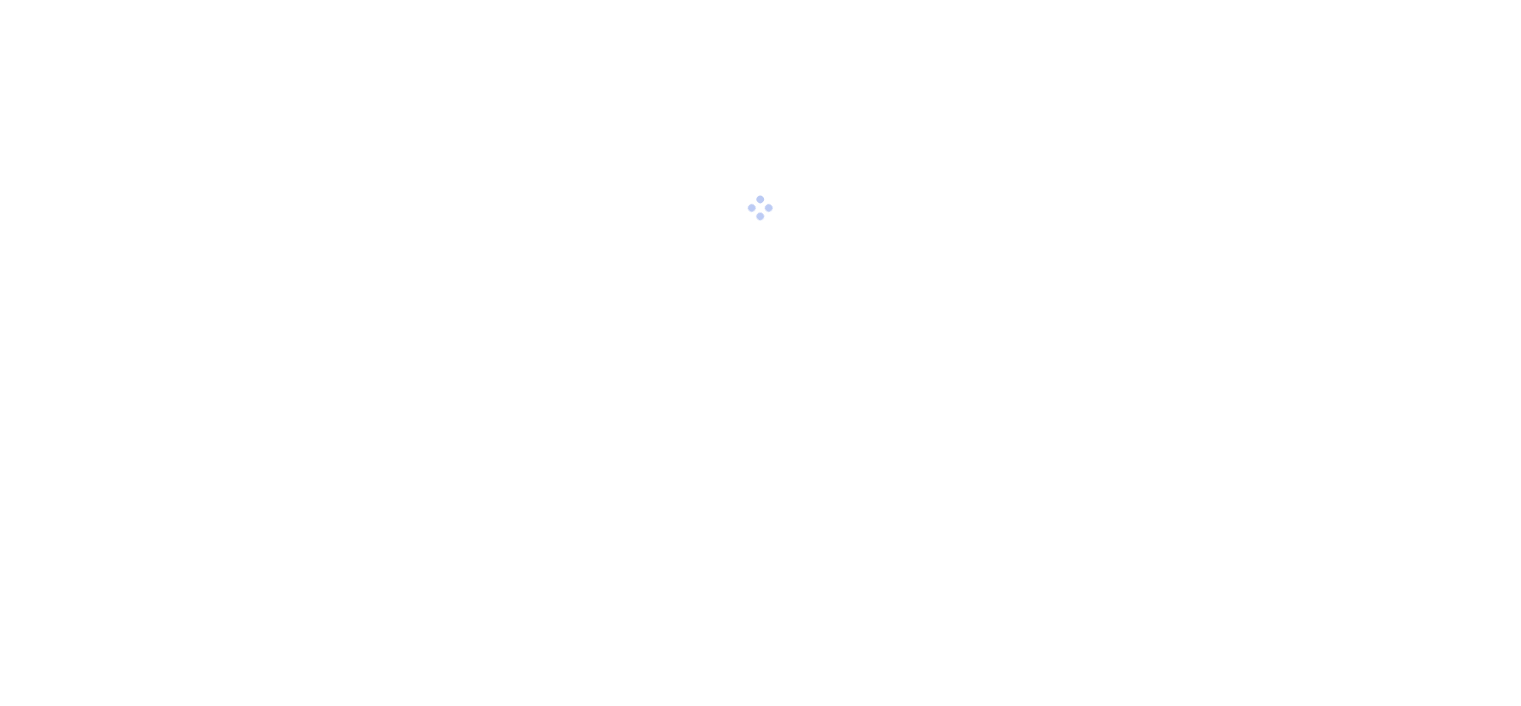 scroll, scrollTop: 0, scrollLeft: 0, axis: both 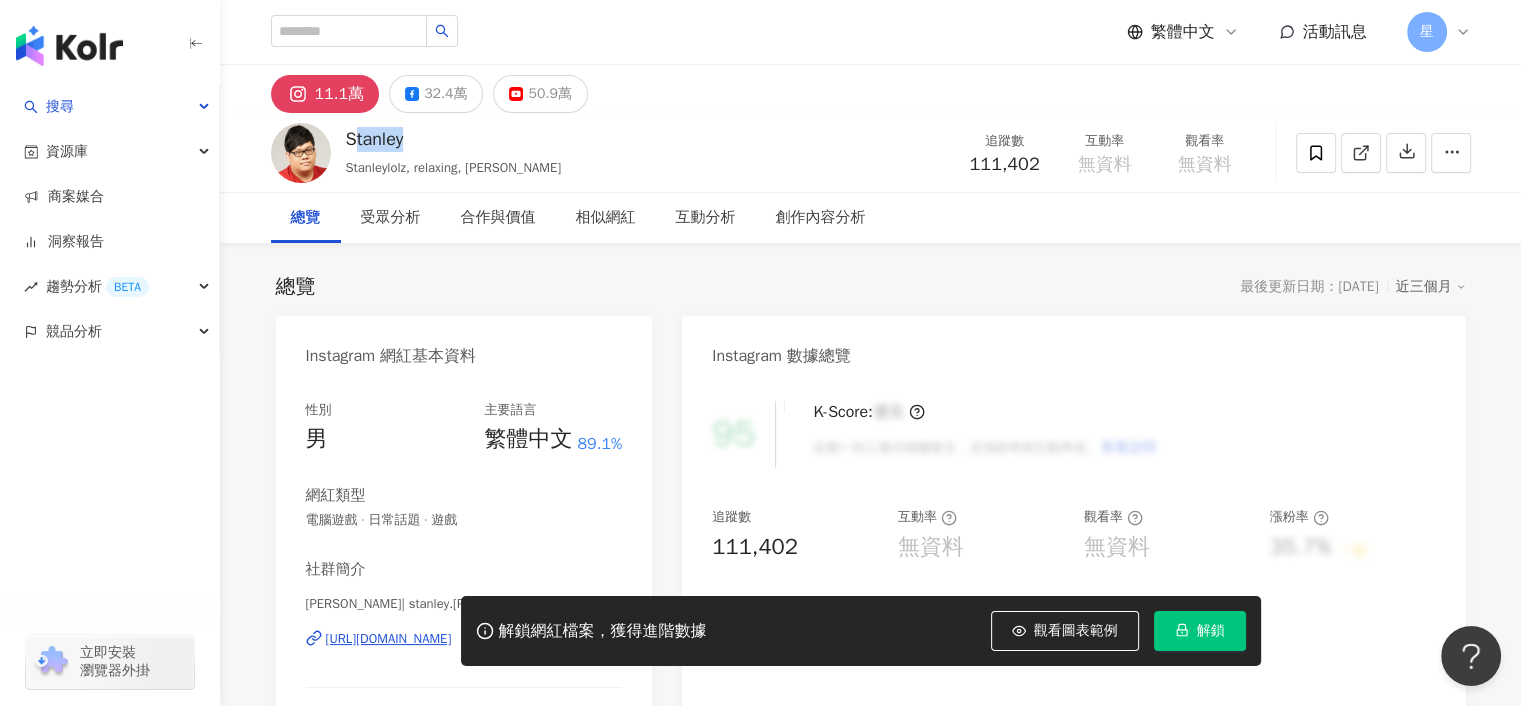 drag, startPoint x: 442, startPoint y: 139, endPoint x: 343, endPoint y: 139, distance: 99 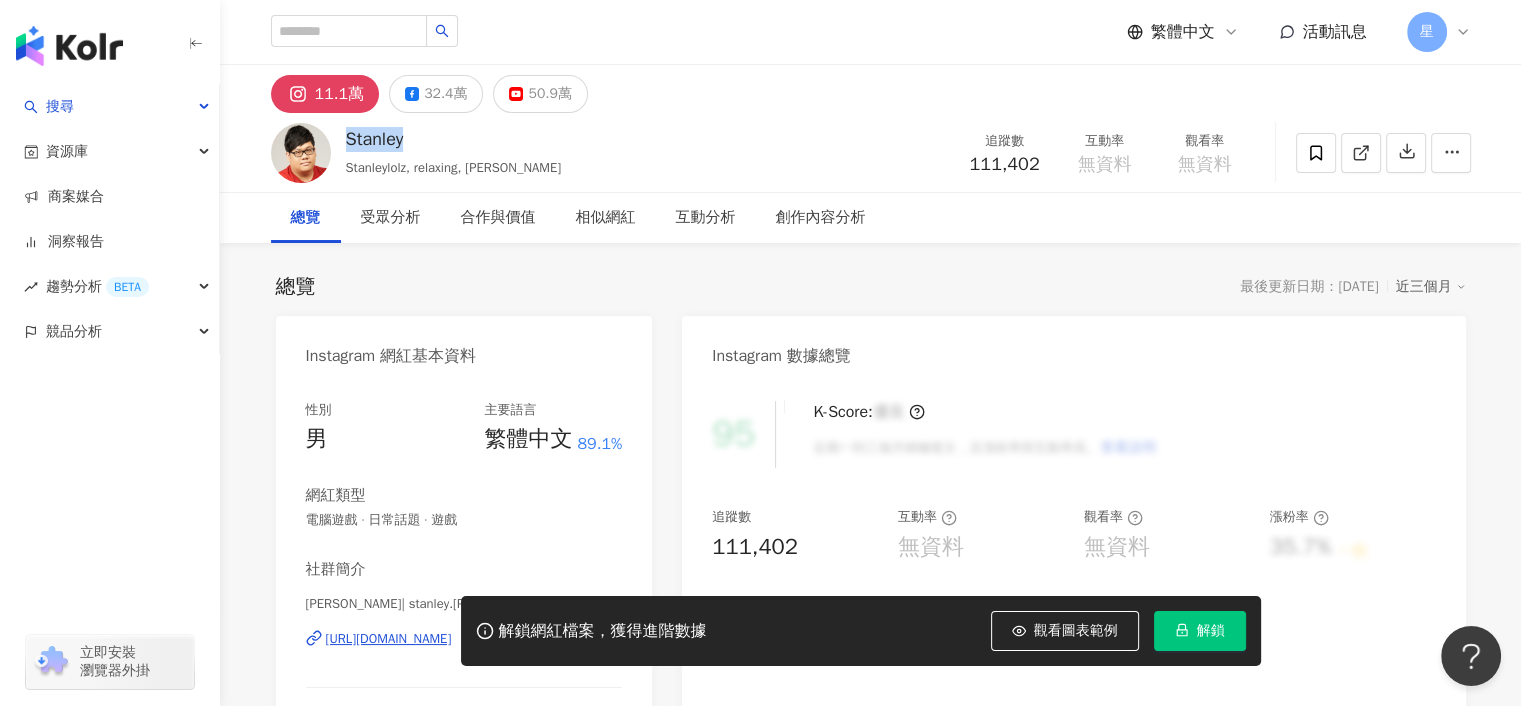 copy on "Stanley" 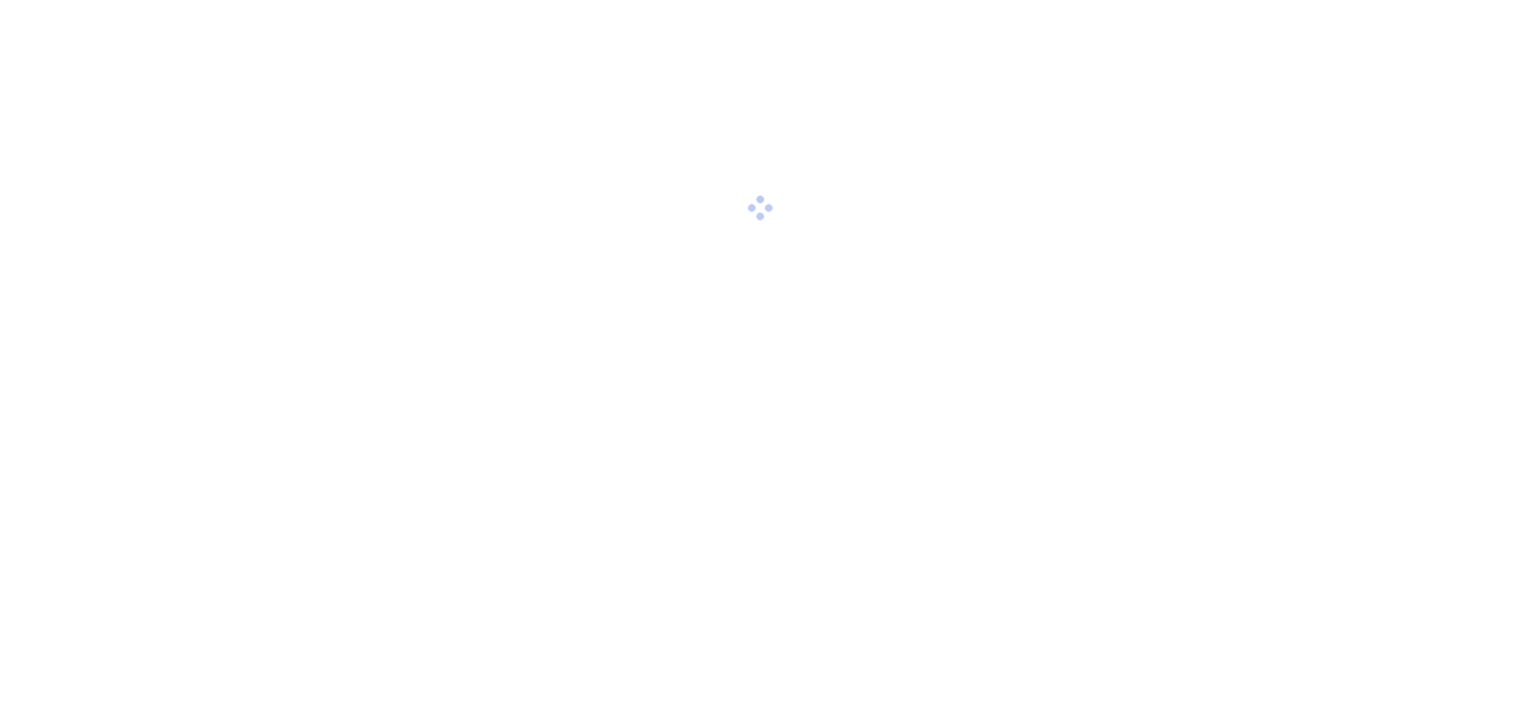 scroll, scrollTop: 0, scrollLeft: 0, axis: both 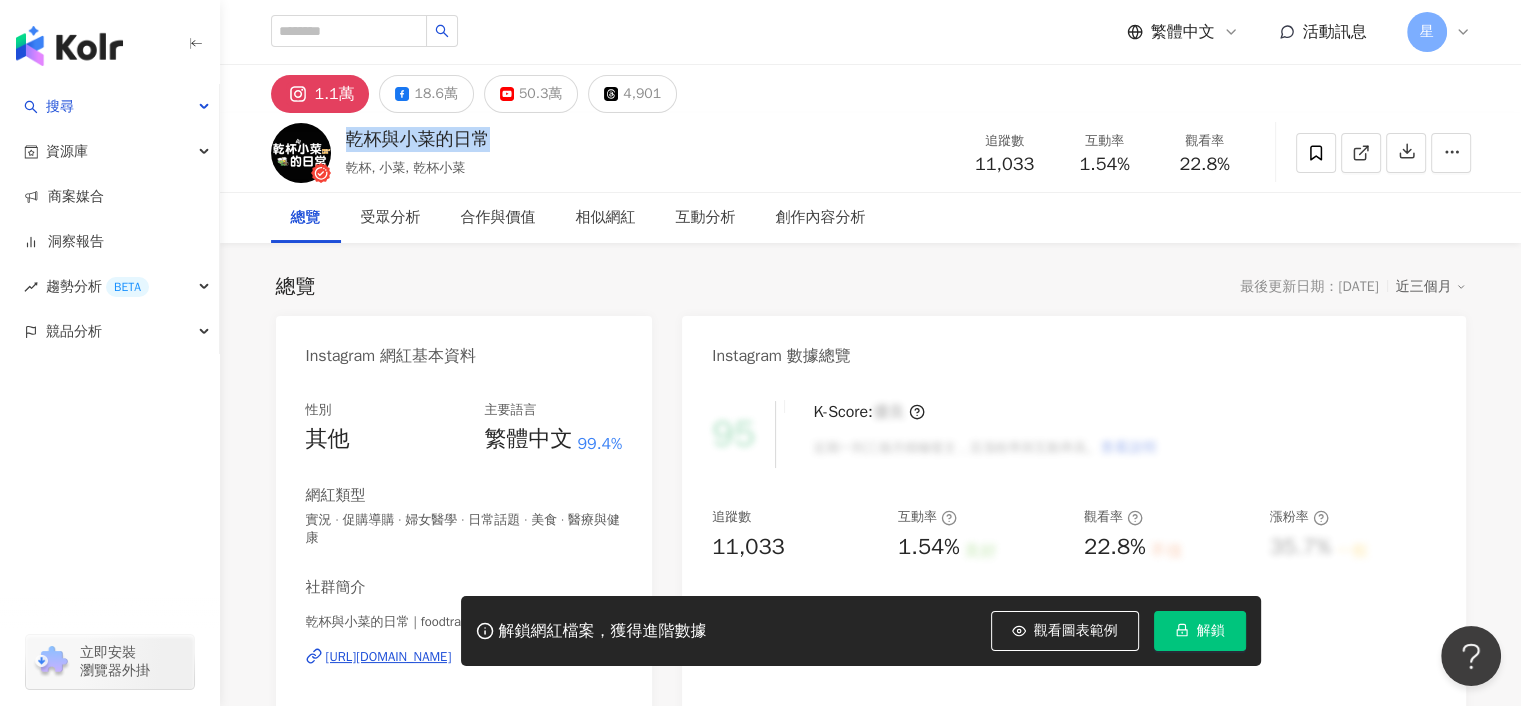 drag, startPoint x: 504, startPoint y: 140, endPoint x: 338, endPoint y: 137, distance: 166.0271 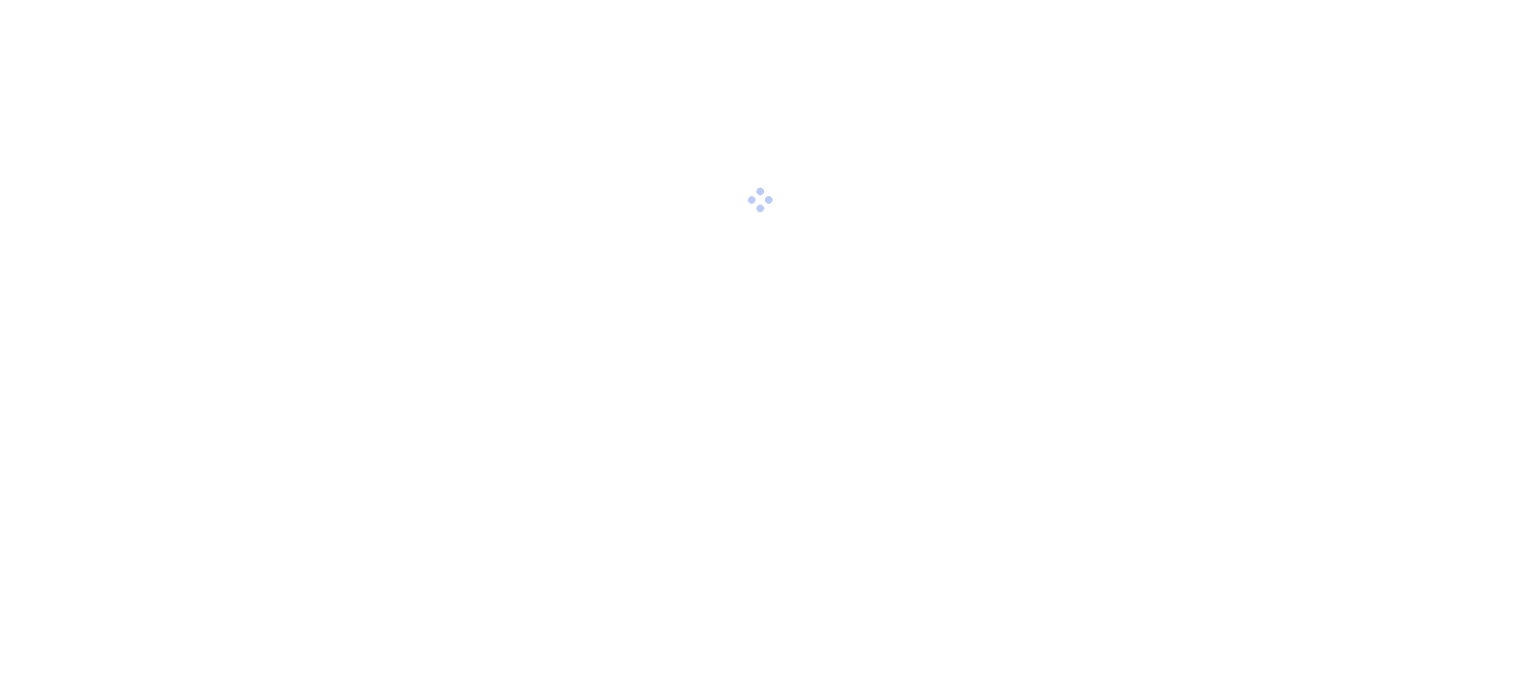 scroll, scrollTop: 0, scrollLeft: 0, axis: both 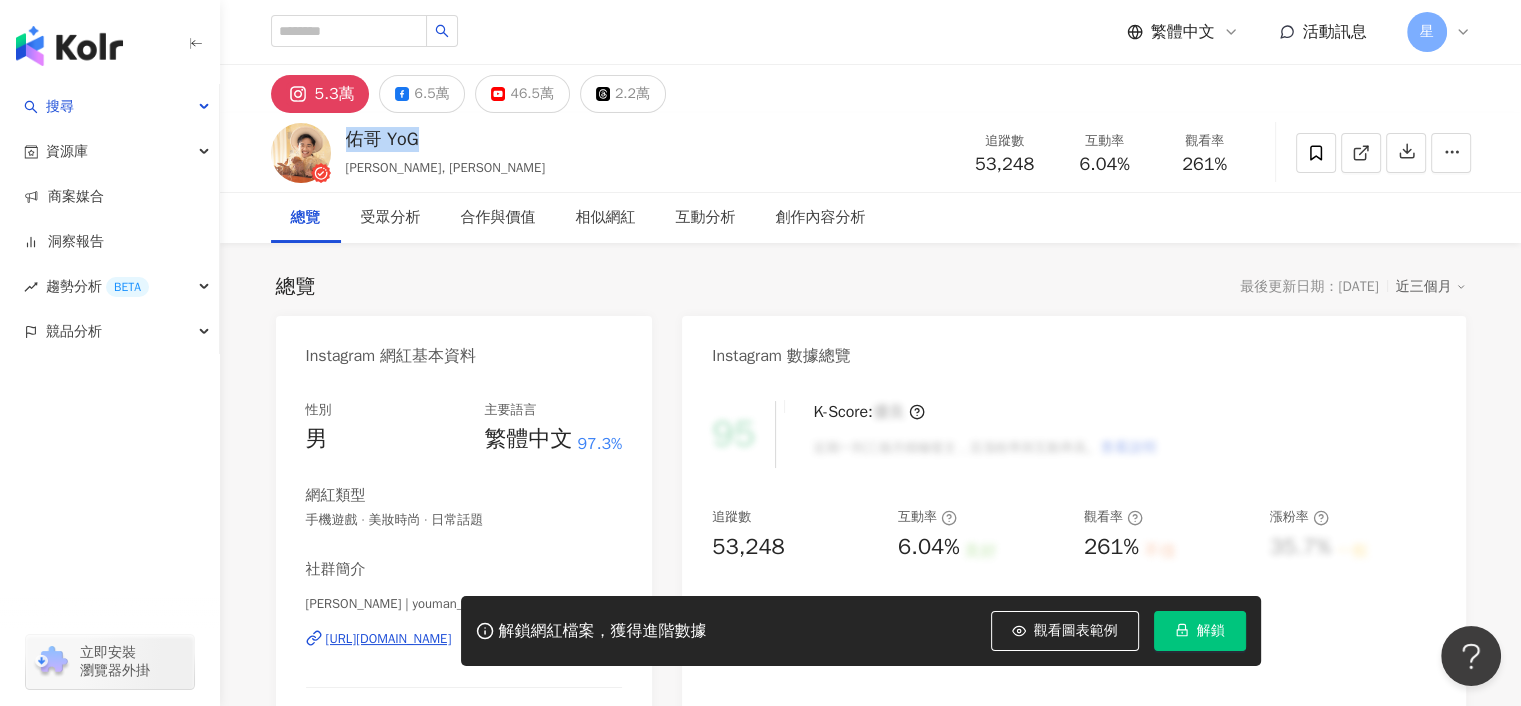 drag, startPoint x: 436, startPoint y: 142, endPoint x: 354, endPoint y: 142, distance: 82 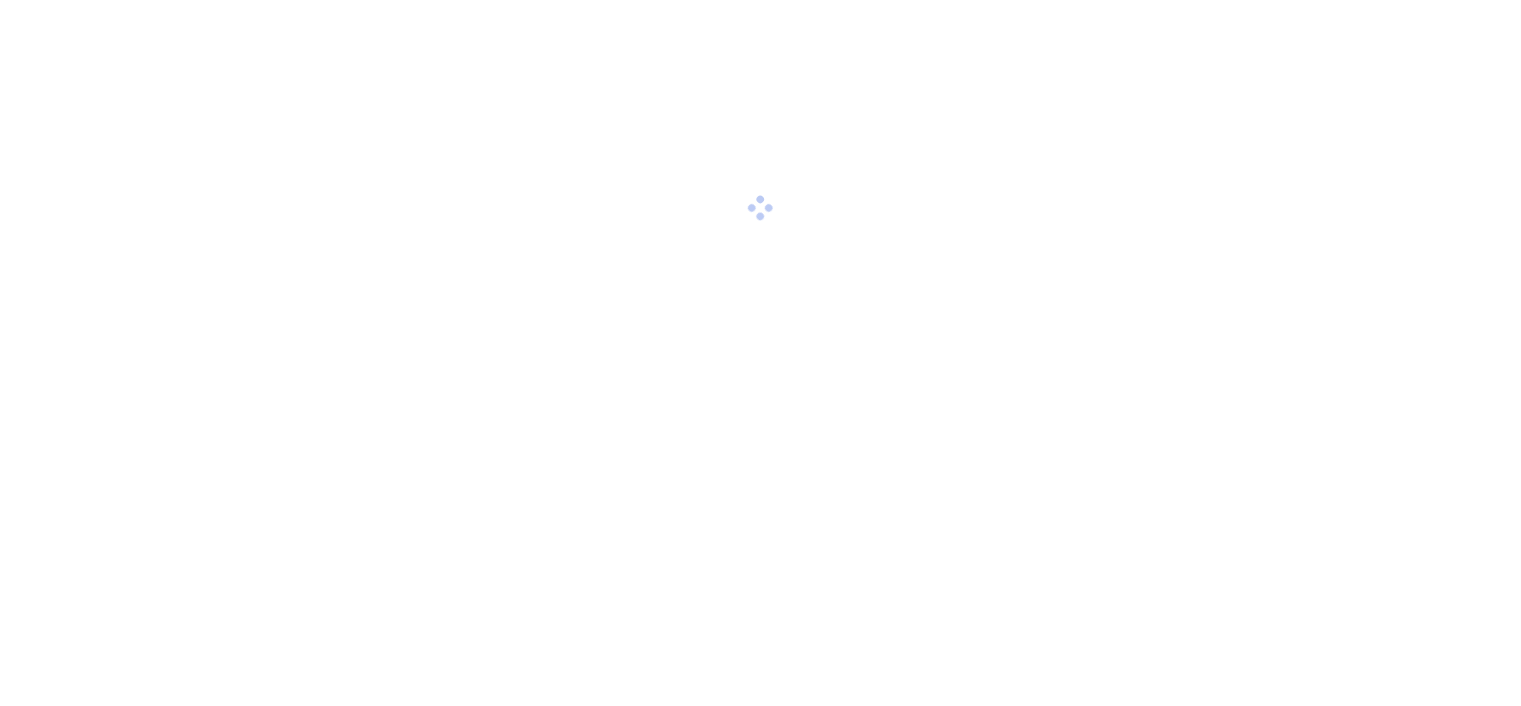 scroll, scrollTop: 0, scrollLeft: 0, axis: both 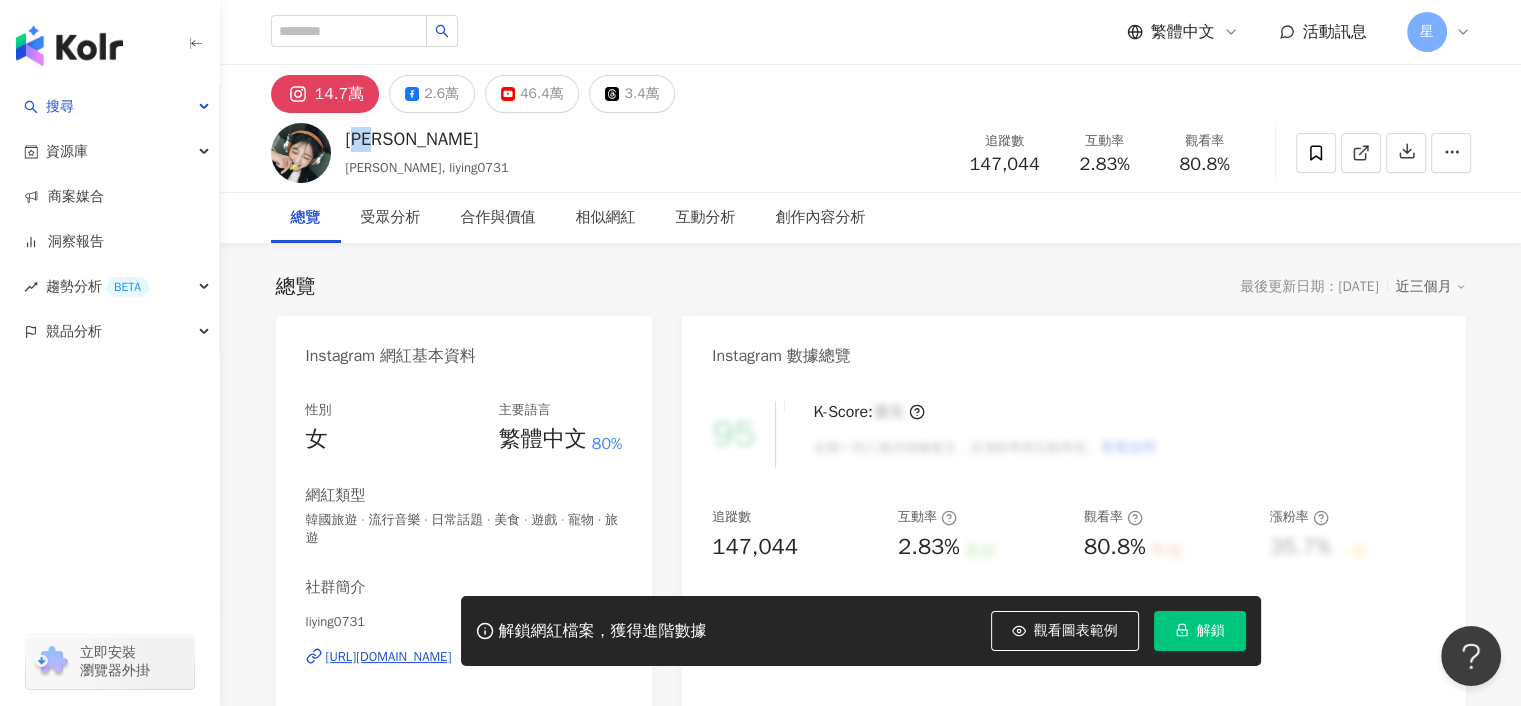 drag, startPoint x: 464, startPoint y: 144, endPoint x: 384, endPoint y: 145, distance: 80.00625 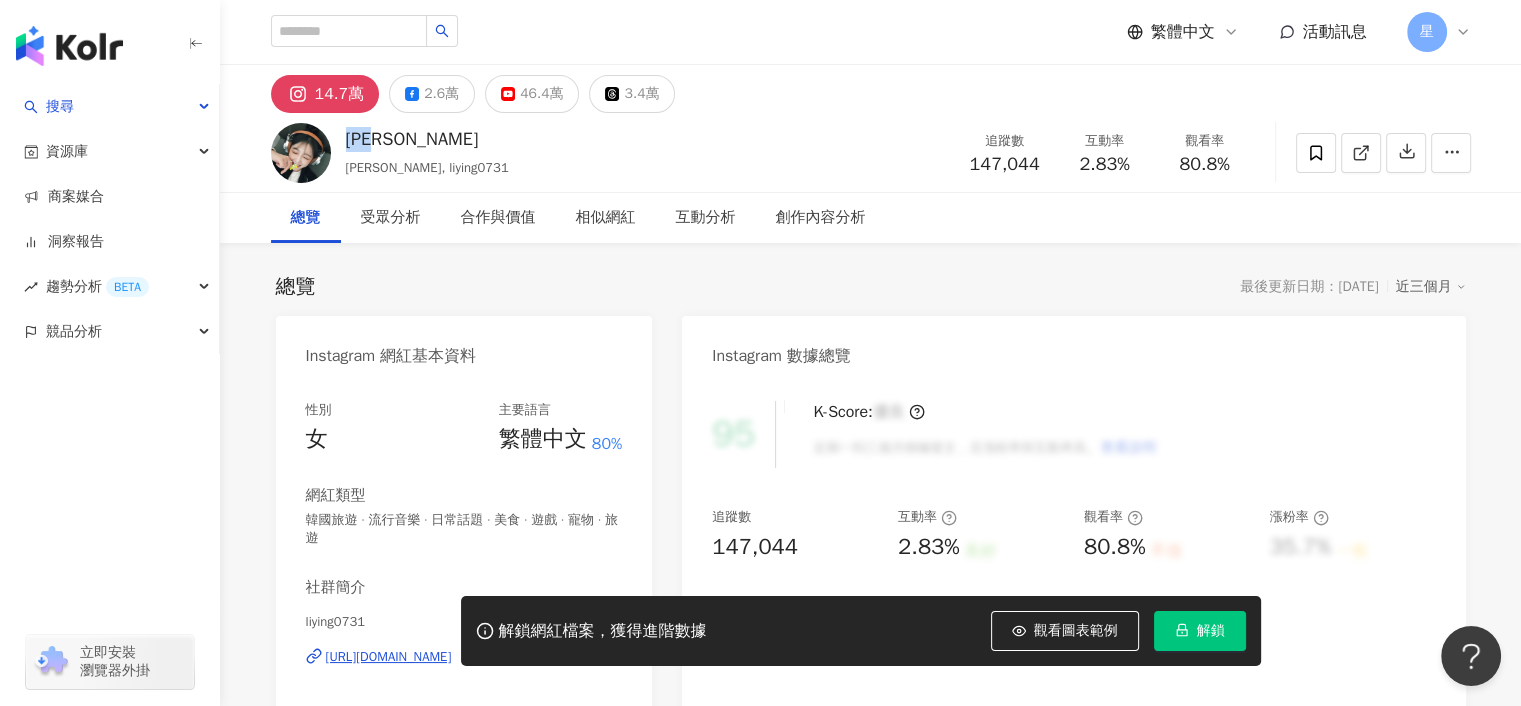 copy on "[PERSON_NAME]" 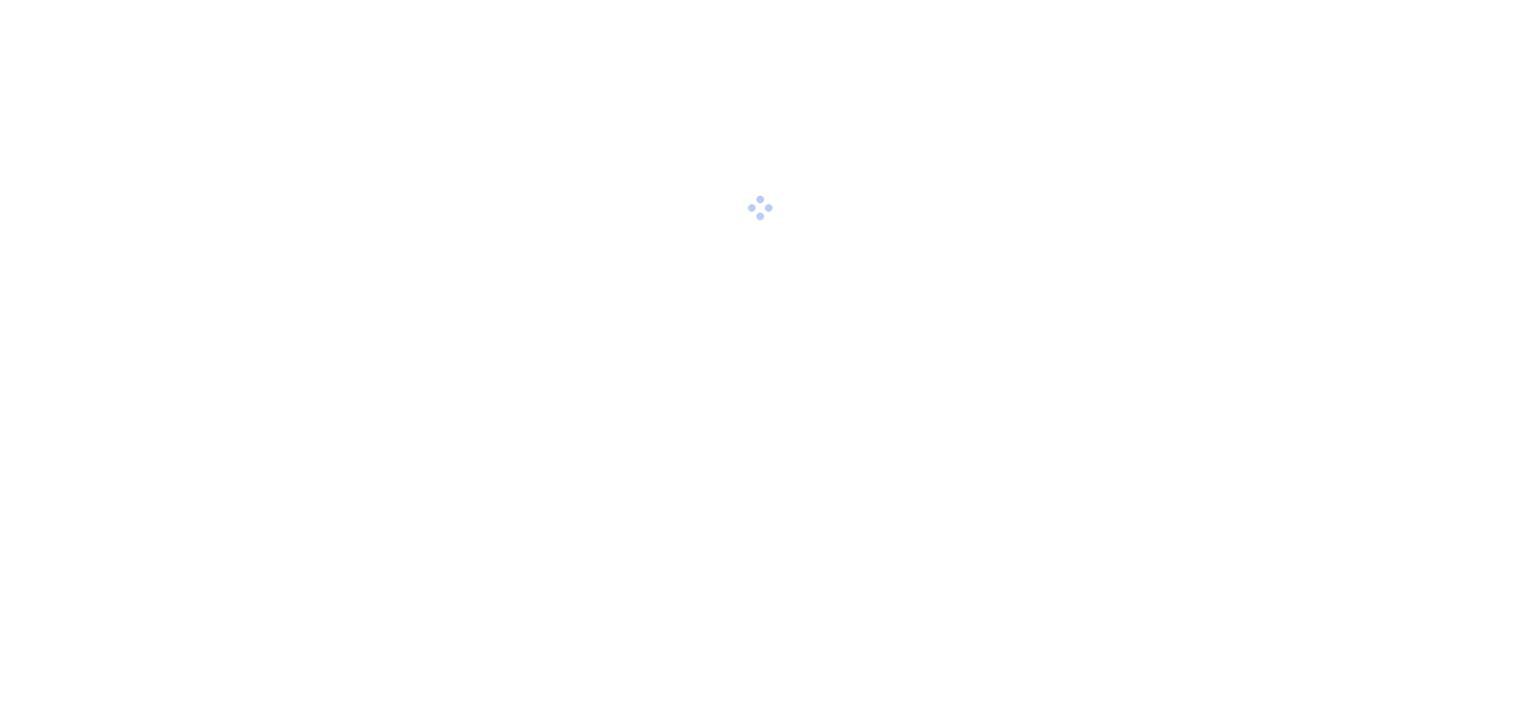 scroll, scrollTop: 0, scrollLeft: 0, axis: both 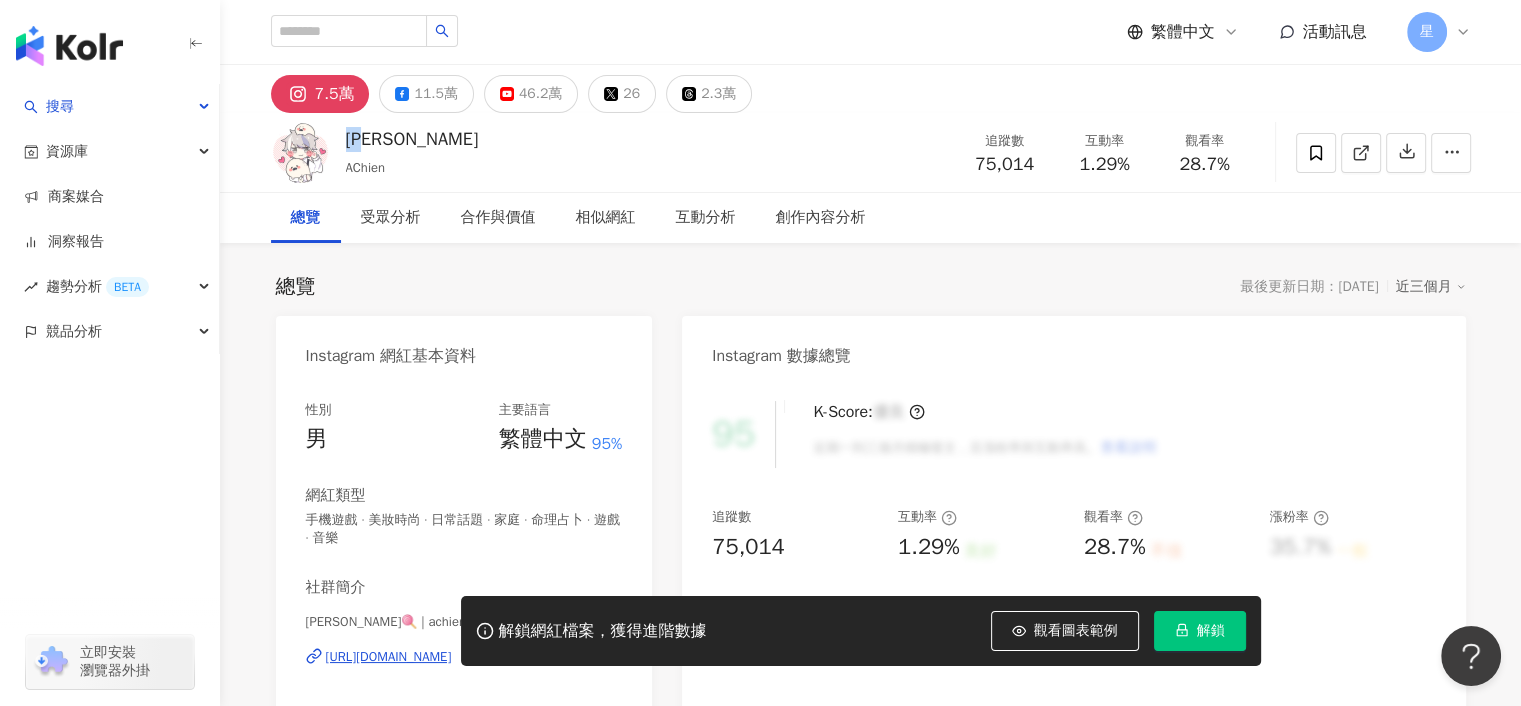 drag, startPoint x: 388, startPoint y: 139, endPoint x: 343, endPoint y: 140, distance: 45.01111 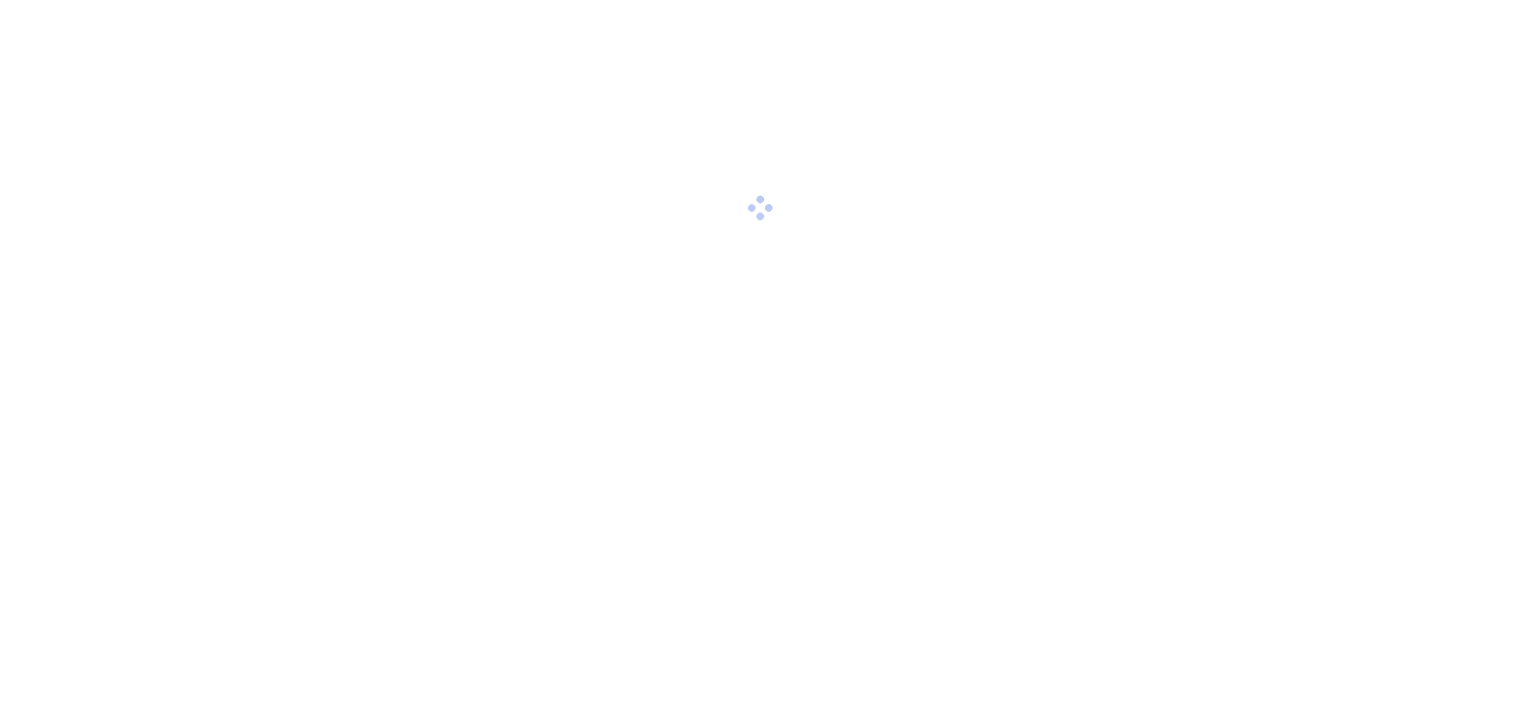 scroll, scrollTop: 0, scrollLeft: 0, axis: both 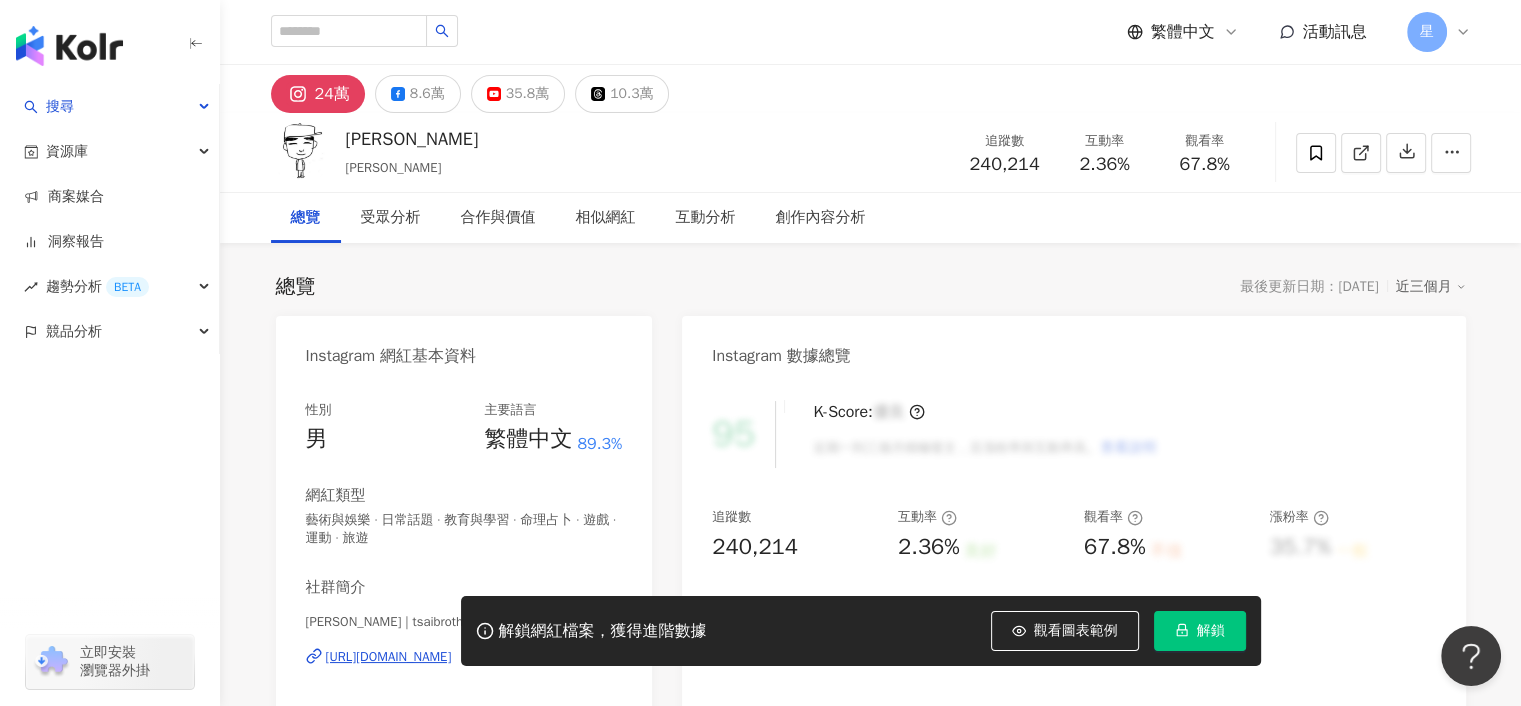 drag, startPoint x: 401, startPoint y: 134, endPoint x: 500, endPoint y: 142, distance: 99.32271 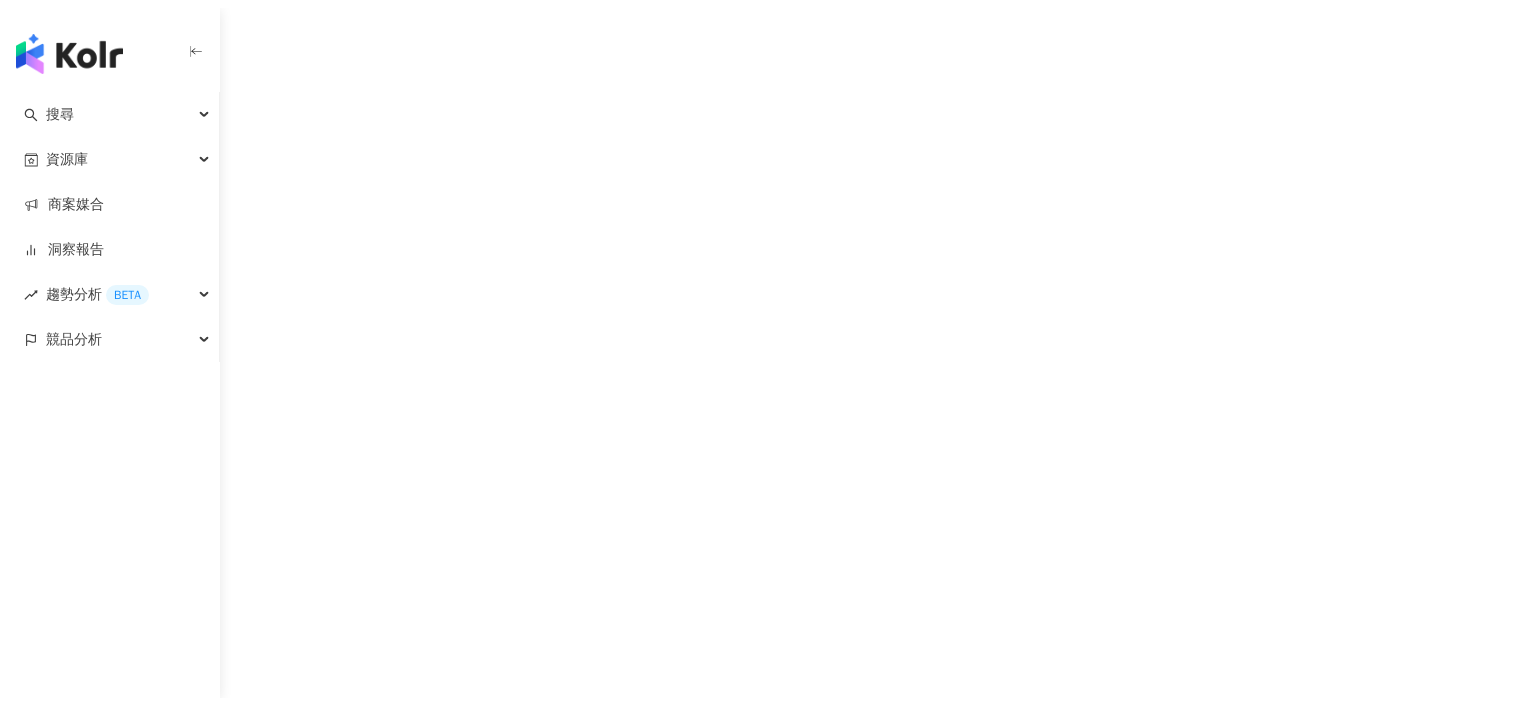 scroll, scrollTop: 0, scrollLeft: 0, axis: both 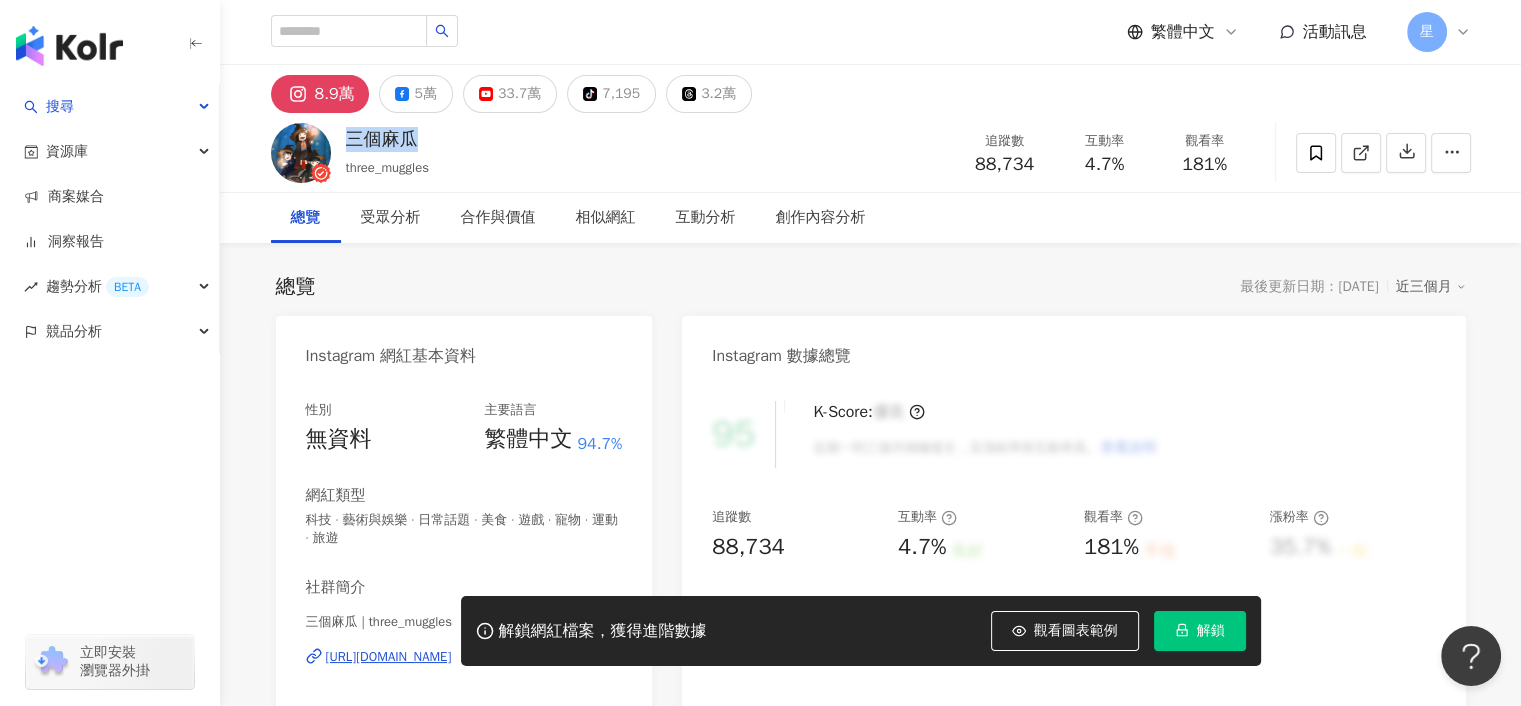 drag, startPoint x: 430, startPoint y: 138, endPoint x: 347, endPoint y: 136, distance: 83.02409 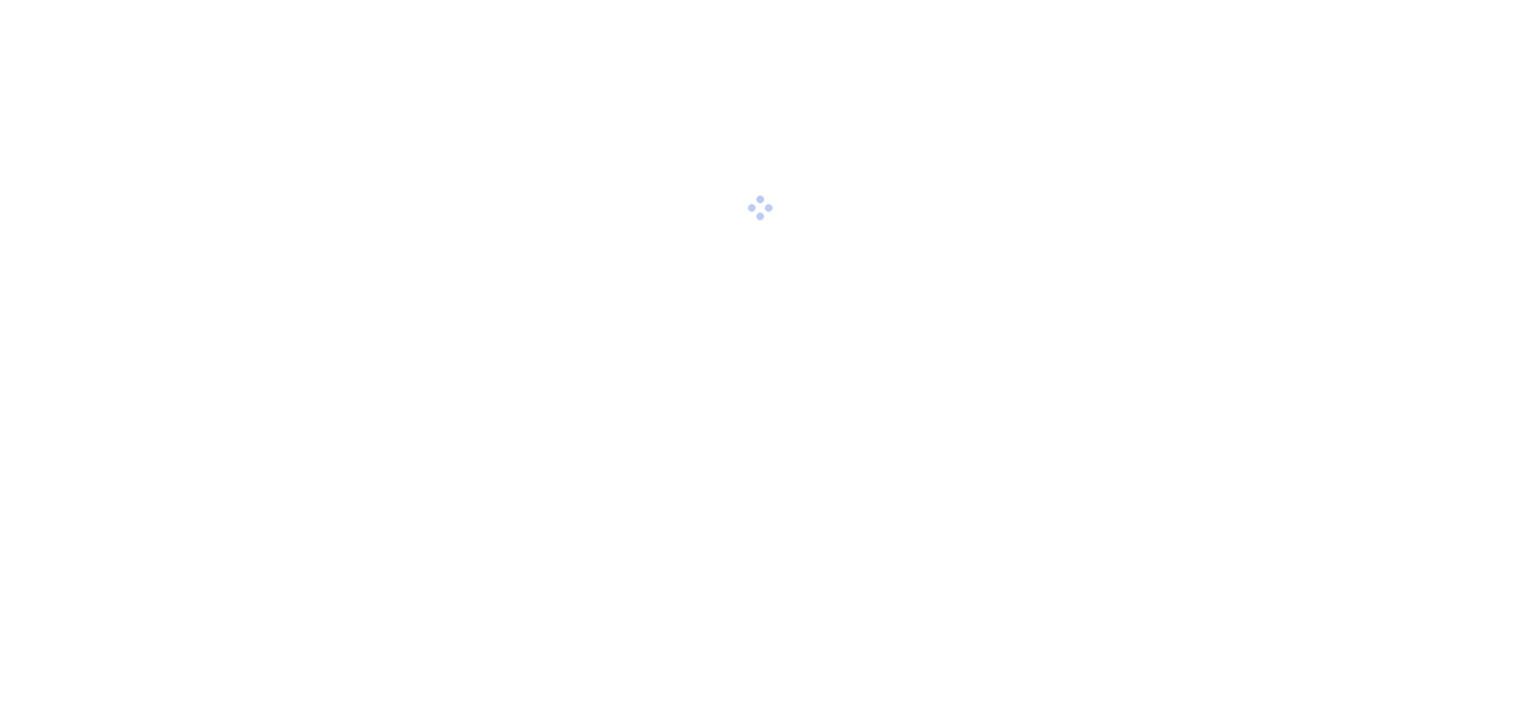 scroll, scrollTop: 0, scrollLeft: 0, axis: both 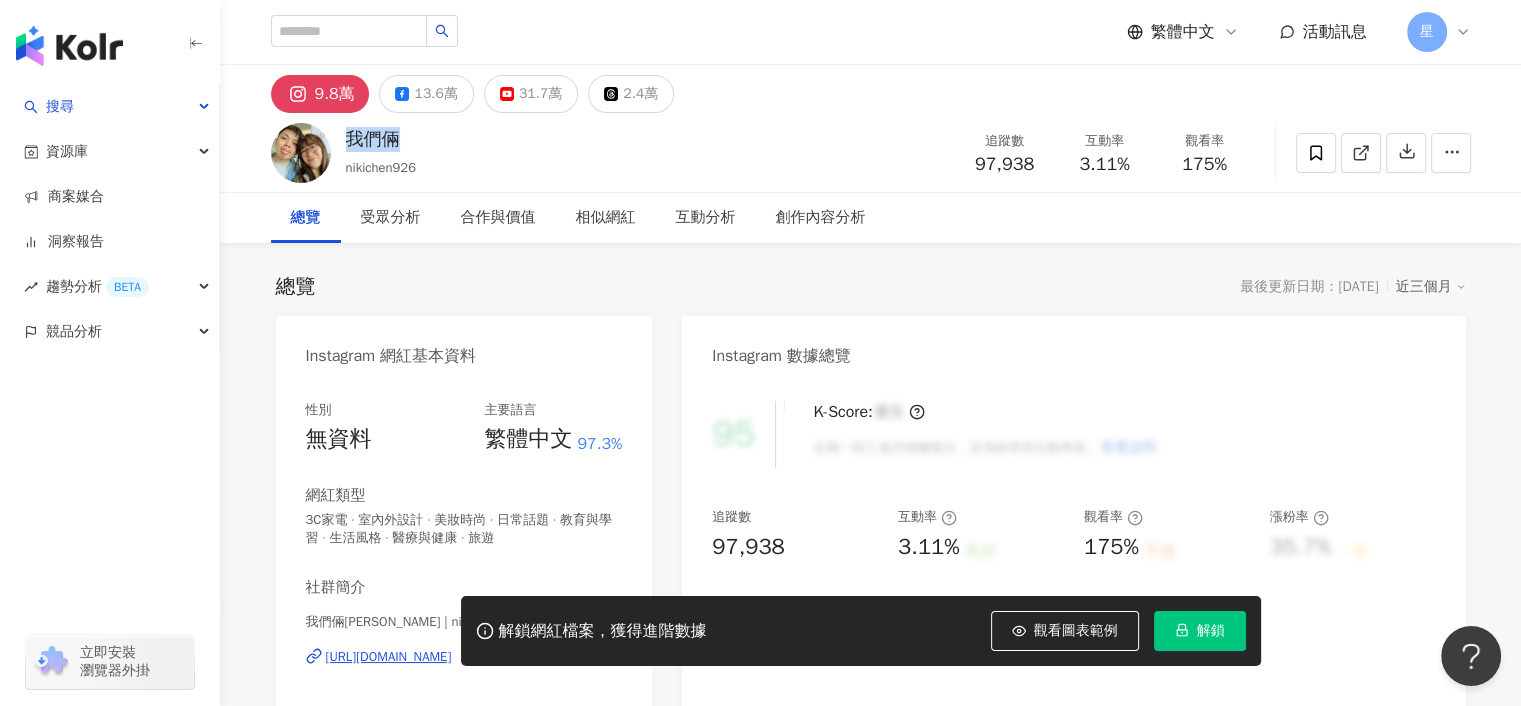 drag, startPoint x: 400, startPoint y: 139, endPoint x: 337, endPoint y: 140, distance: 63.007935 